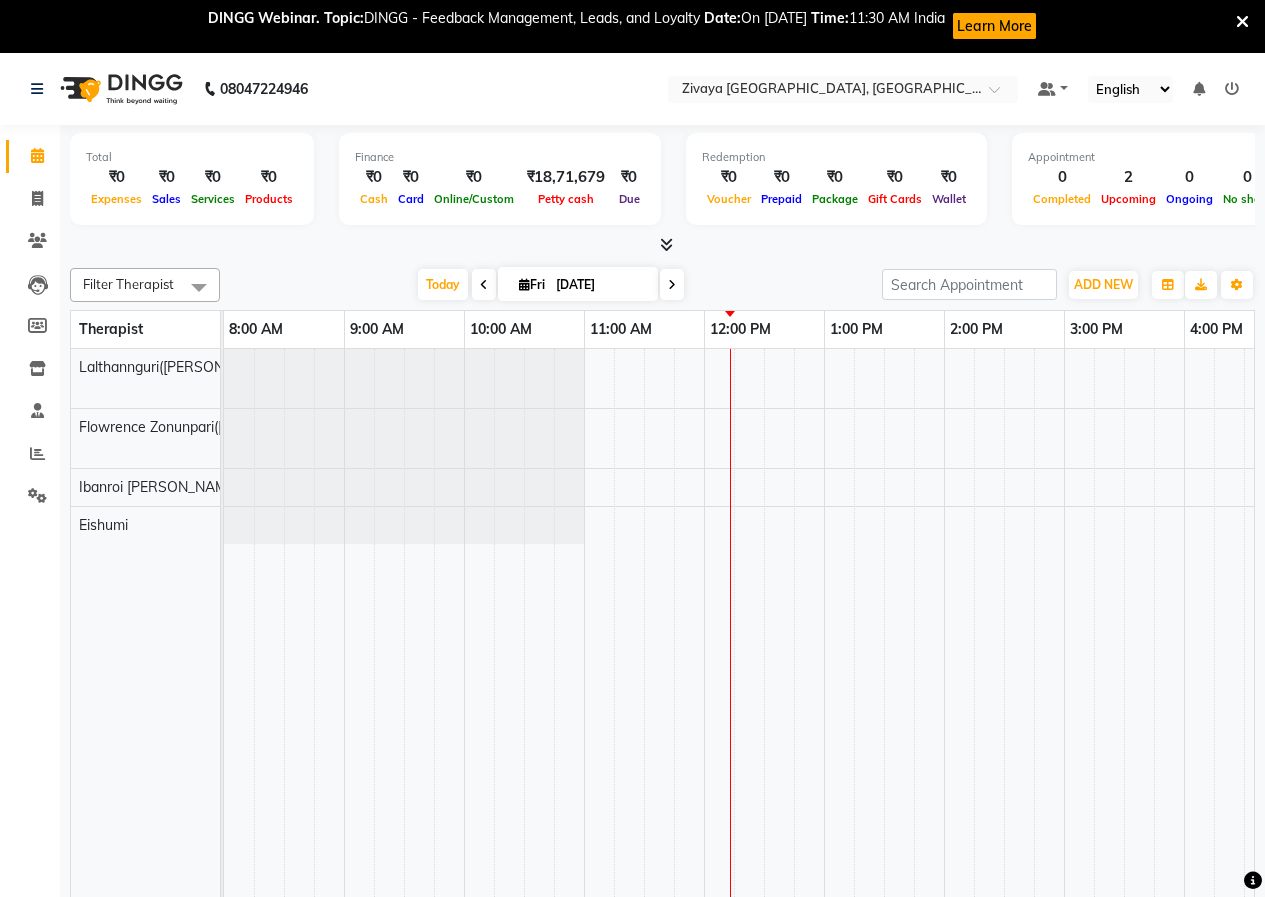 scroll, scrollTop: 53, scrollLeft: 0, axis: vertical 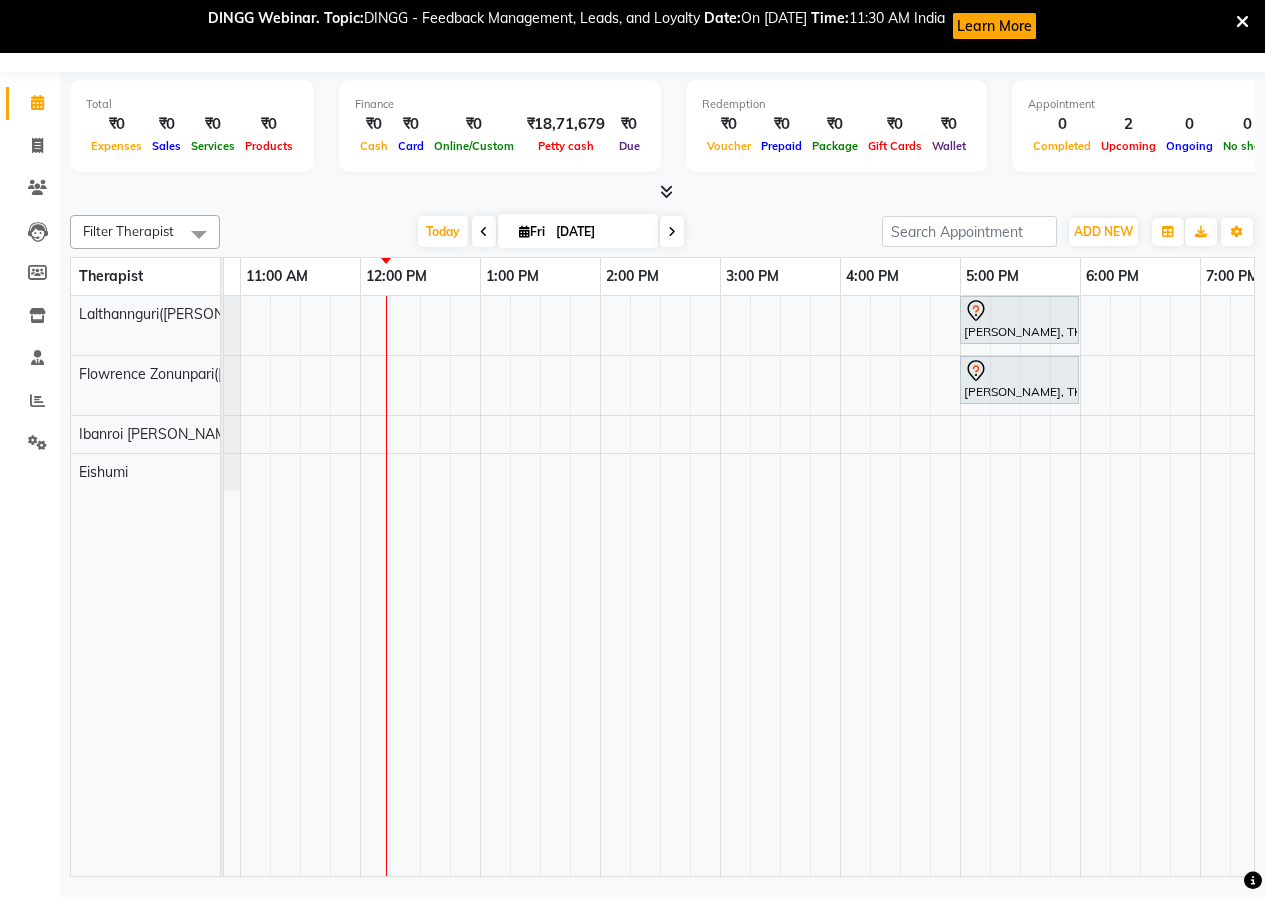 drag, startPoint x: 1239, startPoint y: 16, endPoint x: 634, endPoint y: 178, distance: 626.31384 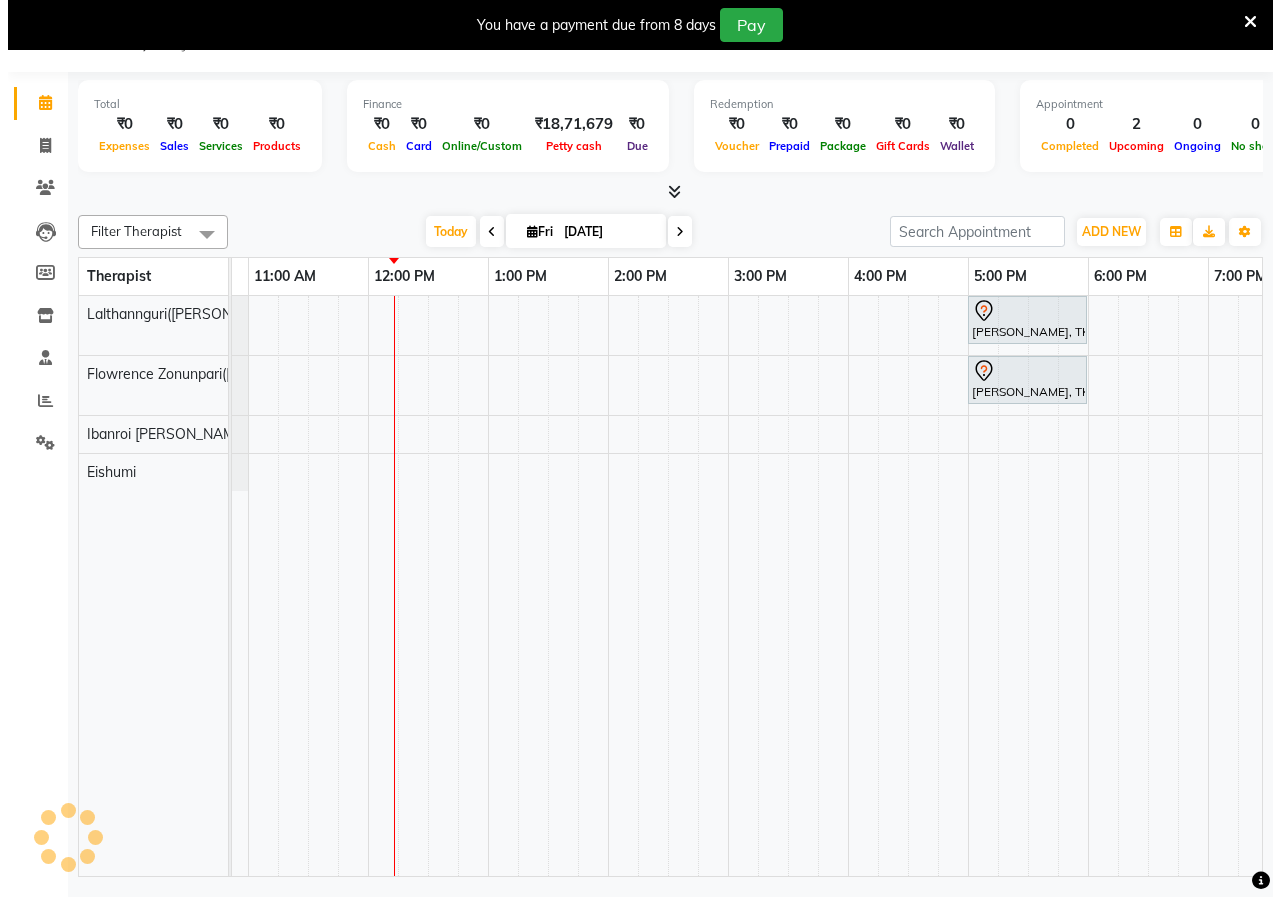 scroll, scrollTop: 0, scrollLeft: 0, axis: both 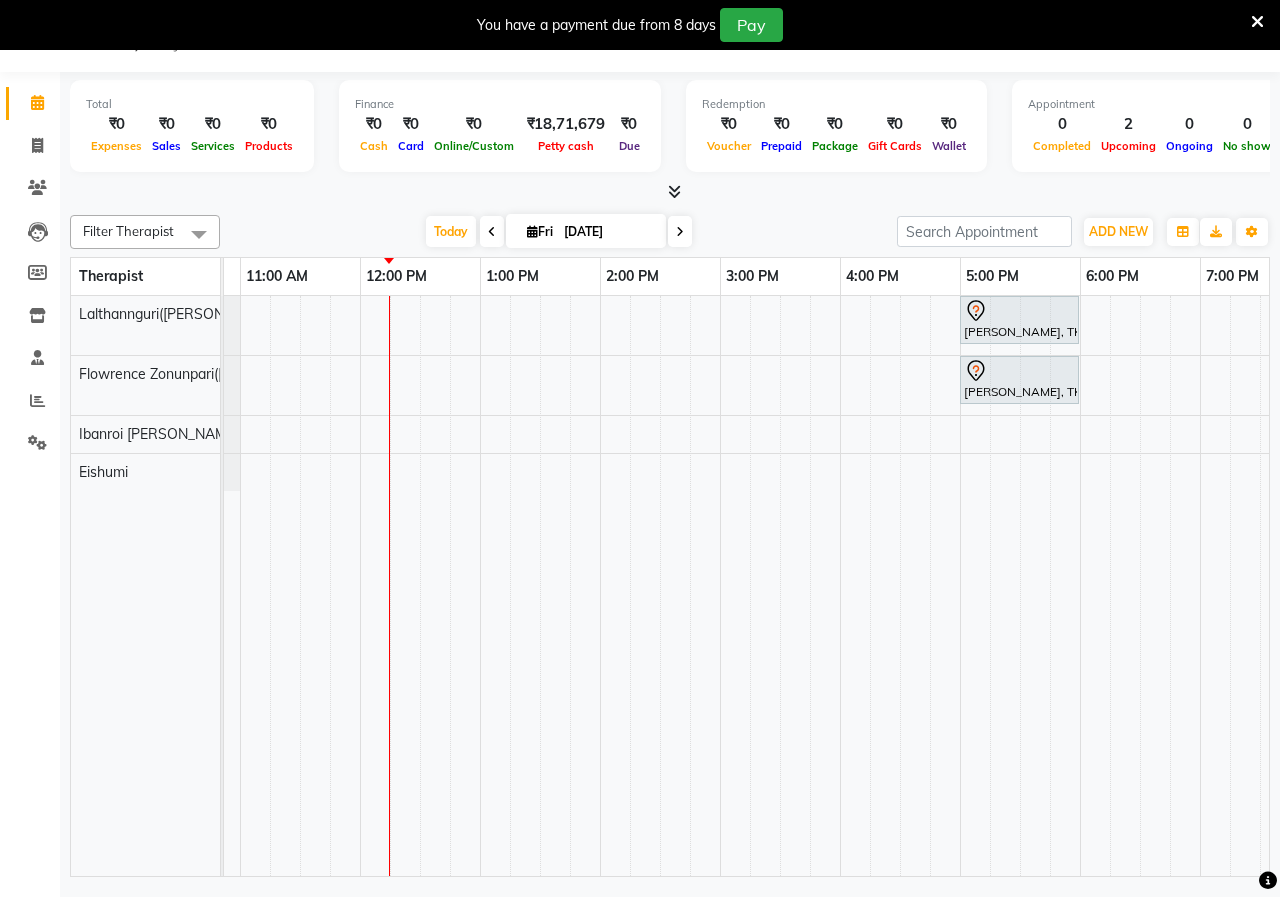 click at bounding box center (1257, 22) 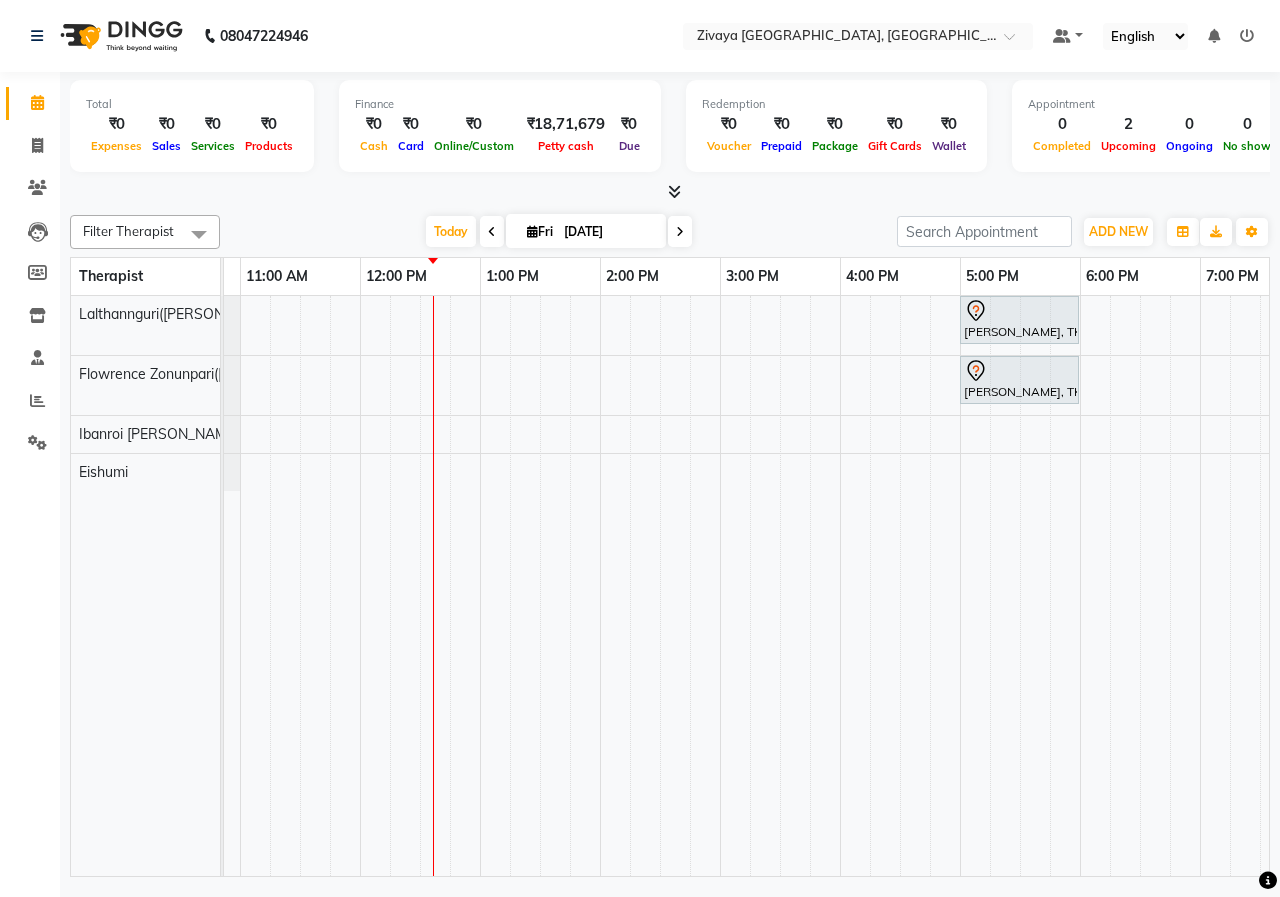 scroll, scrollTop: 0, scrollLeft: 24, axis: horizontal 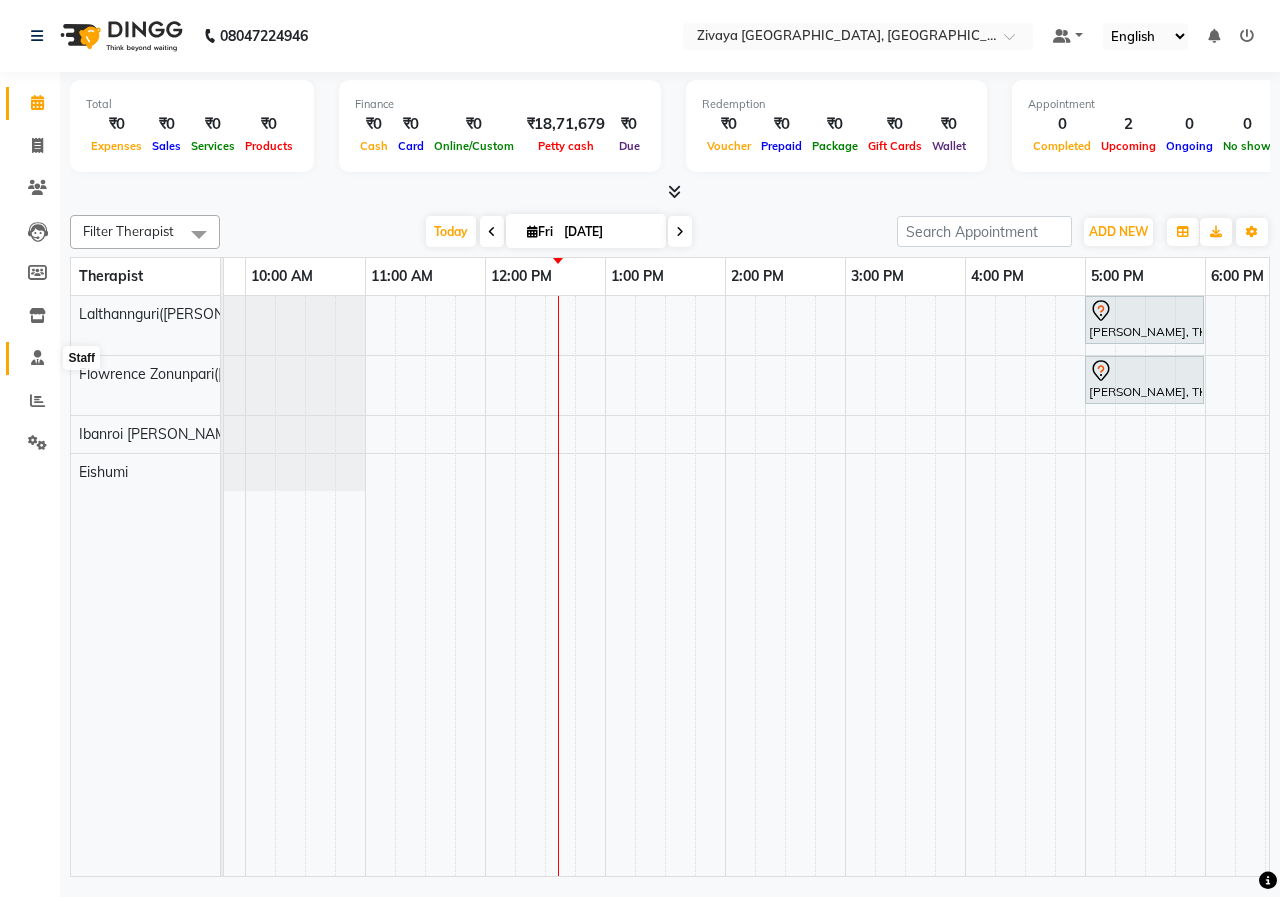 click 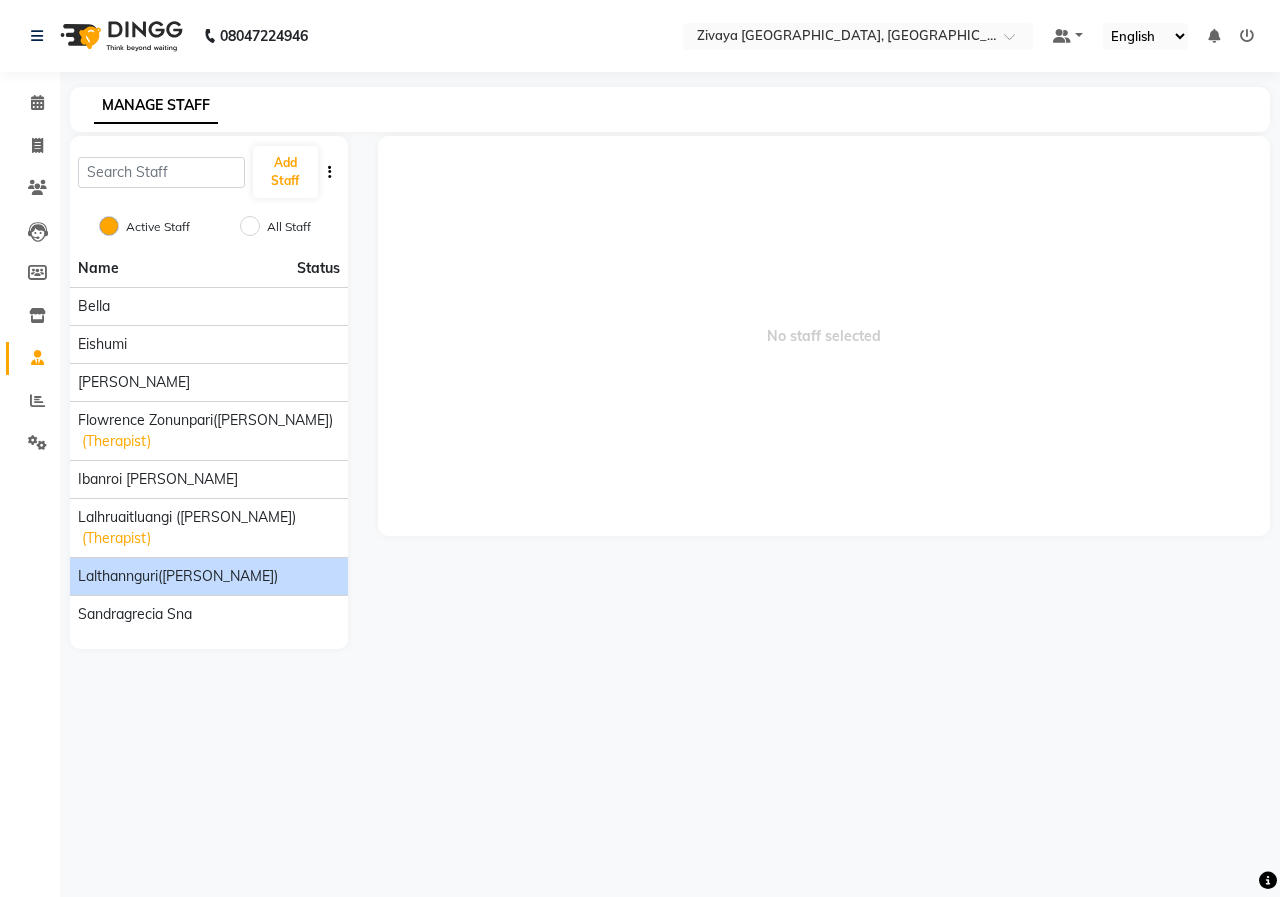 click on "Lalthannguri([PERSON_NAME])" 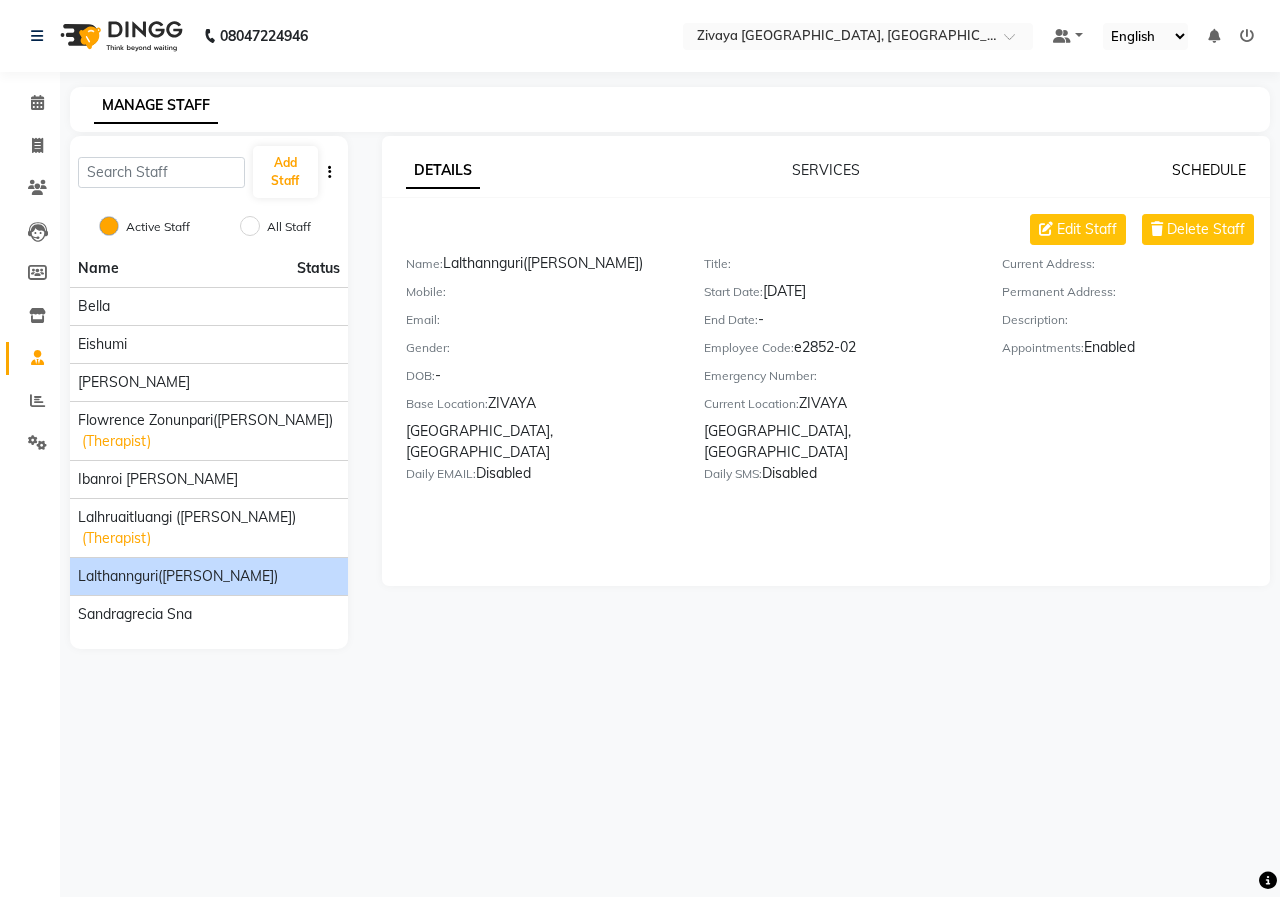 click on "SCHEDULE" 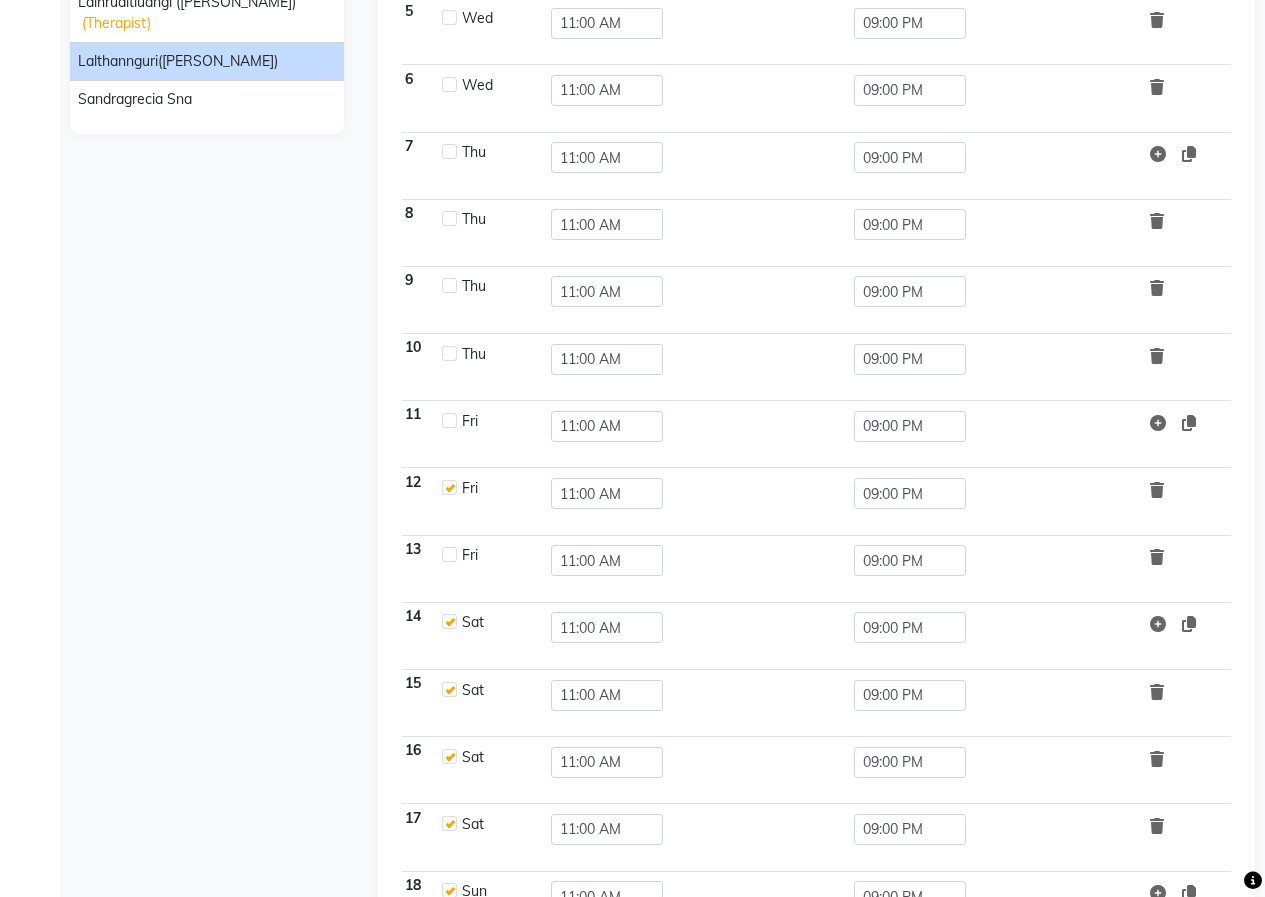 scroll, scrollTop: 600, scrollLeft: 0, axis: vertical 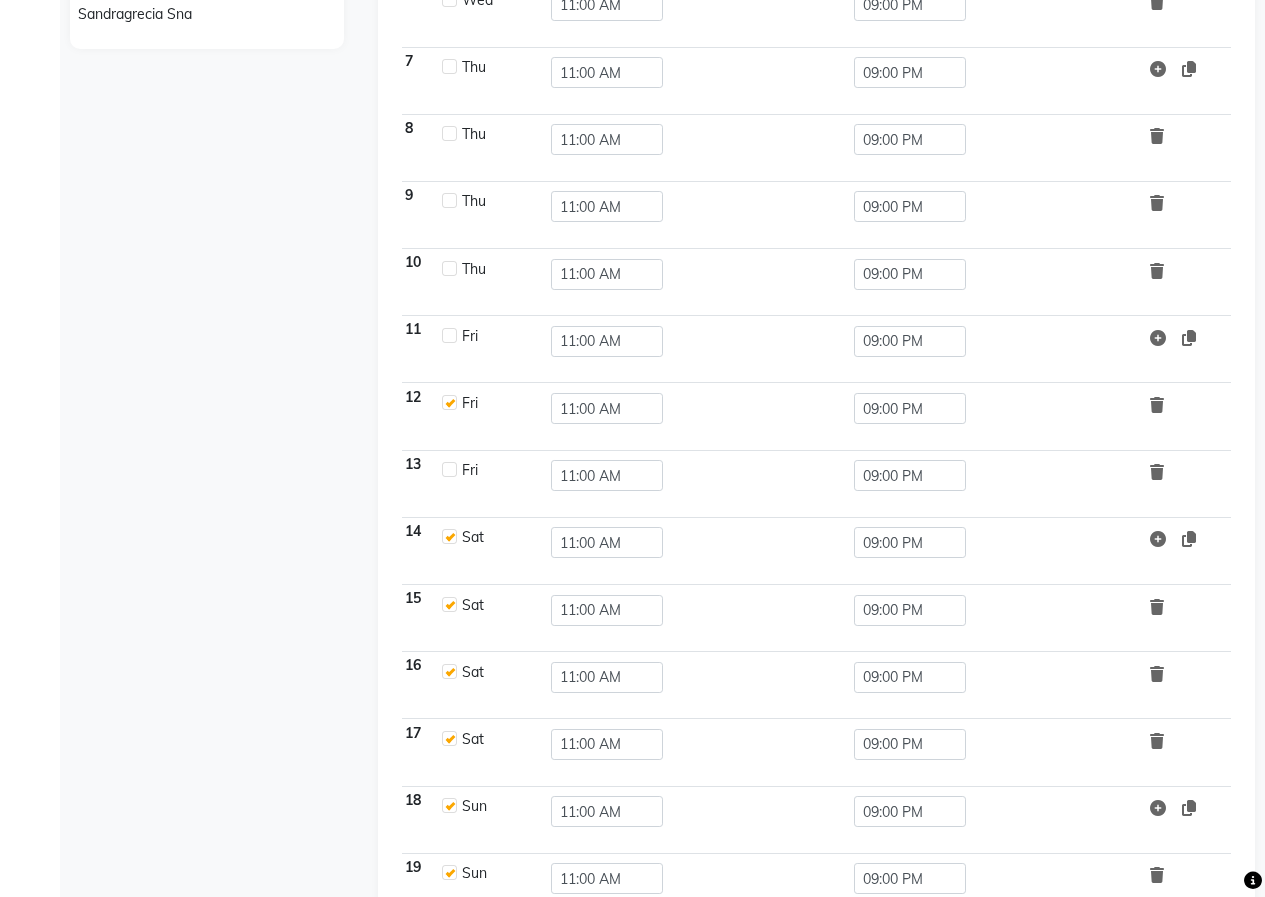click 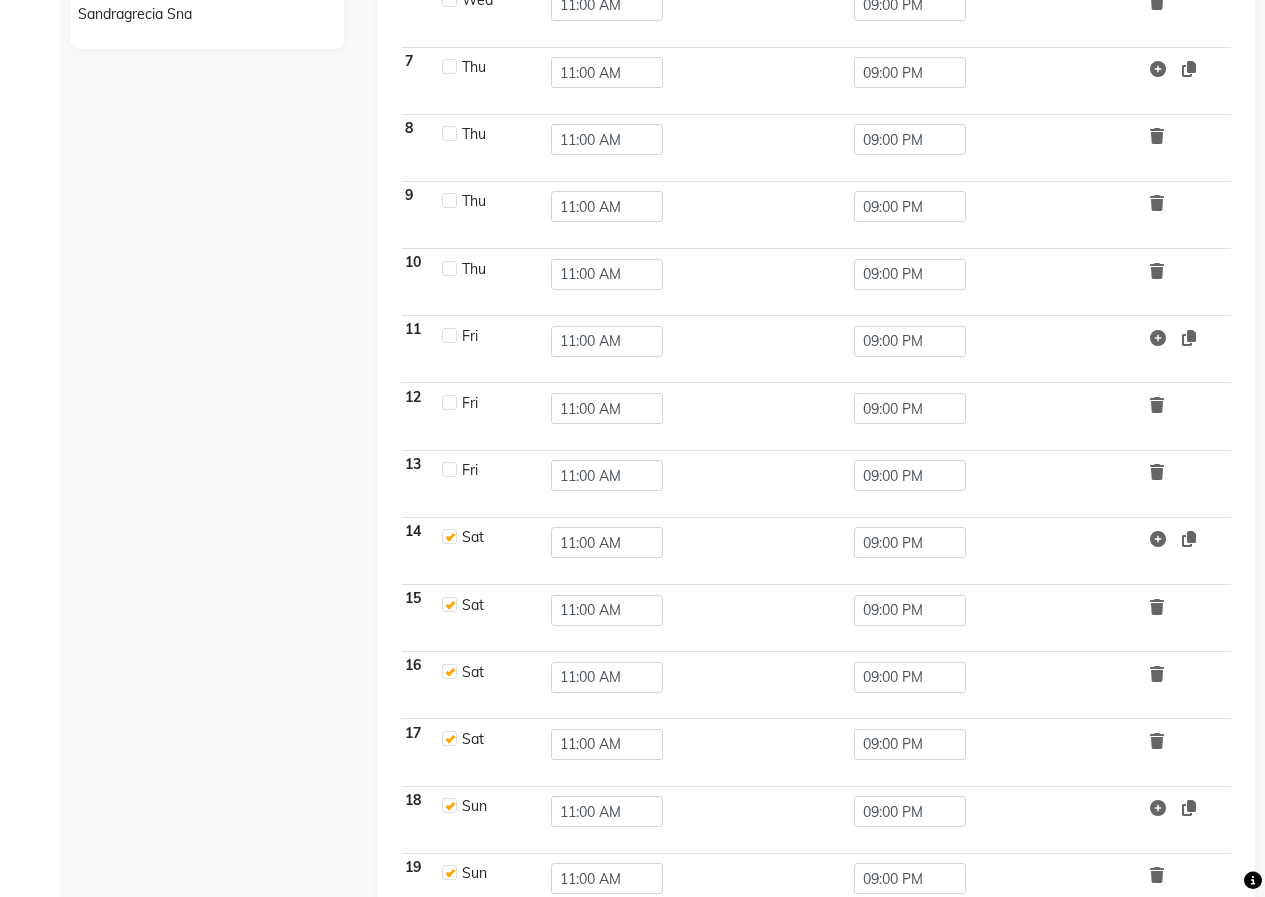checkbox on "false" 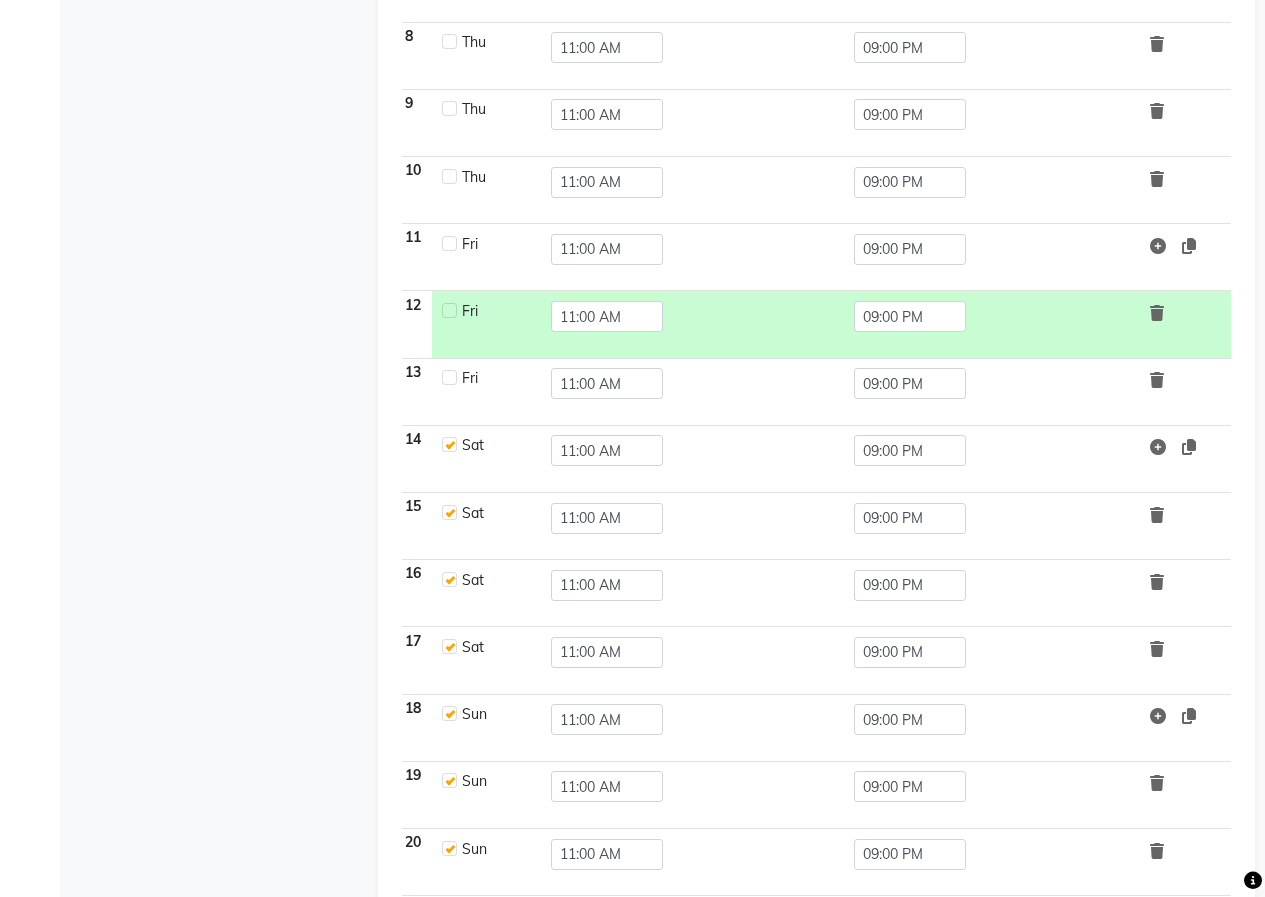 scroll, scrollTop: 775, scrollLeft: 0, axis: vertical 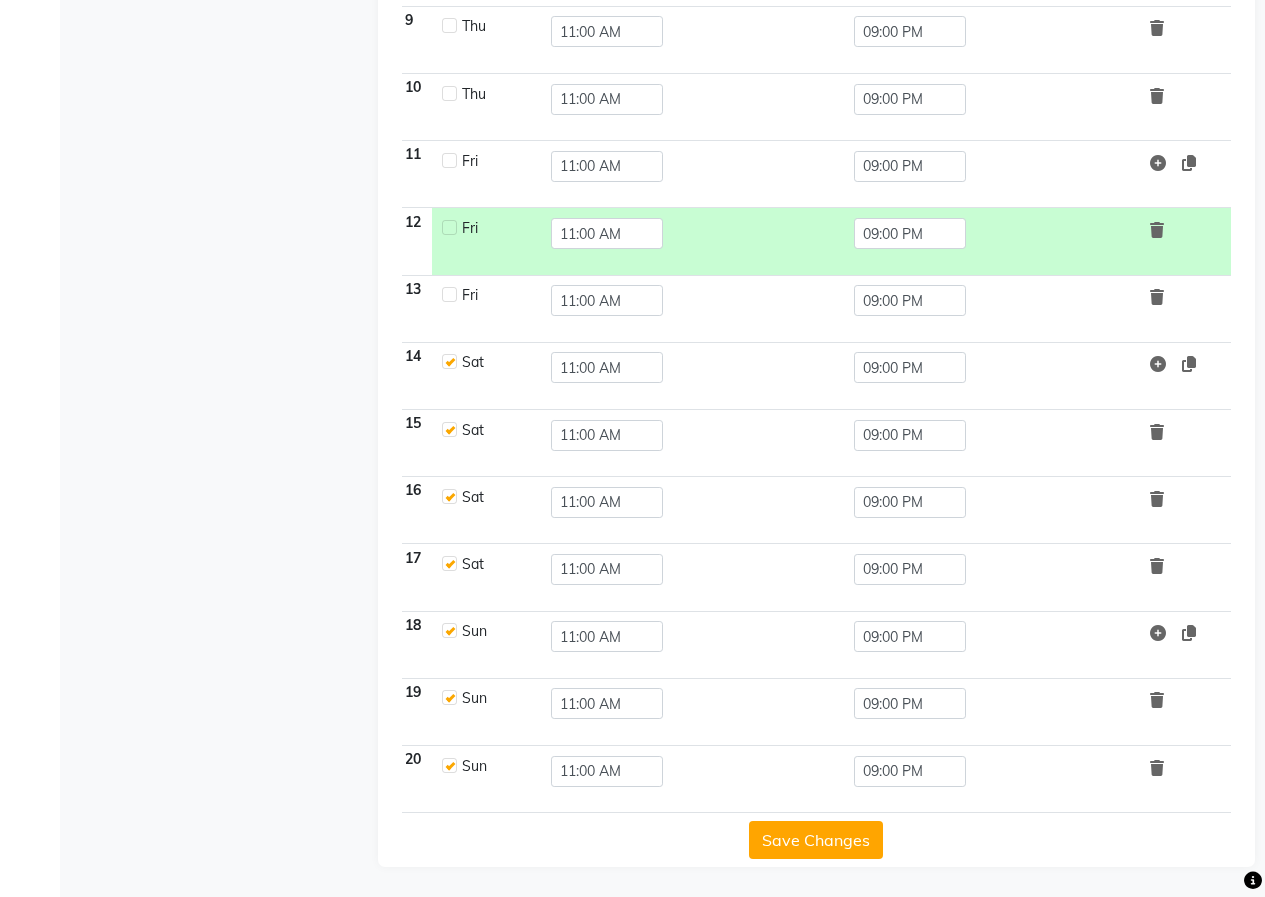 click on "Save Changes" 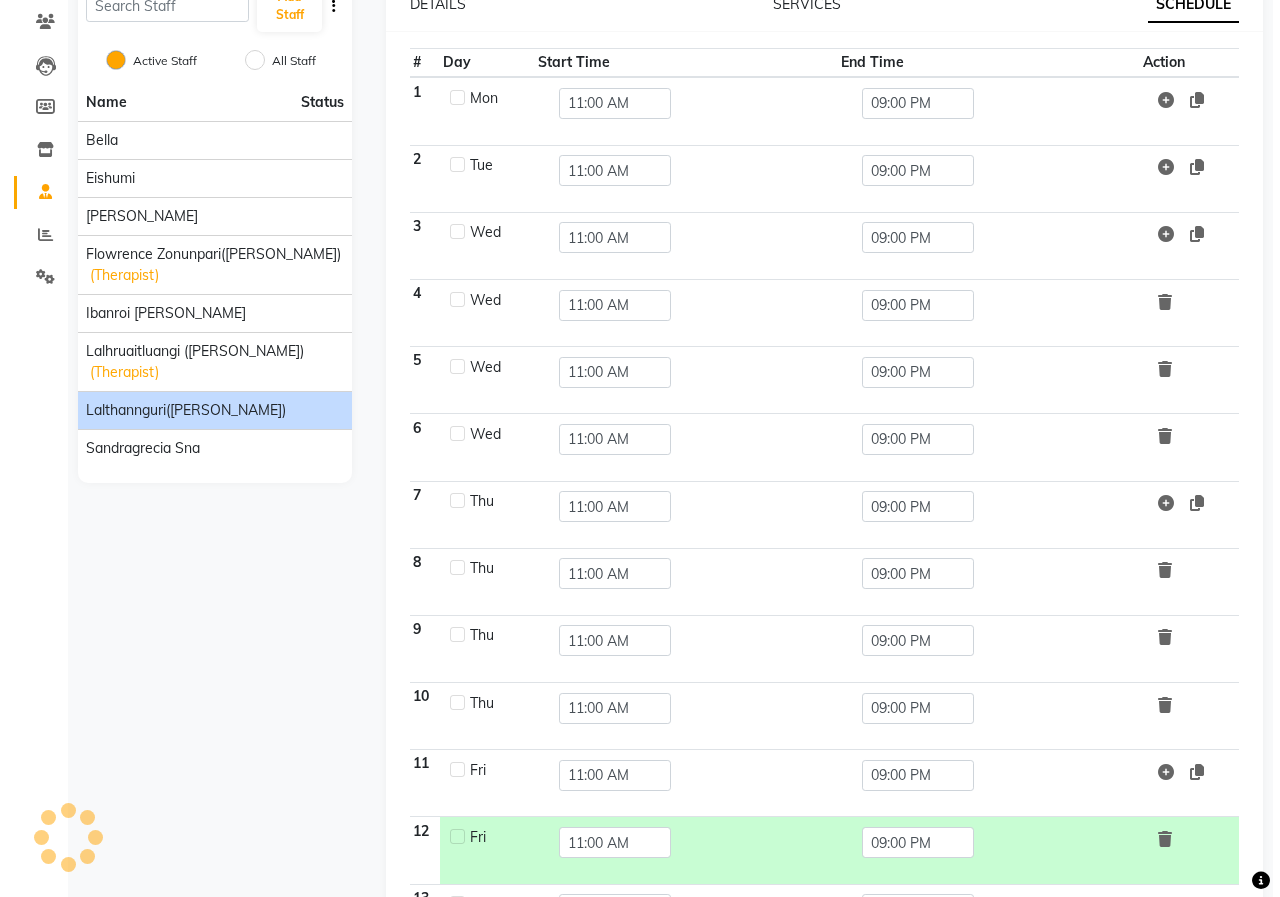 scroll, scrollTop: 0, scrollLeft: 0, axis: both 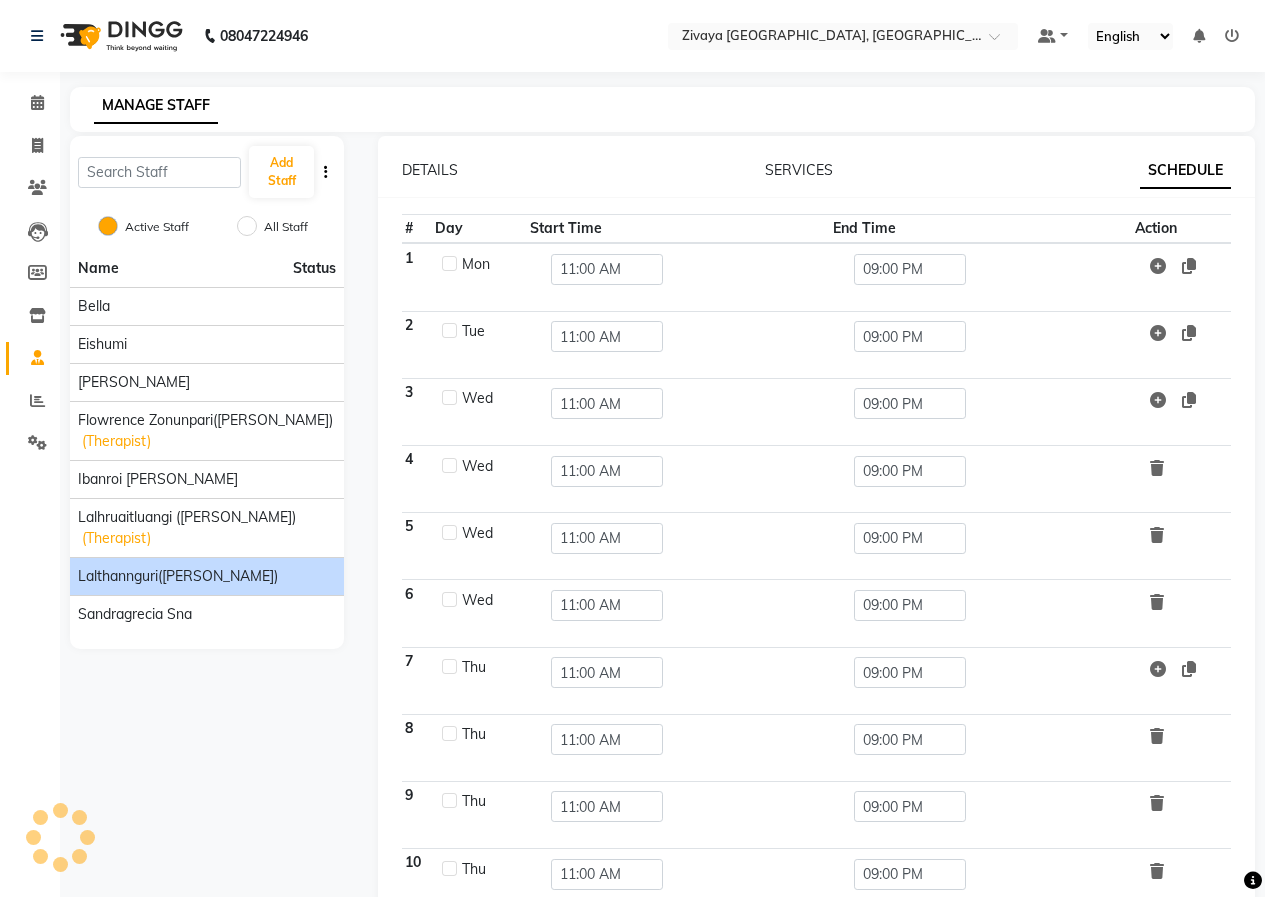 click 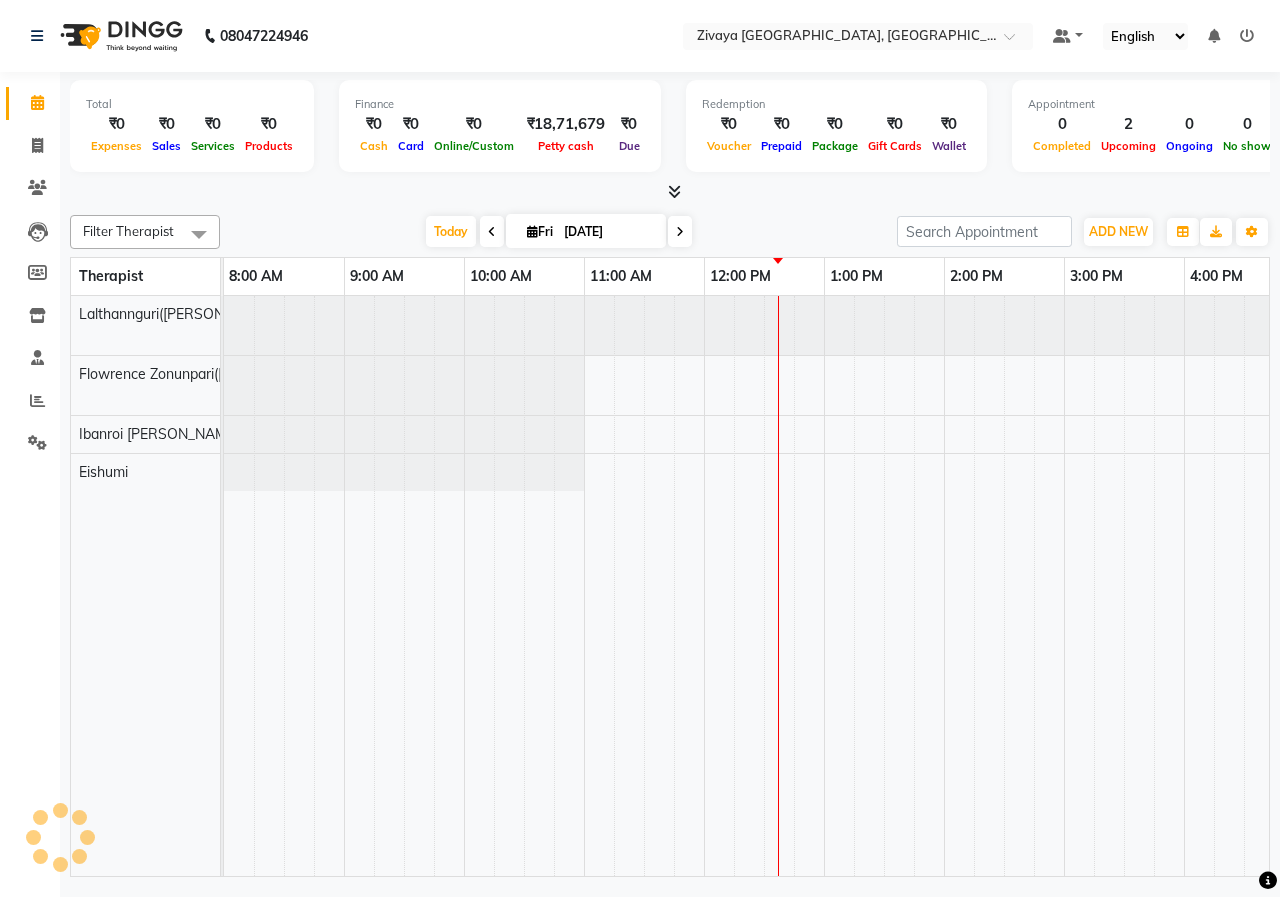 scroll, scrollTop: 0, scrollLeft: 107, axis: horizontal 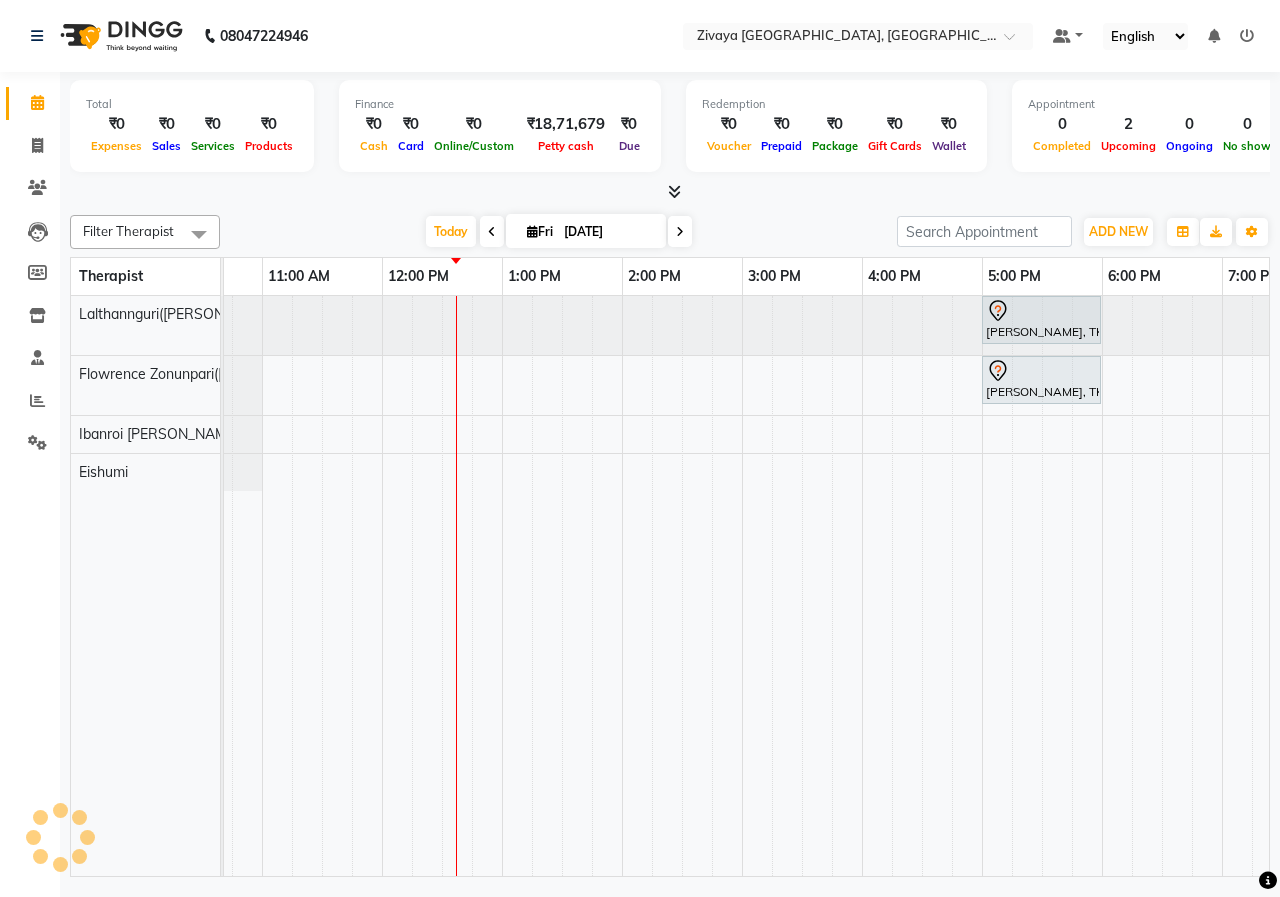 click on "[PERSON_NAME], TK01, 05:00 PM-06:00 PM, Javanese Pampering - 60 Mins             [PERSON_NAME], TK01, 05:00 PM-06:00 PM, Javanese Pampering - 60 Mins" at bounding box center (862, 586) 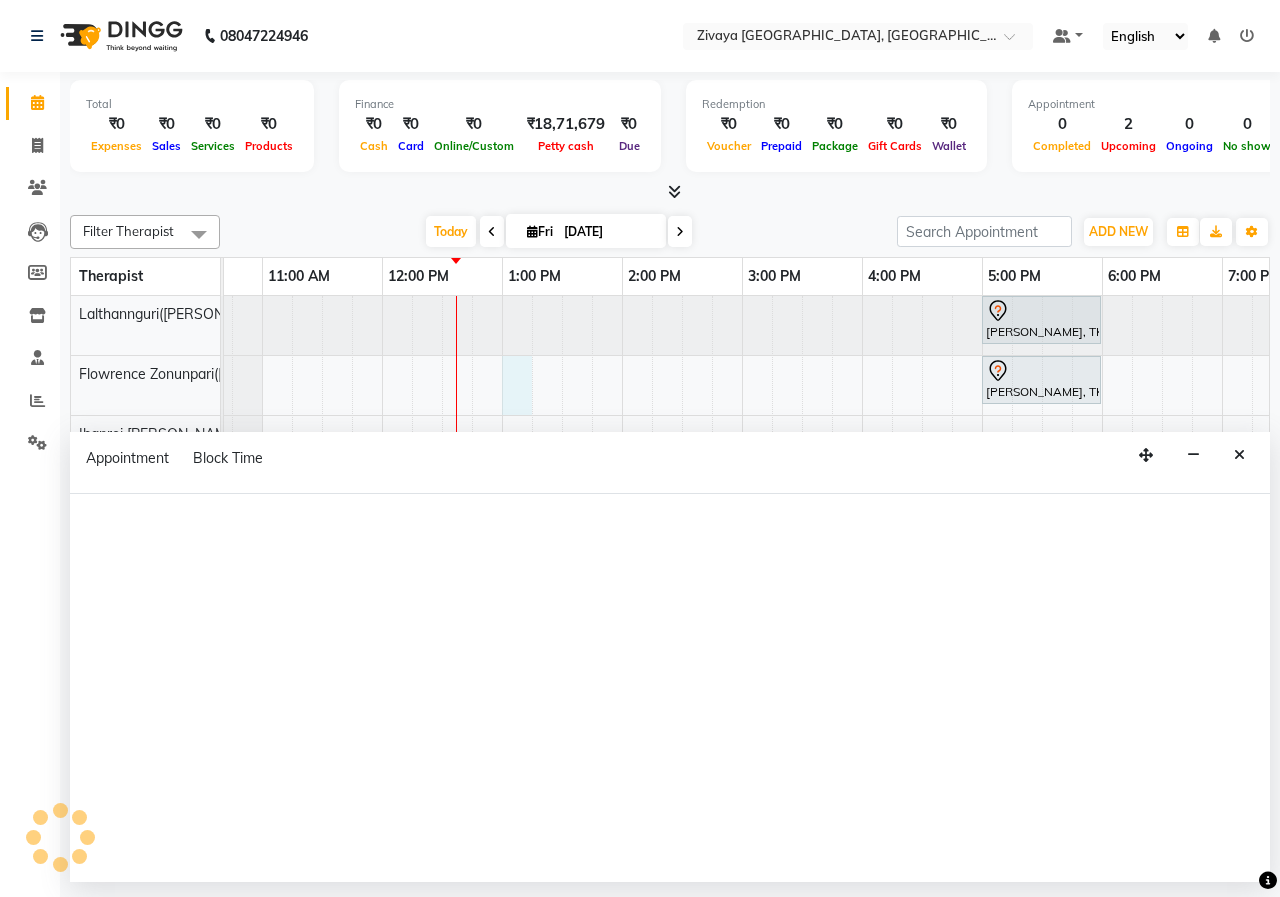select on "49517" 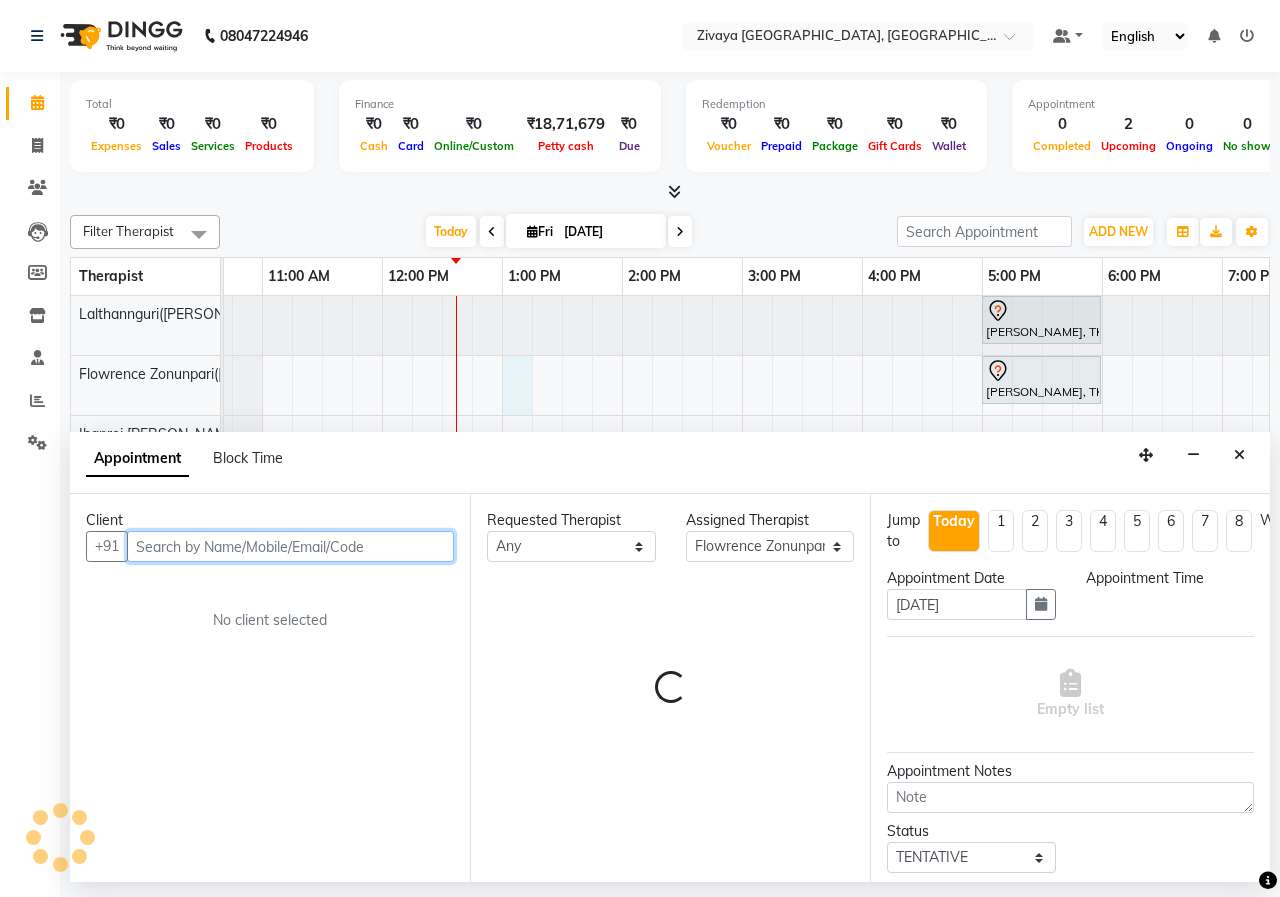 select on "780" 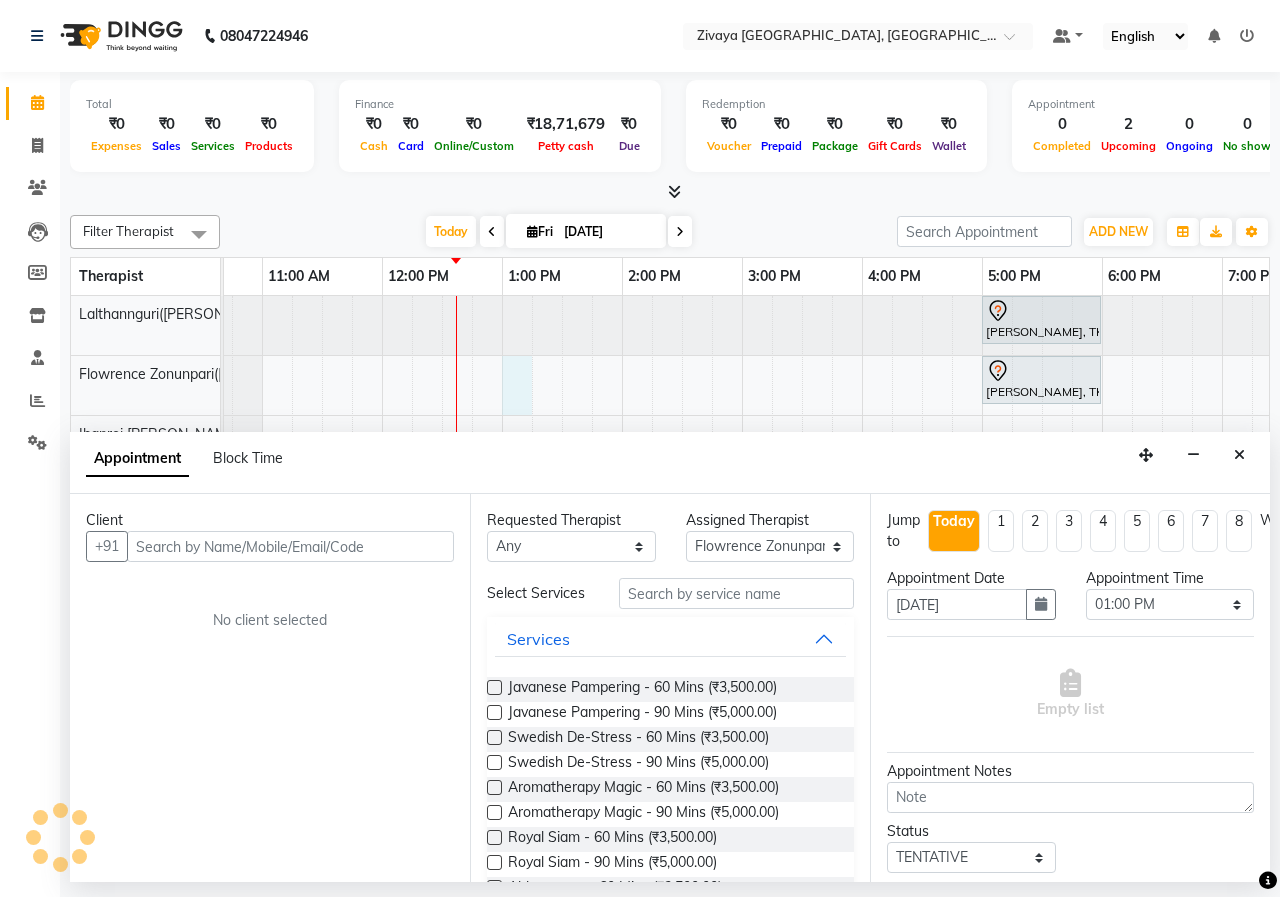 click on "Client" at bounding box center [270, 520] 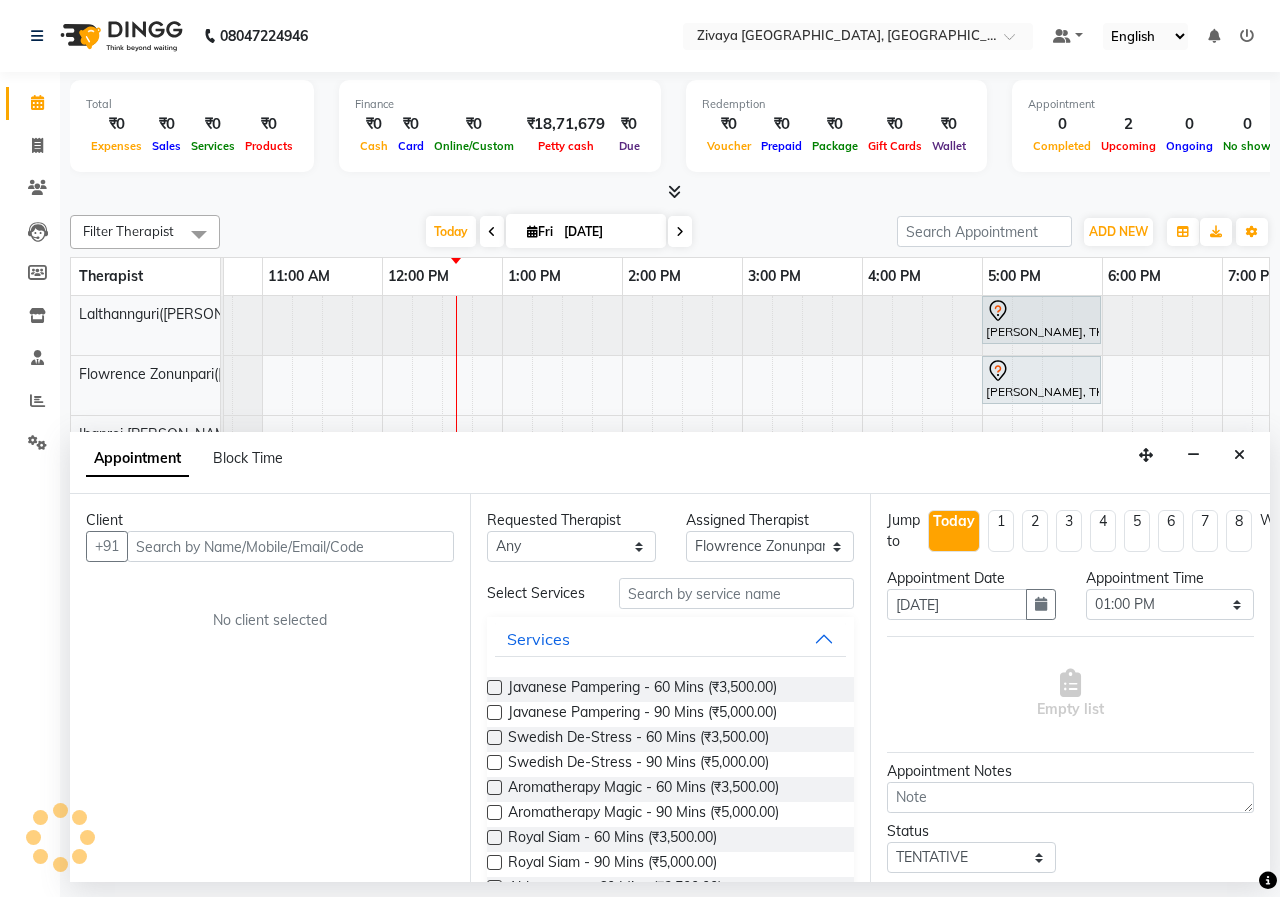 click on "Client +91  No client selected" at bounding box center (270, 688) 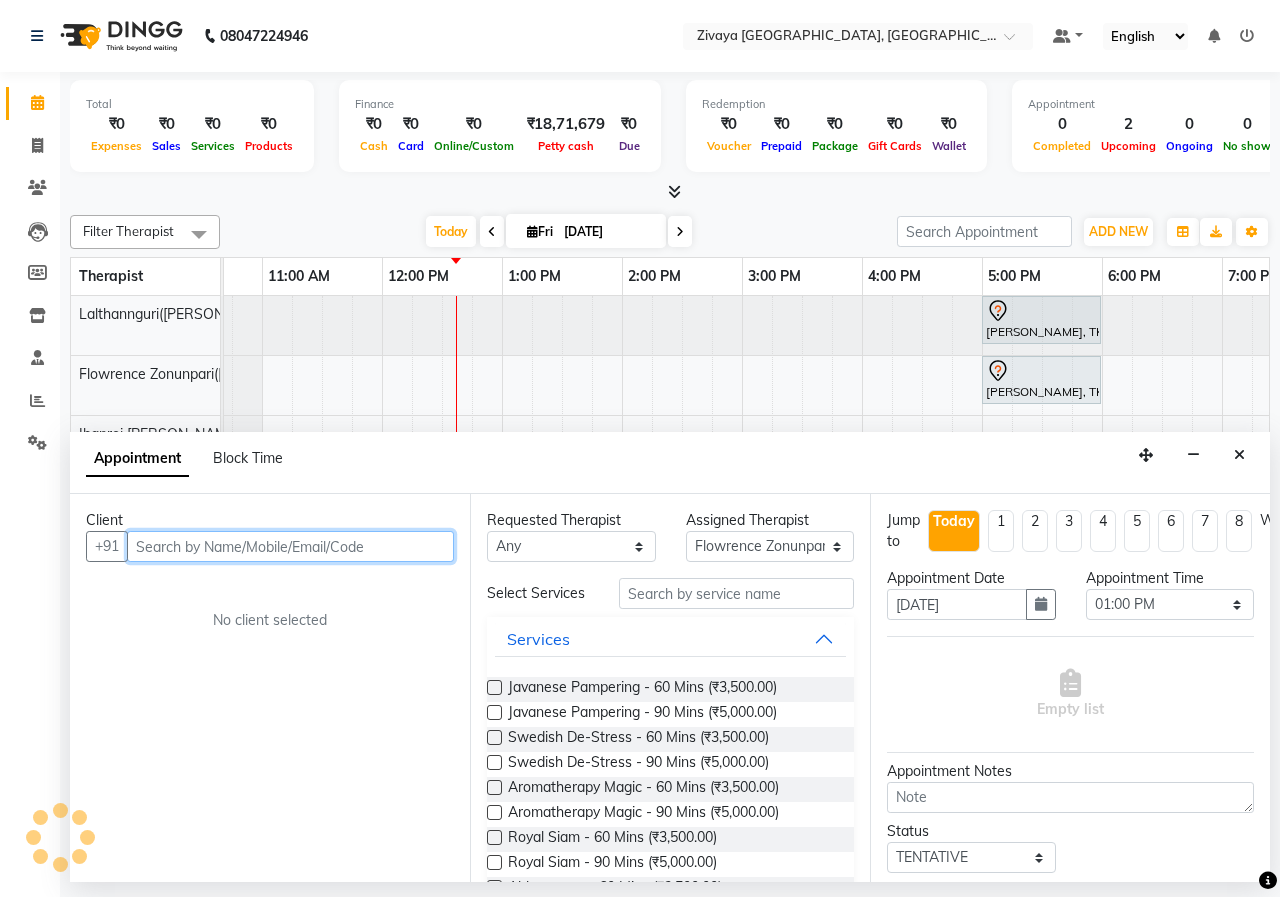 click at bounding box center [290, 546] 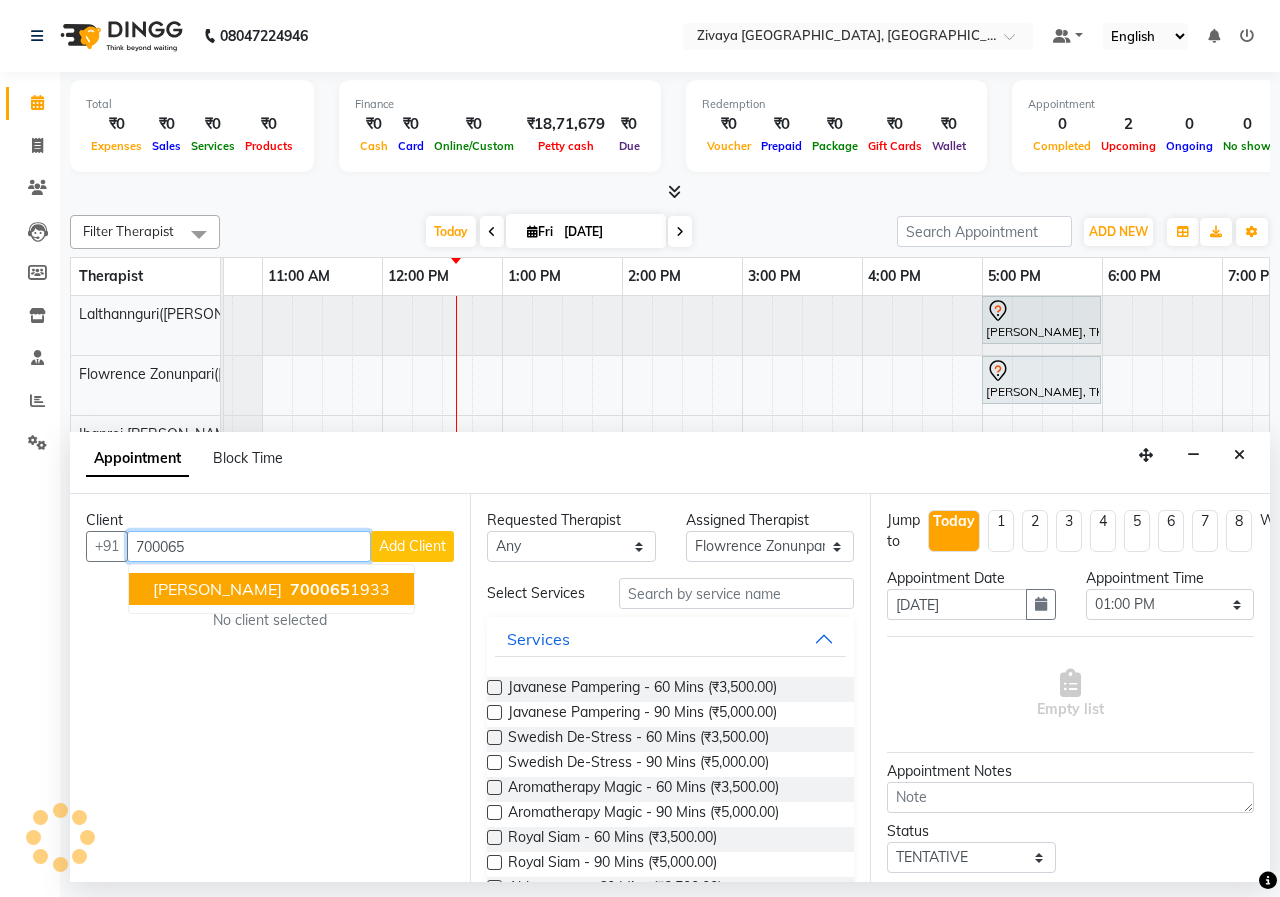 click on "[PERSON_NAME]" at bounding box center (217, 589) 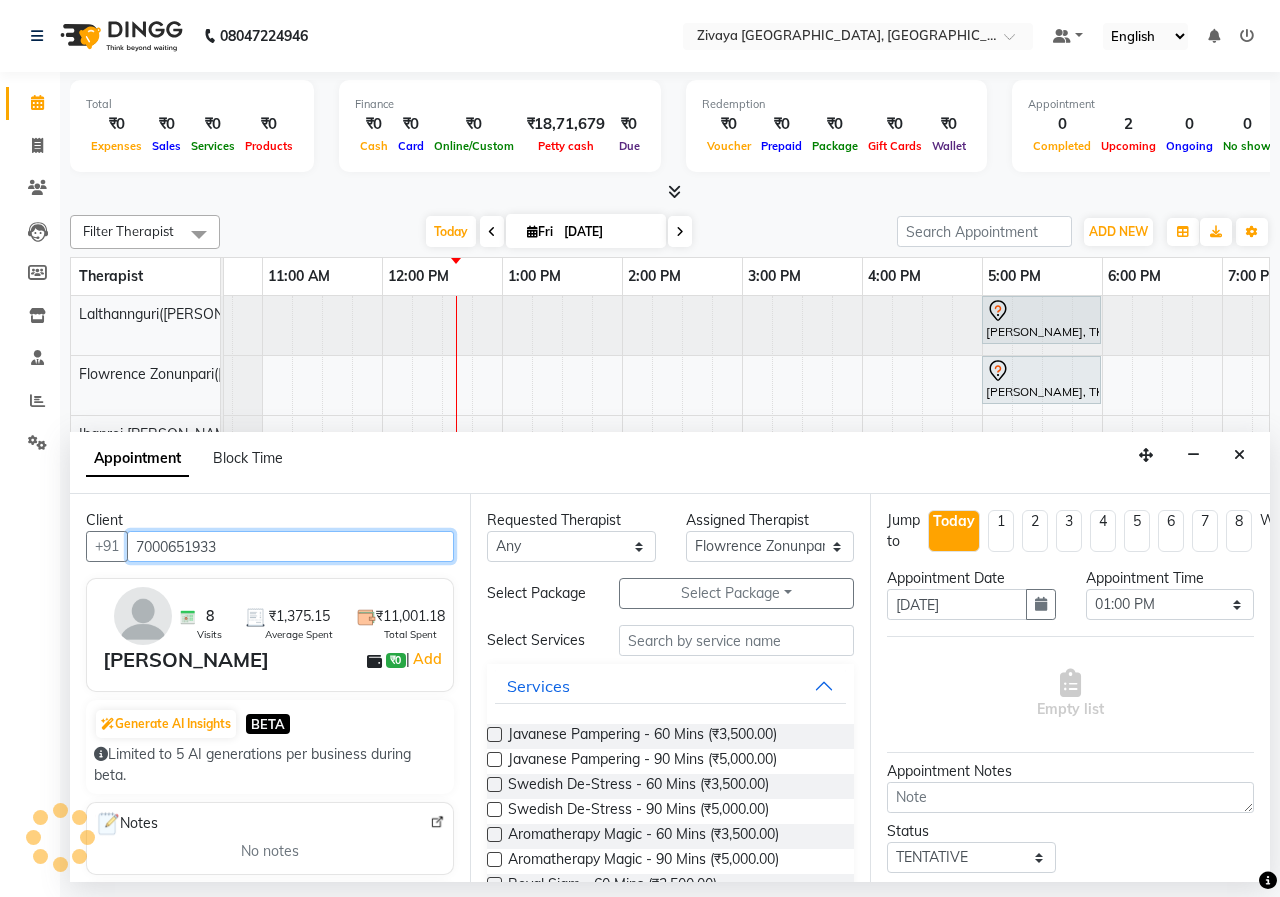 type on "7000651933" 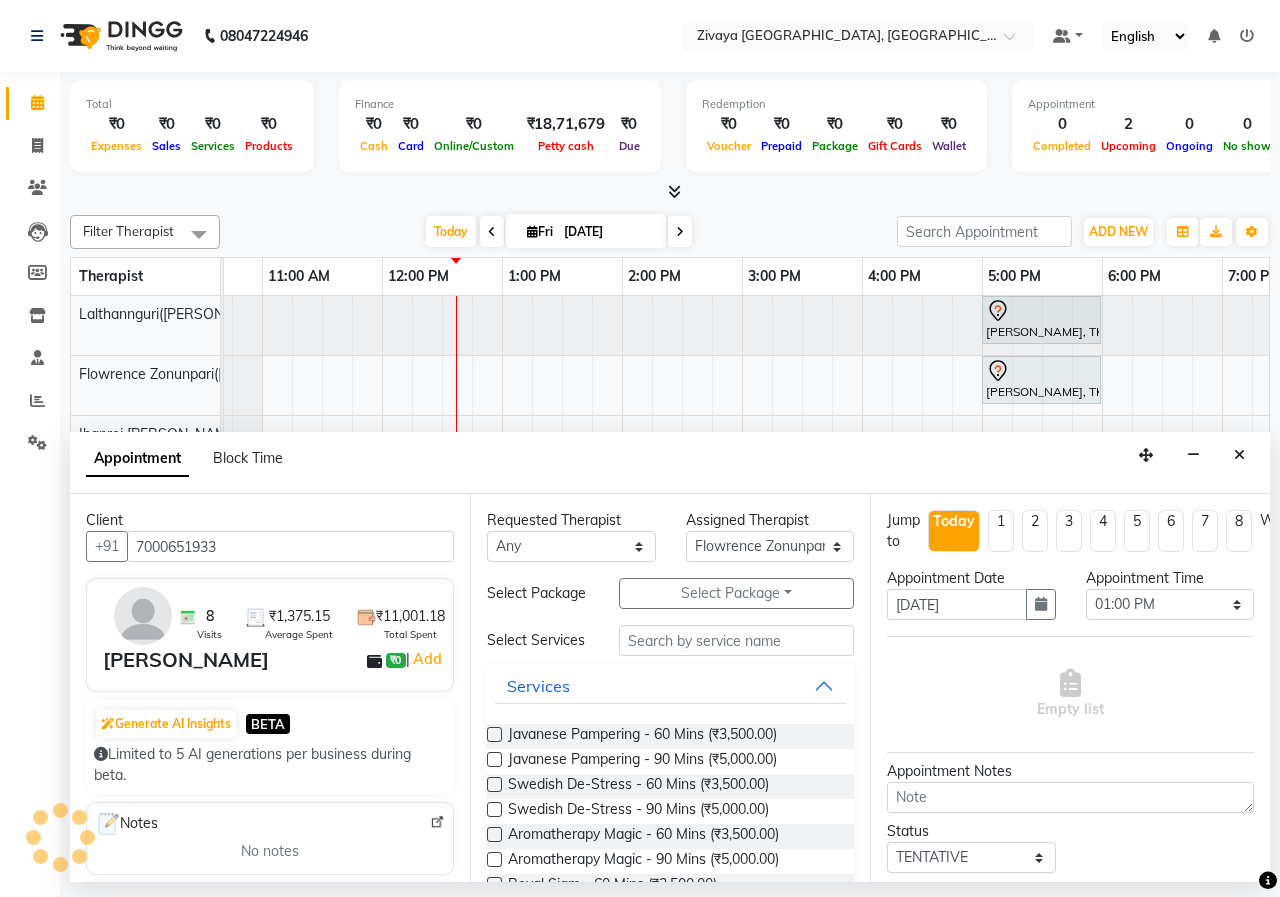 click at bounding box center (494, 734) 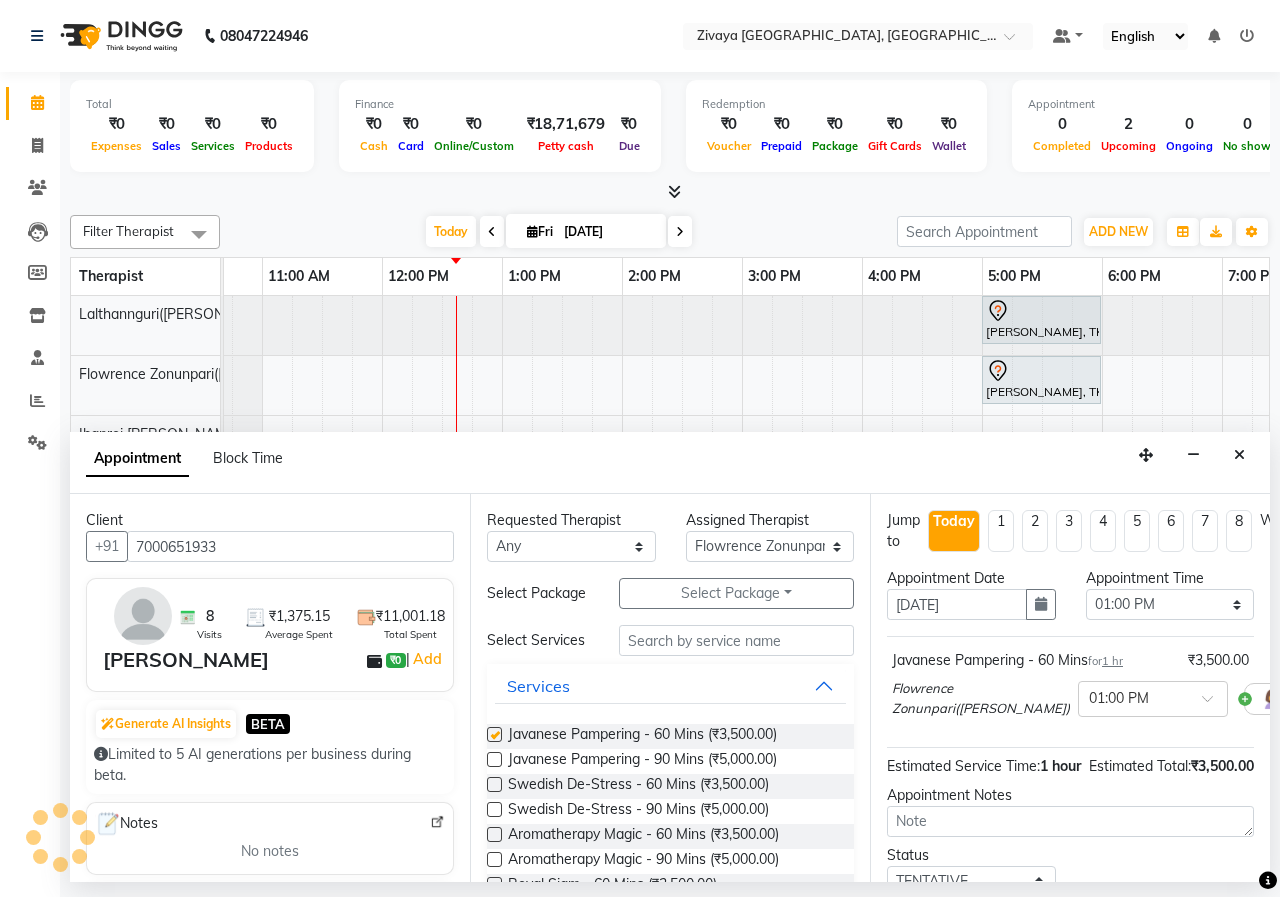 checkbox on "false" 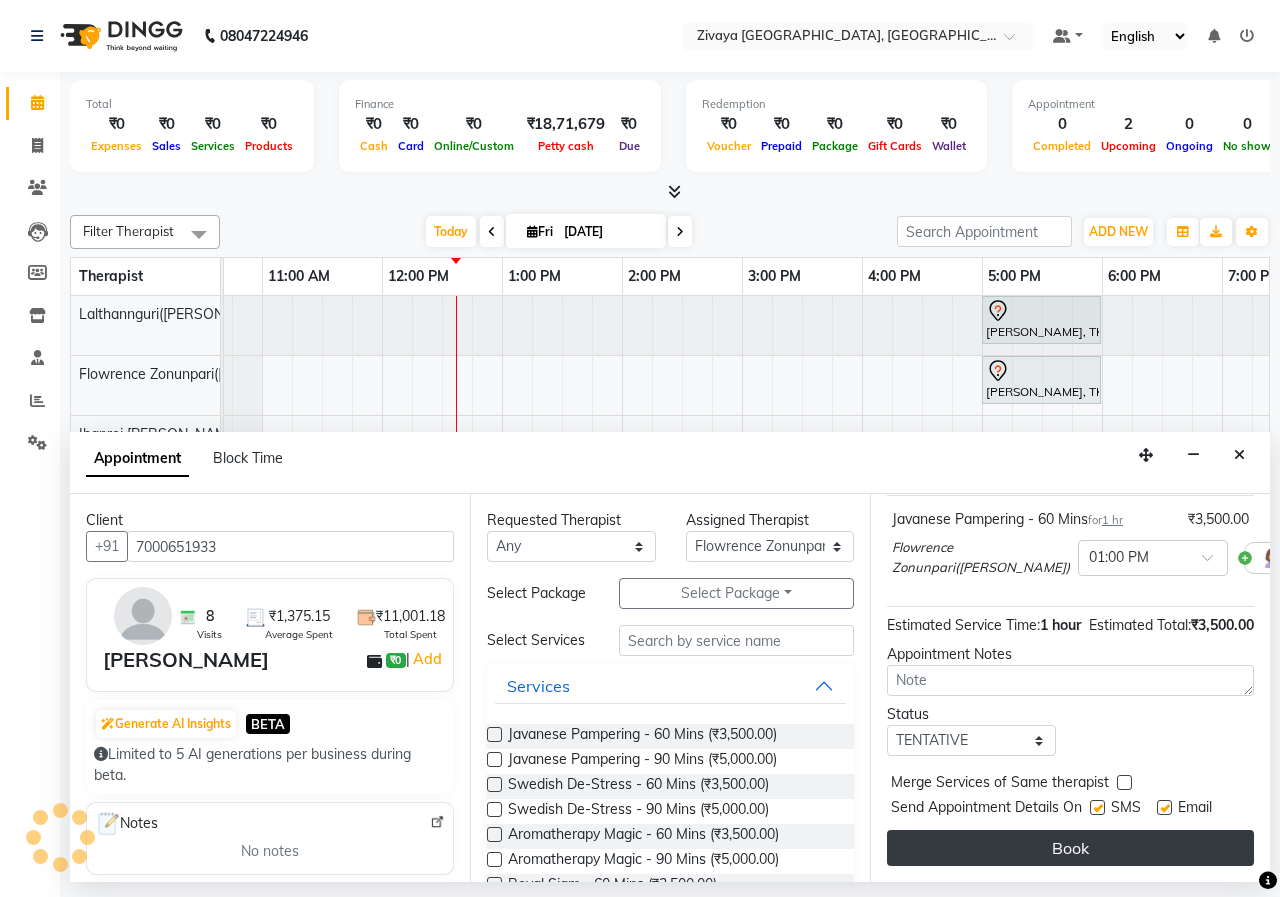 click on "Book" at bounding box center (1070, 848) 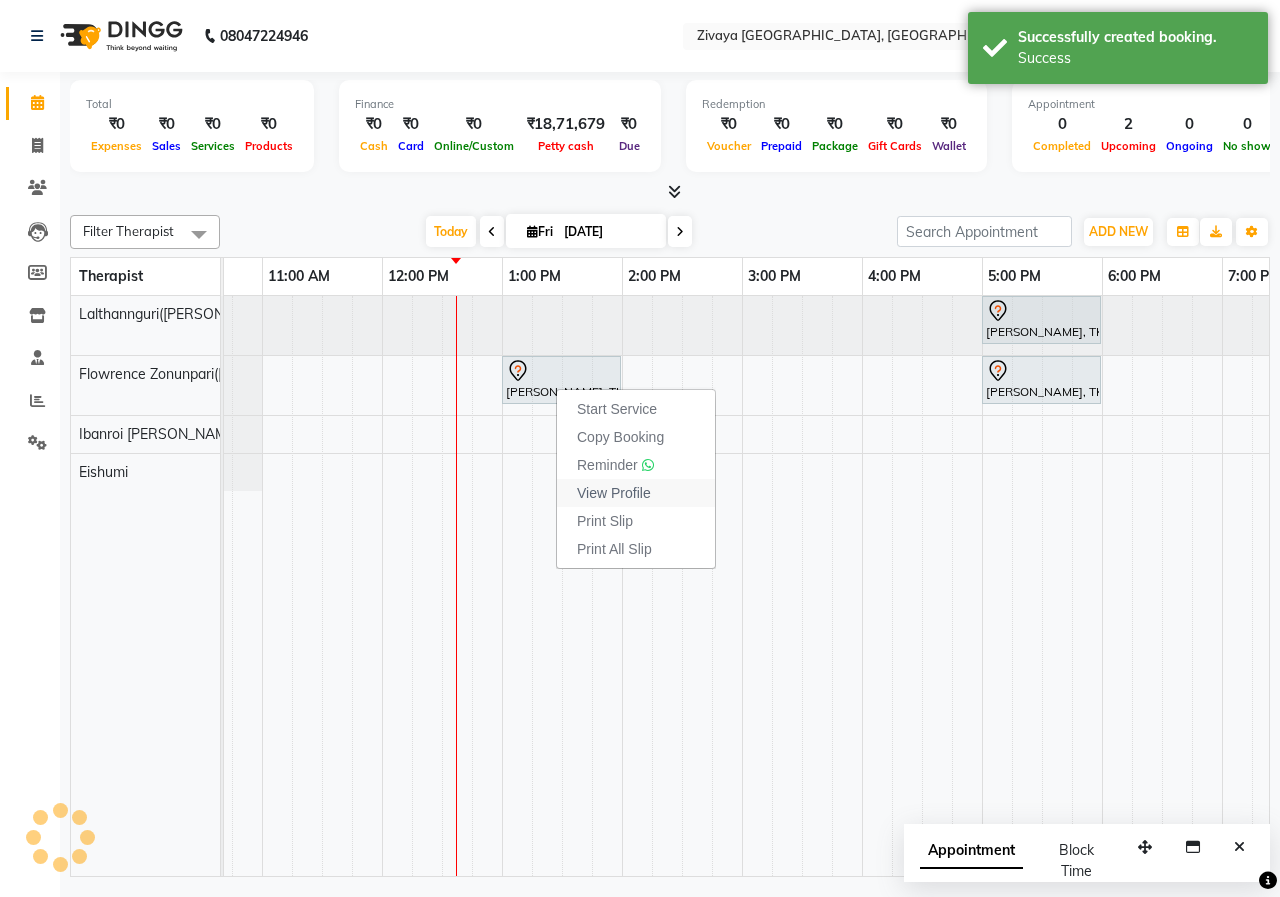 click on "View Profile" at bounding box center [614, 493] 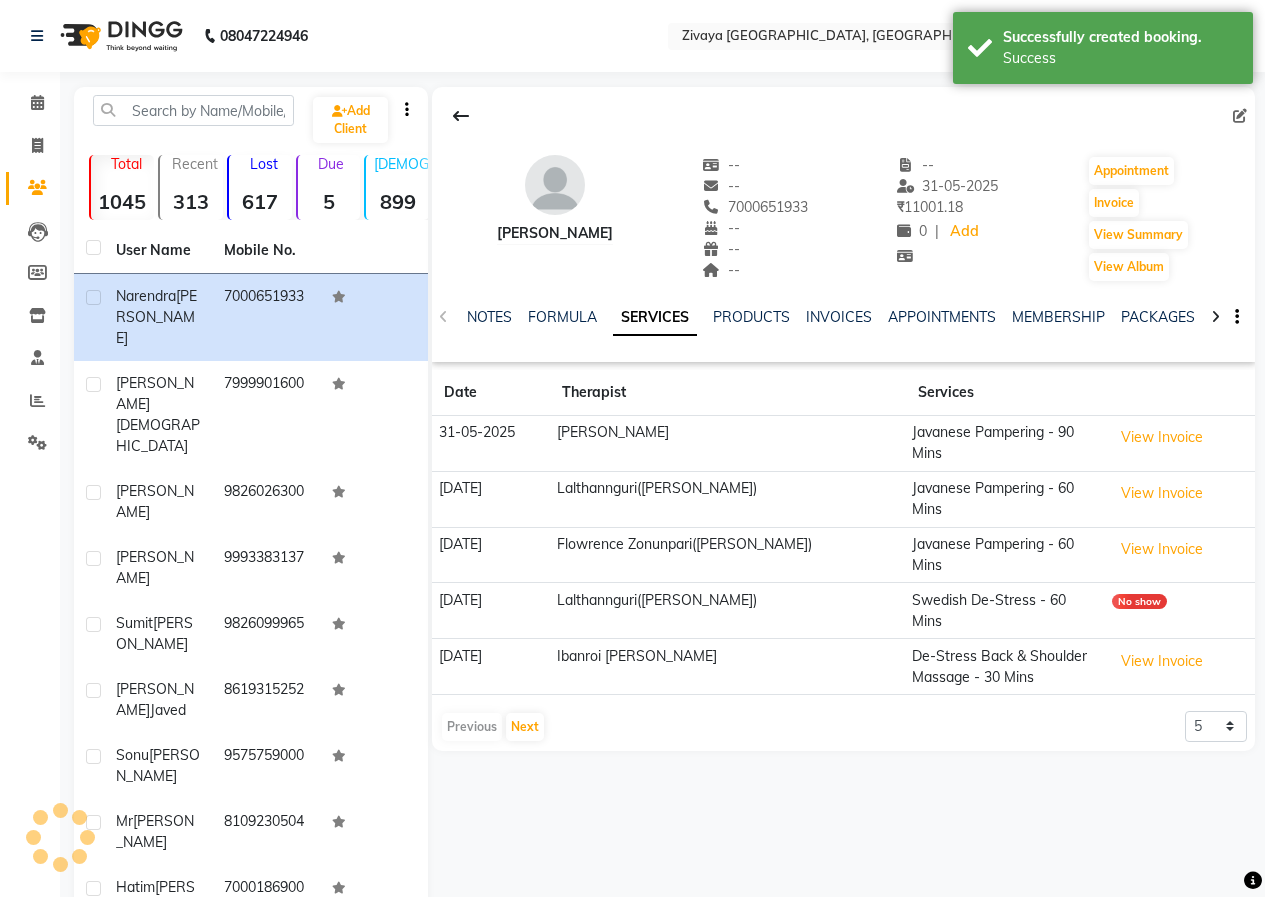 click on "NOTES FORMULA SERVICES PRODUCTS INVOICES APPOINTMENTS MEMBERSHIP PACKAGES VOUCHERS GIFTCARDS POINTS FORMS FAMILY CARDS WALLET" 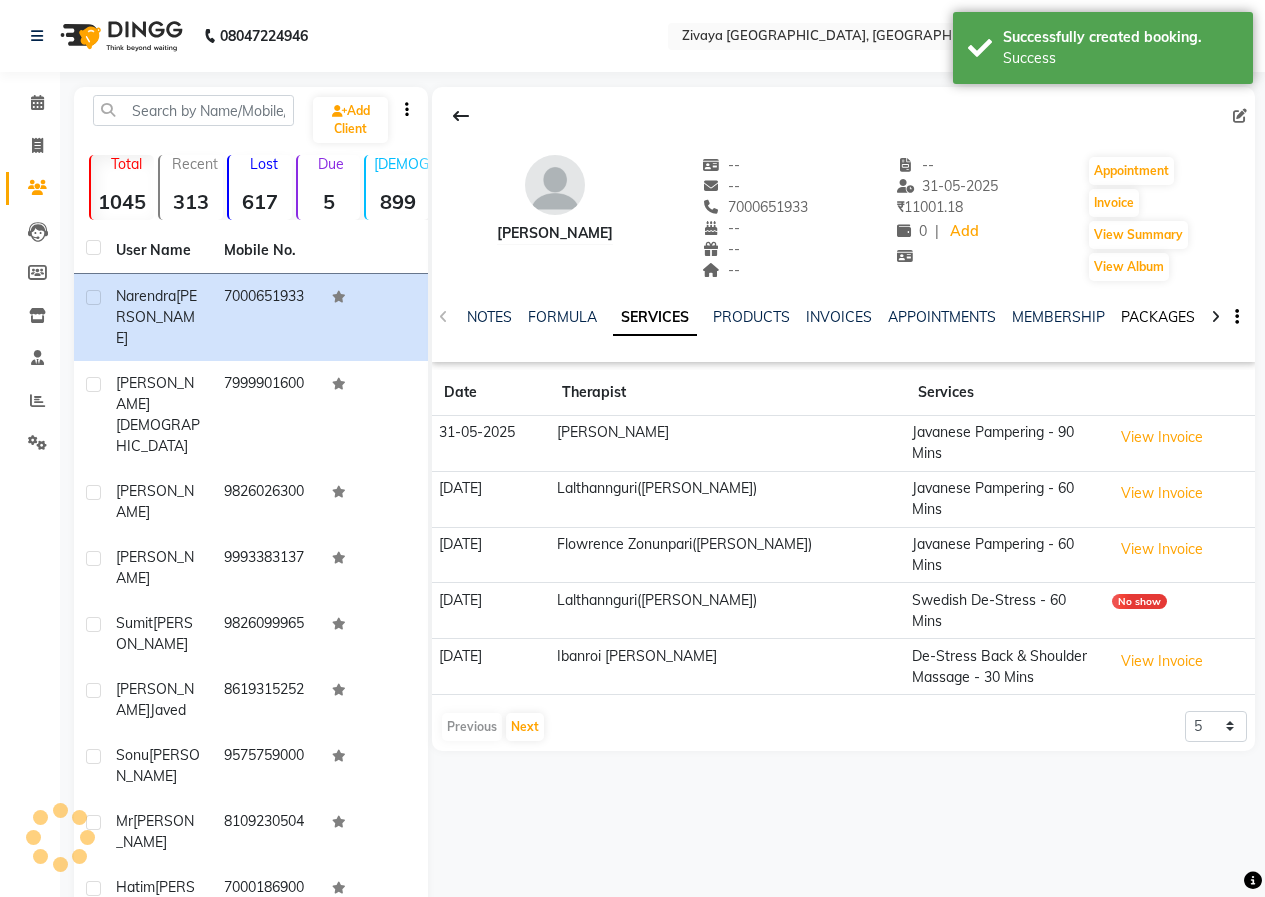 click on "PACKAGES" 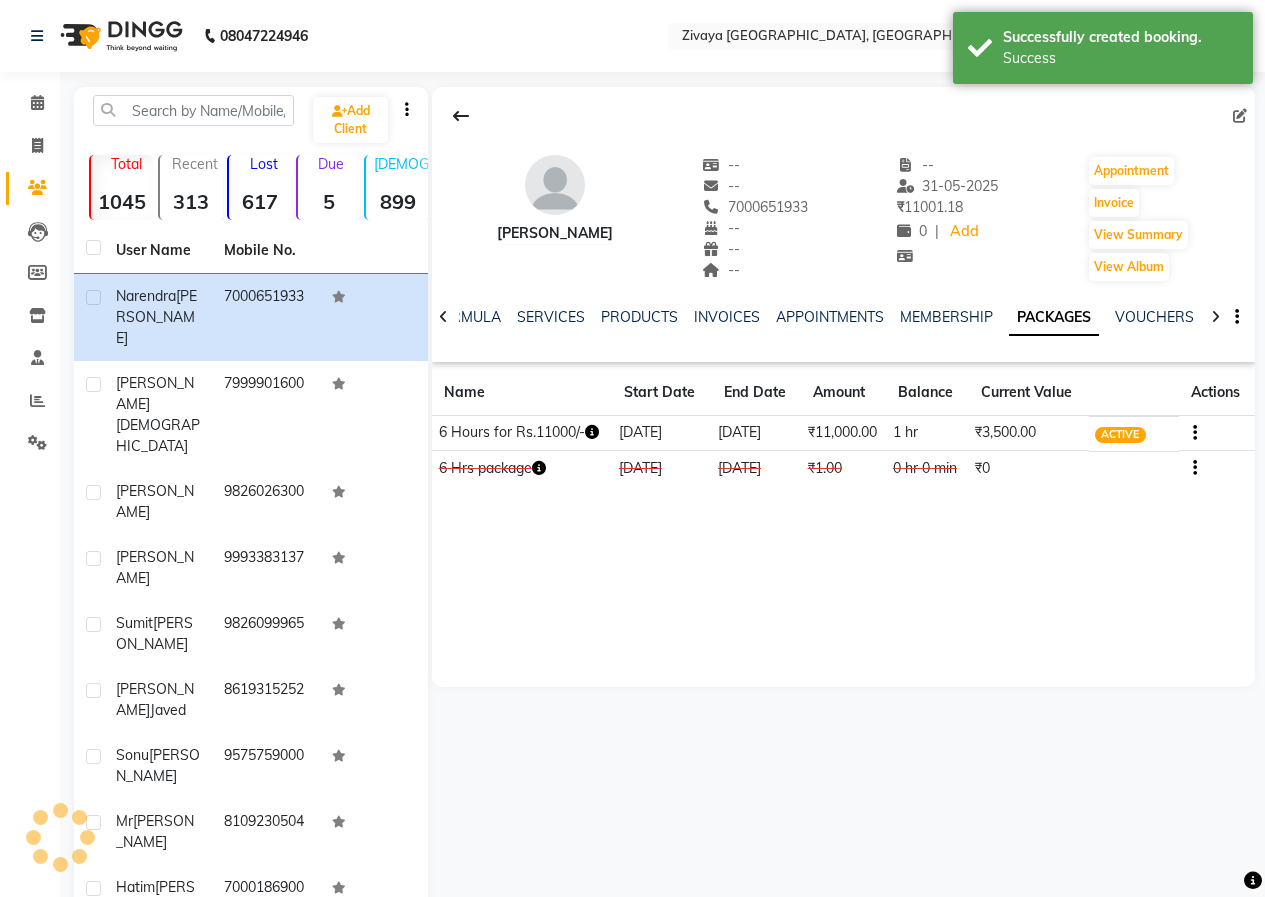 click 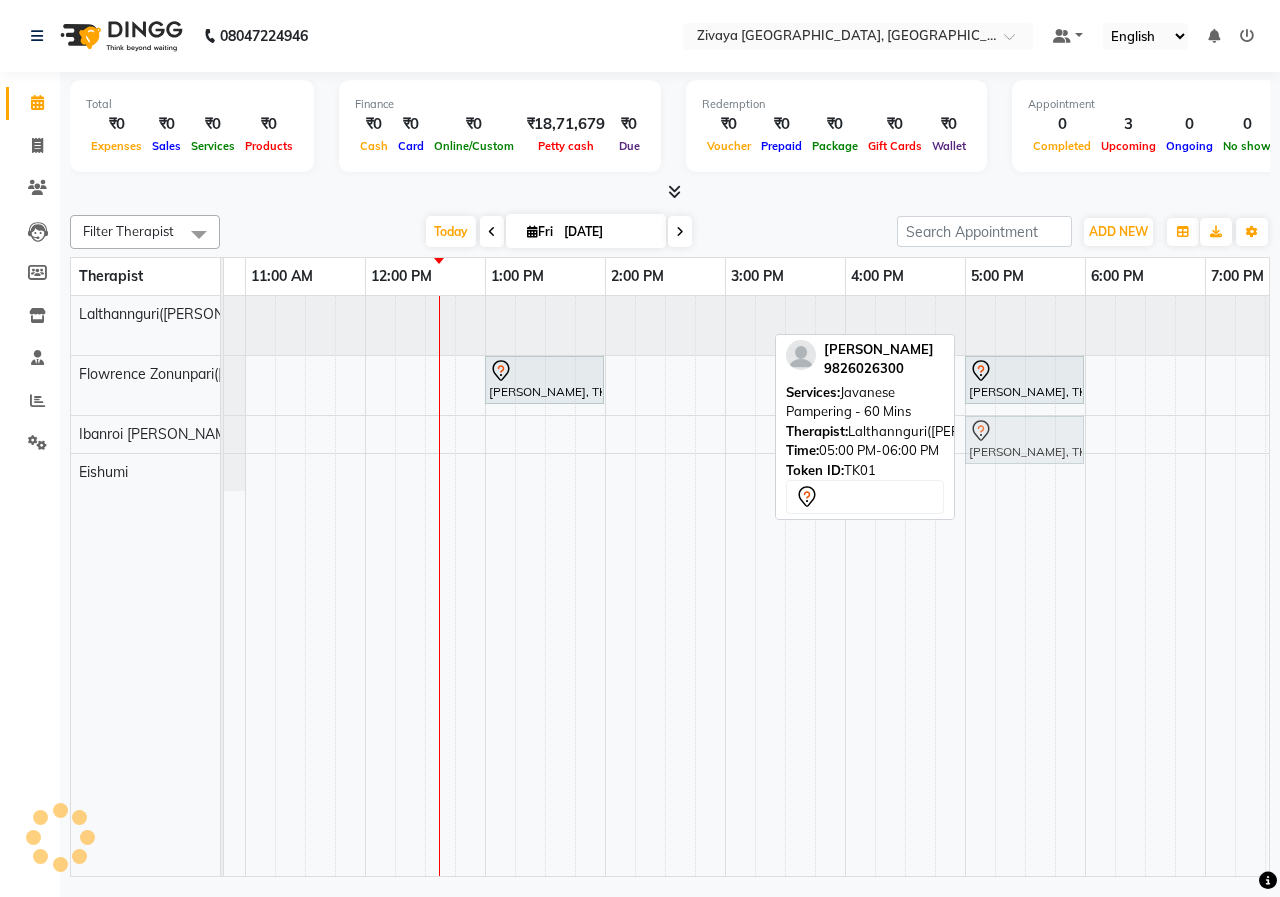 drag, startPoint x: 1035, startPoint y: 319, endPoint x: 1035, endPoint y: 427, distance: 108 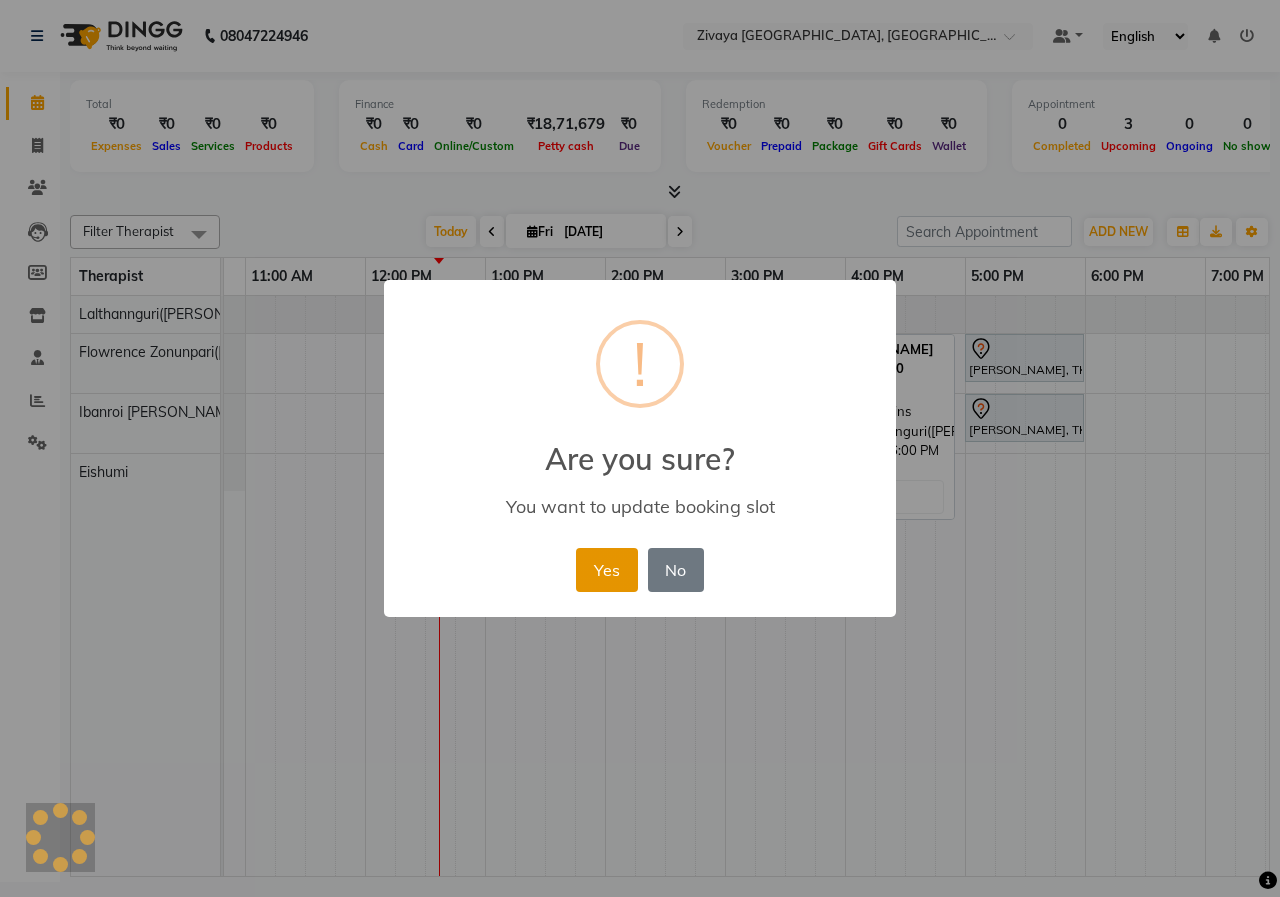 click on "Yes" at bounding box center (606, 570) 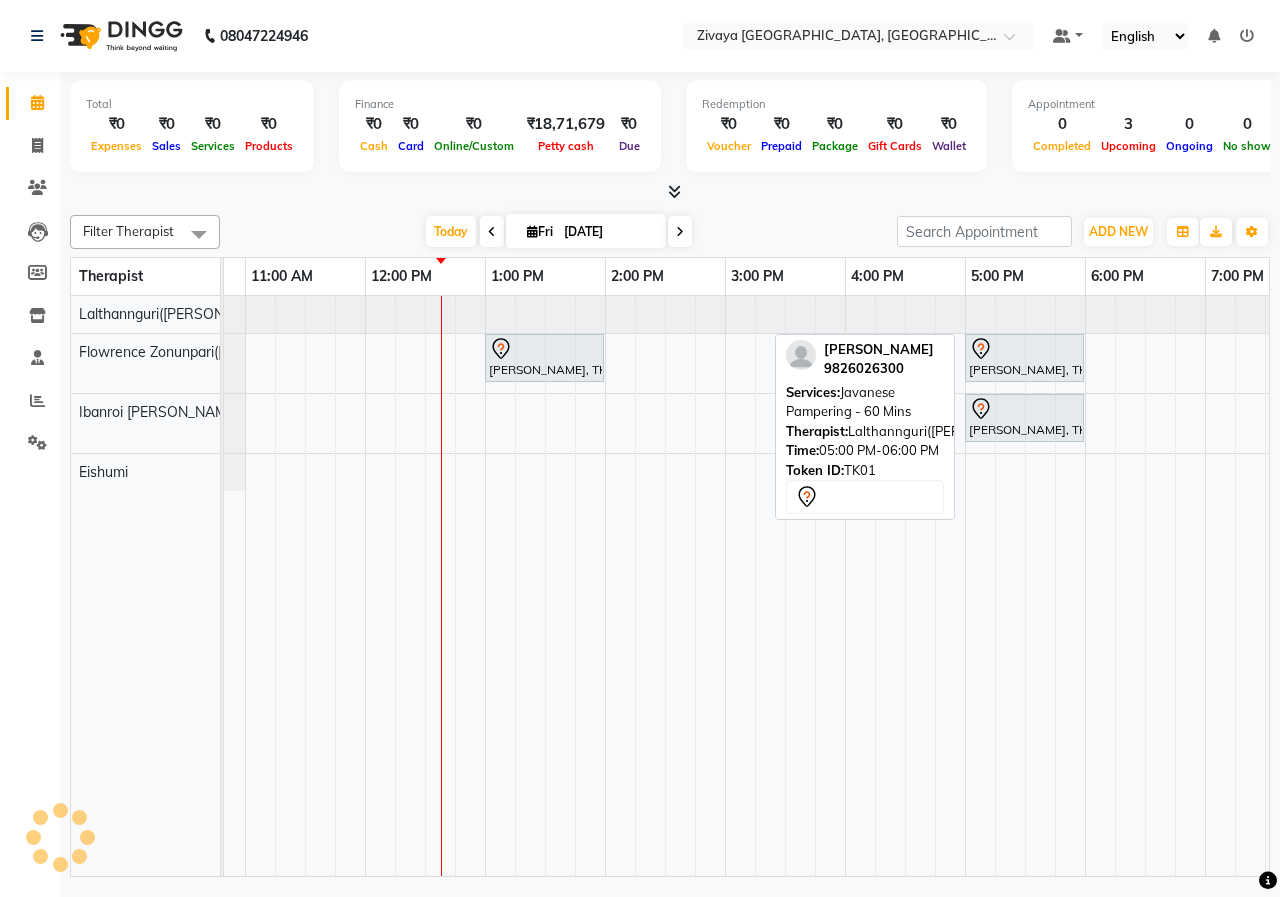 click at bounding box center [680, 231] 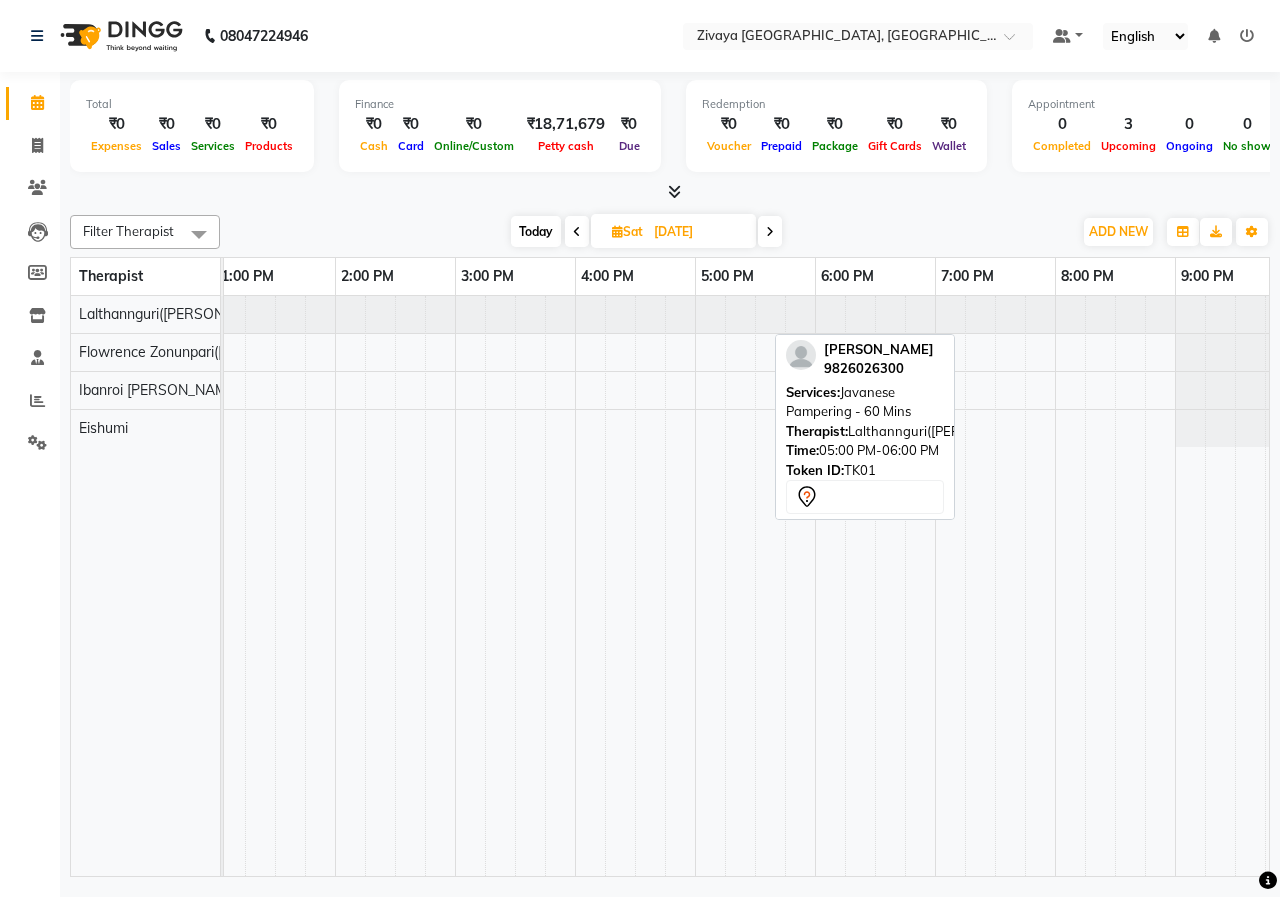 click at bounding box center (575, 586) 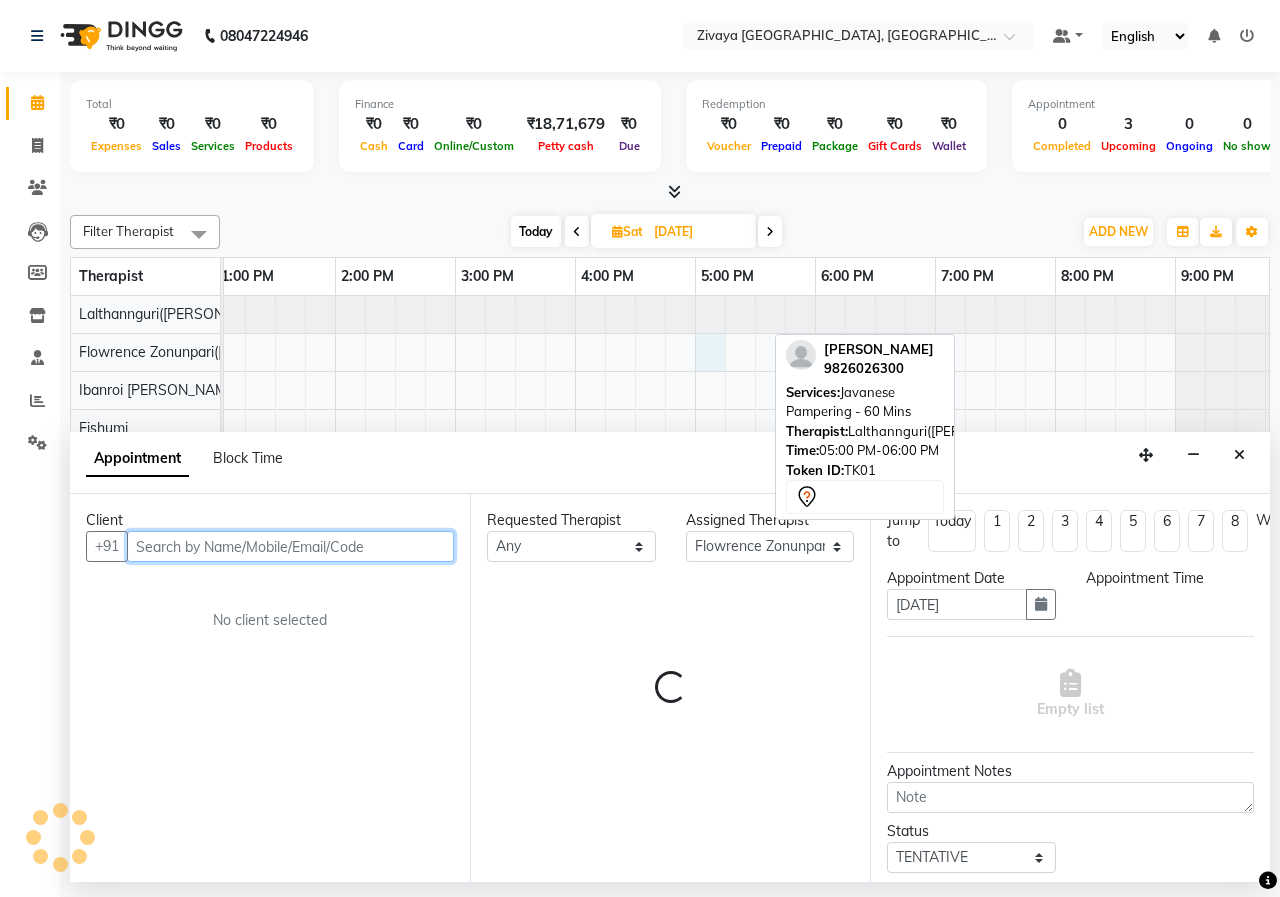 select on "1020" 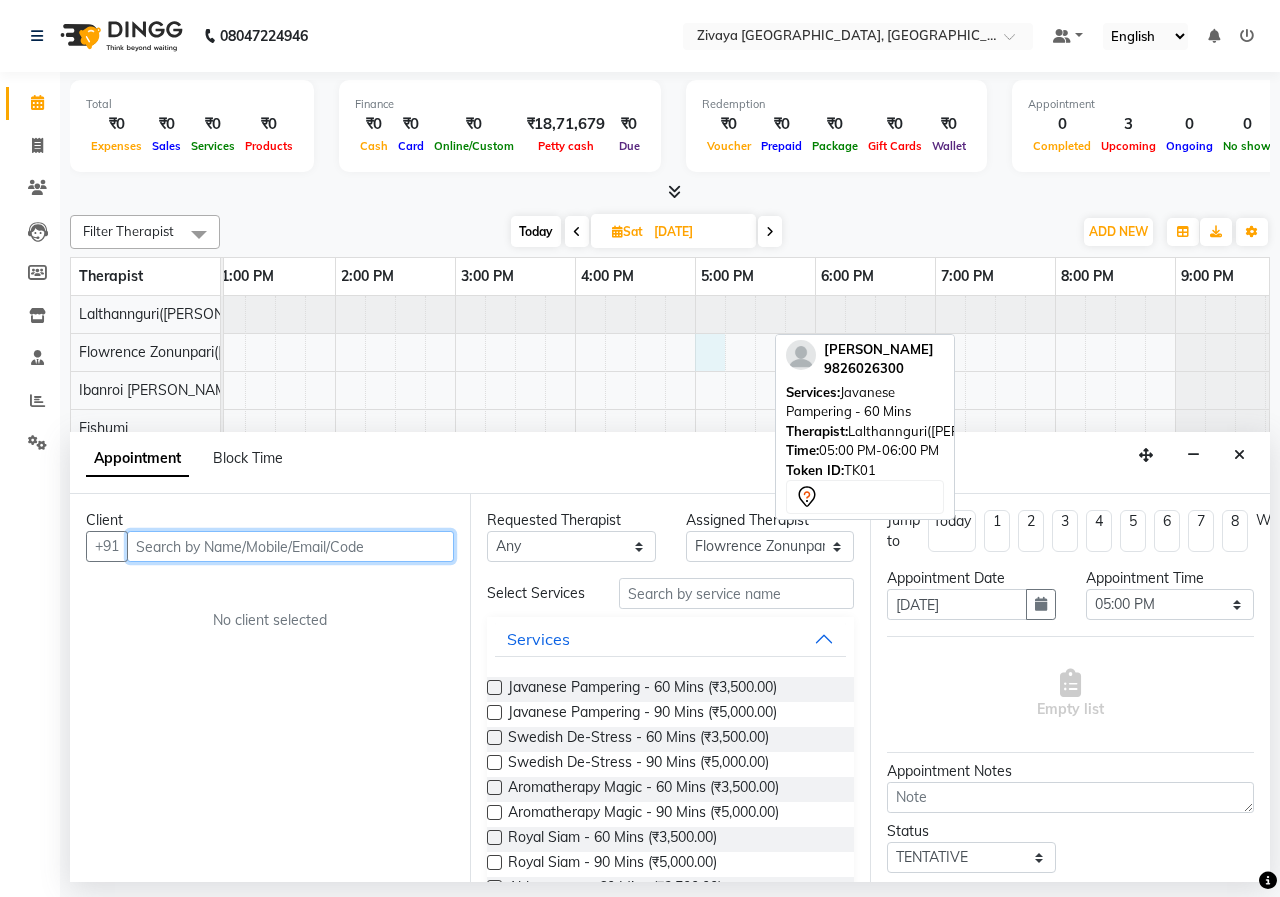 click at bounding box center (290, 546) 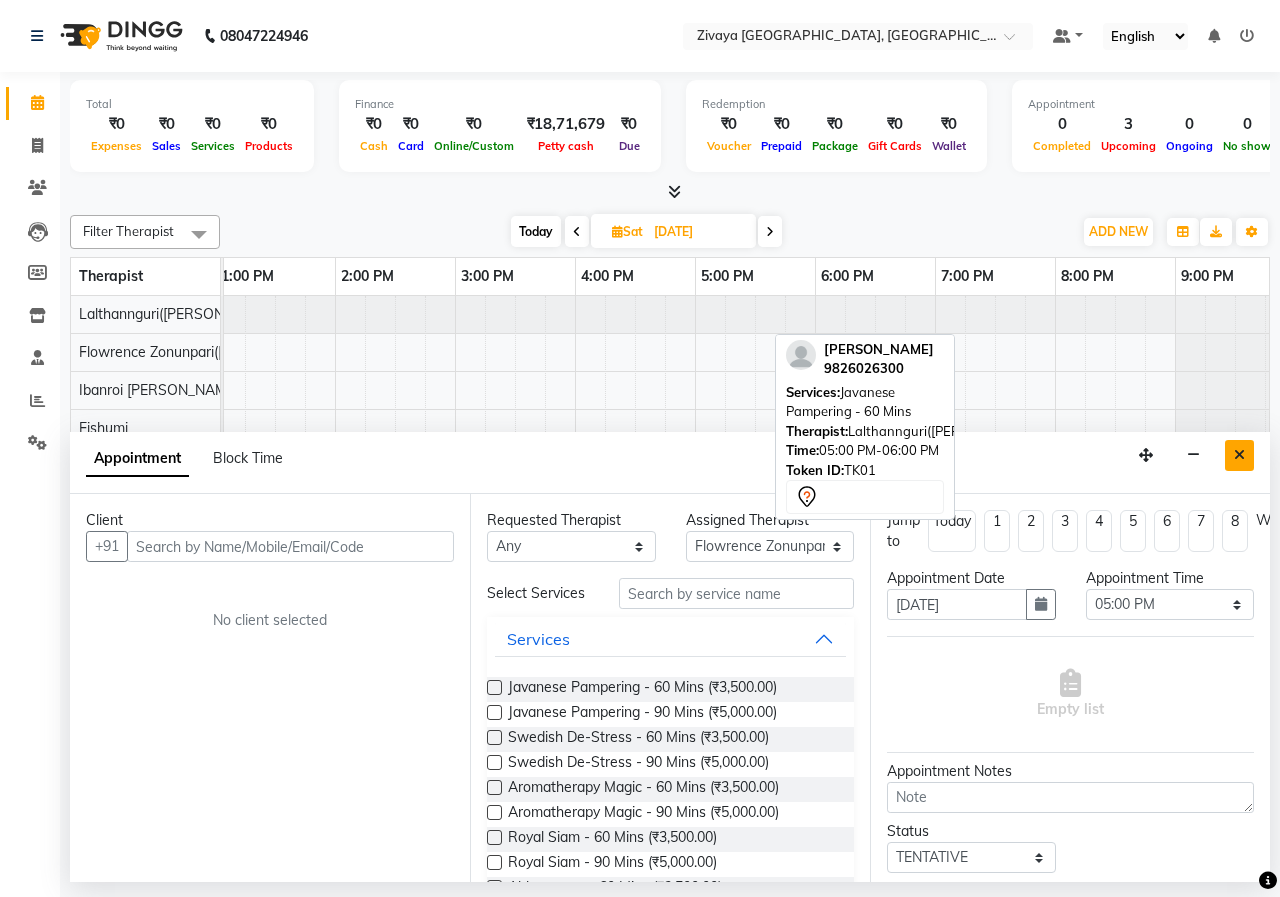 click at bounding box center [1239, 455] 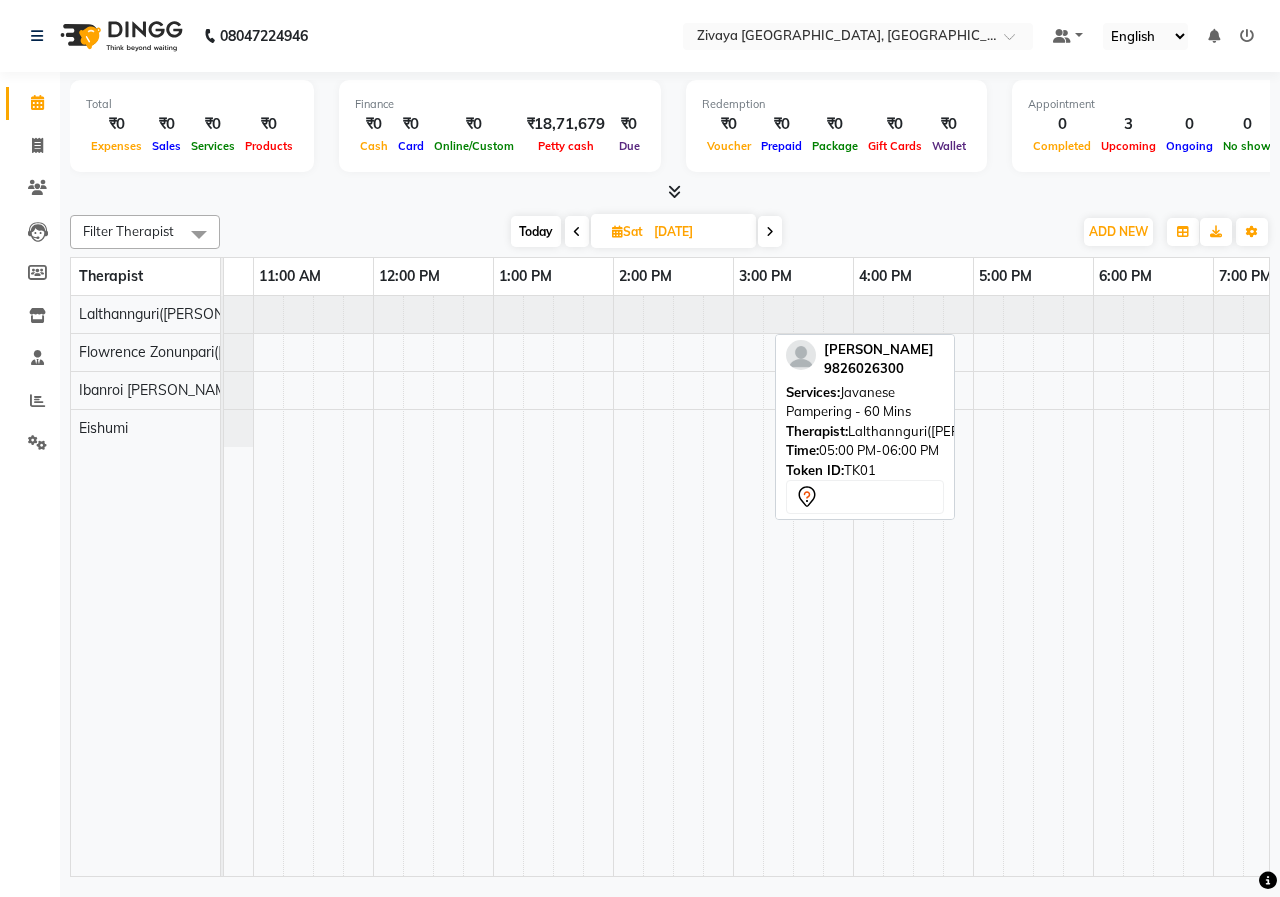 click at bounding box center [853, 586] 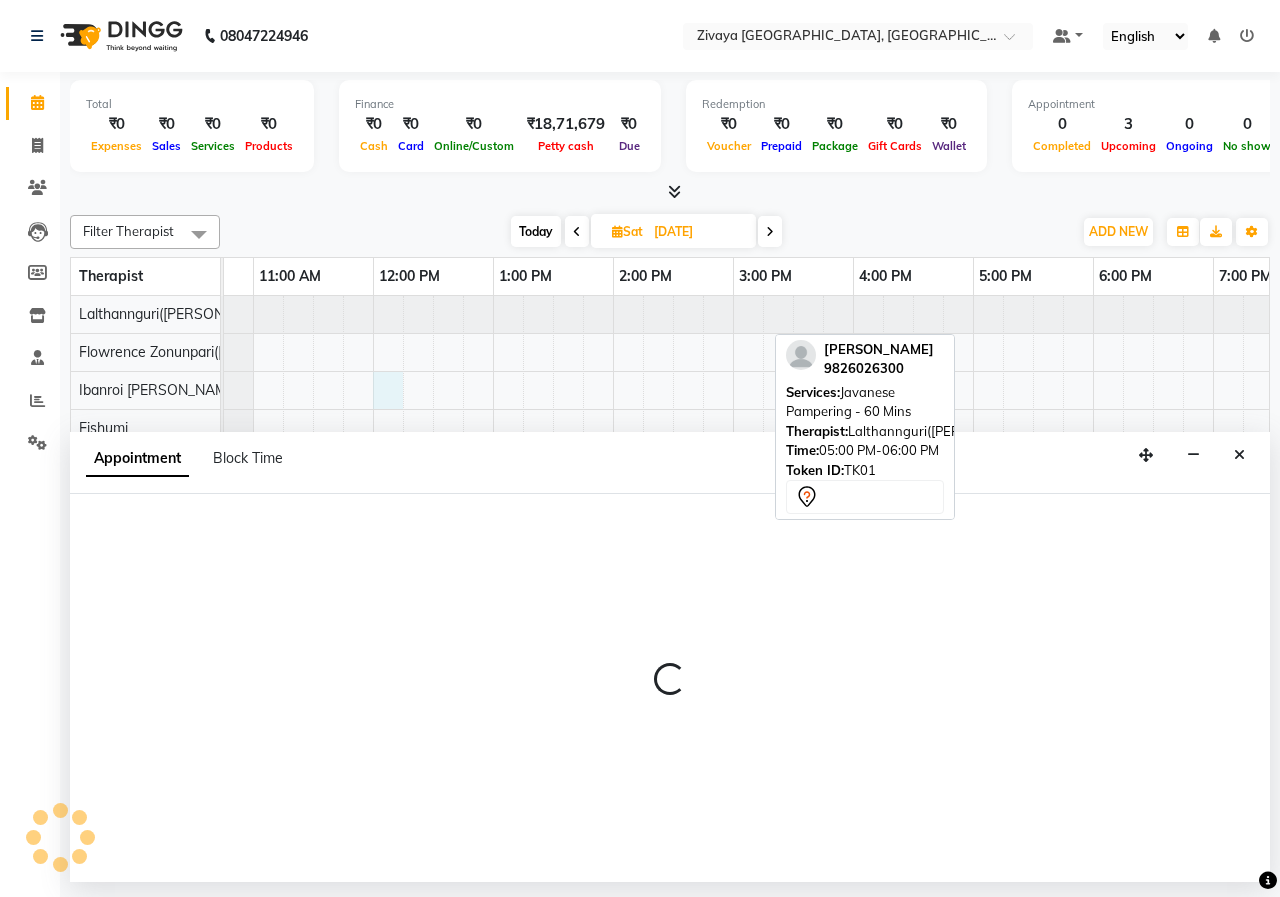 select on "61776" 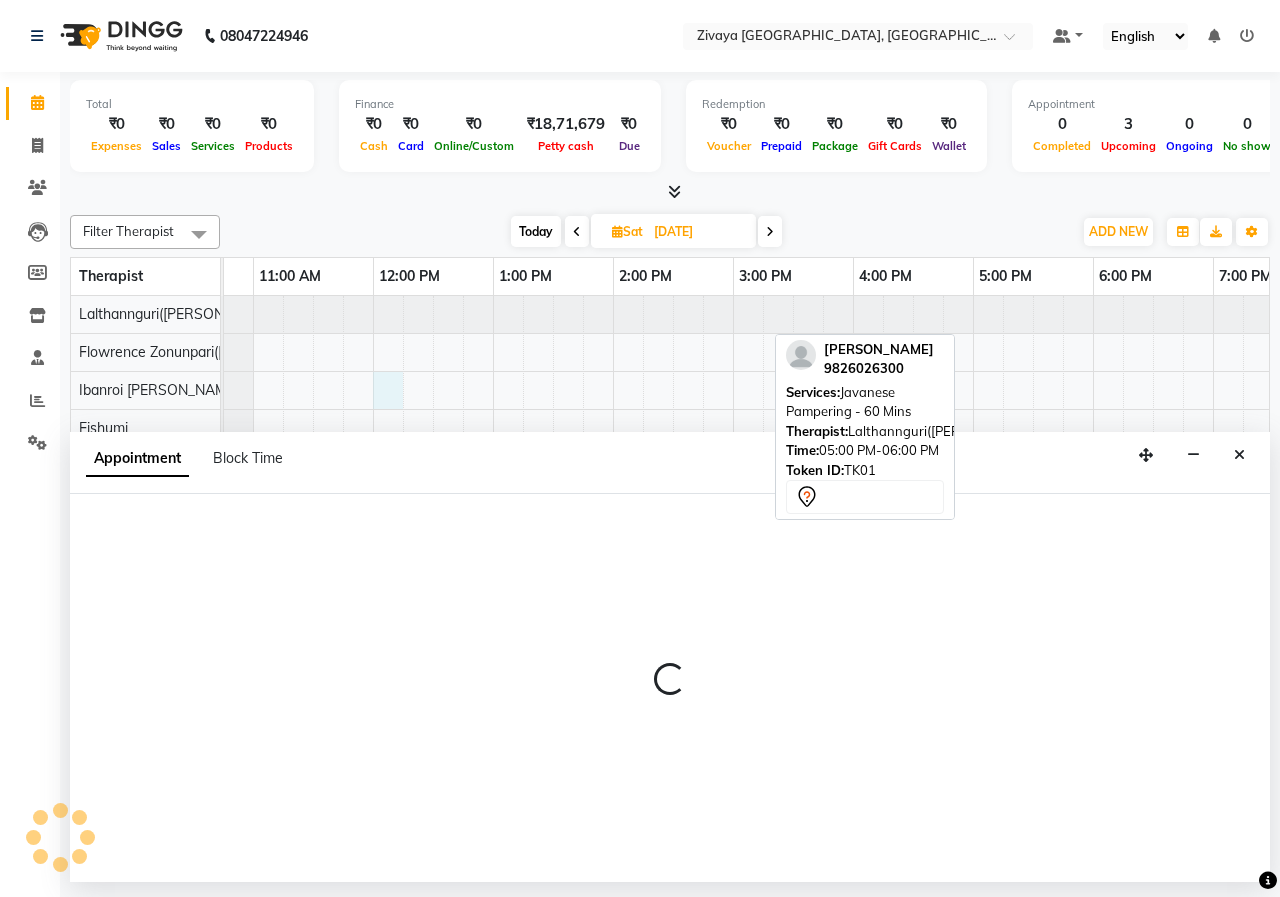 select on "720" 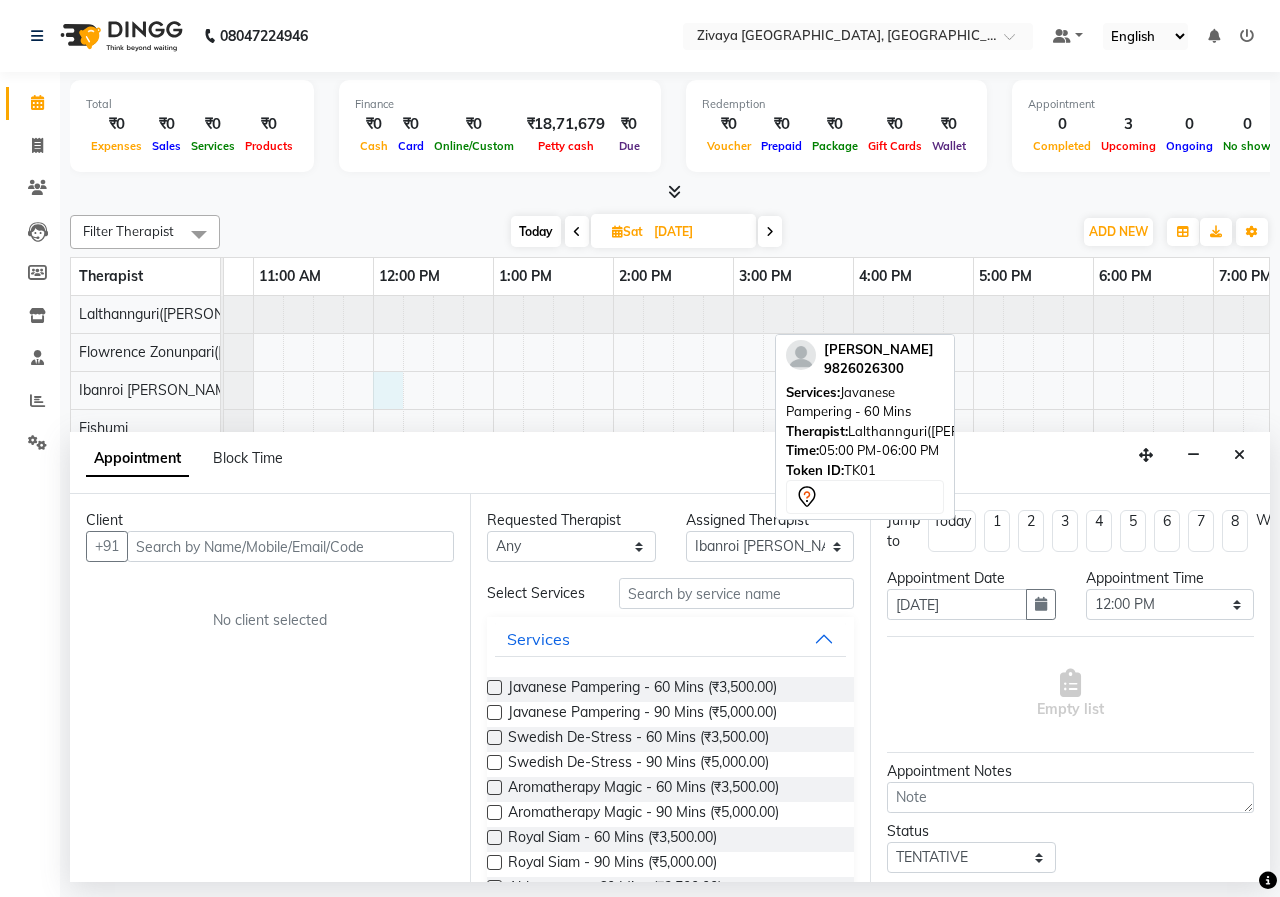 click at bounding box center [290, 546] 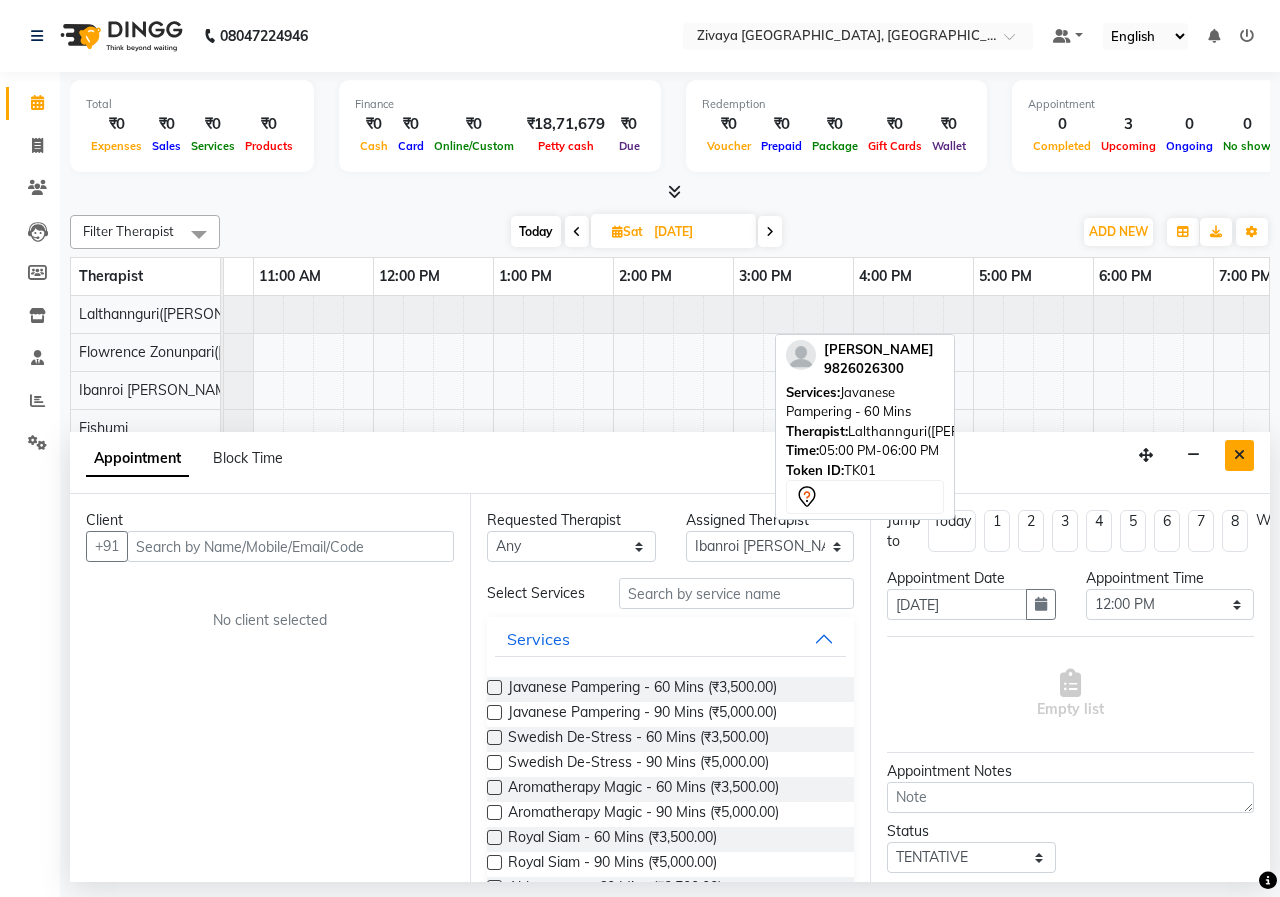 click at bounding box center [1239, 455] 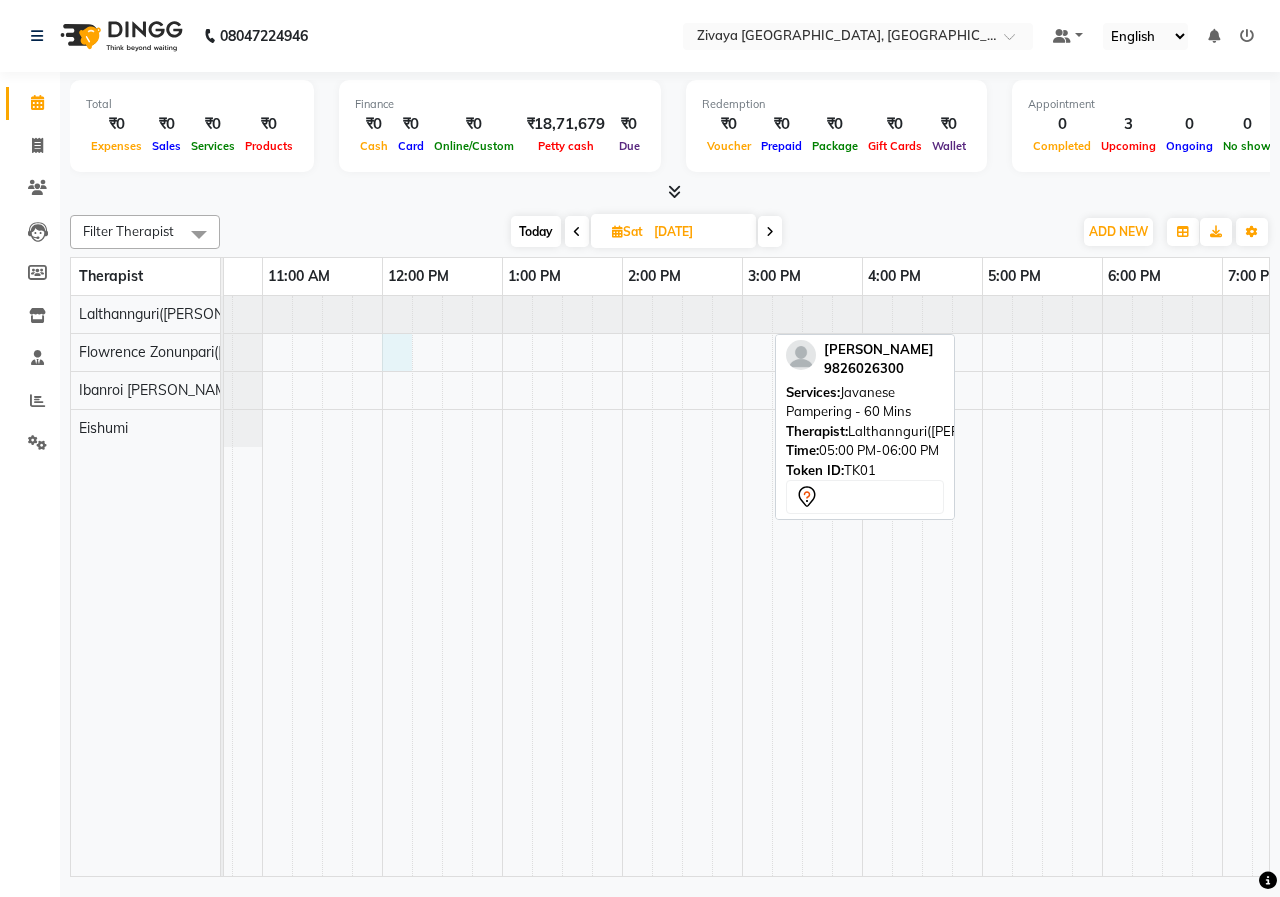 click at bounding box center (862, 586) 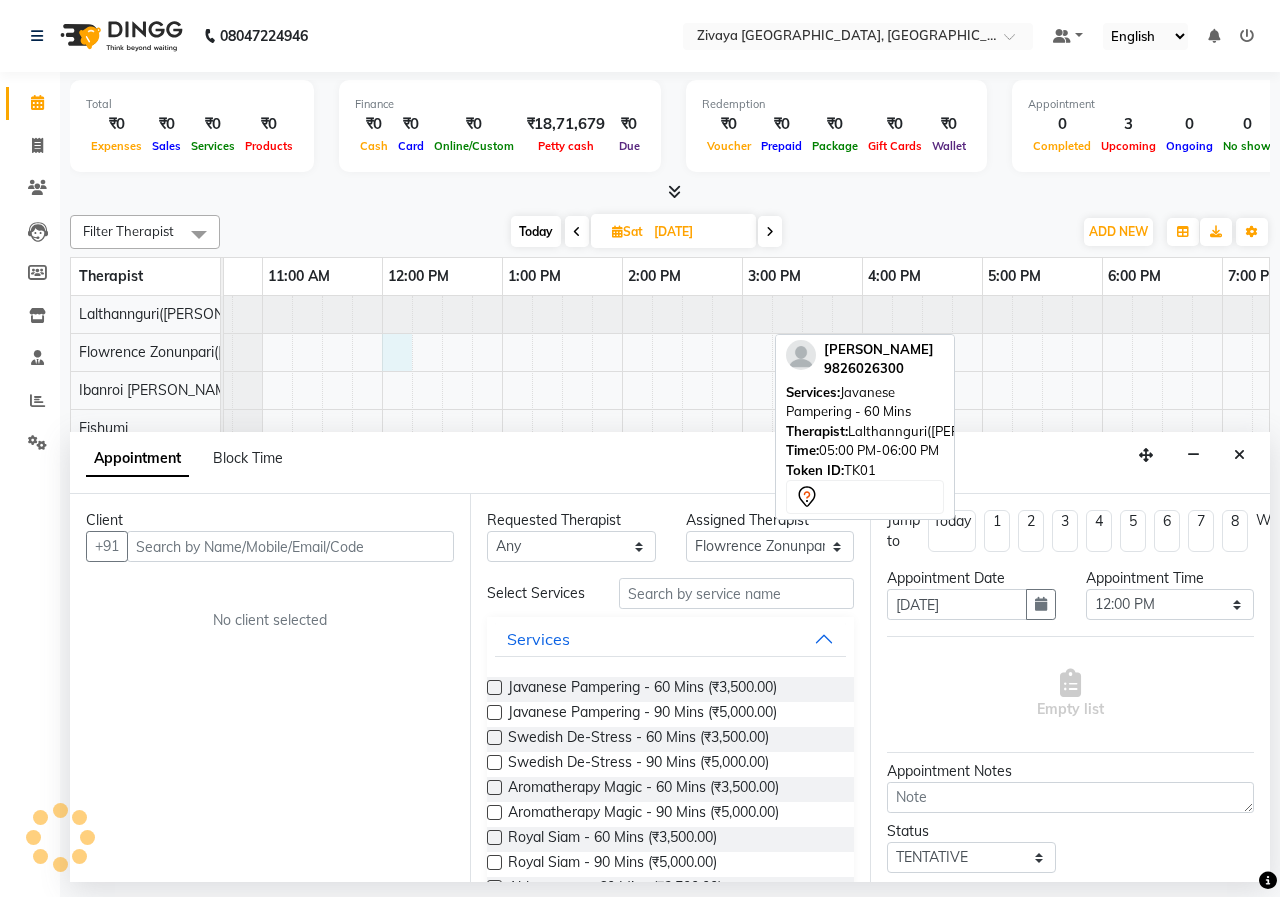 click at bounding box center (290, 546) 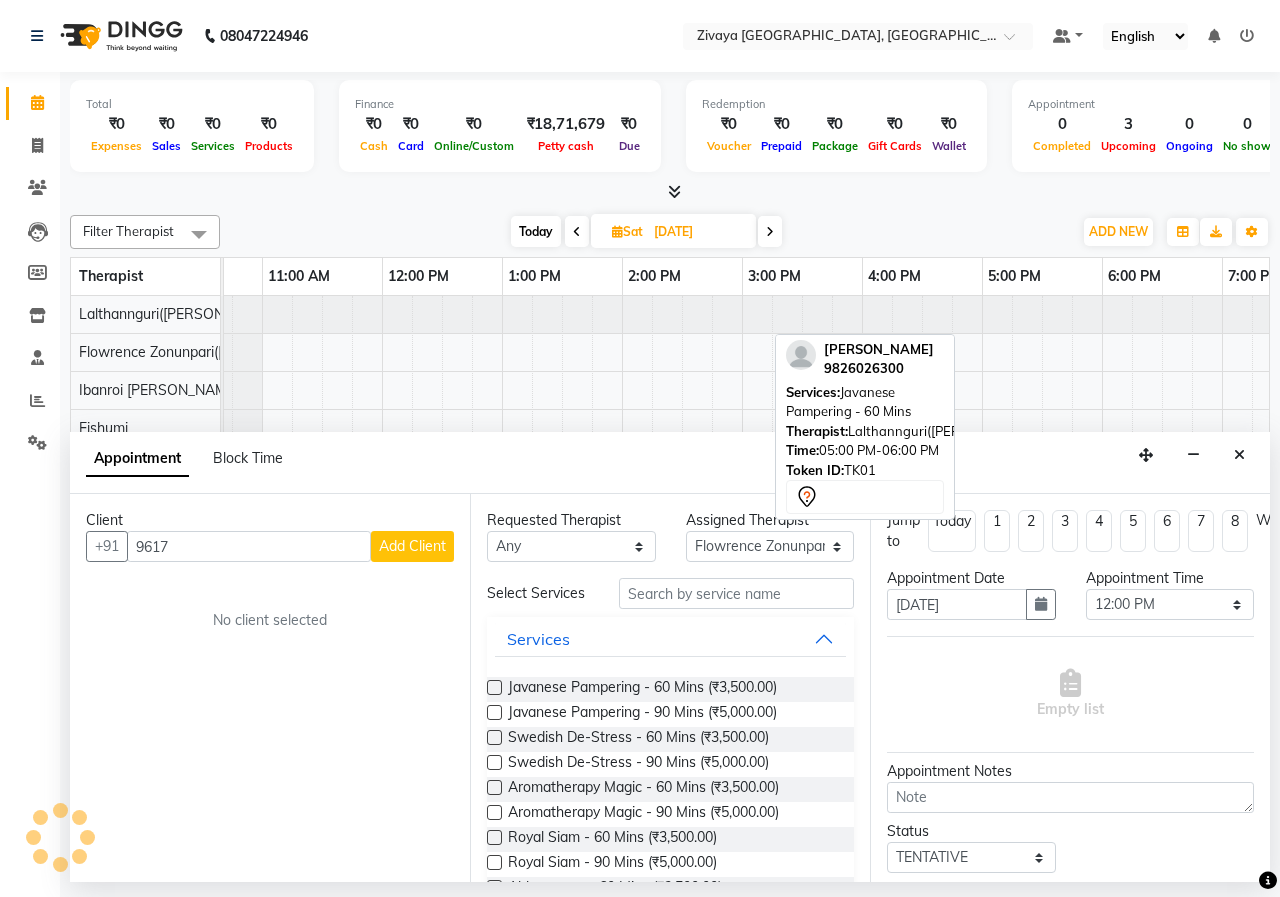 type on "96175" 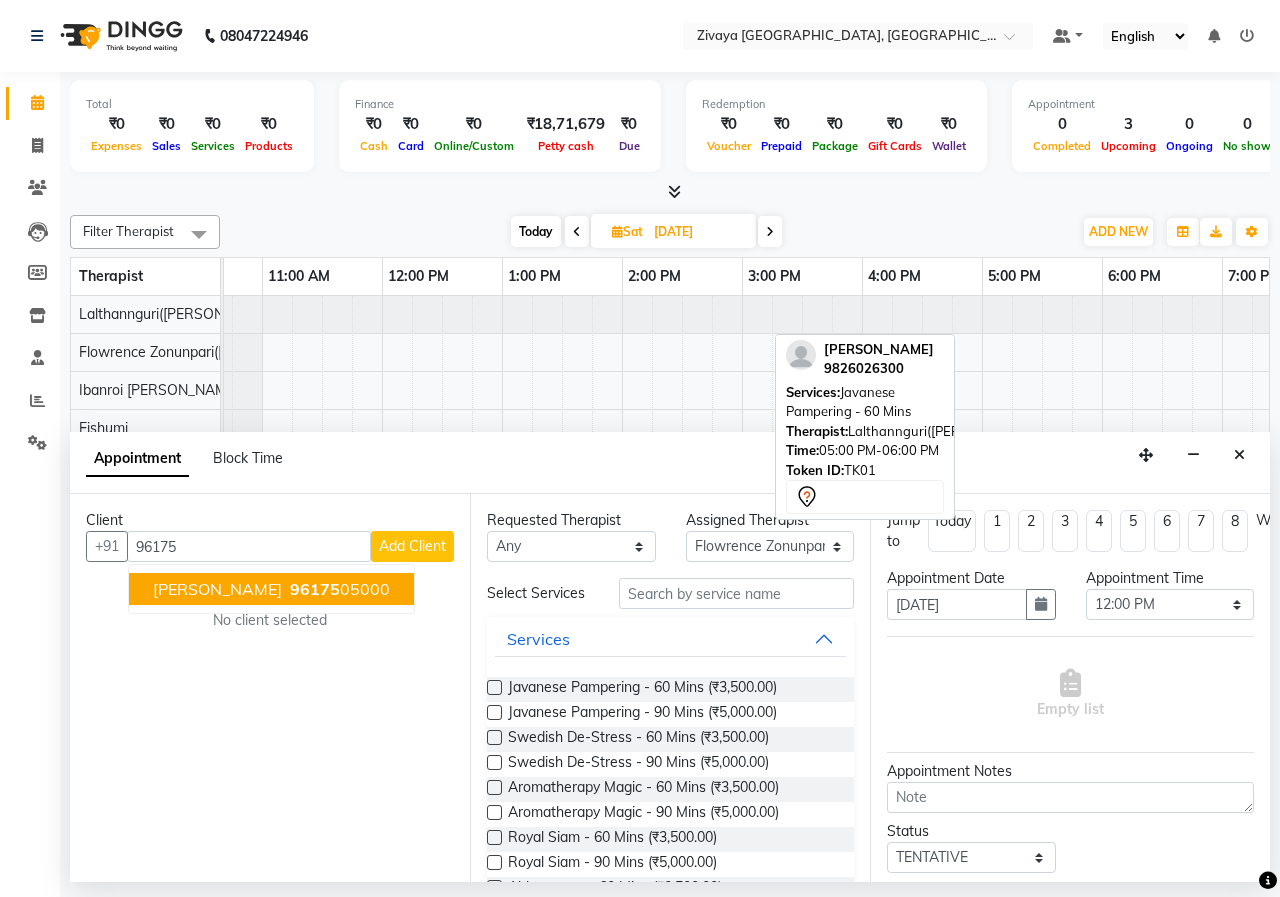 click on "96175" at bounding box center (249, 546) 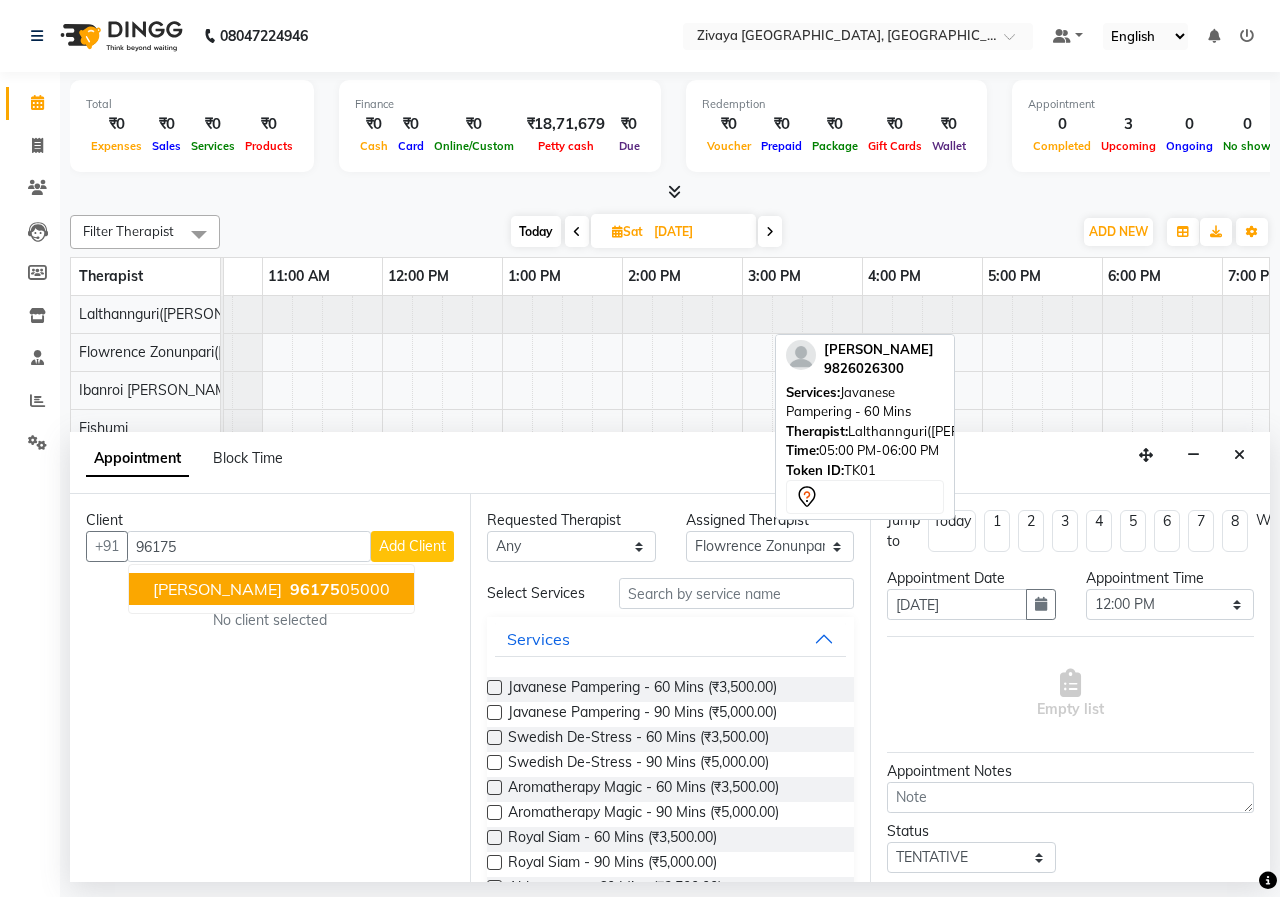 click on "96175" at bounding box center (249, 546) 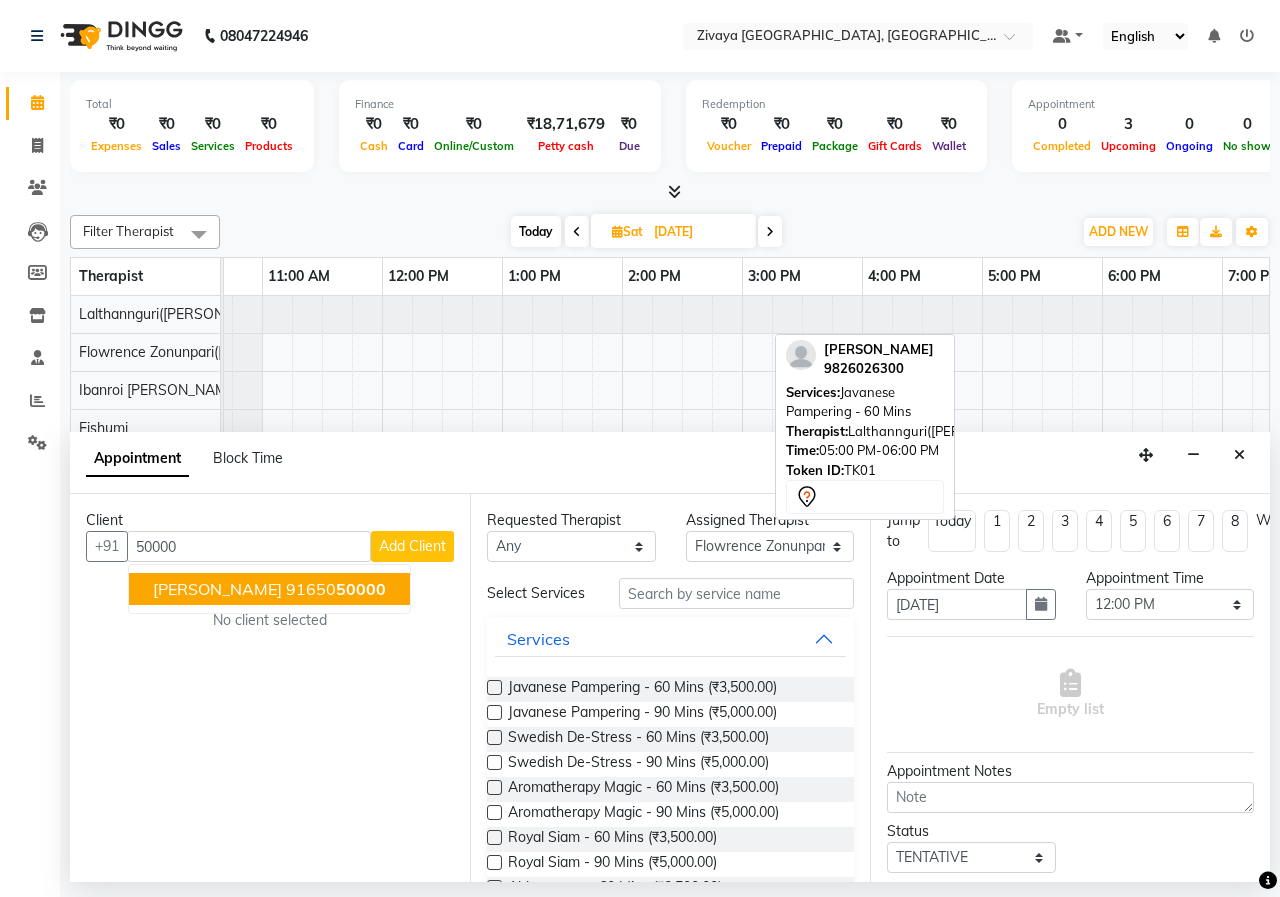 click on "91650 50000" at bounding box center (336, 589) 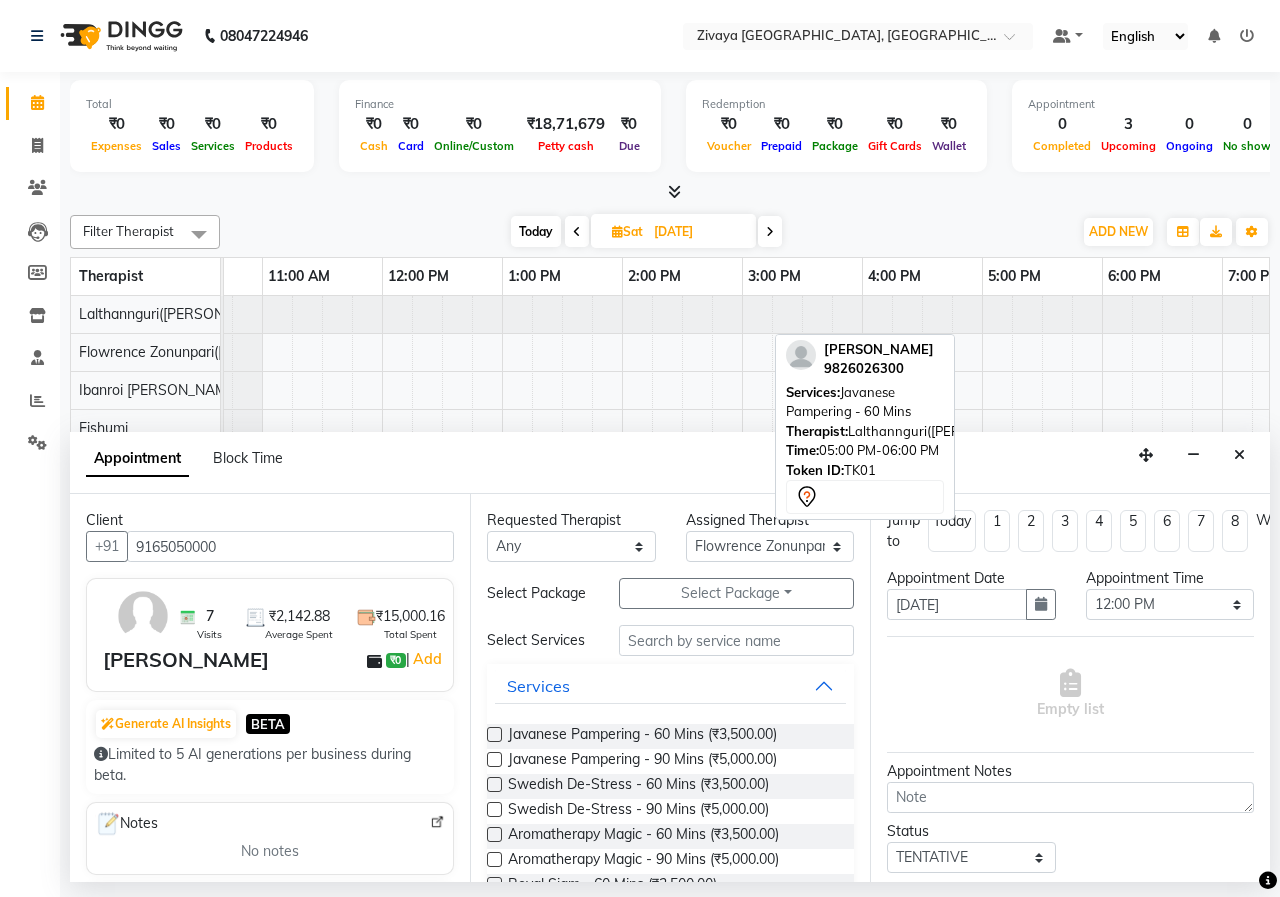 type on "9165050000" 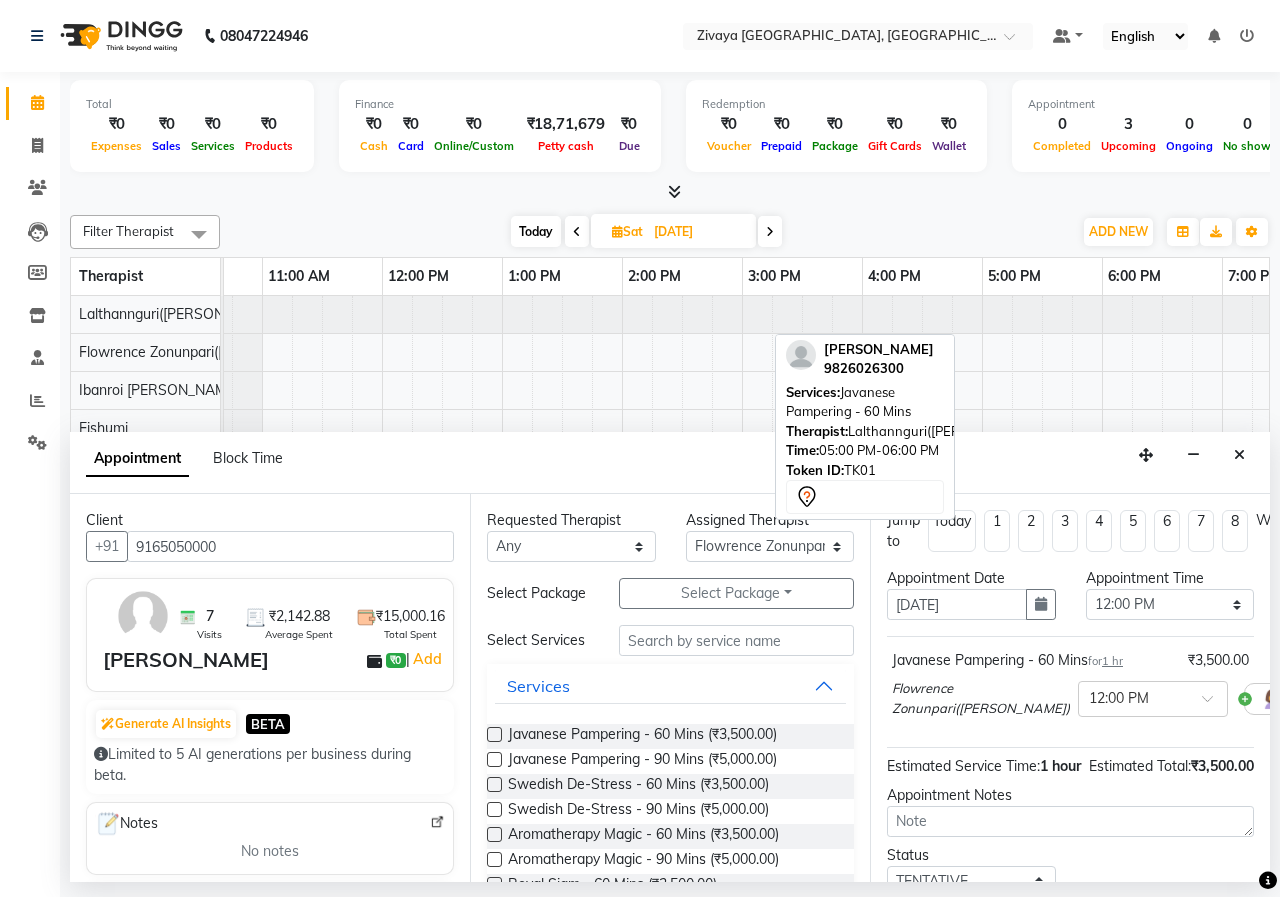 click at bounding box center (494, 734) 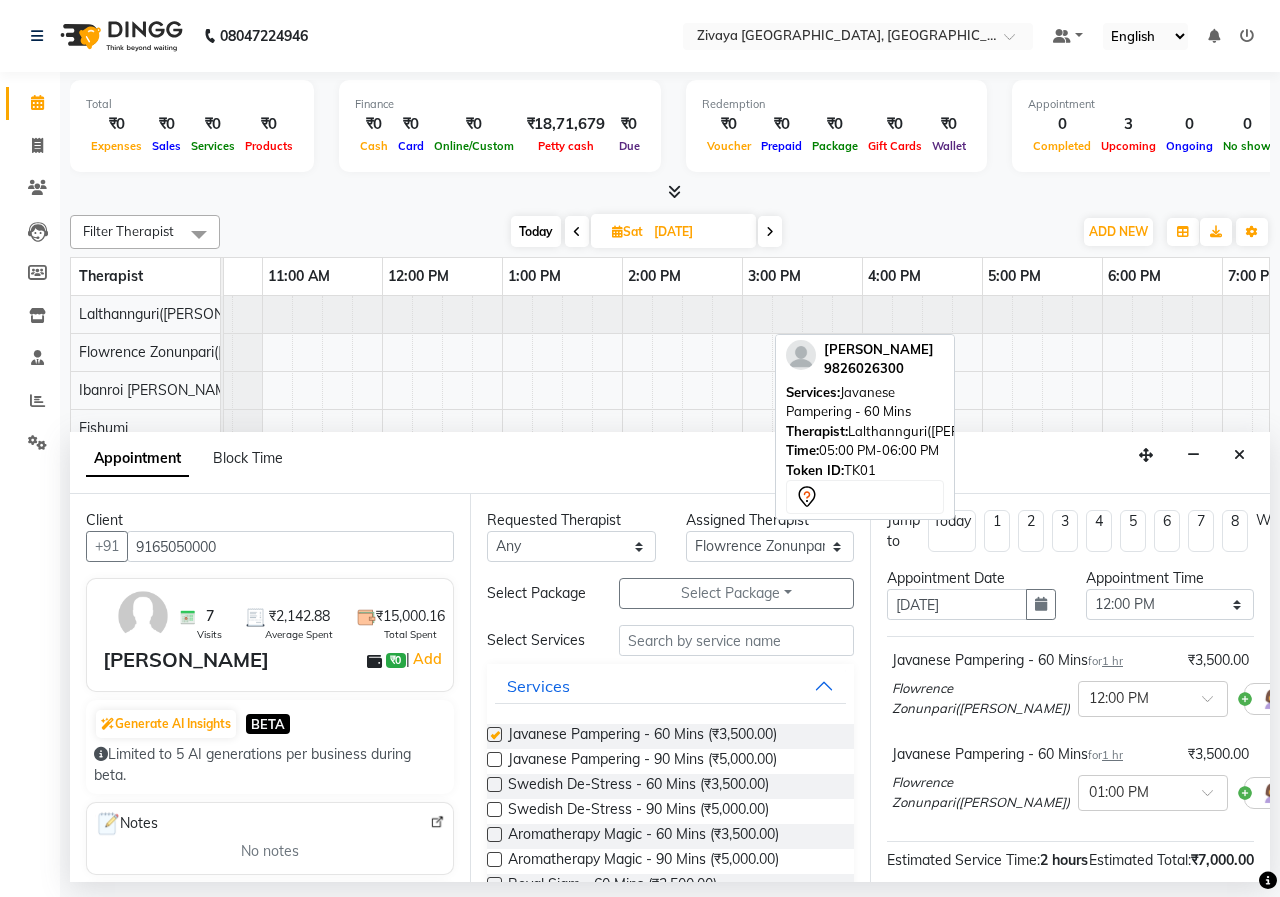 checkbox on "false" 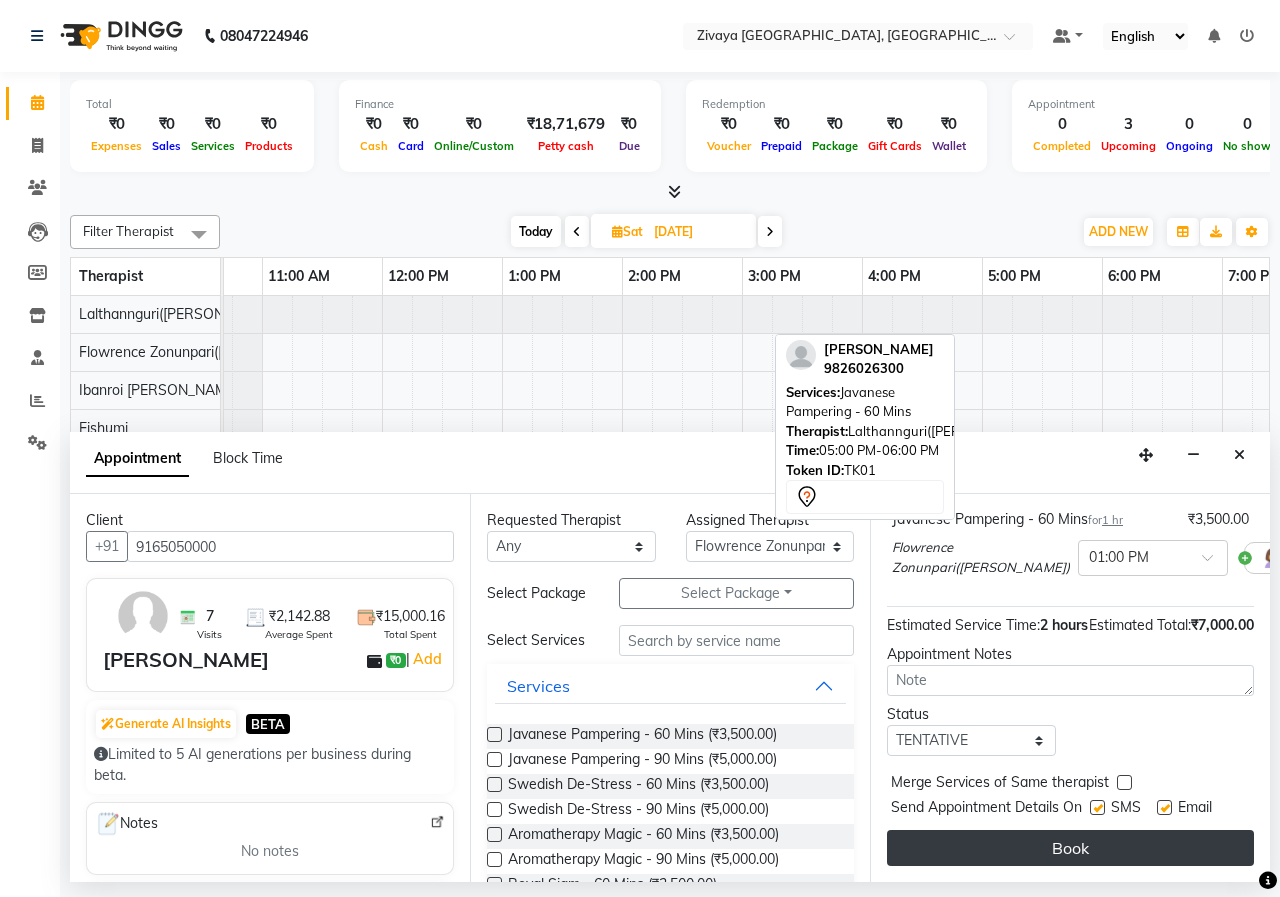 click on "Book" at bounding box center (1070, 848) 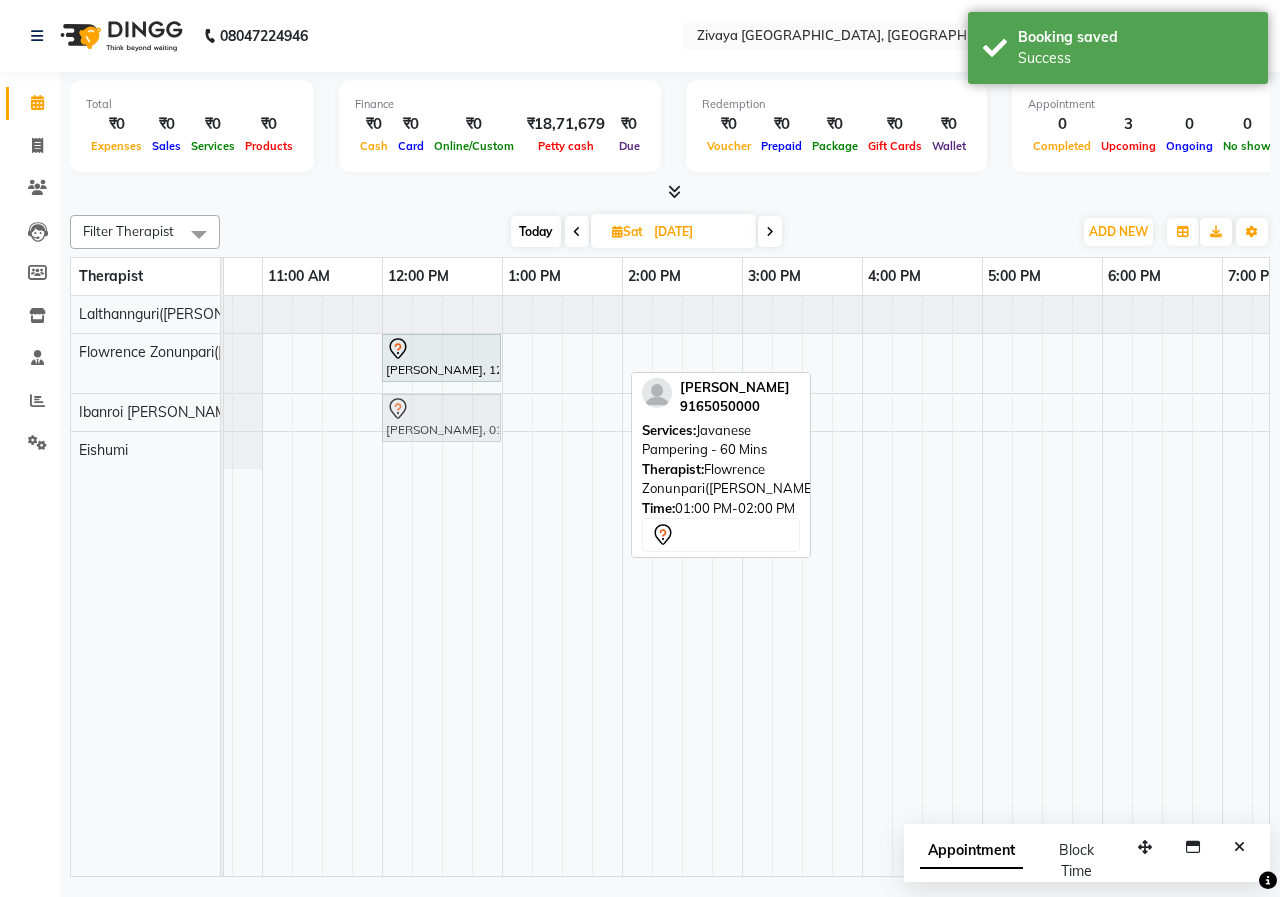 drag, startPoint x: 542, startPoint y: 364, endPoint x: 420, endPoint y: 431, distance: 139.18692 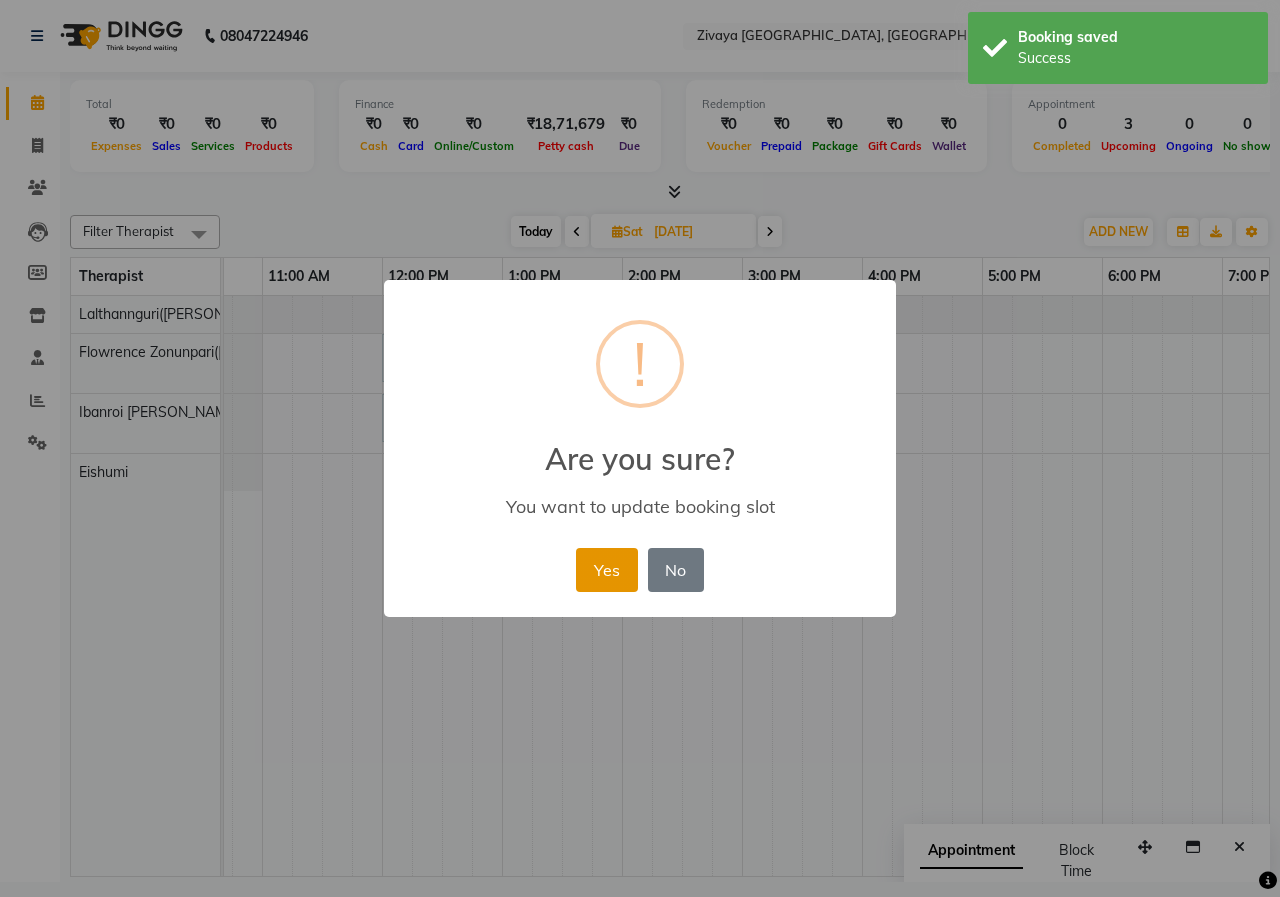 click on "Yes" at bounding box center (606, 570) 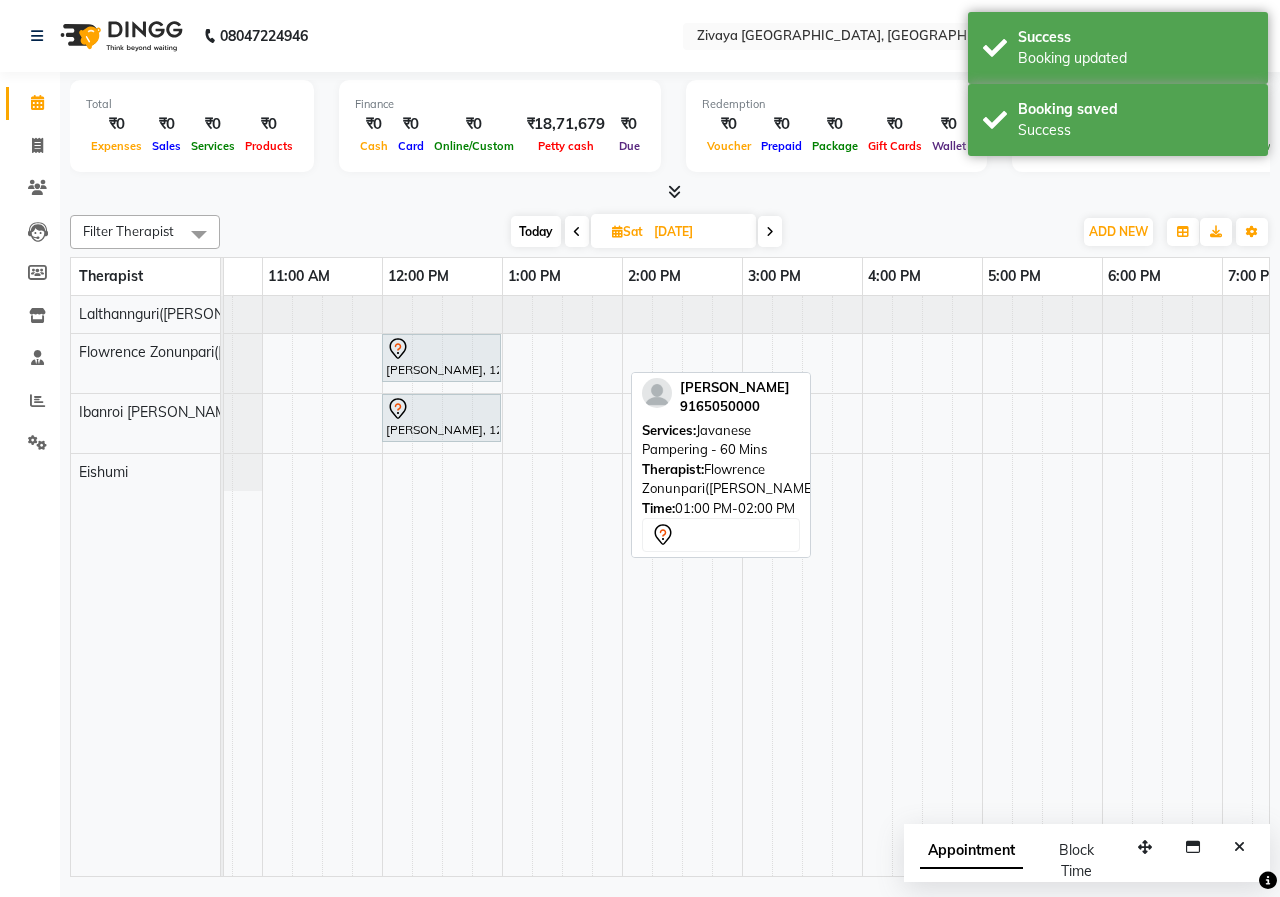 click on "Appointment" at bounding box center [971, 851] 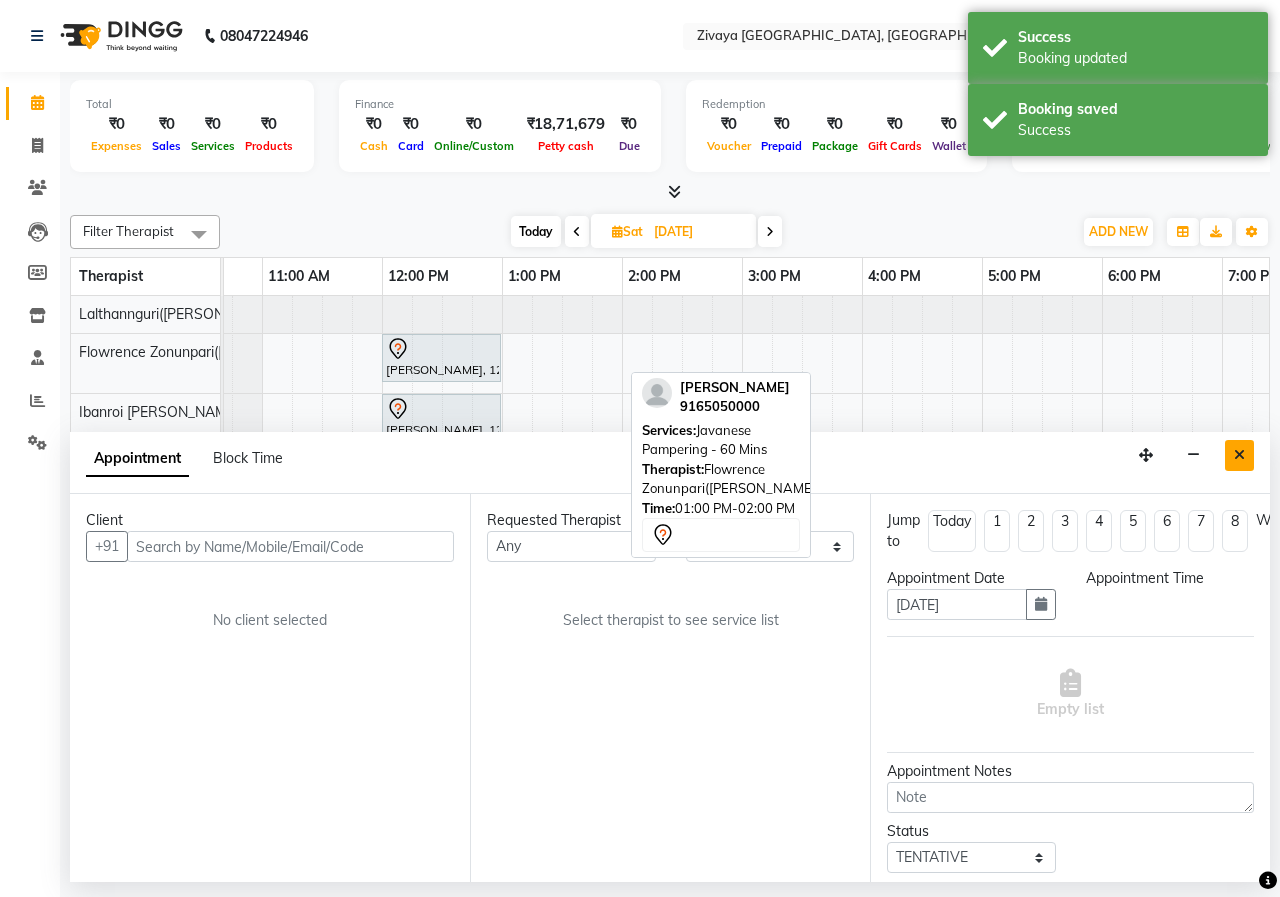 click at bounding box center (1239, 455) 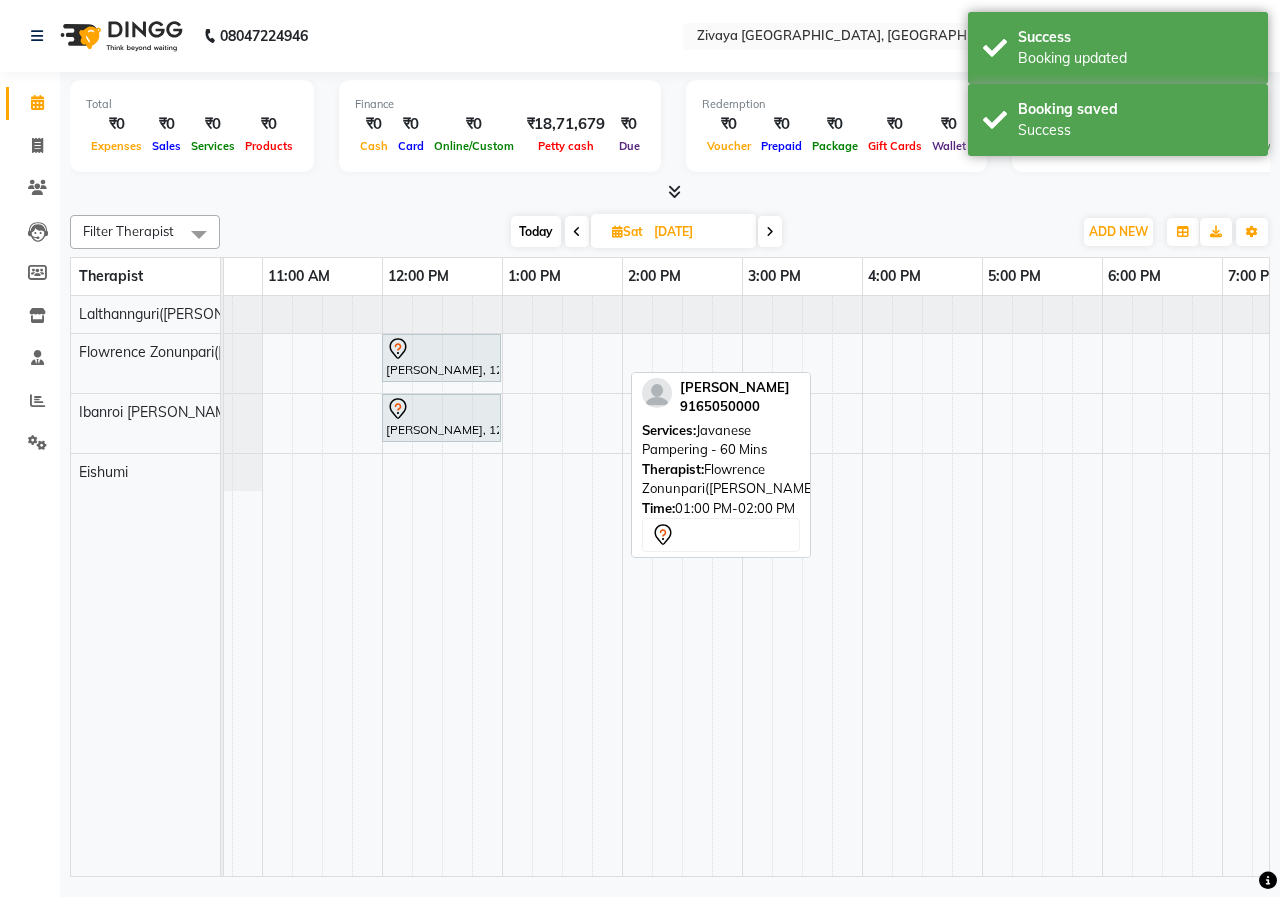 scroll, scrollTop: 0, scrollLeft: 0, axis: both 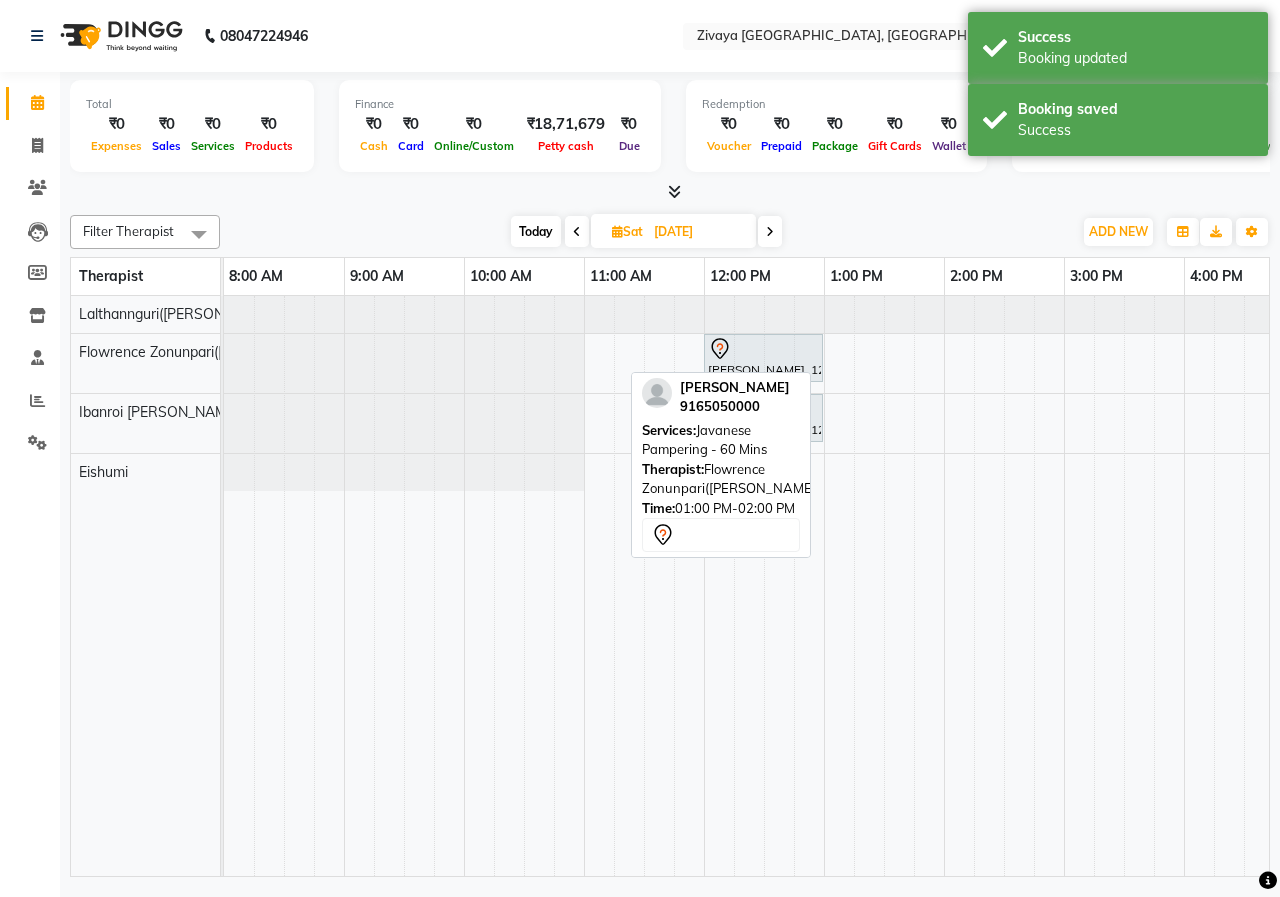 click at bounding box center (577, 231) 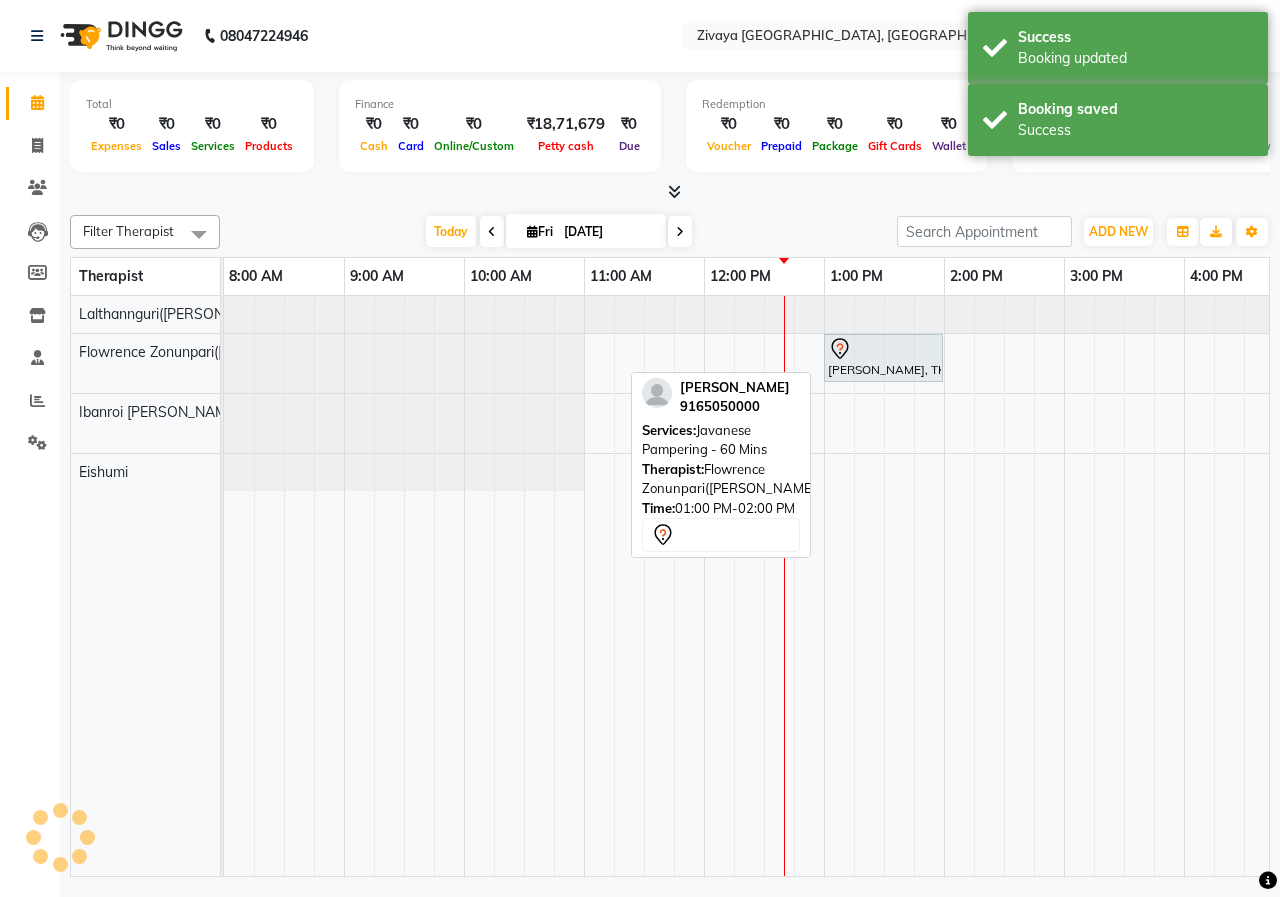 scroll, scrollTop: 0, scrollLeft: 481, axis: horizontal 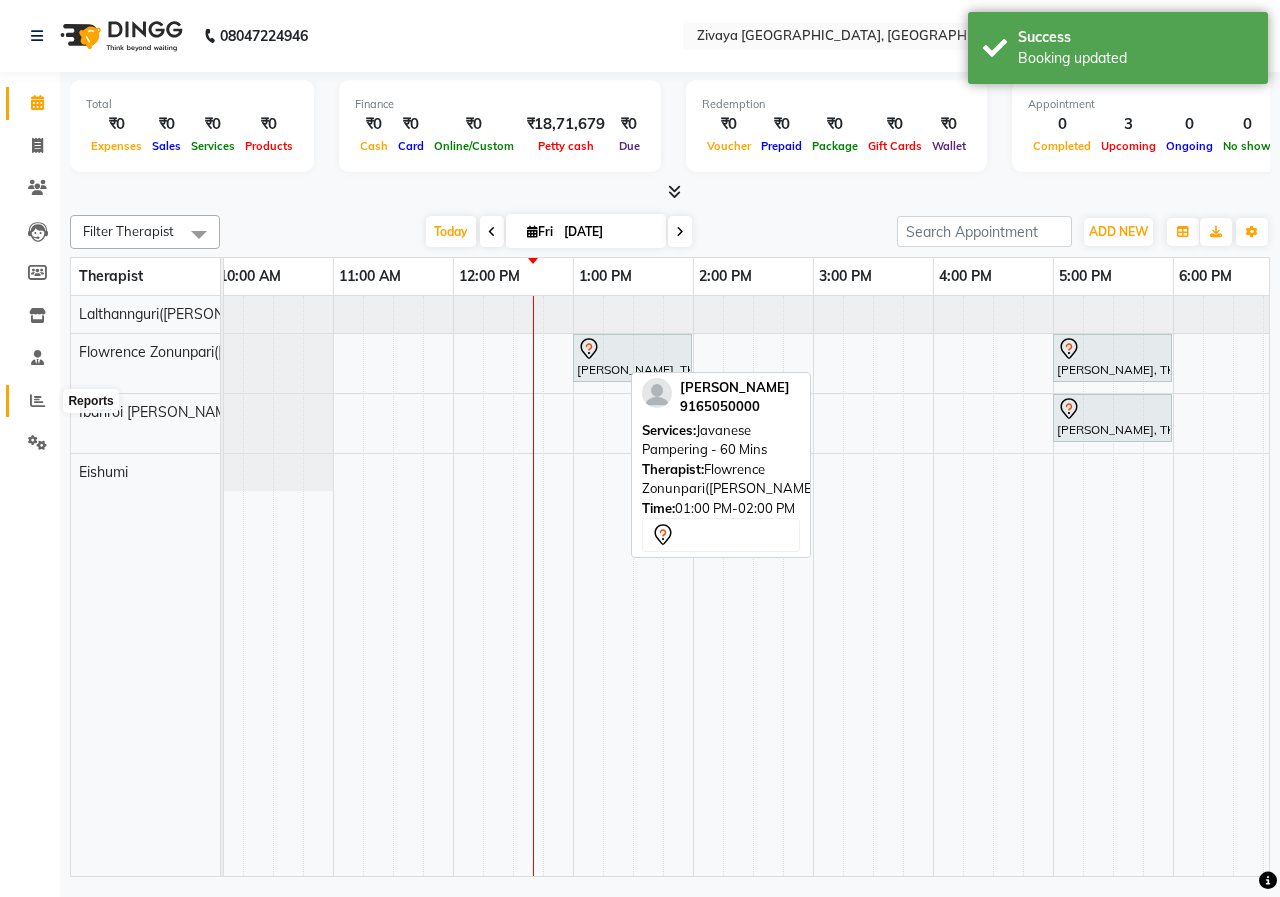 click 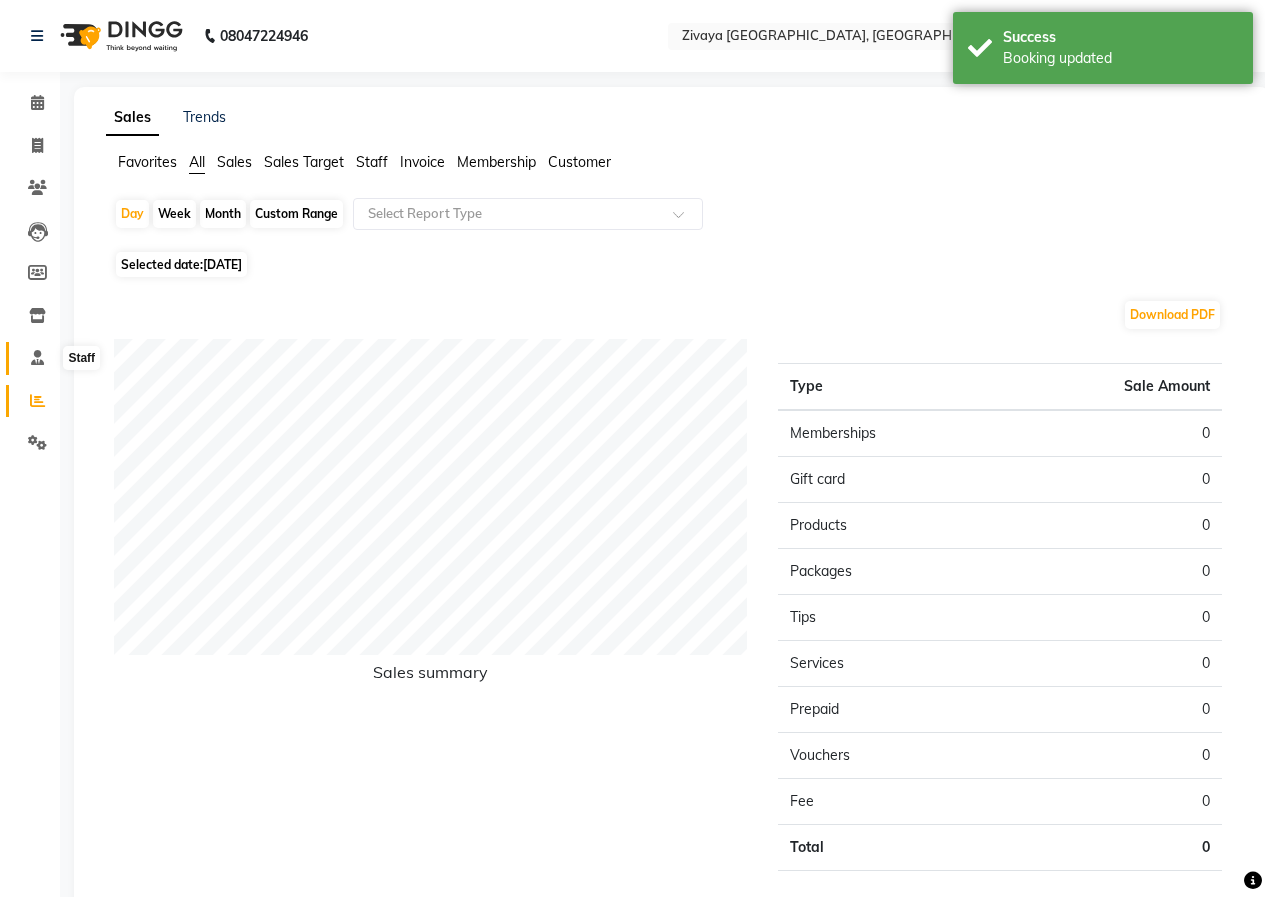 click 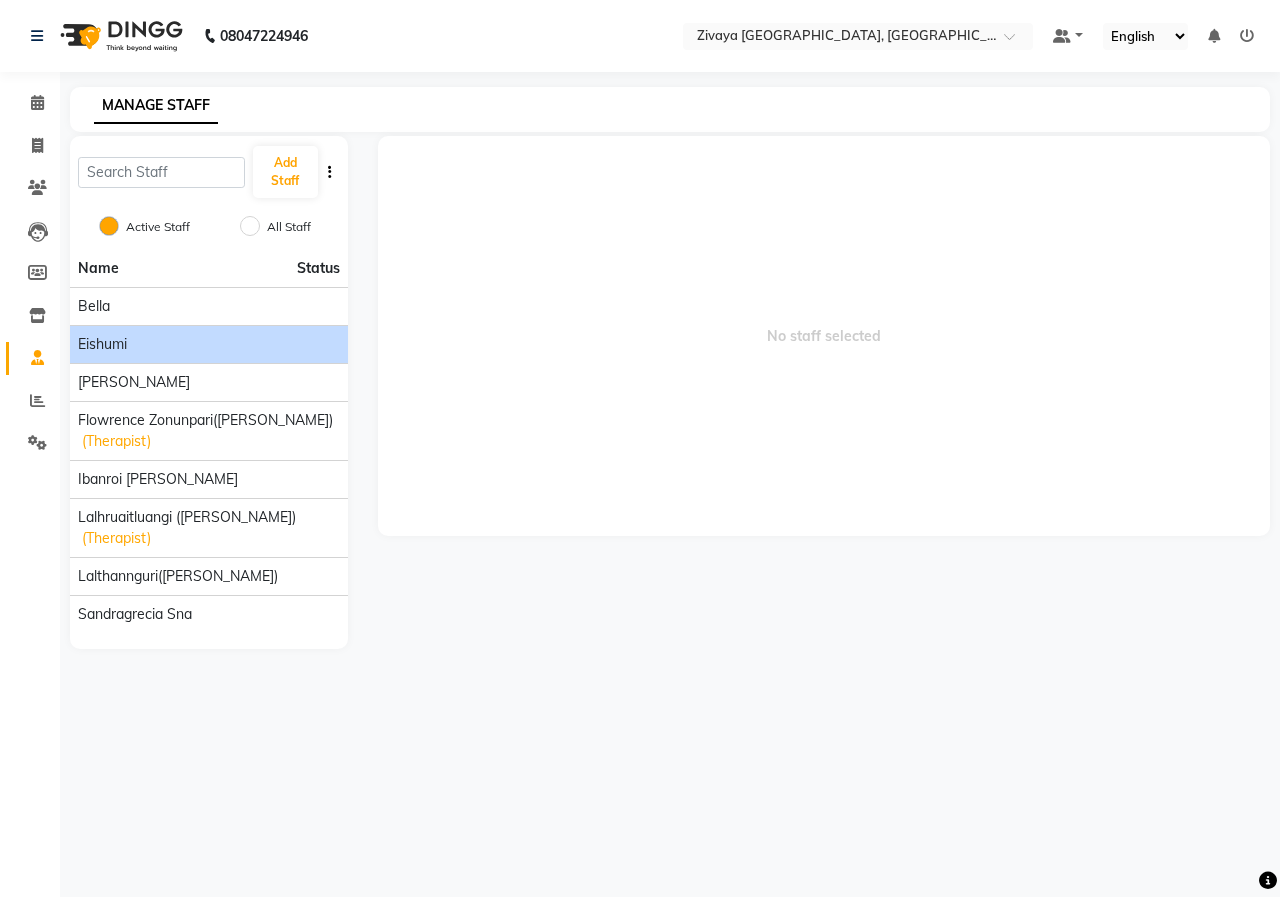 click on "Eishumi" 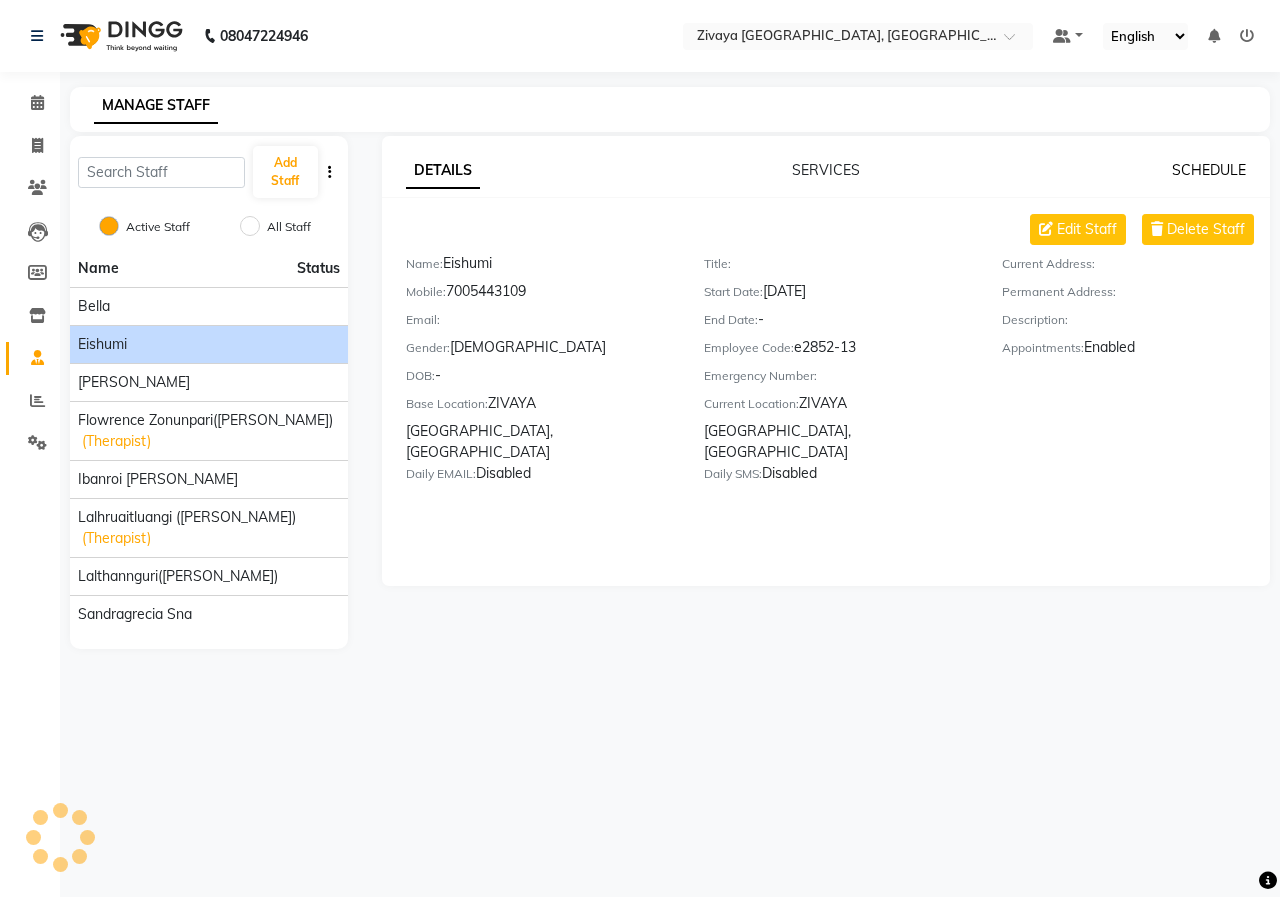 click on "SCHEDULE" 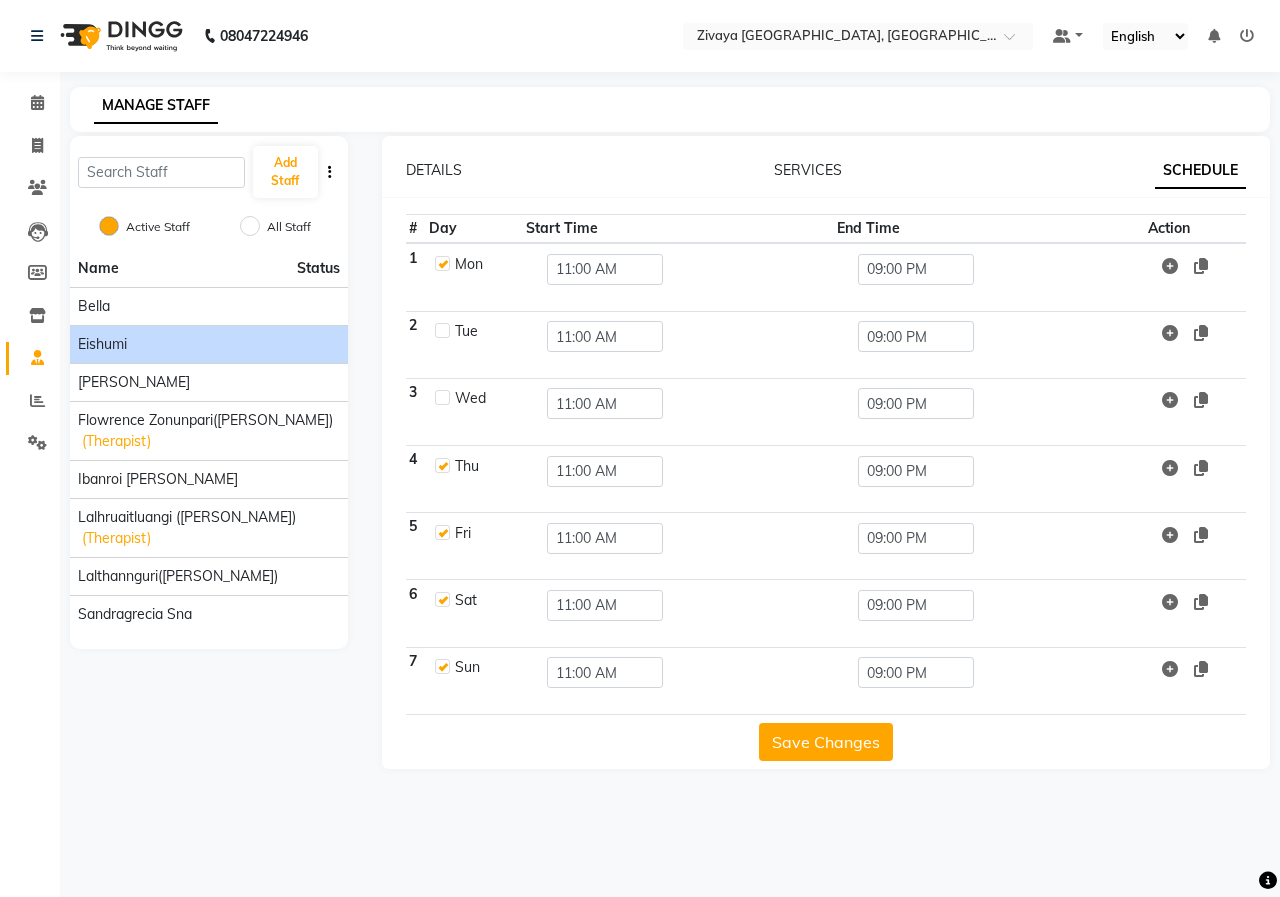 click 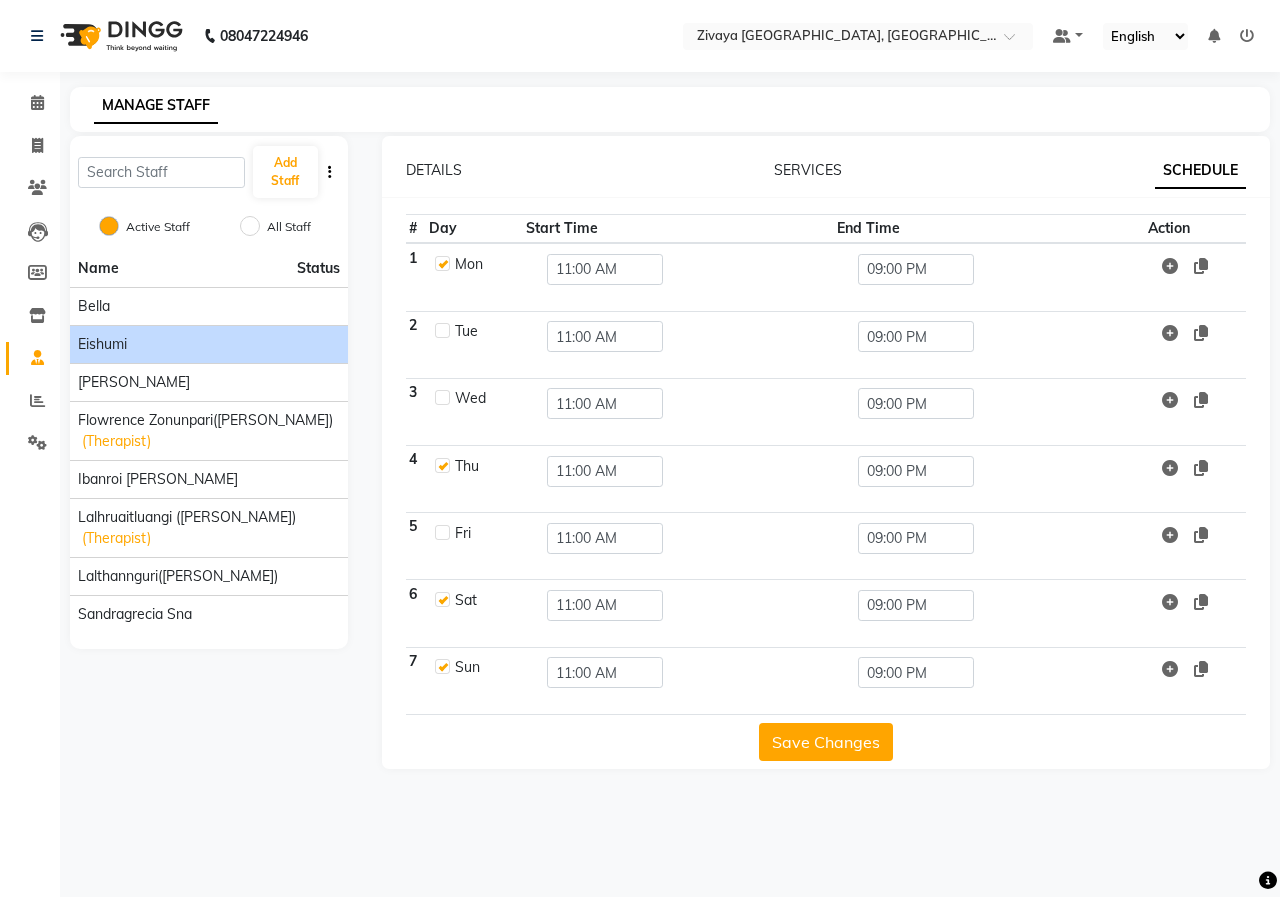 checkbox on "false" 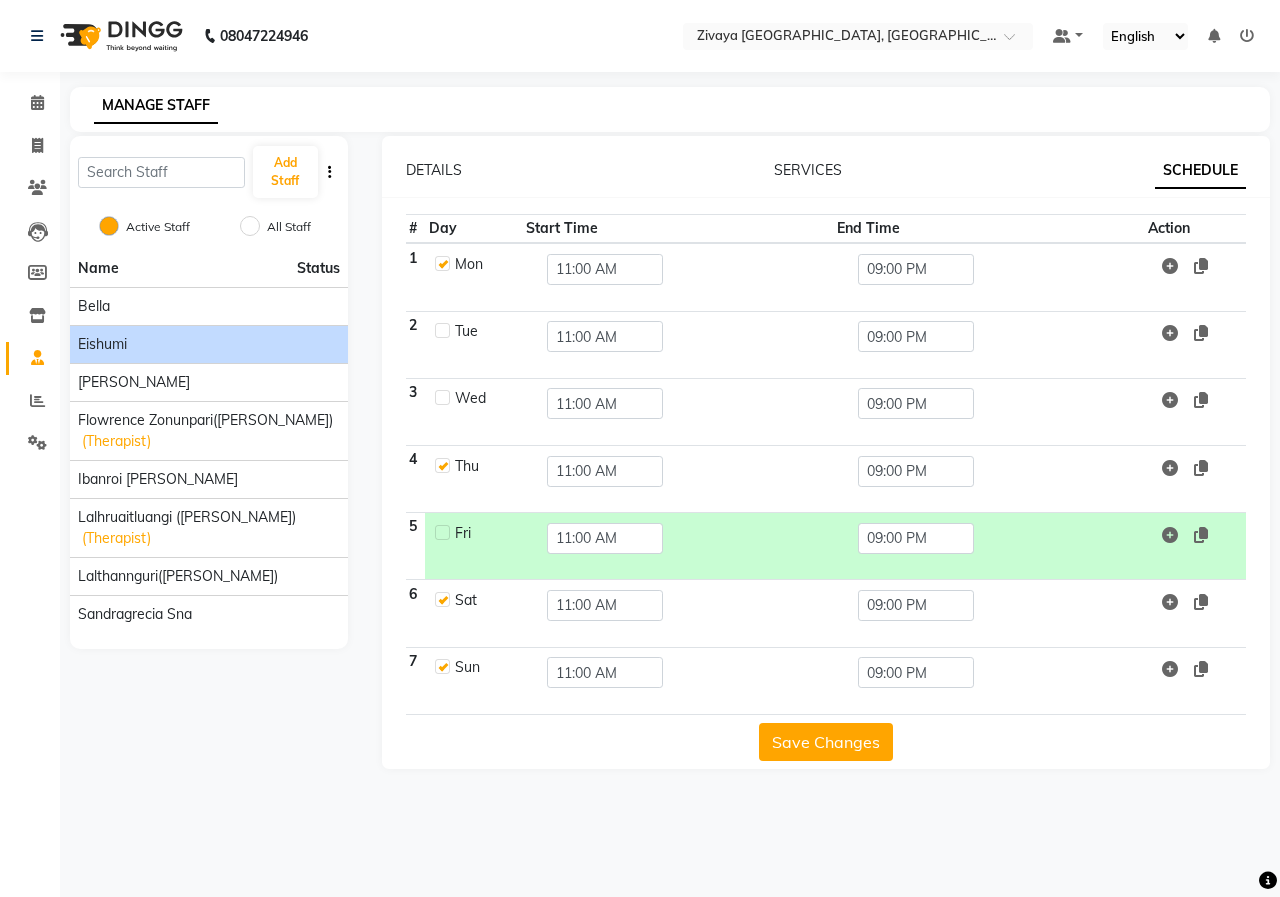 click on "Save Changes" 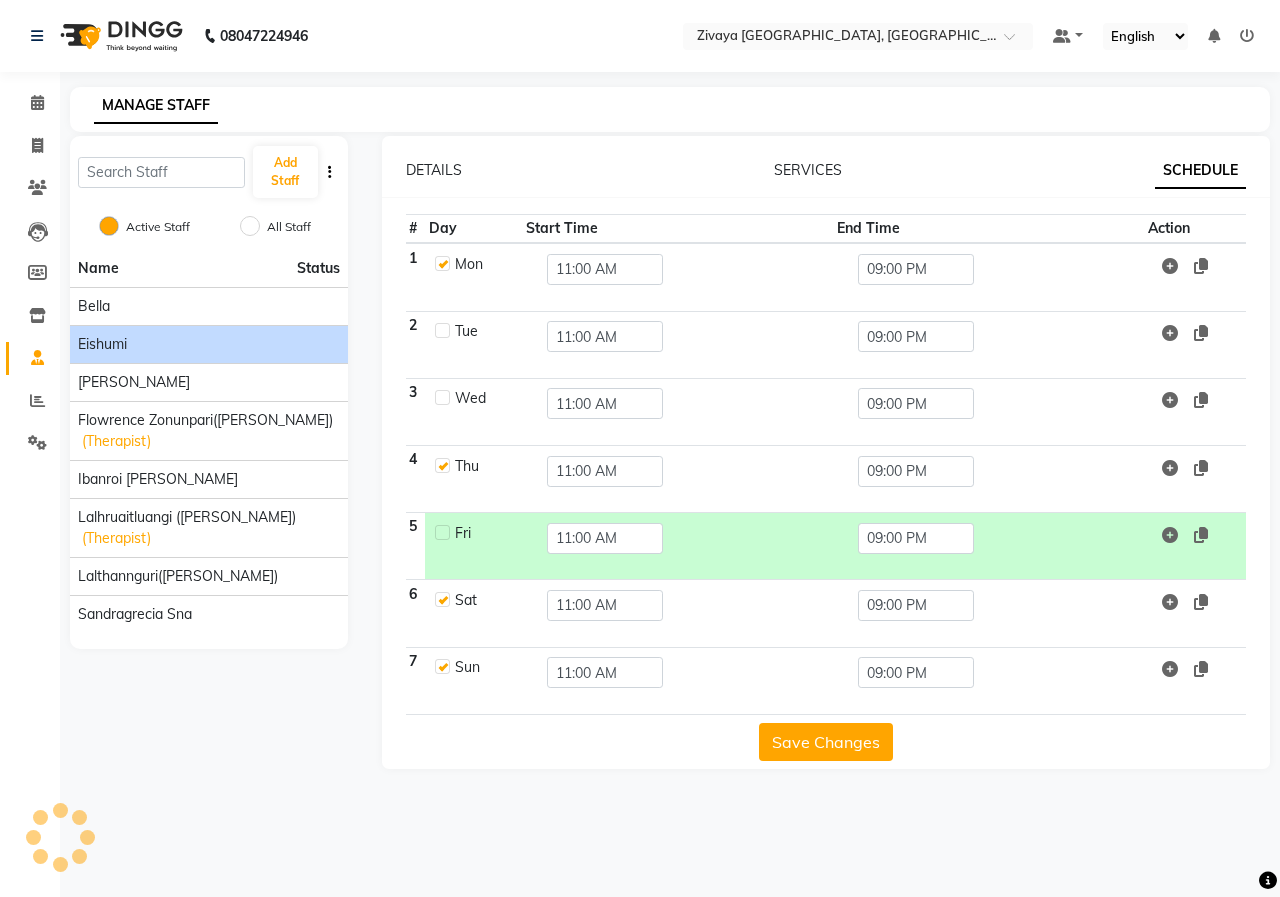 click 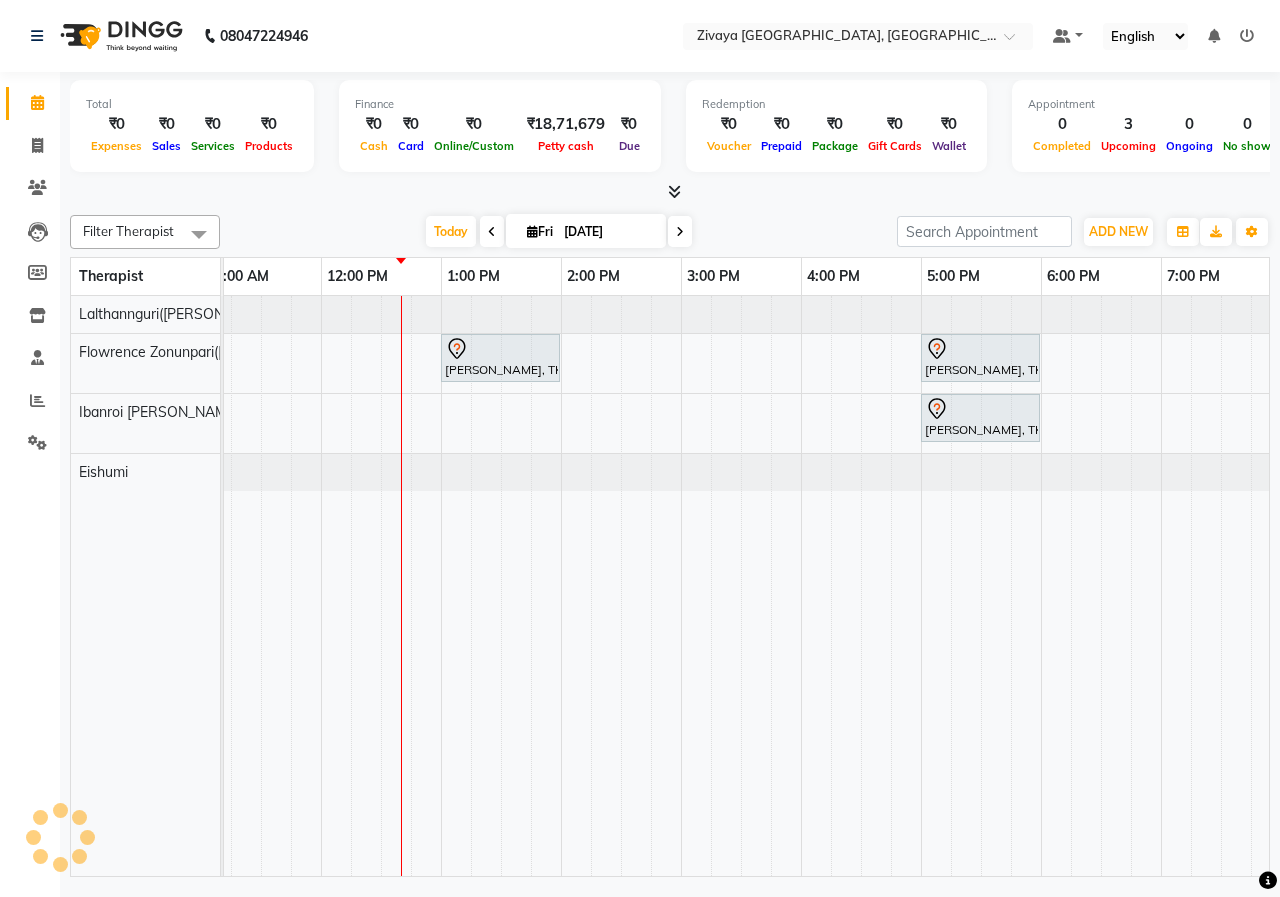 click at bounding box center [492, 232] 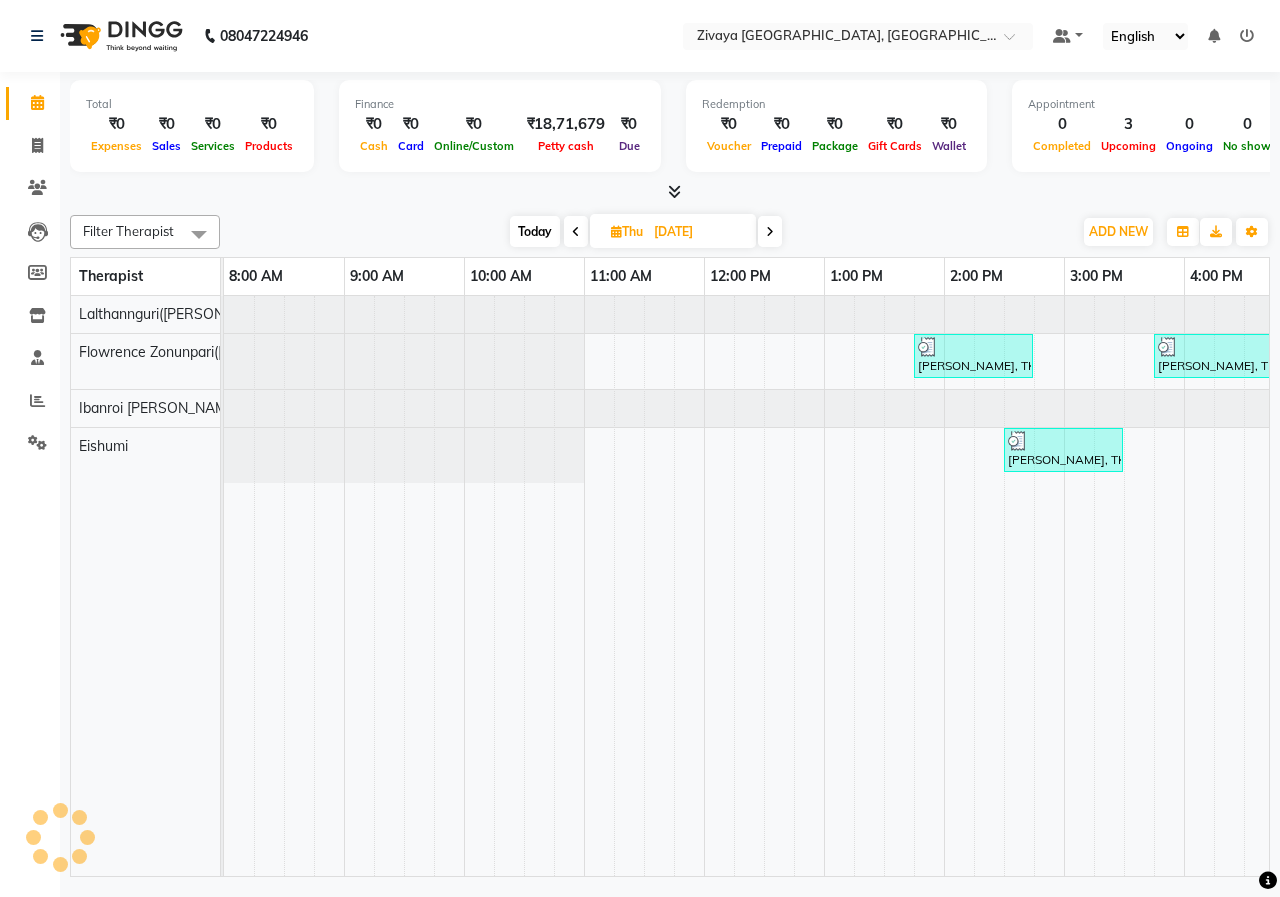 click at bounding box center (576, 232) 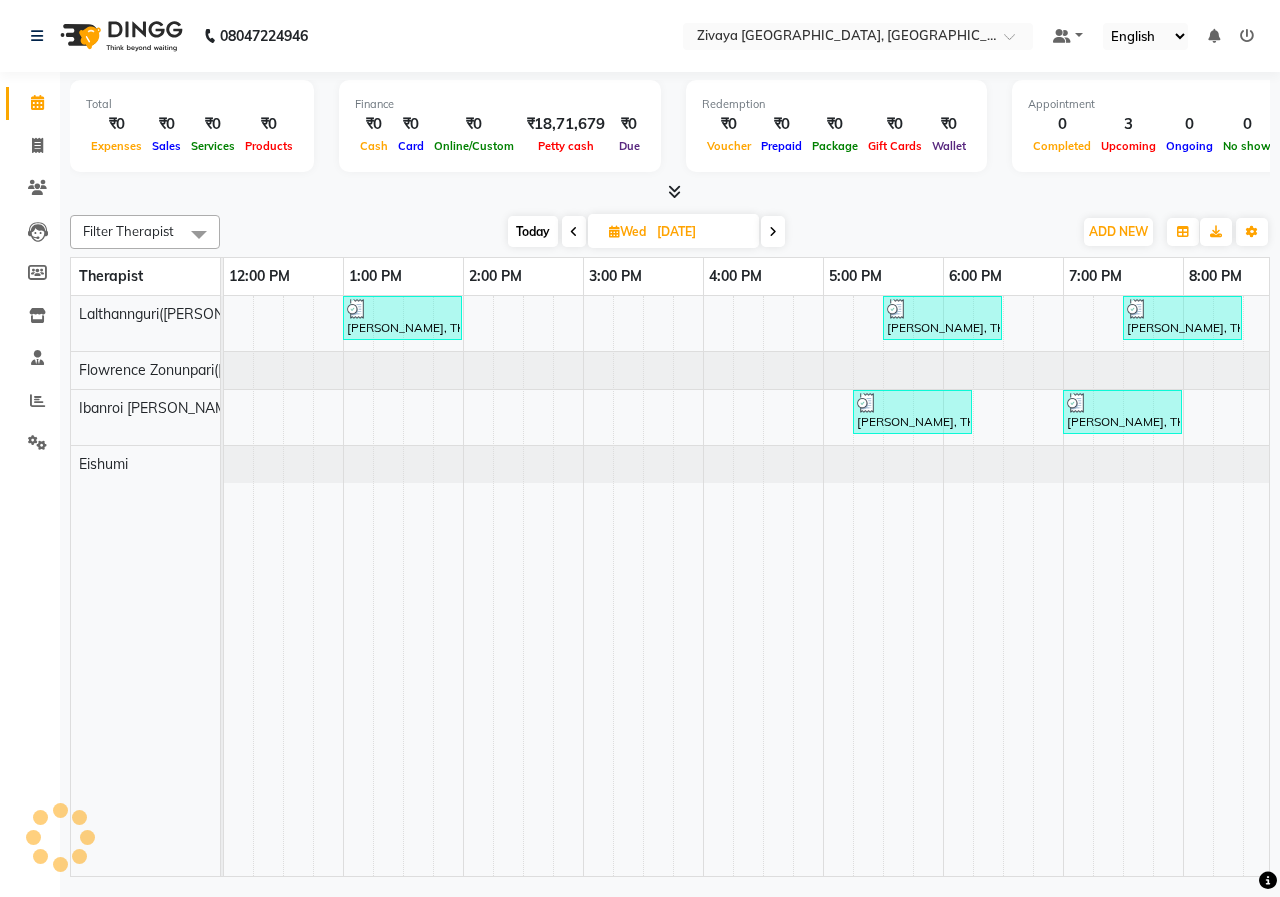 click at bounding box center (773, 231) 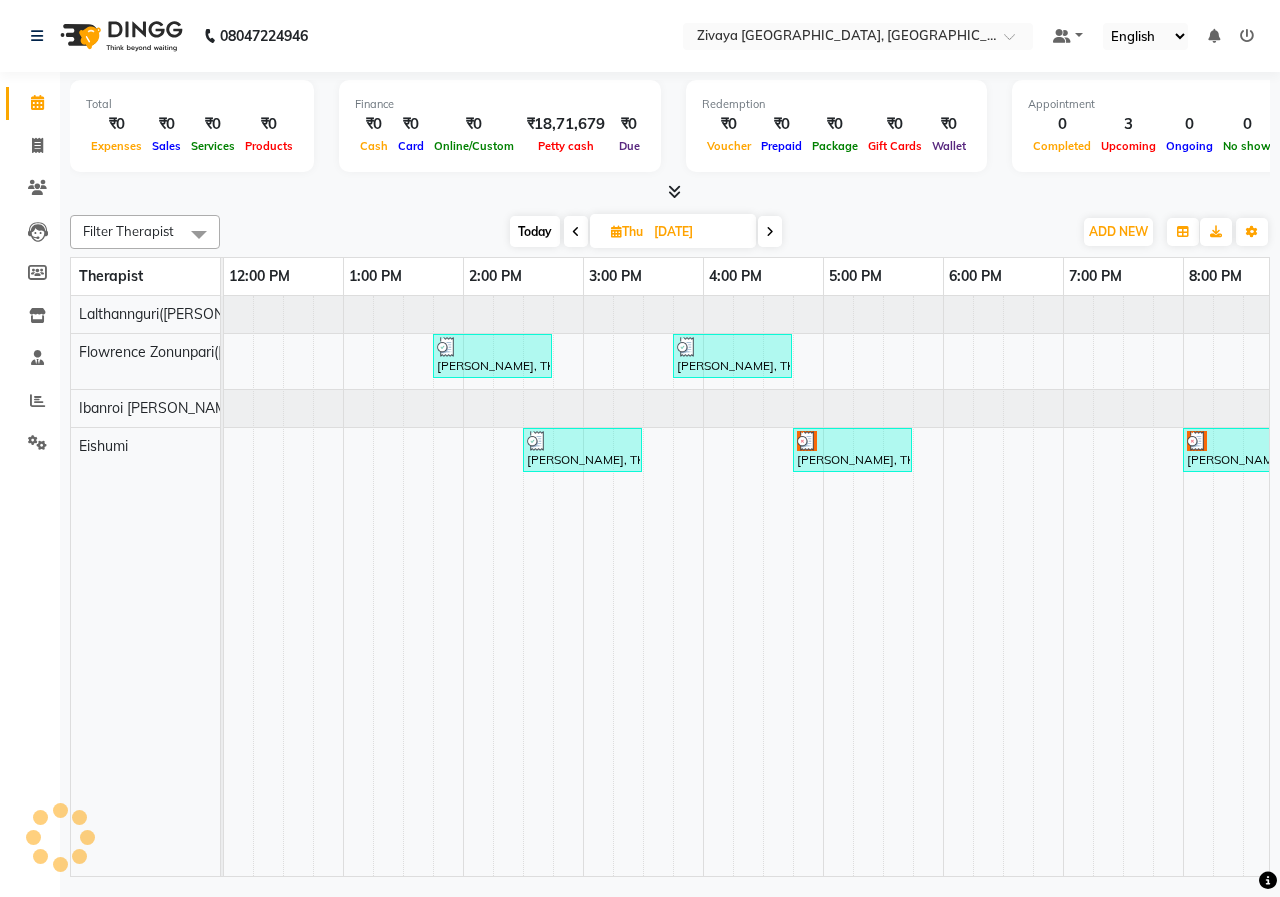 click at bounding box center [770, 231] 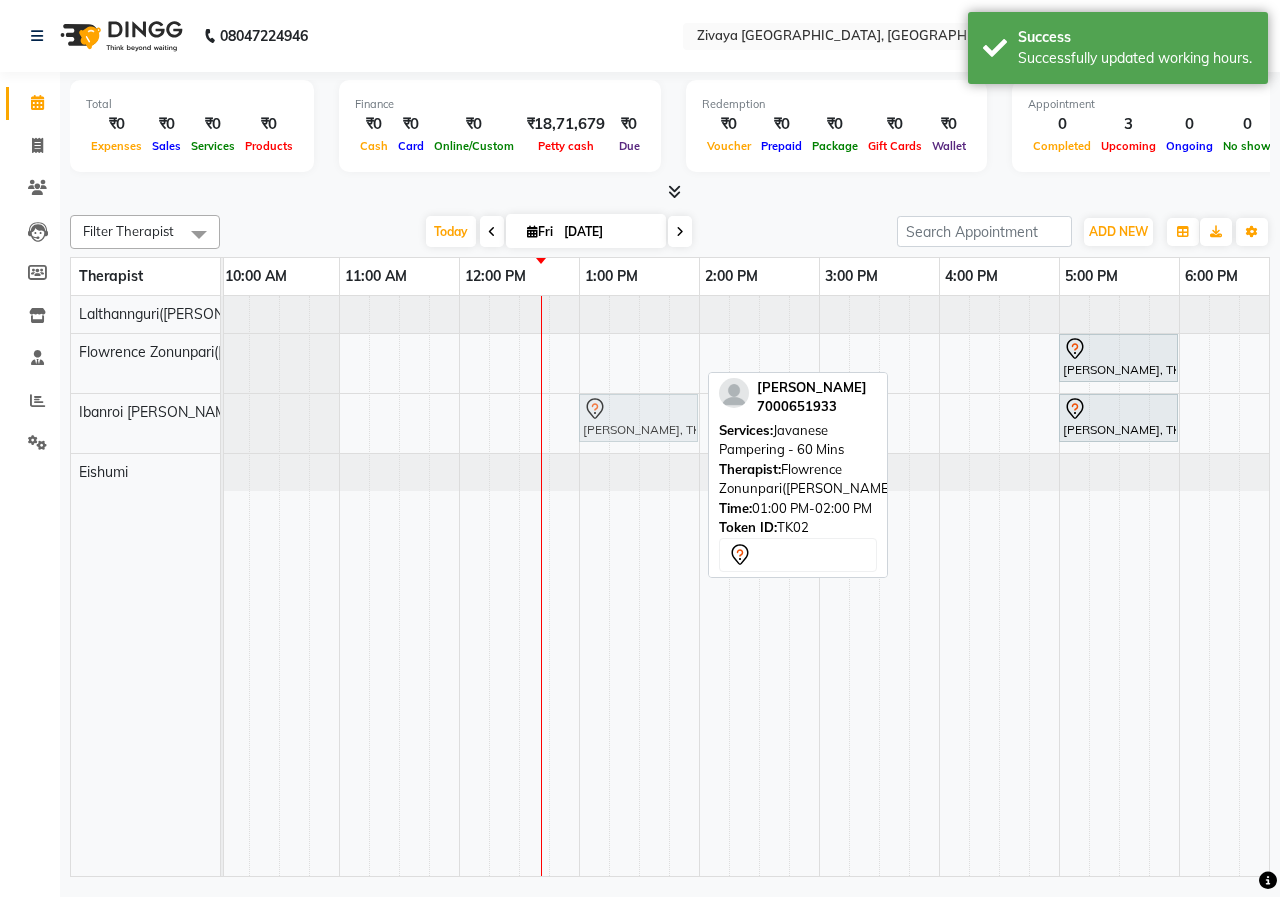 drag, startPoint x: 630, startPoint y: 362, endPoint x: 622, endPoint y: 415, distance: 53.600372 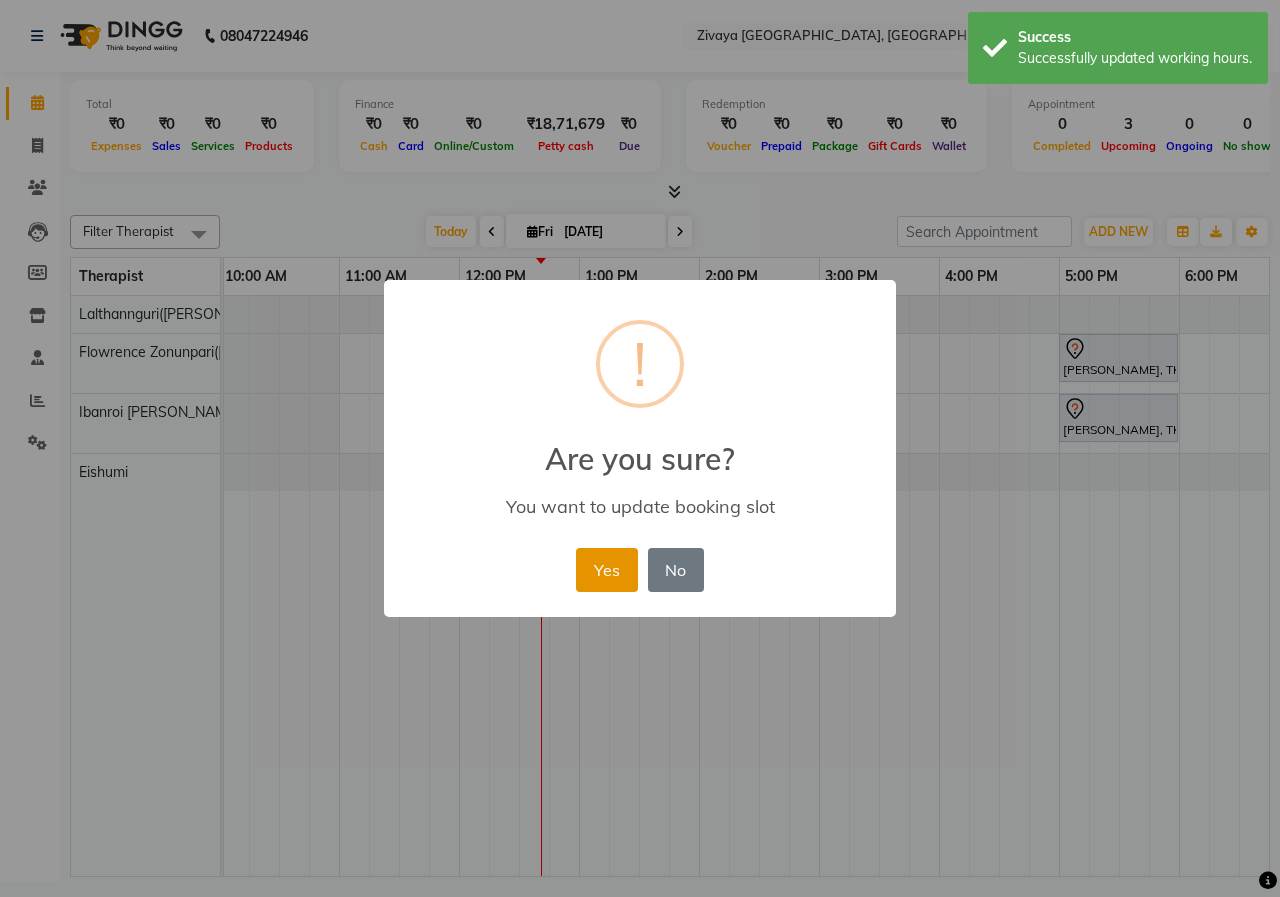 click on "Yes" at bounding box center [606, 570] 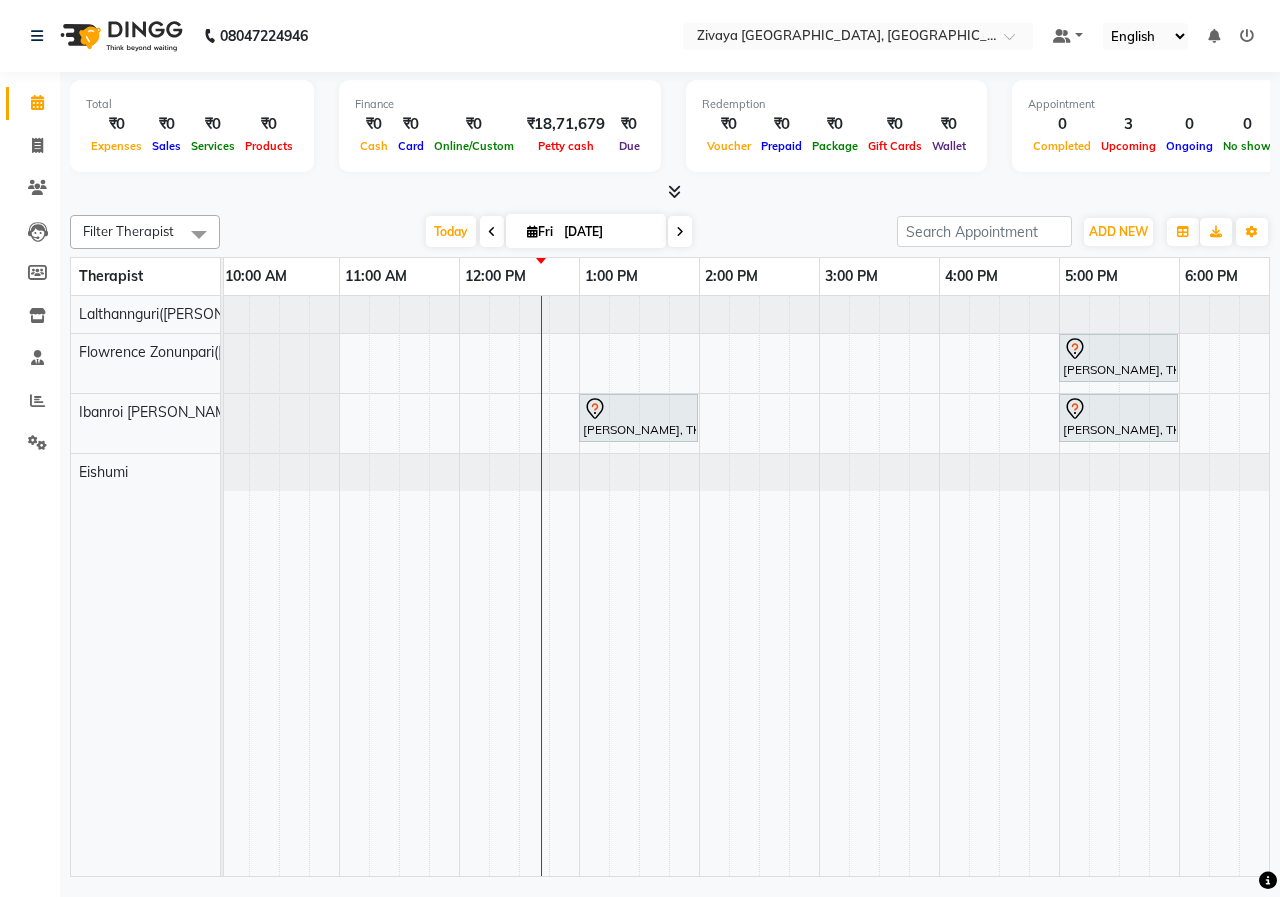 click at bounding box center [680, 231] 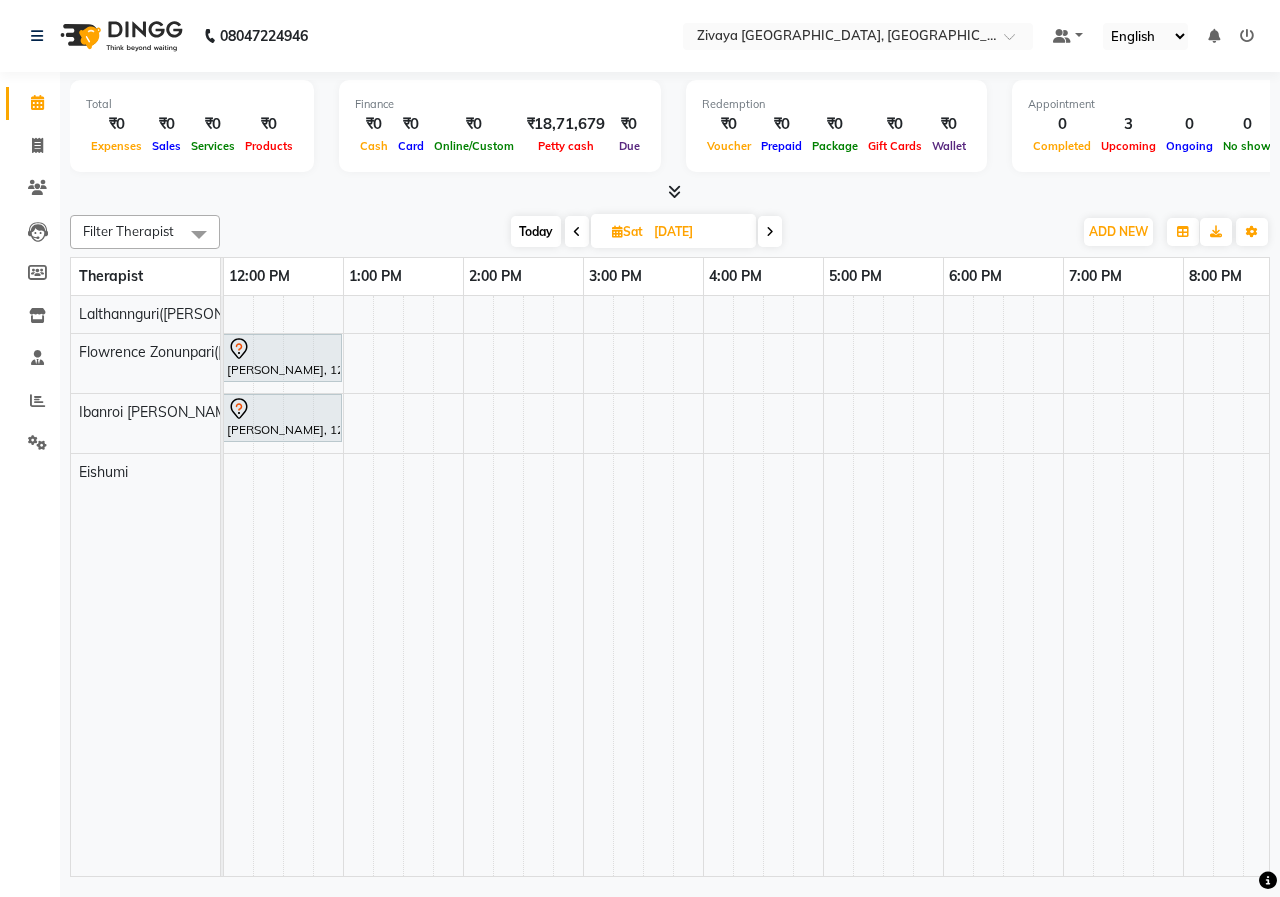 click at bounding box center (770, 232) 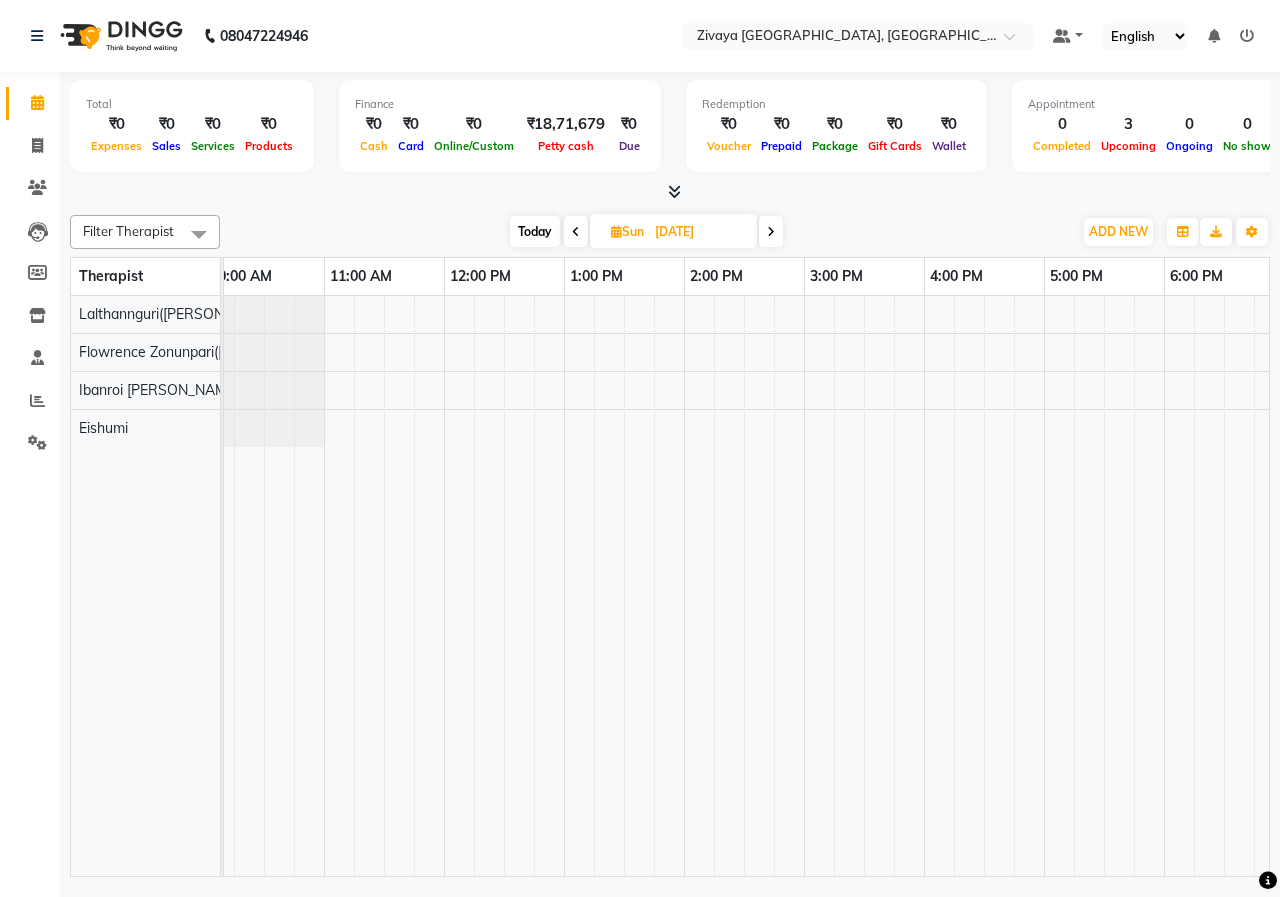 click at bounding box center [924, 586] 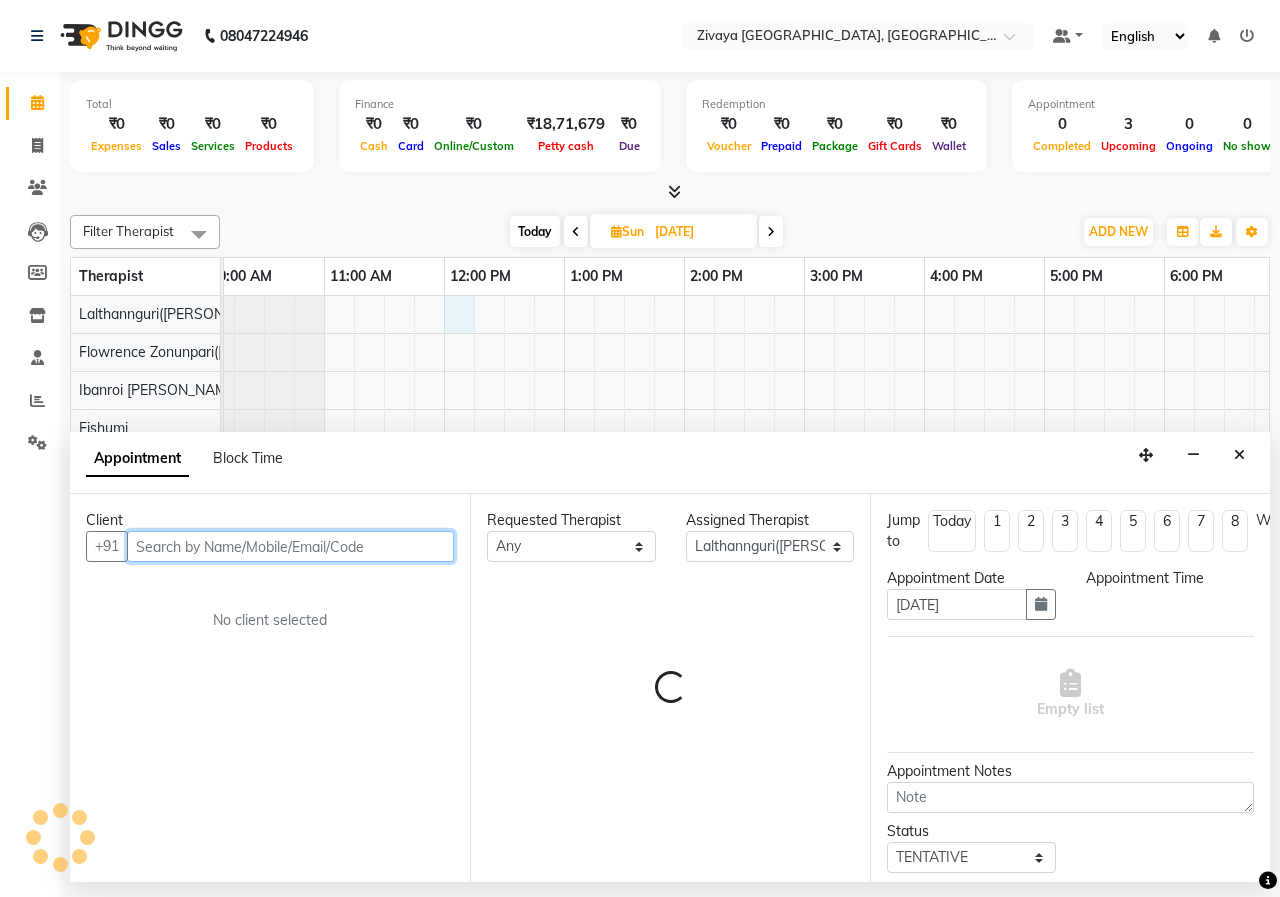 select on "720" 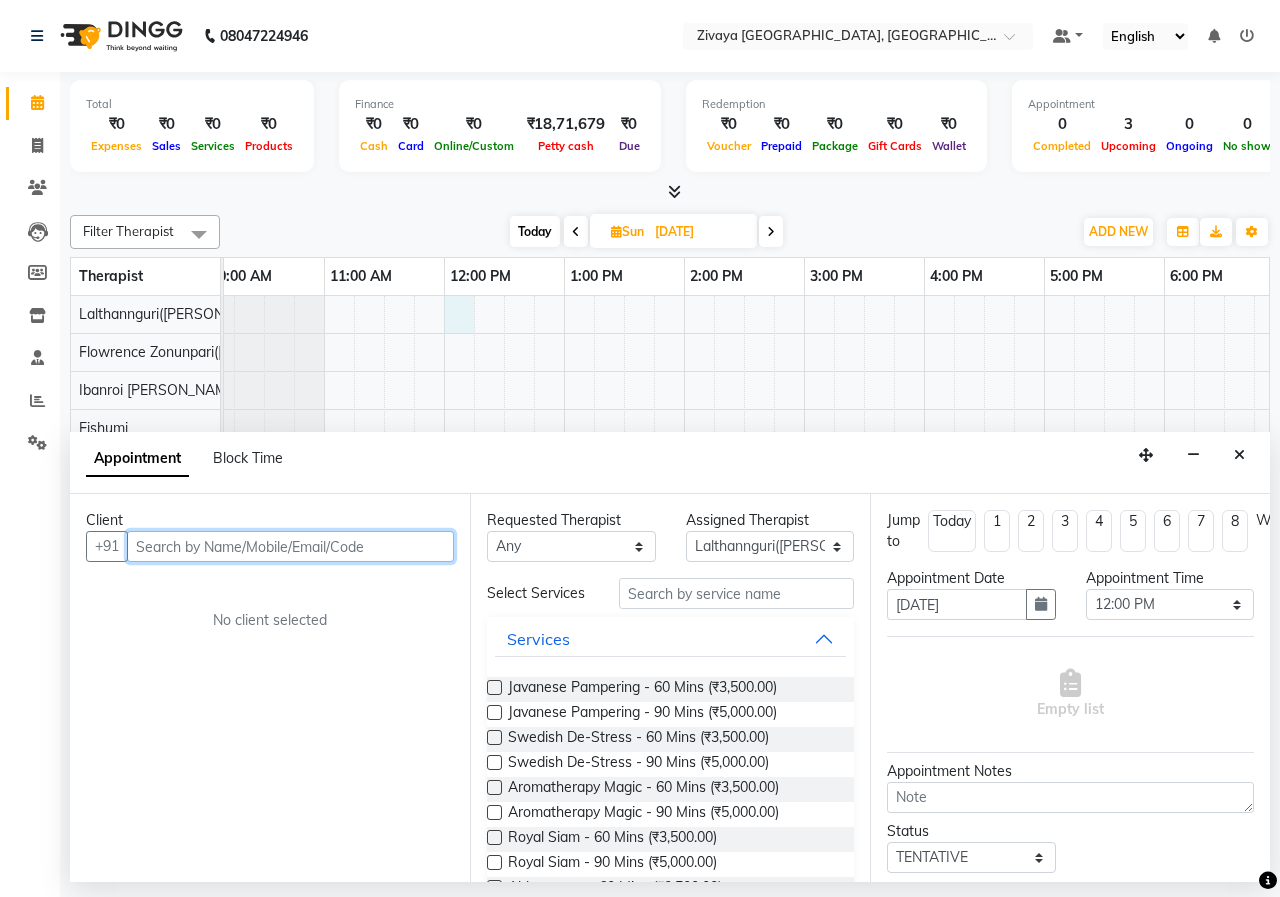 click at bounding box center [290, 546] 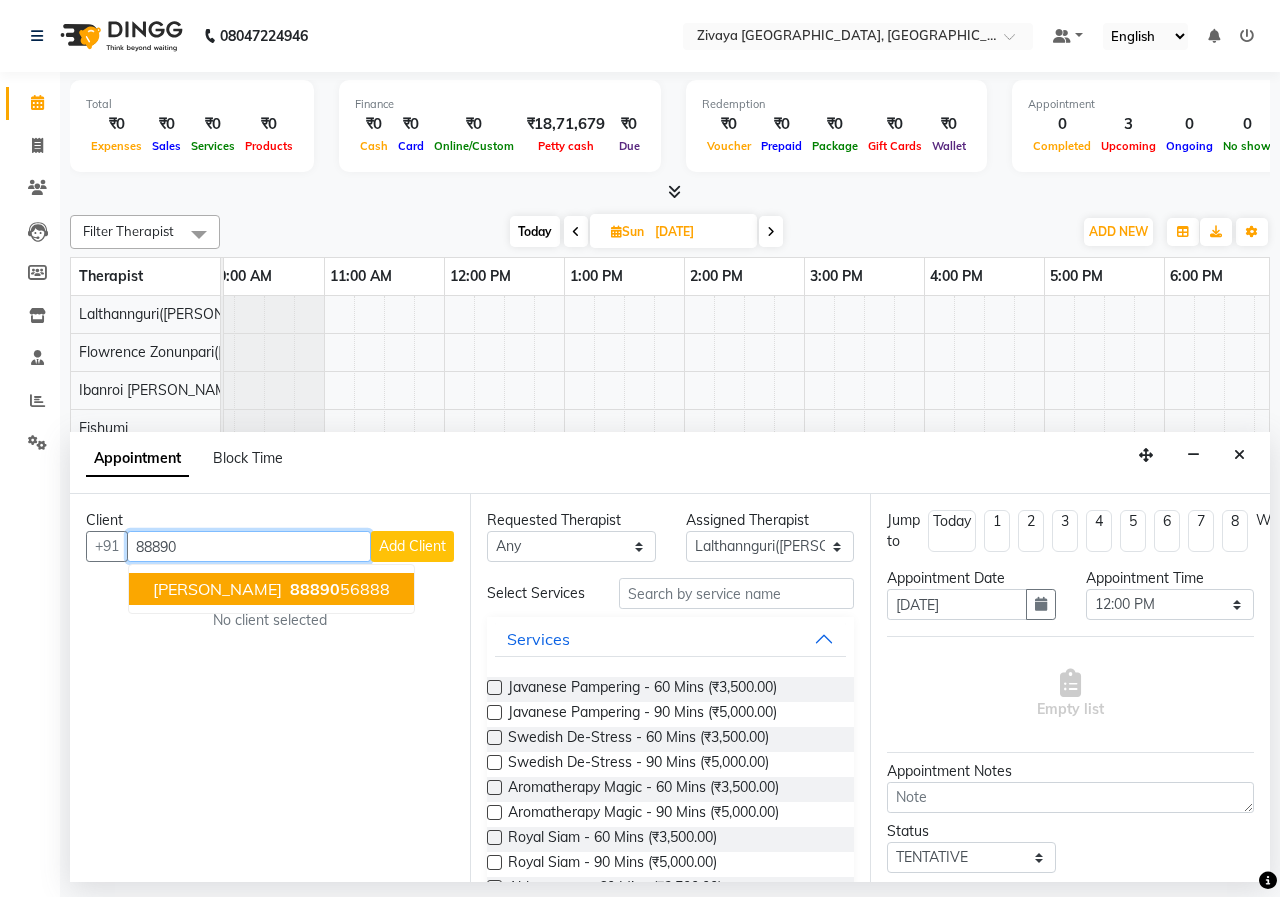 click on "88890 56888" at bounding box center (338, 589) 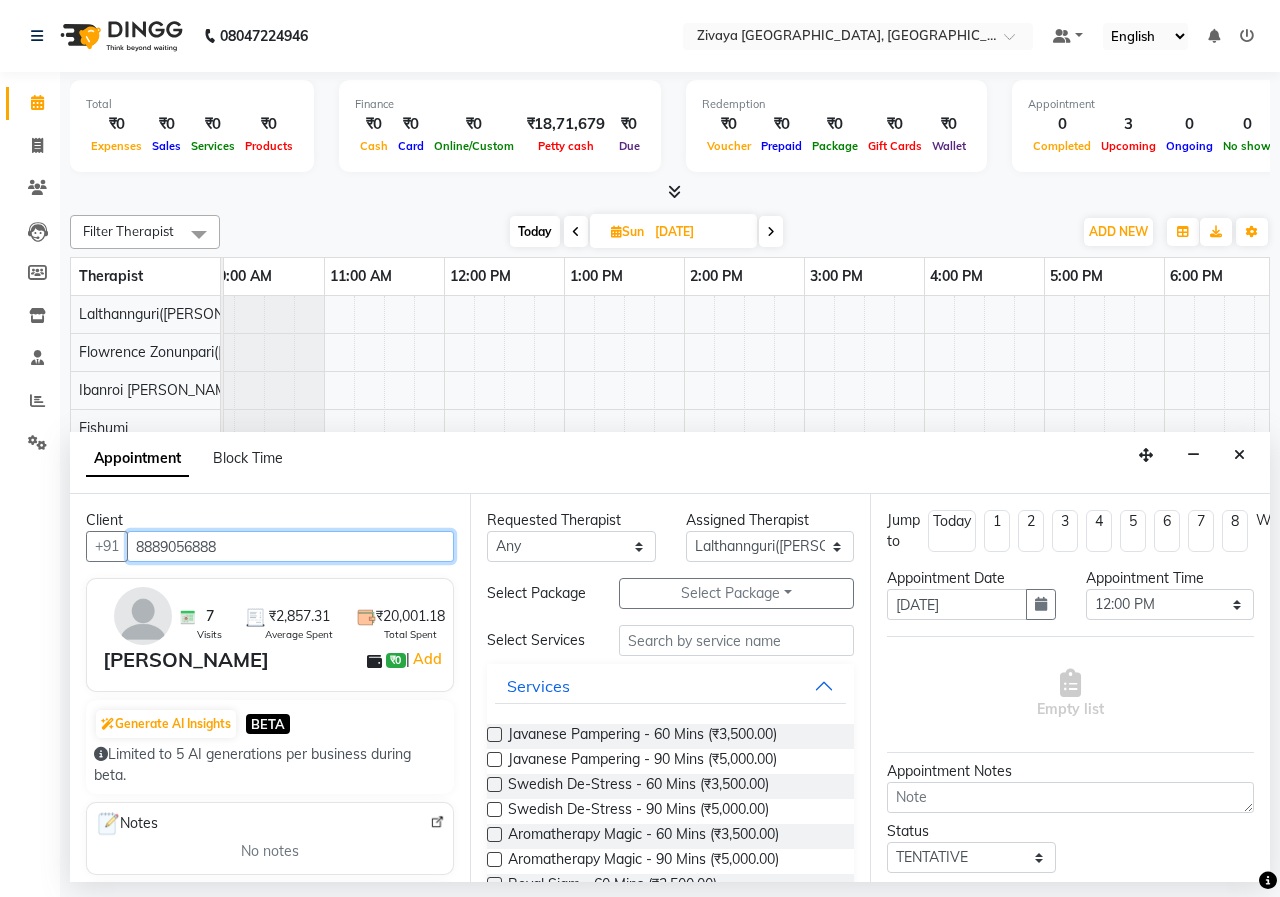 type on "8889056888" 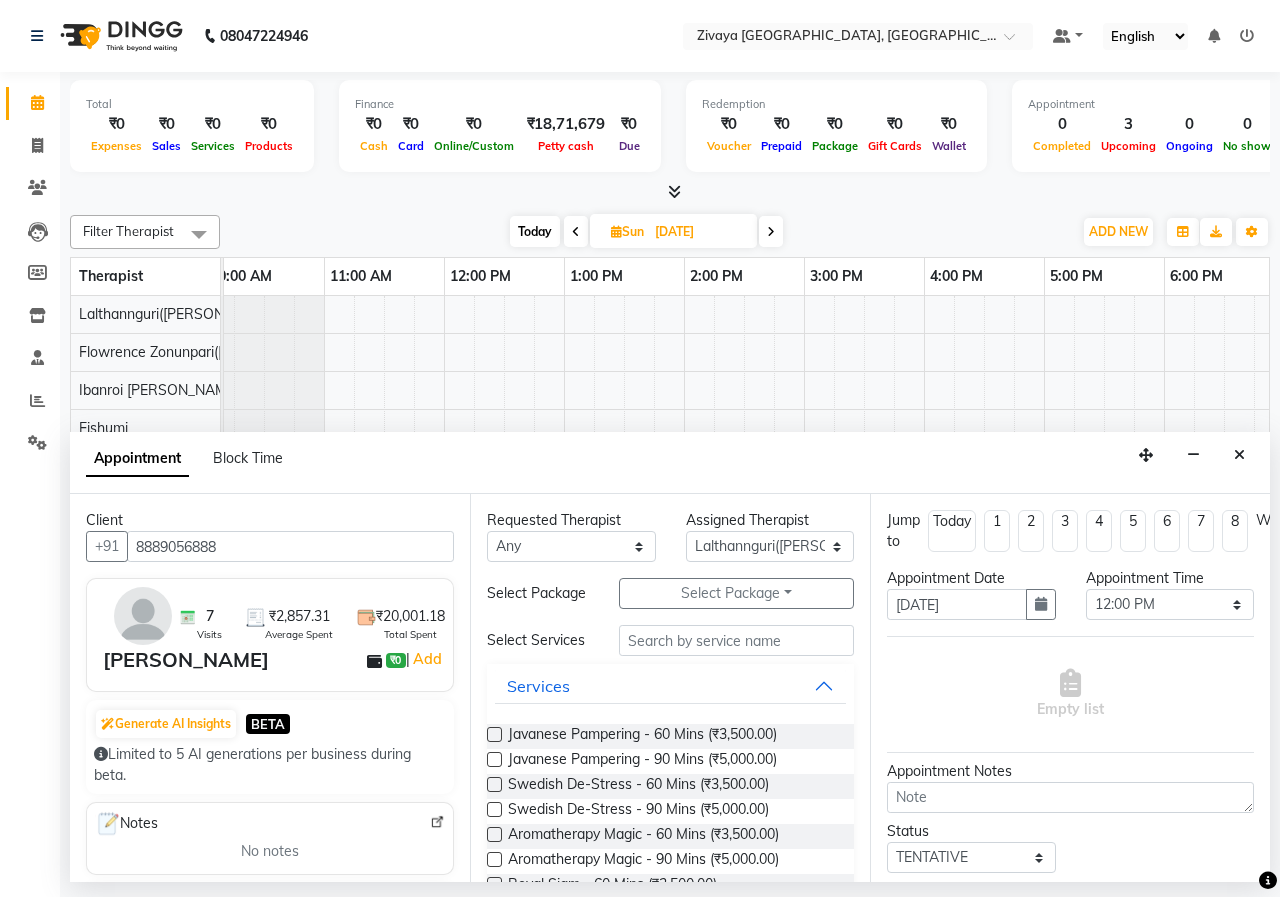 click at bounding box center [494, 734] 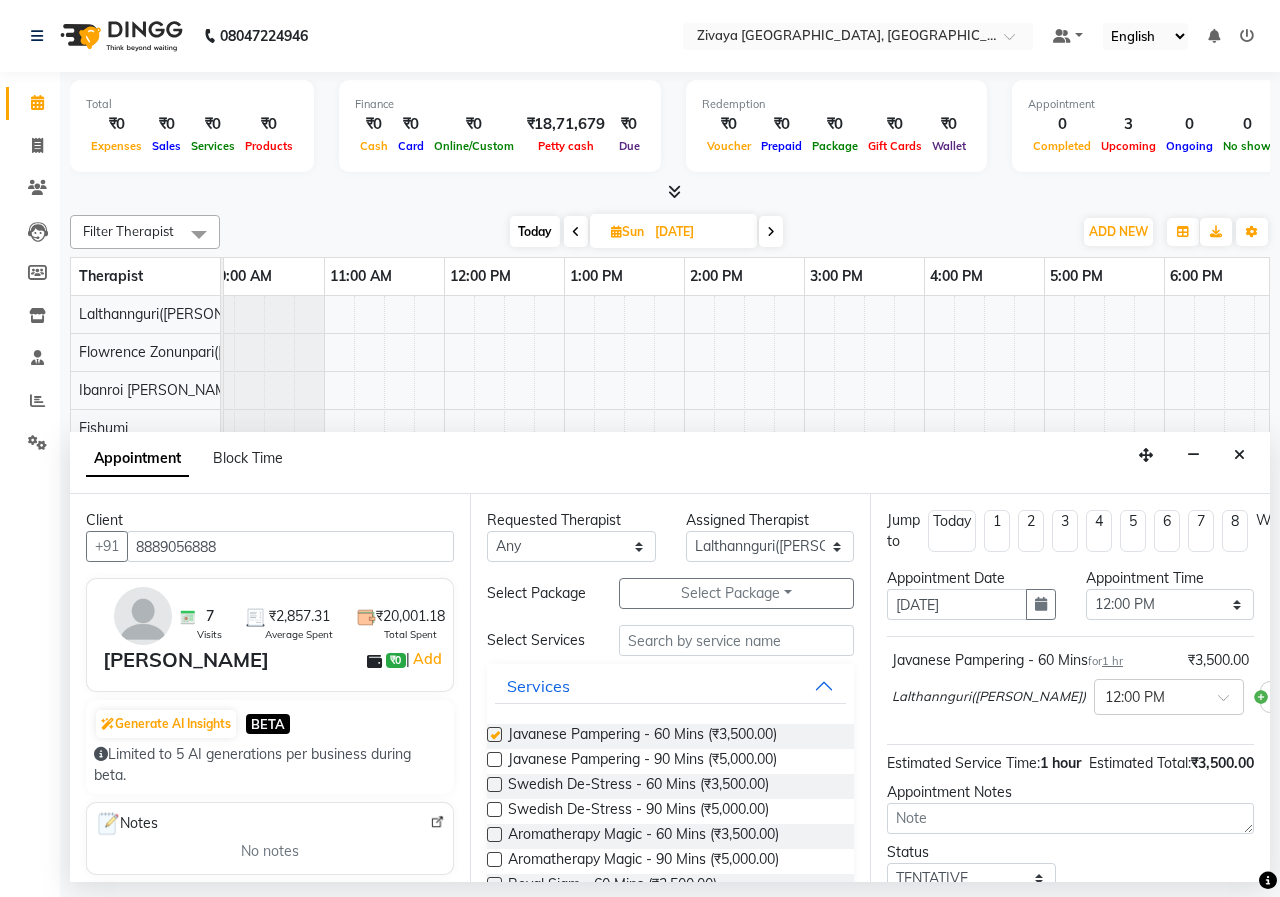 checkbox on "false" 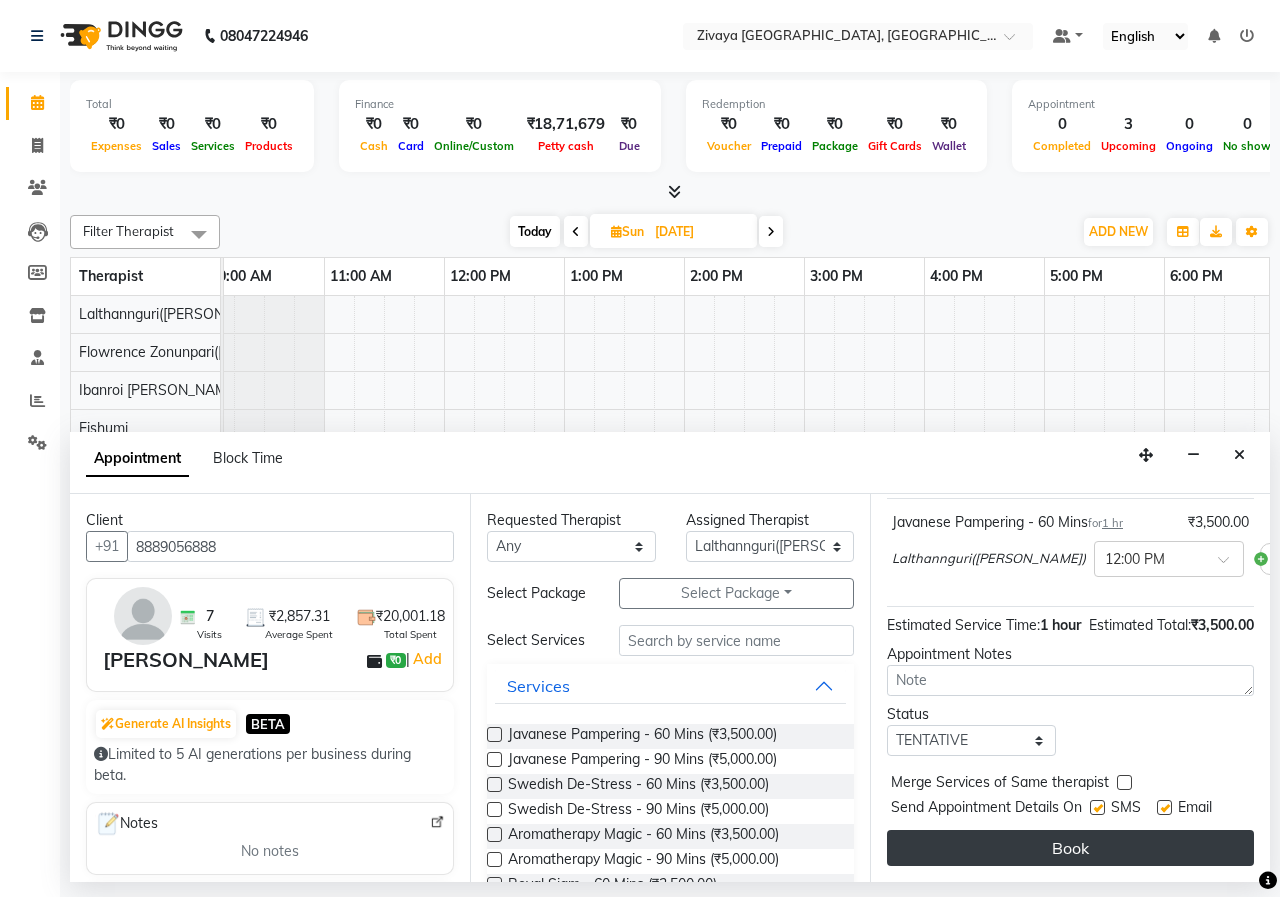 click on "Book" at bounding box center (1070, 848) 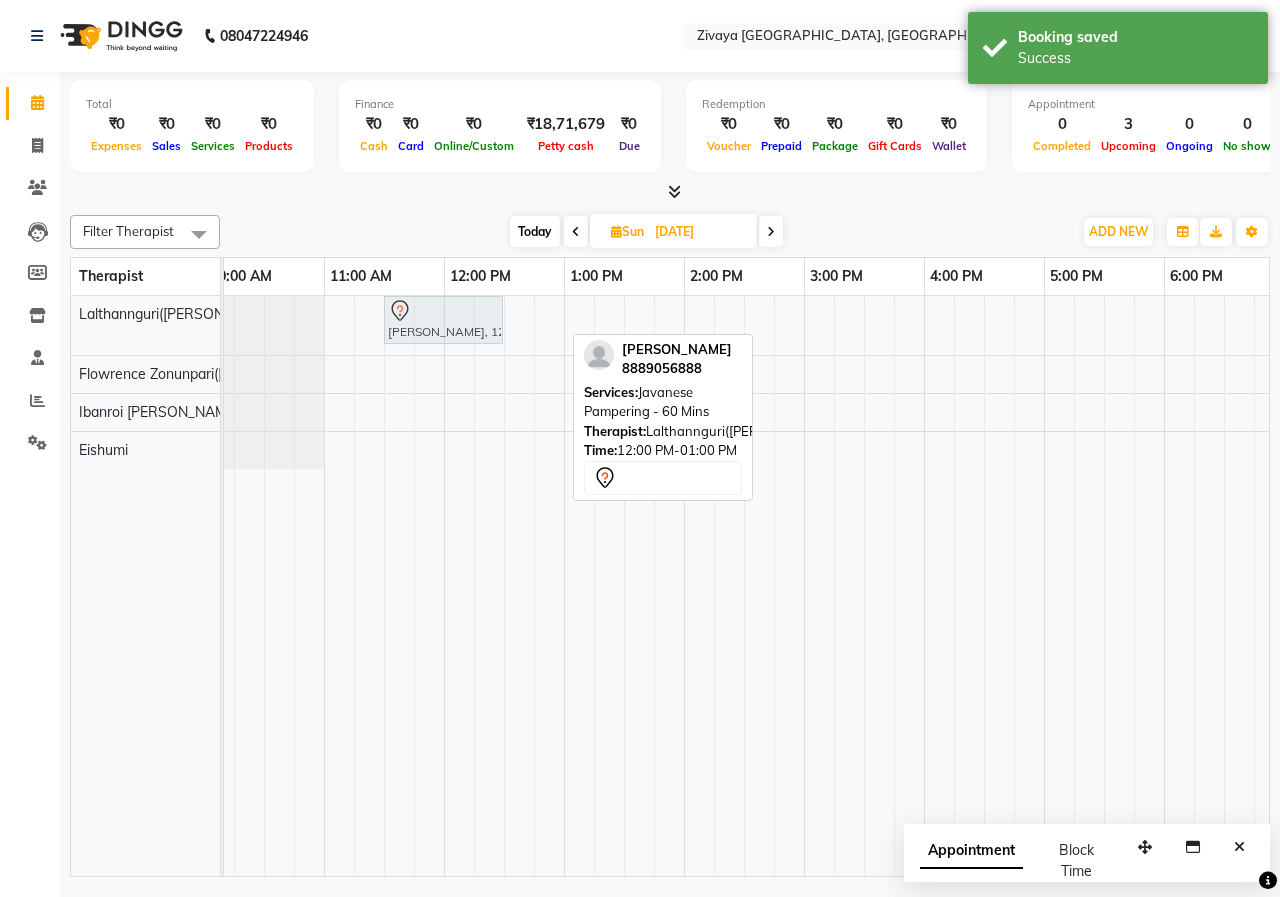 drag, startPoint x: 492, startPoint y: 324, endPoint x: 443, endPoint y: 323, distance: 49.010204 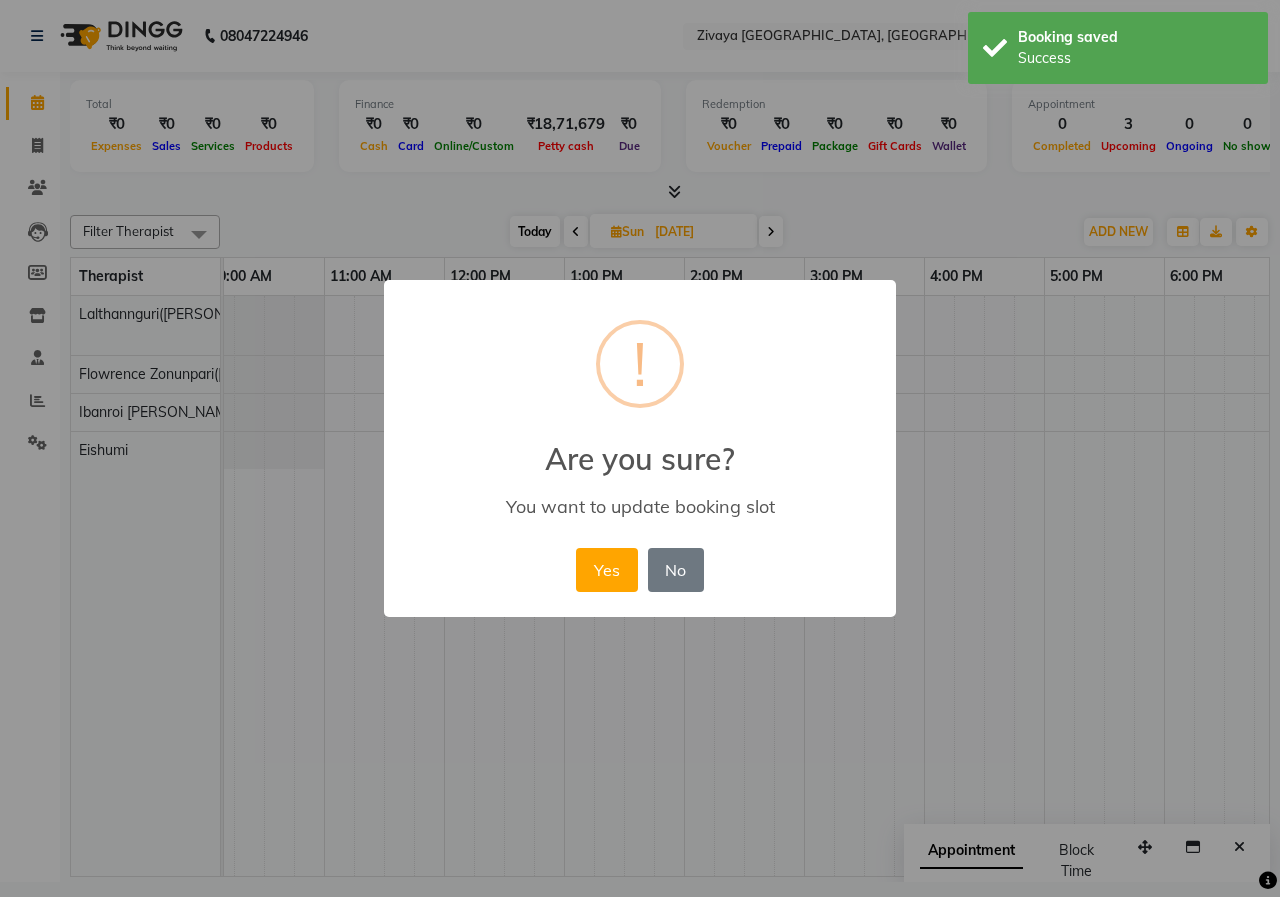 click on "Yes" at bounding box center (606, 570) 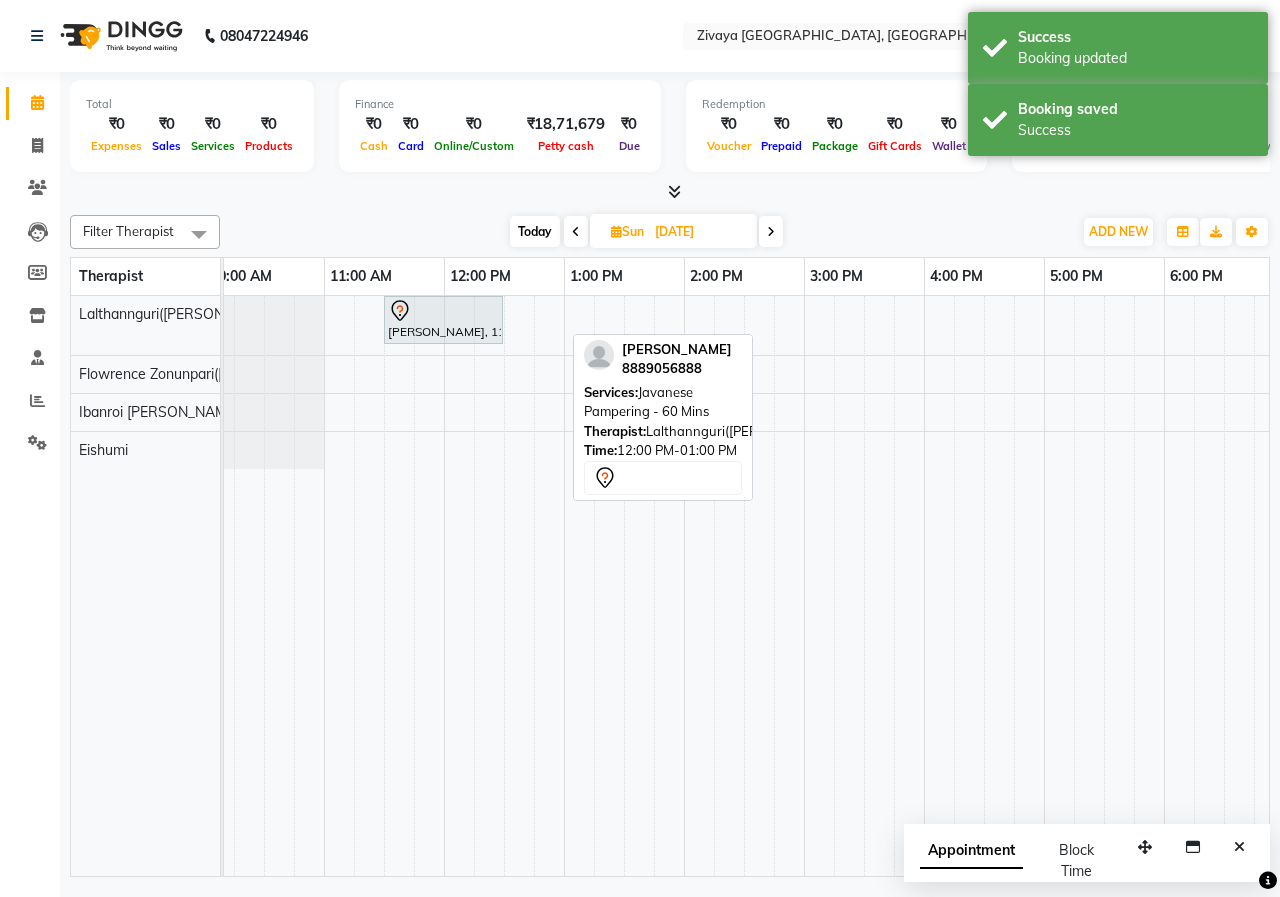 click on "Appointment" at bounding box center (971, 851) 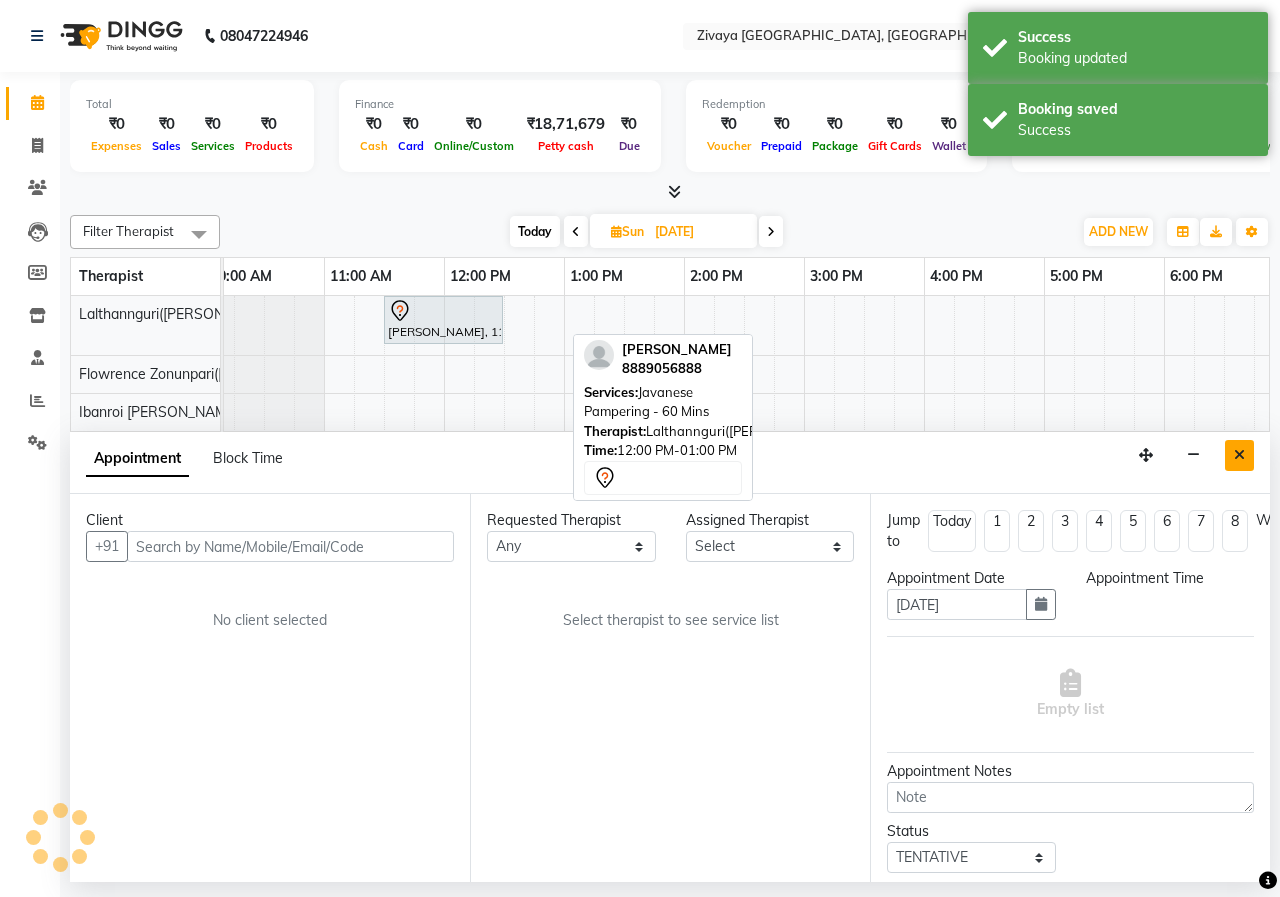 click at bounding box center (1239, 455) 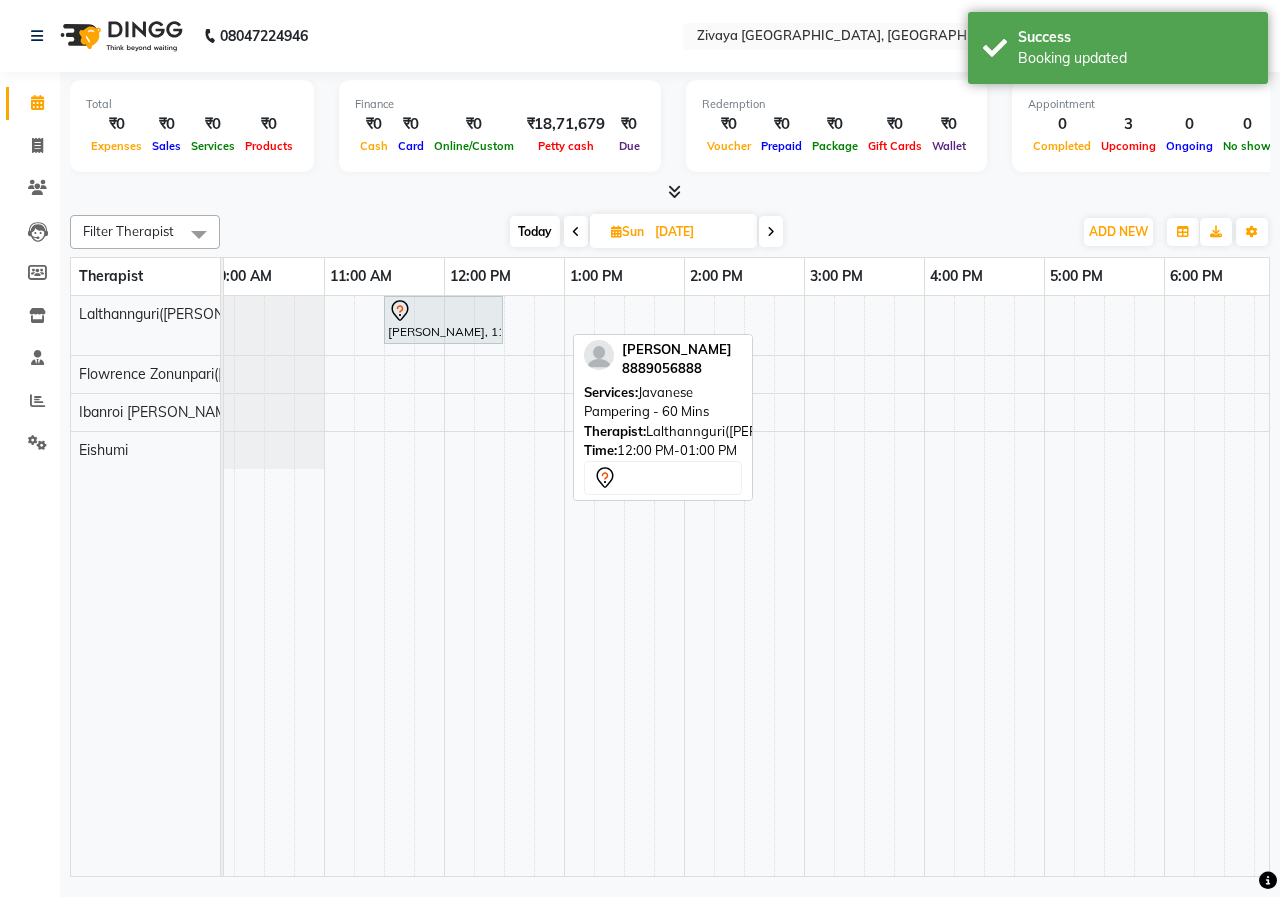 click on "[DATE]" at bounding box center (699, 232) 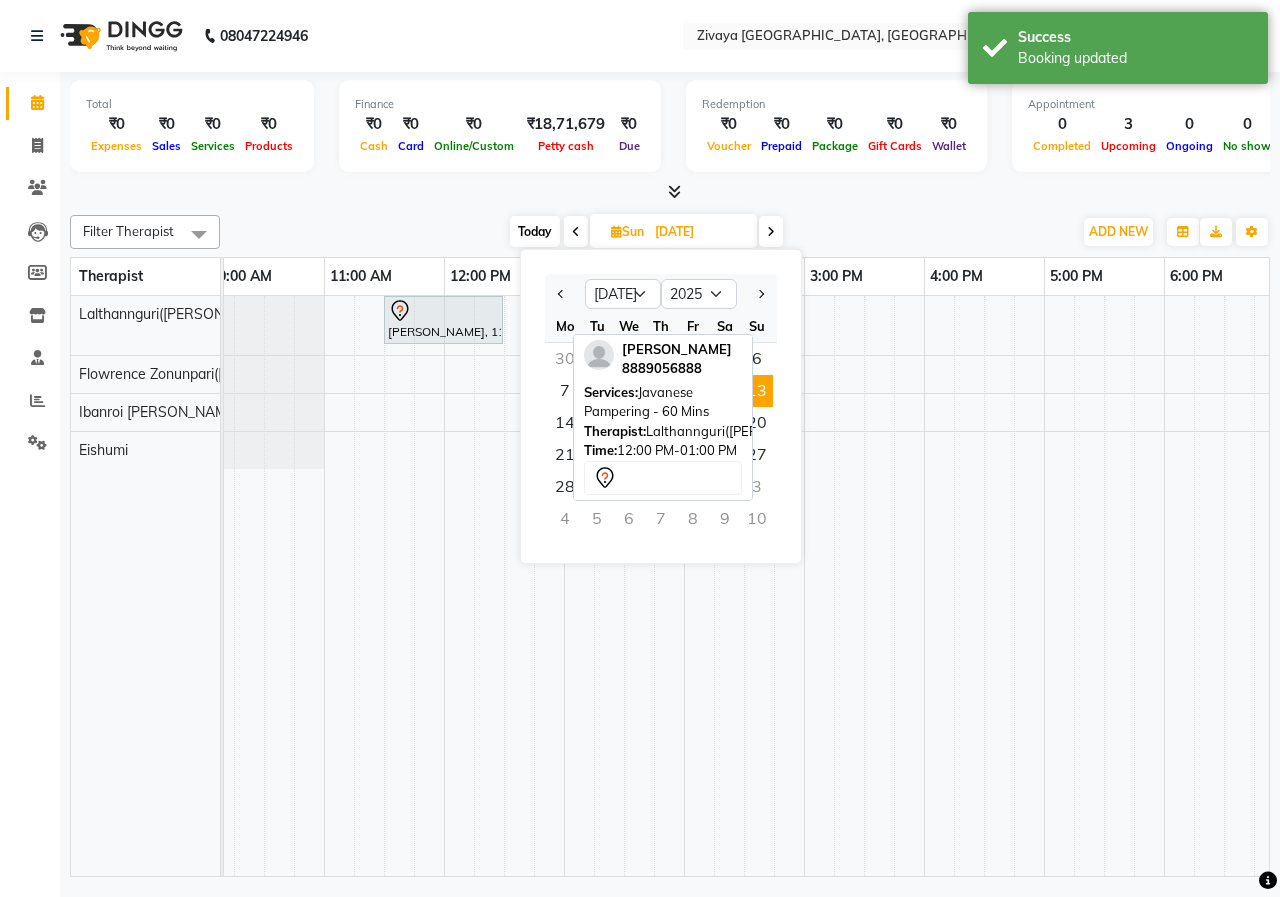 click on "[DATE]  [DATE] Jan Feb Mar Apr May Jun [DATE] Aug Sep Oct Nov [DATE] 2016 2017 2018 2019 2020 2021 2022 2023 2024 2025 2026 2027 2028 2029 2030 2031 2032 2033 2034 2035 Mo Tu We Th Fr Sa Su  30   1   2   3   4   5   6   7   8   9   10   11   12   13   14   15   16   17   18   19   20   21   22   23   24   25   26   27   28   29   30   31   1   2   3   4   5   6   7   8   9   10" at bounding box center [646, 232] 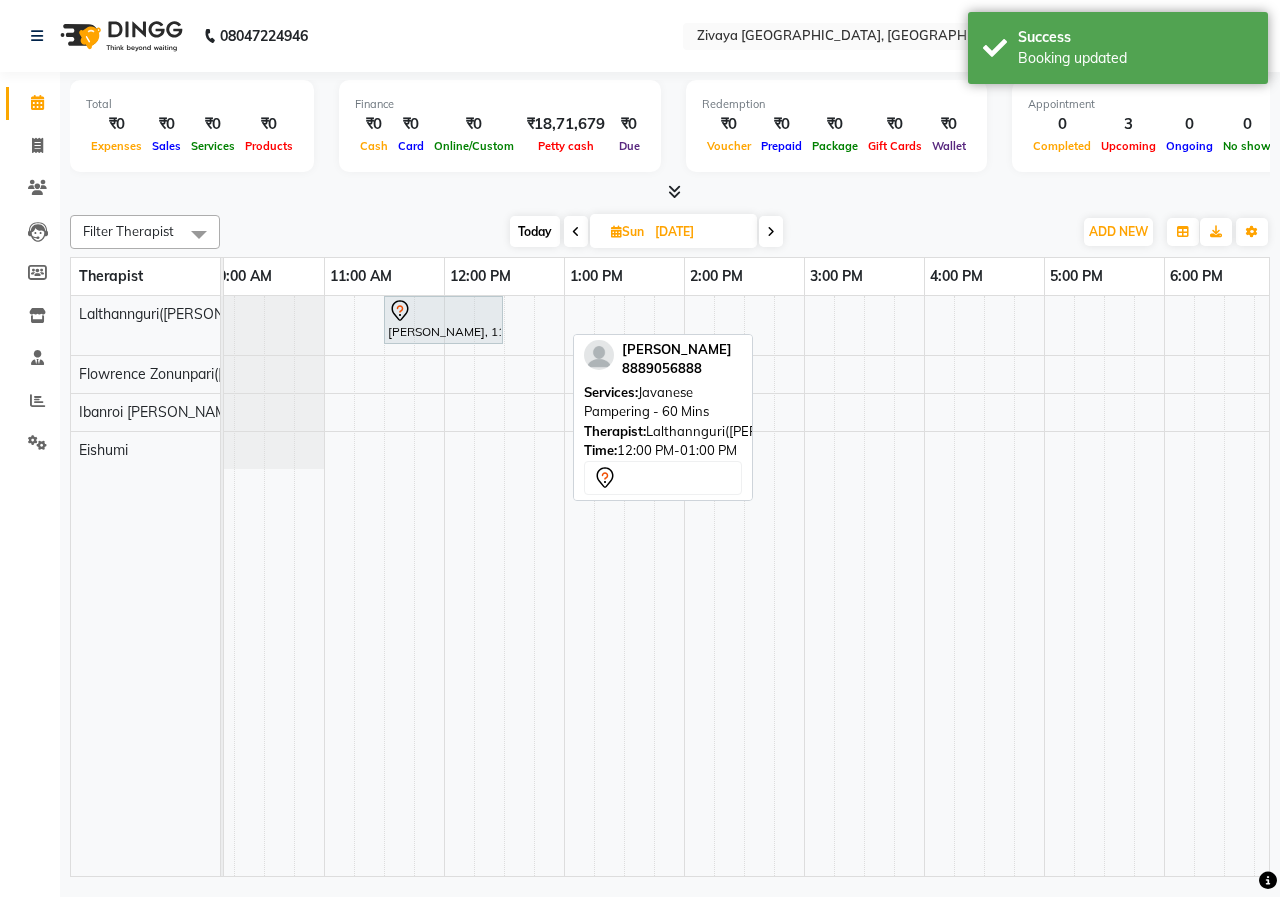 click on "Sun" at bounding box center [627, 231] 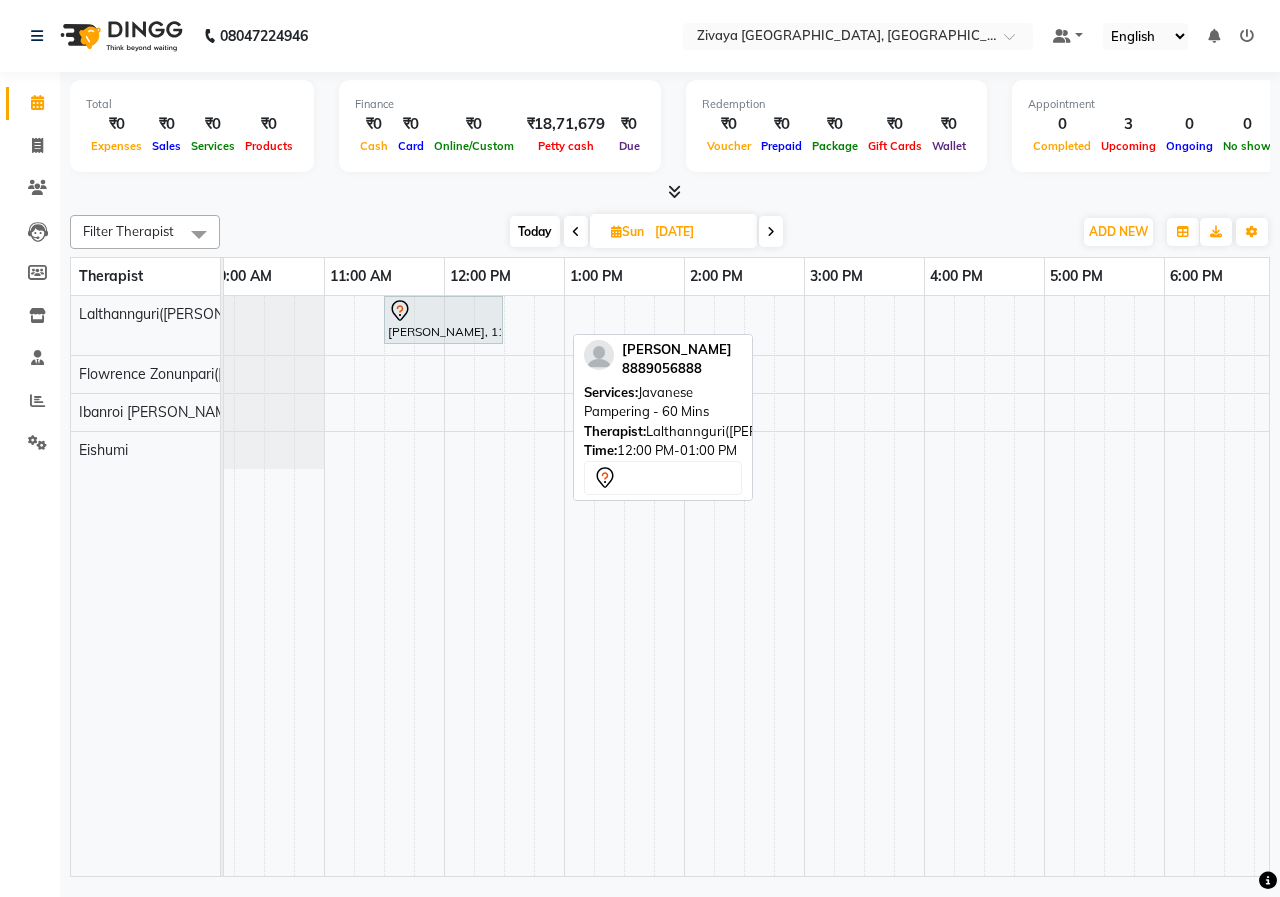 select on "7" 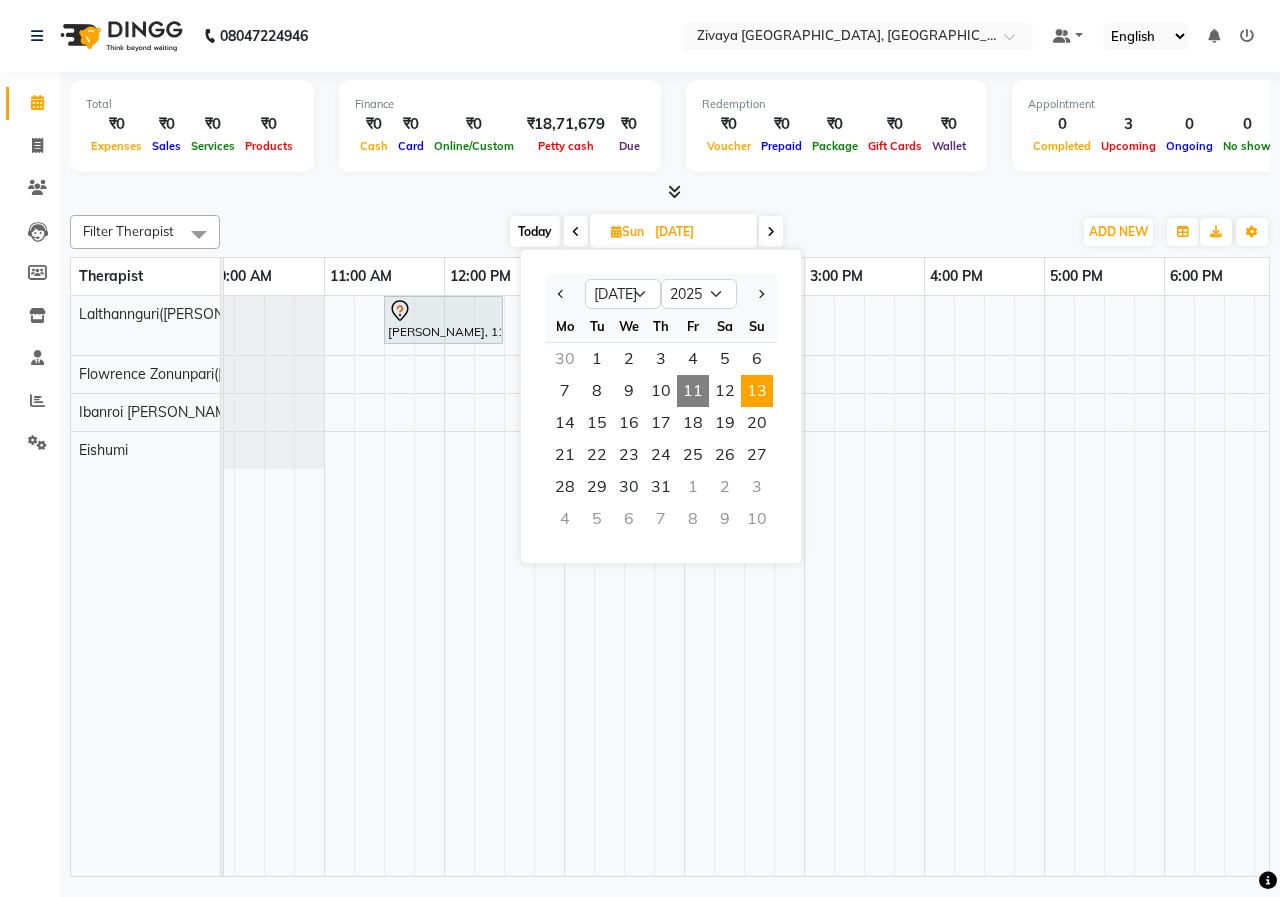drag, startPoint x: 402, startPoint y: 225, endPoint x: 412, endPoint y: 215, distance: 14.142136 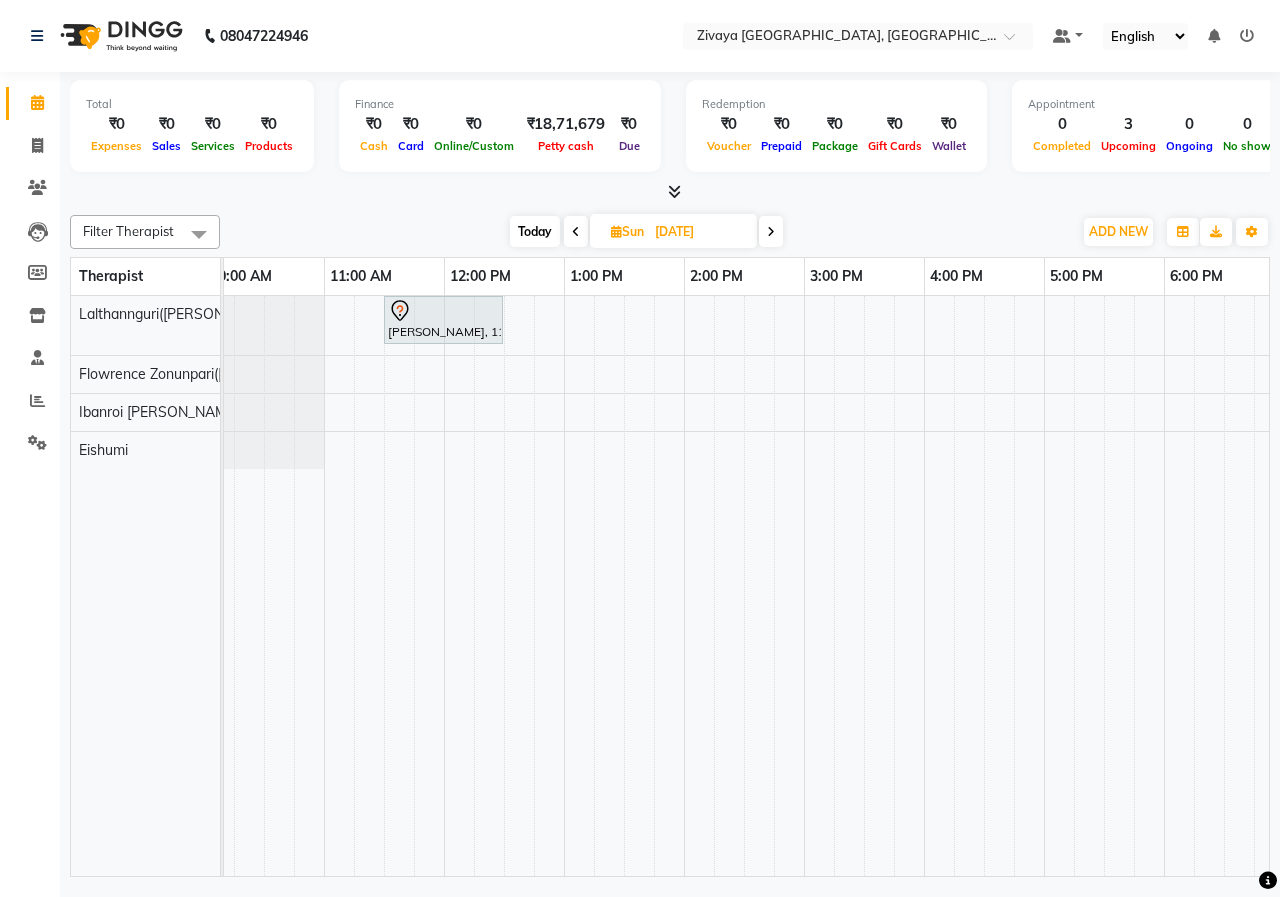 click at bounding box center [576, 232] 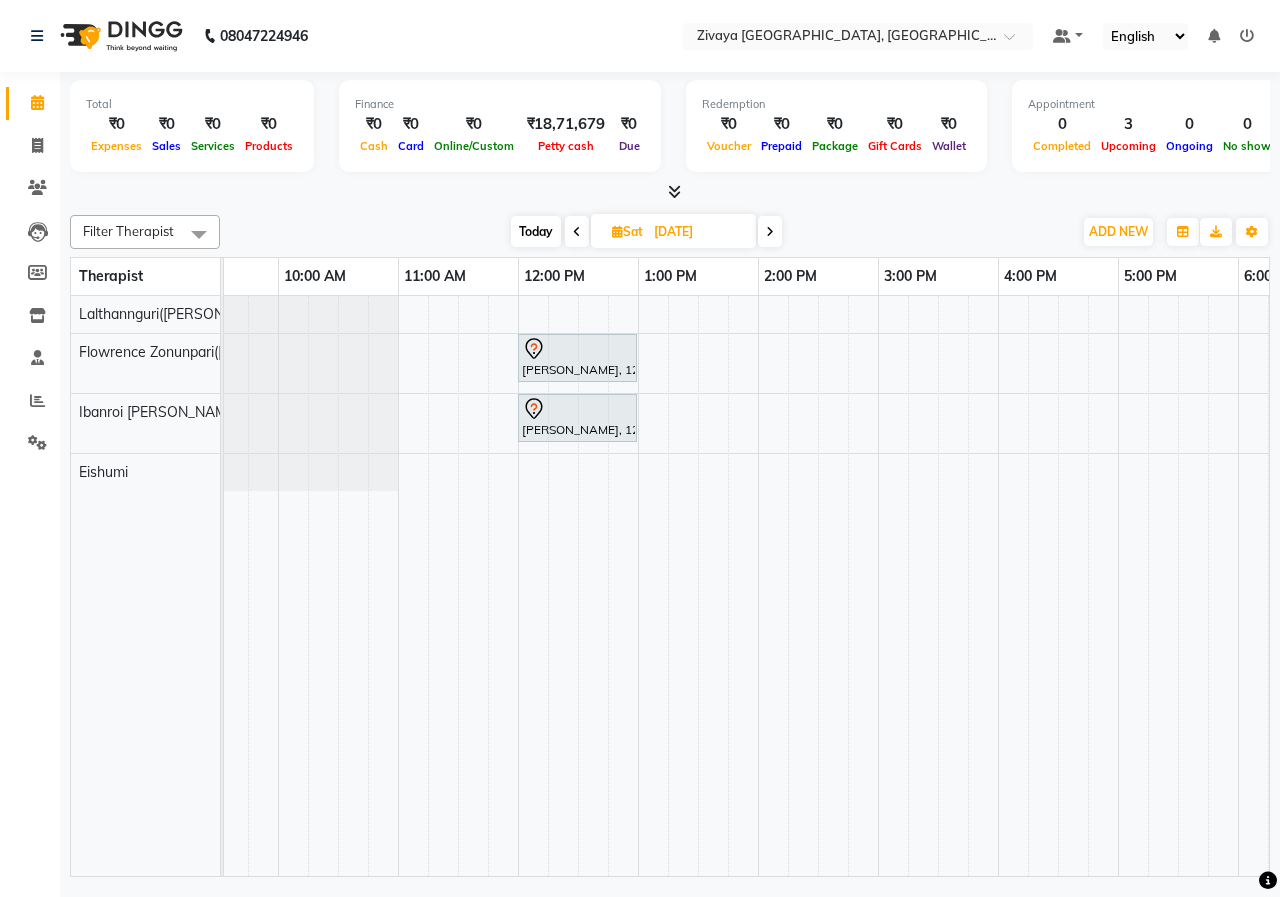 click at bounding box center [577, 232] 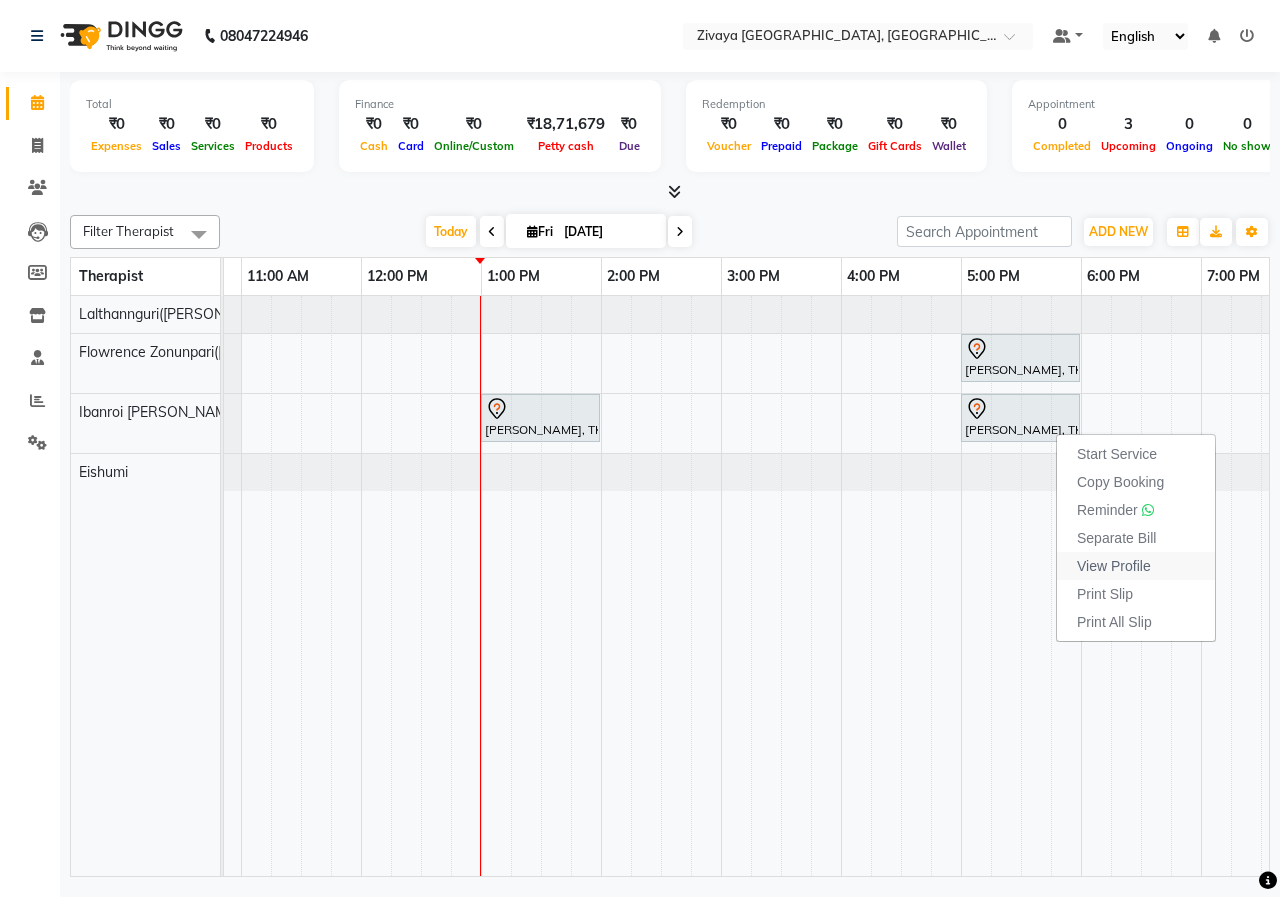 click on "View Profile" at bounding box center [1114, 566] 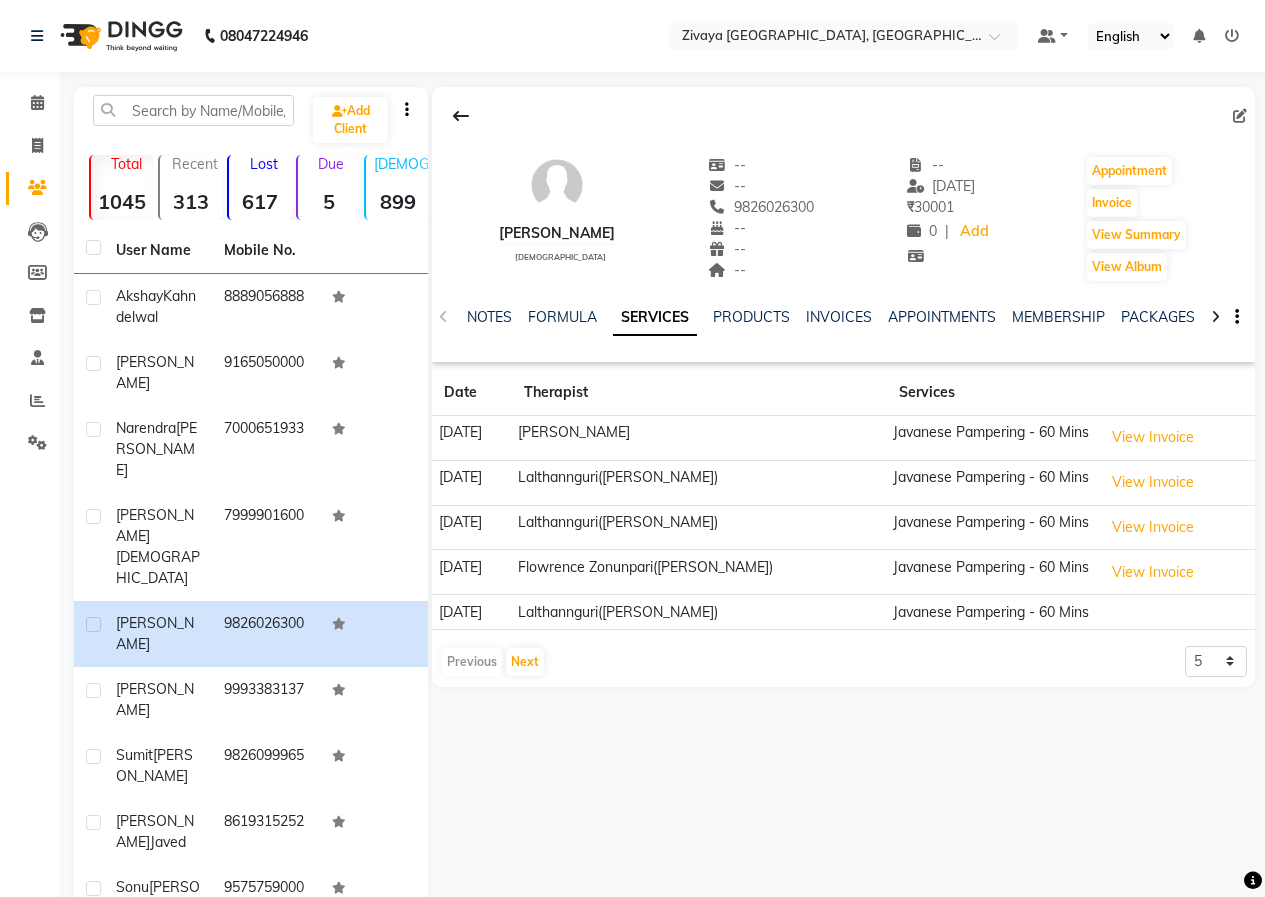 click on "[PERSON_NAME]    [DEMOGRAPHIC_DATA]  --   --   9826026300  --  --  --  -- [DATE] ₹    30001 0 |  Add   Appointment   Invoice  View Summary  View Album  NOTES FORMULA SERVICES PRODUCTS INVOICES APPOINTMENTS MEMBERSHIP PACKAGES VOUCHERS GIFTCARDS POINTS FORMS FAMILY CARDS WALLET Date Therapist Services [DATE] [PERSON_NAME] Pampering - 60 Mins  View Invoice  [DATE] Lalthannguri([PERSON_NAME]) Javanese Pampering - 60 Mins  View Invoice  [DATE] Lalthannguri([PERSON_NAME]) Javanese Pampering - 60 Mins  View Invoice  [DATE] Flowrence Zonunpari([PERSON_NAME]) Javanese Pampering - 60 Mins  View Invoice  [DATE] Lalthannguri([PERSON_NAME]) Javanese Pampering - 60 Mins  Previous   Next  5 10 50 100 500" 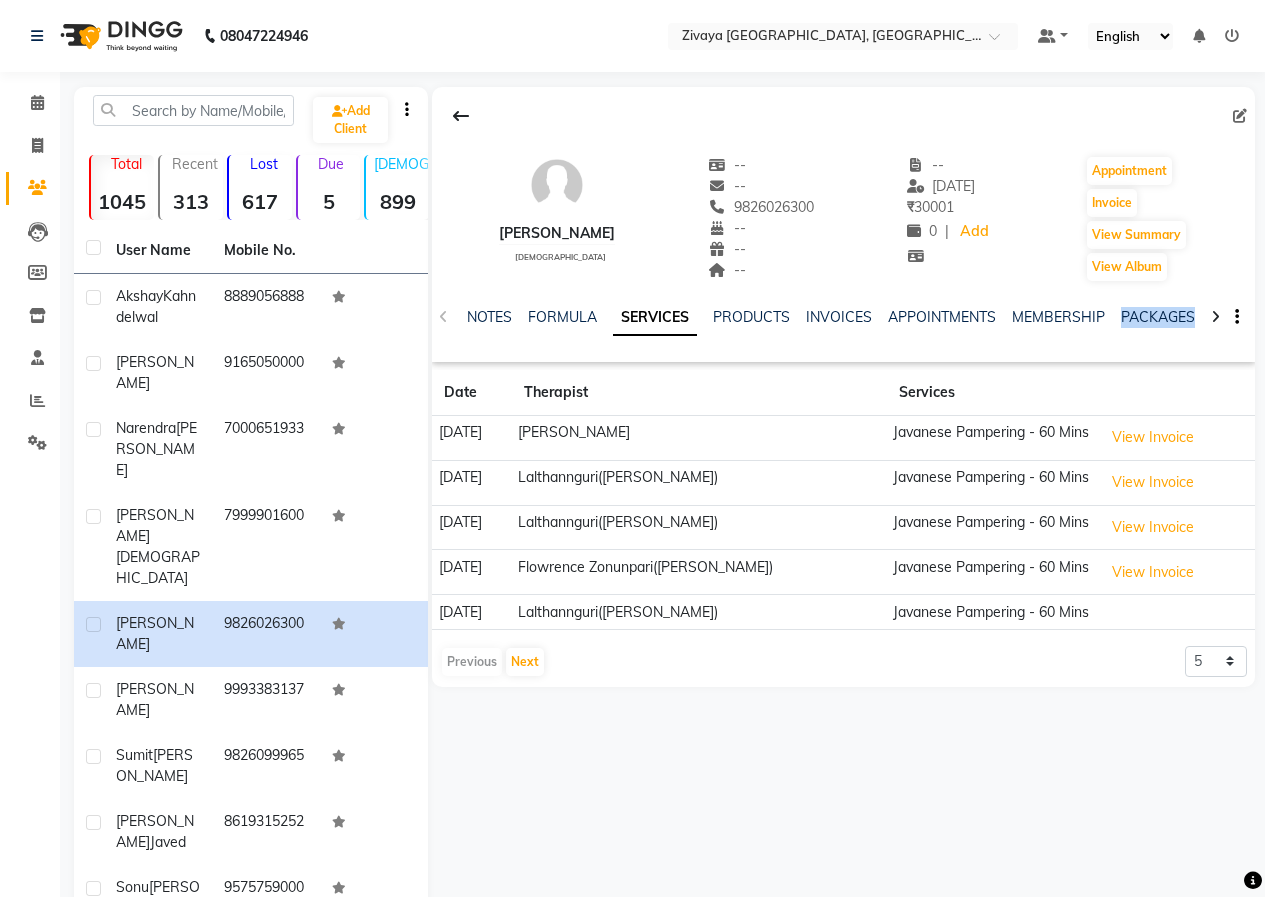 click on "NOTES FORMULA SERVICES PRODUCTS INVOICES APPOINTMENTS MEMBERSHIP PACKAGES VOUCHERS GIFTCARDS POINTS FORMS FAMILY CARDS WALLET" 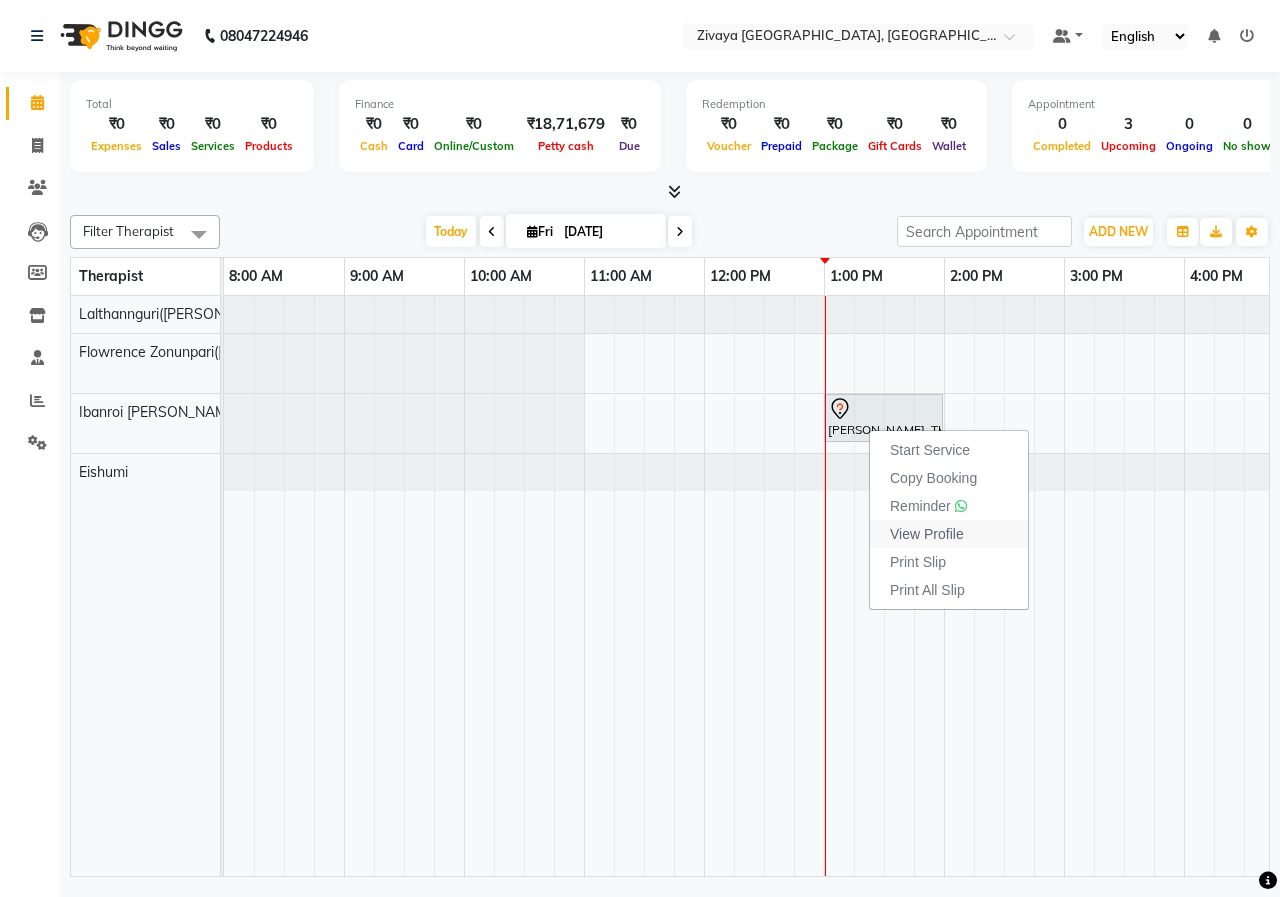 click on "View Profile" at bounding box center [927, 534] 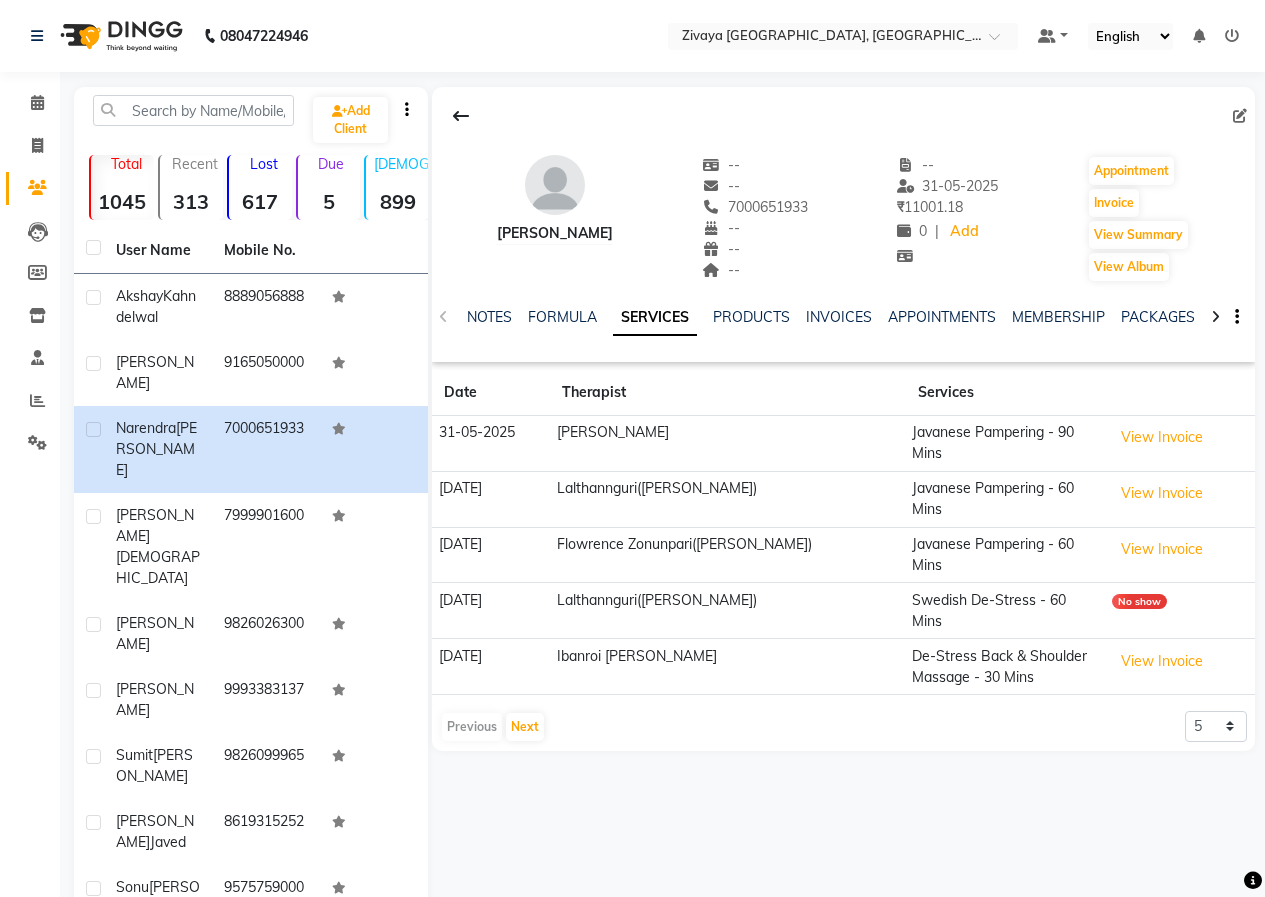 click 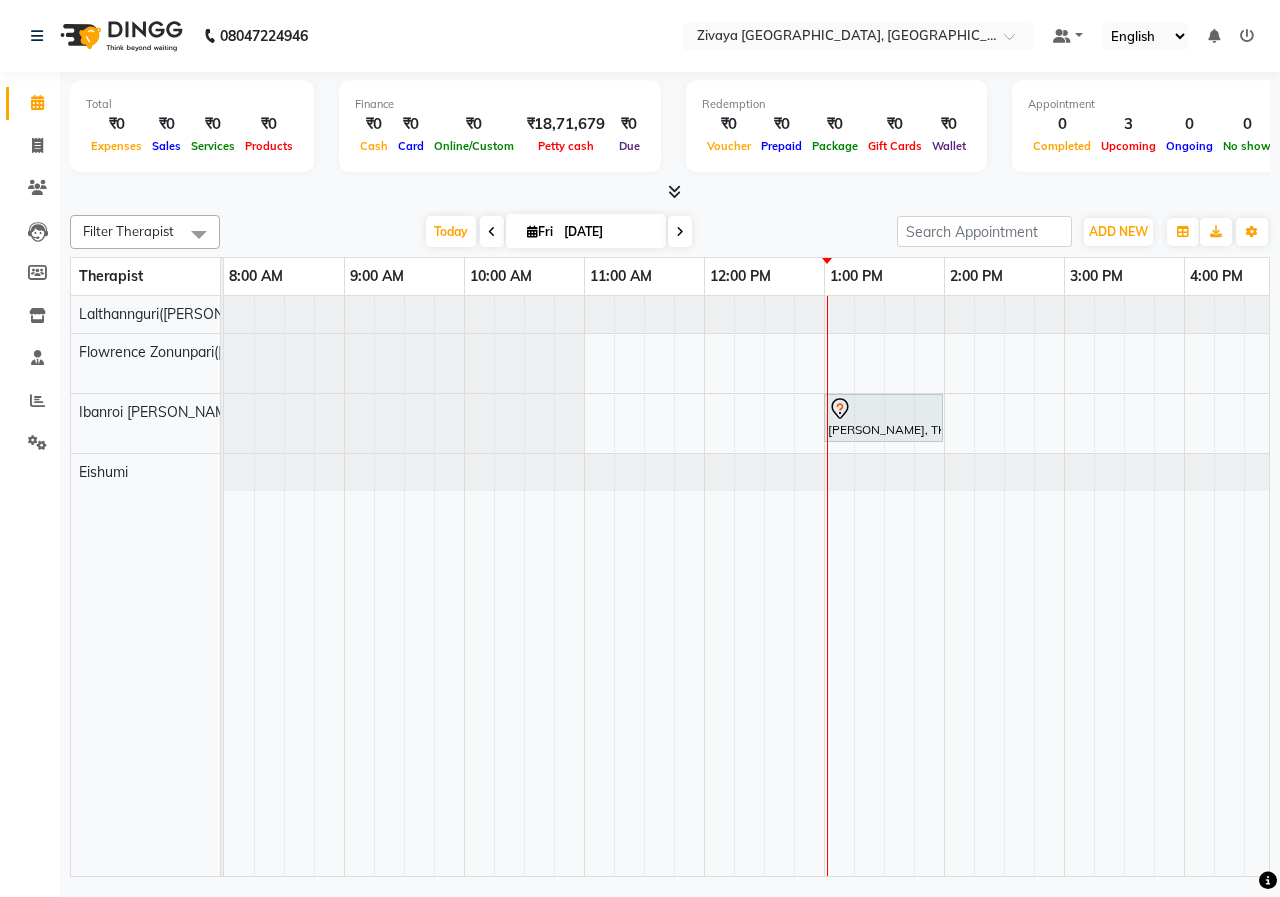 scroll, scrollTop: 0, scrollLeft: 13, axis: horizontal 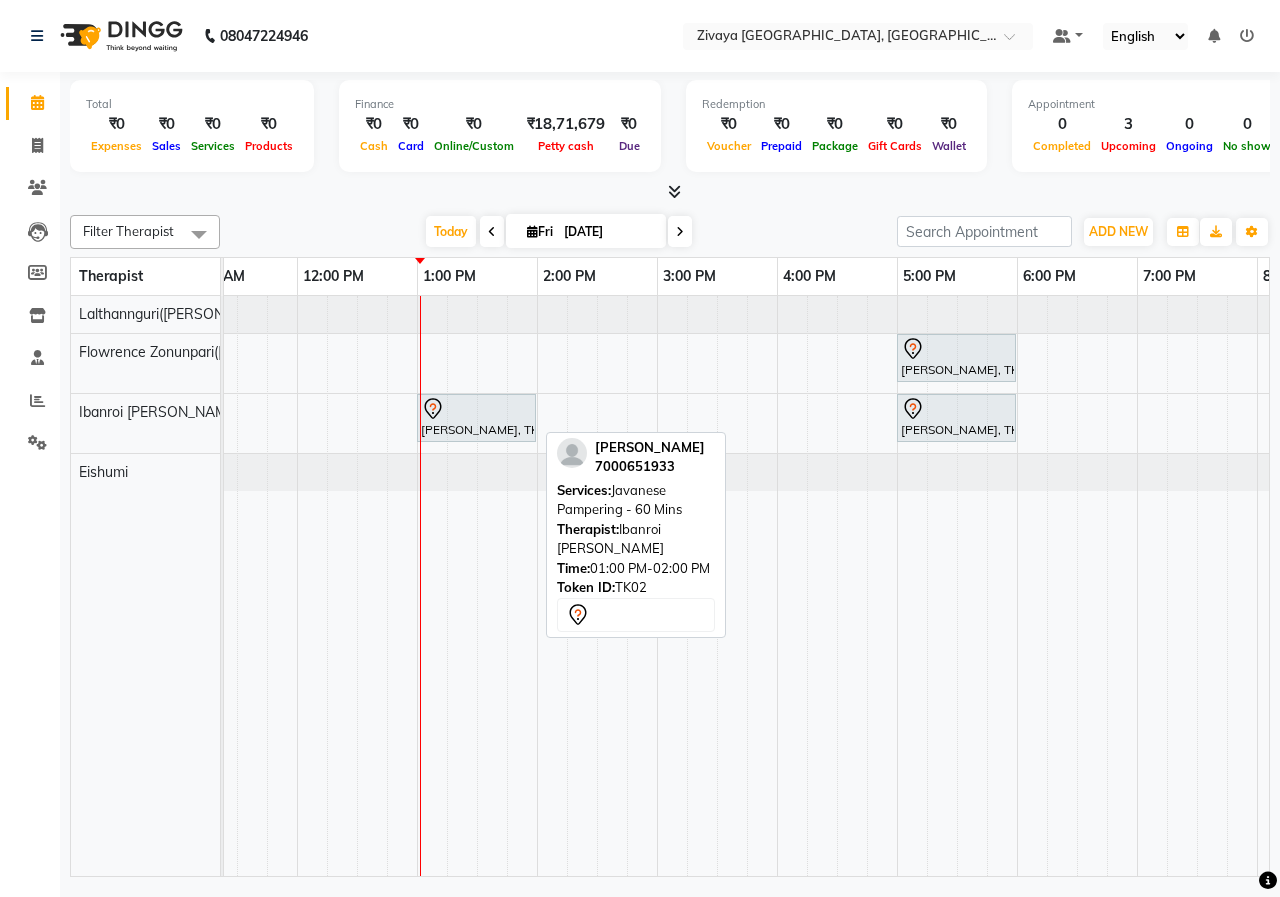 click on "[PERSON_NAME], TK02, 01:00 PM-02:00 PM, Javanese Pampering - 60 Mins" at bounding box center [476, 418] 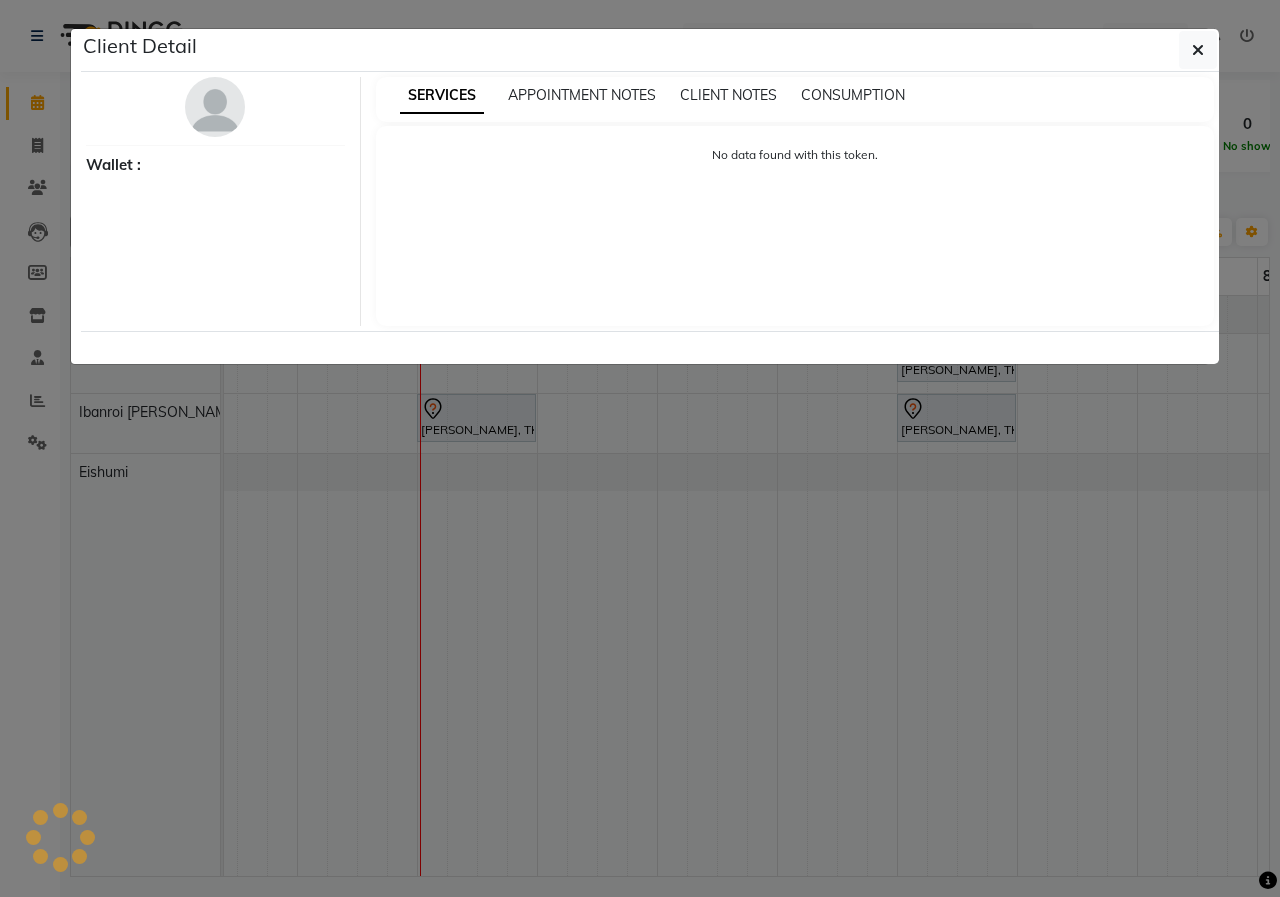 select on "7" 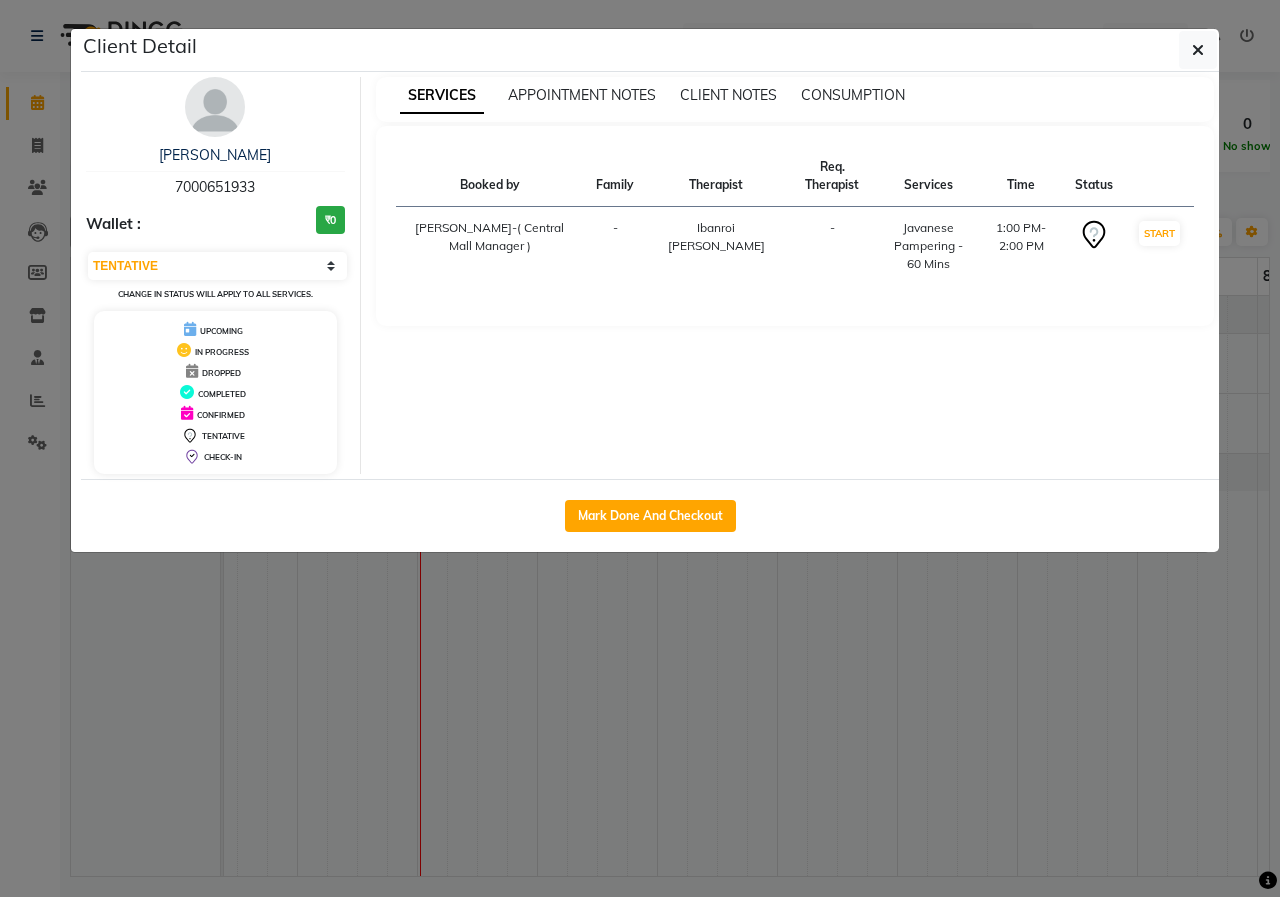 click on "Client Detail  [PERSON_NAME]   7000651933 Wallet : ₹0 Select IN SERVICE CONFIRMED TENTATIVE CHECK IN MARK DONE UPCOMING Change in status will apply to all services. UPCOMING IN PROGRESS DROPPED COMPLETED CONFIRMED TENTATIVE CHECK-IN SERVICES APPOINTMENT NOTES CLIENT NOTES CONSUMPTION Booked by Family Therapist Req. Therapist Services Time Status  [PERSON_NAME]-( [GEOGRAPHIC_DATA] Manager )   - [GEOGRAPHIC_DATA] [PERSON_NAME] -  Javanese Pampering - 60 Mins   1:00 PM-2:00 PM   START   Mark Done And Checkout" 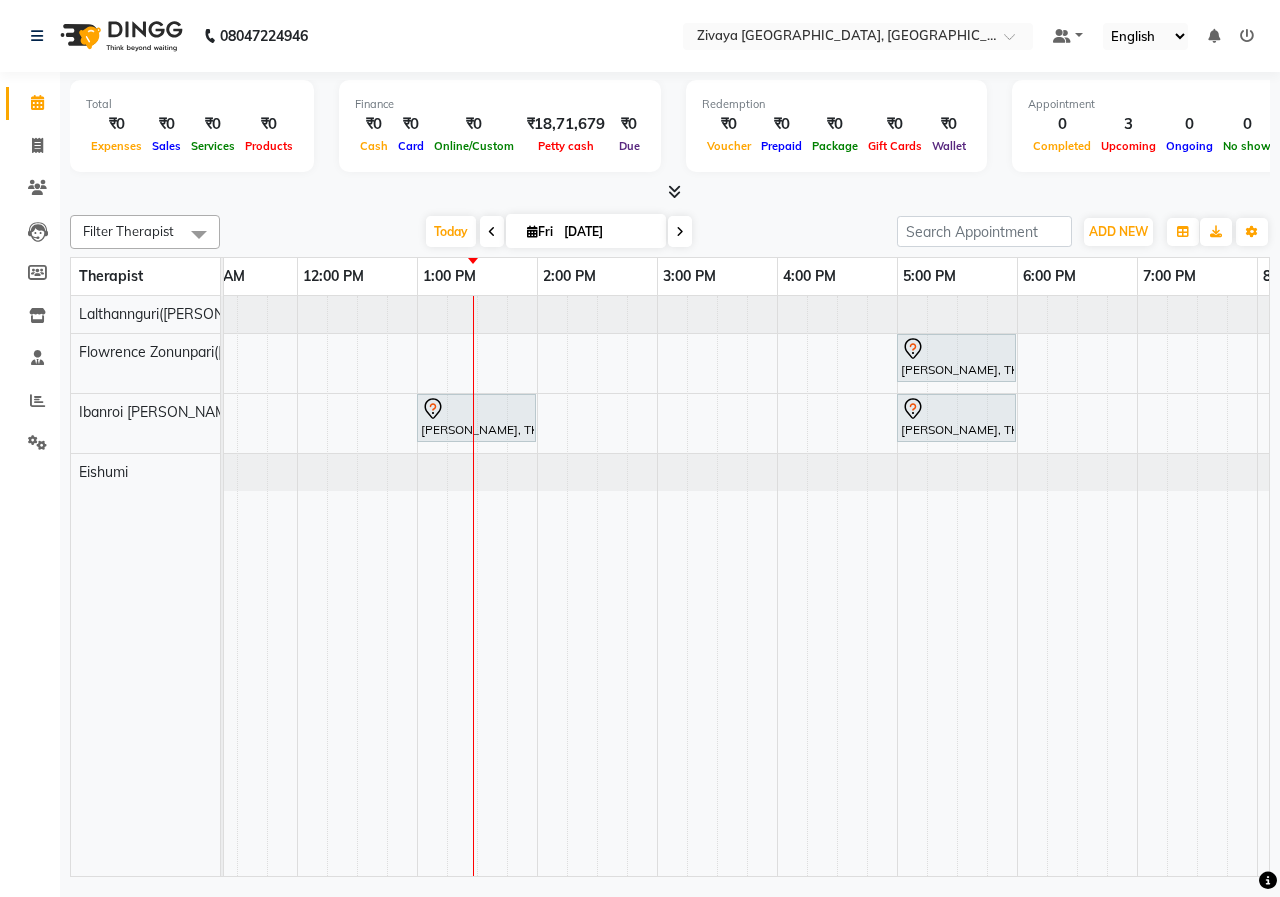 scroll, scrollTop: 0, scrollLeft: 310, axis: horizontal 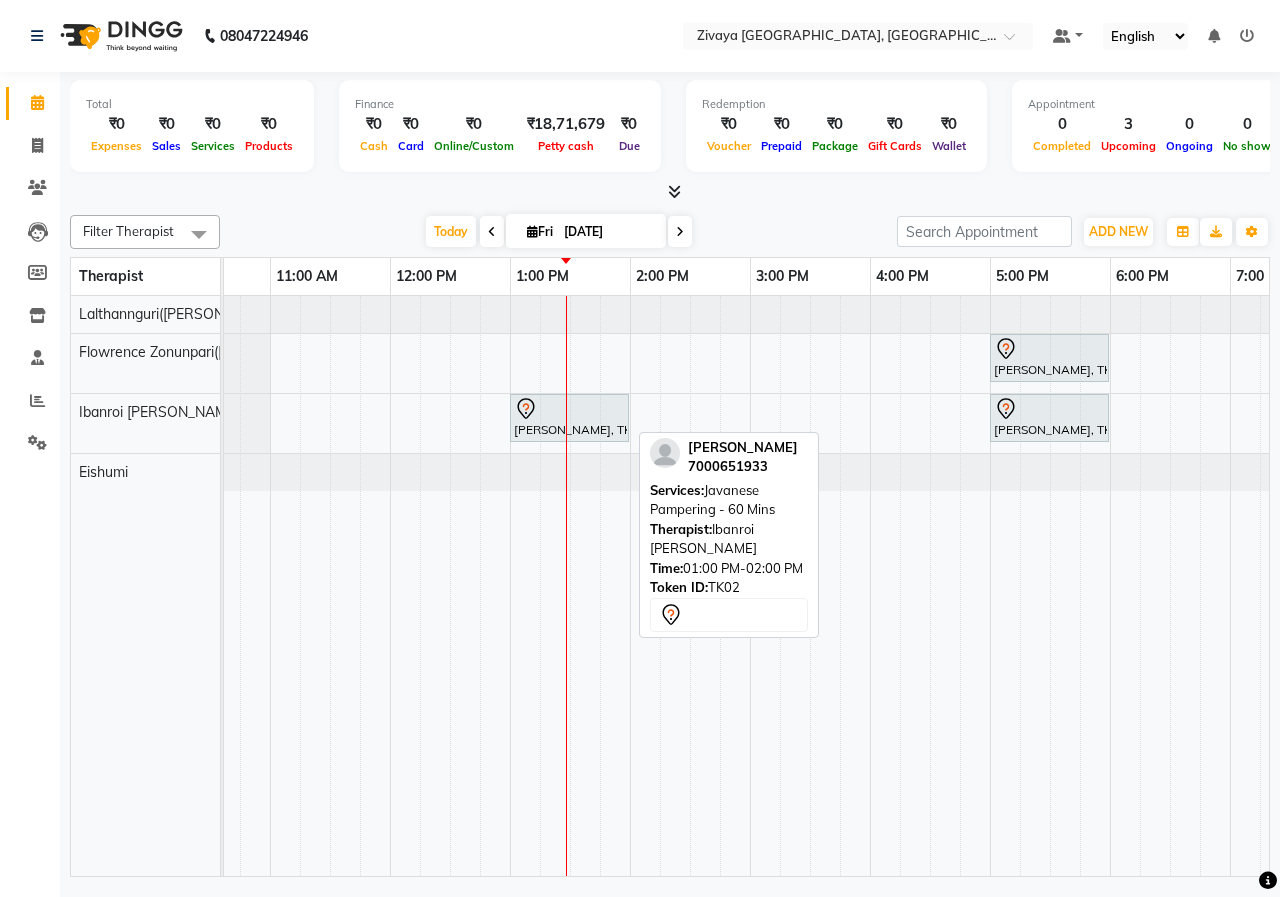 click on "[PERSON_NAME], TK02, 01:00 PM-02:00 PM, Javanese Pampering - 60 Mins" at bounding box center [569, 418] 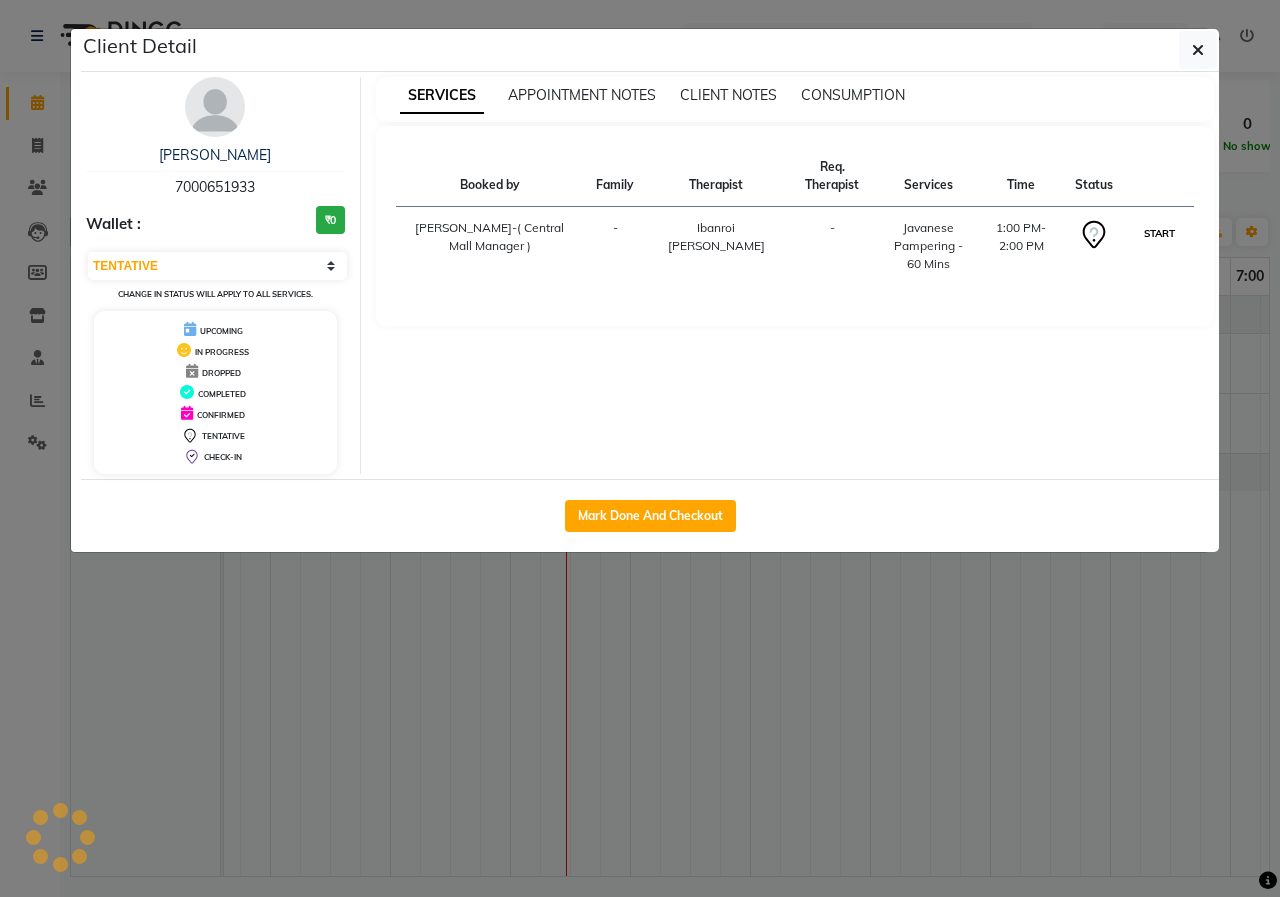 click on "START" at bounding box center (1159, 233) 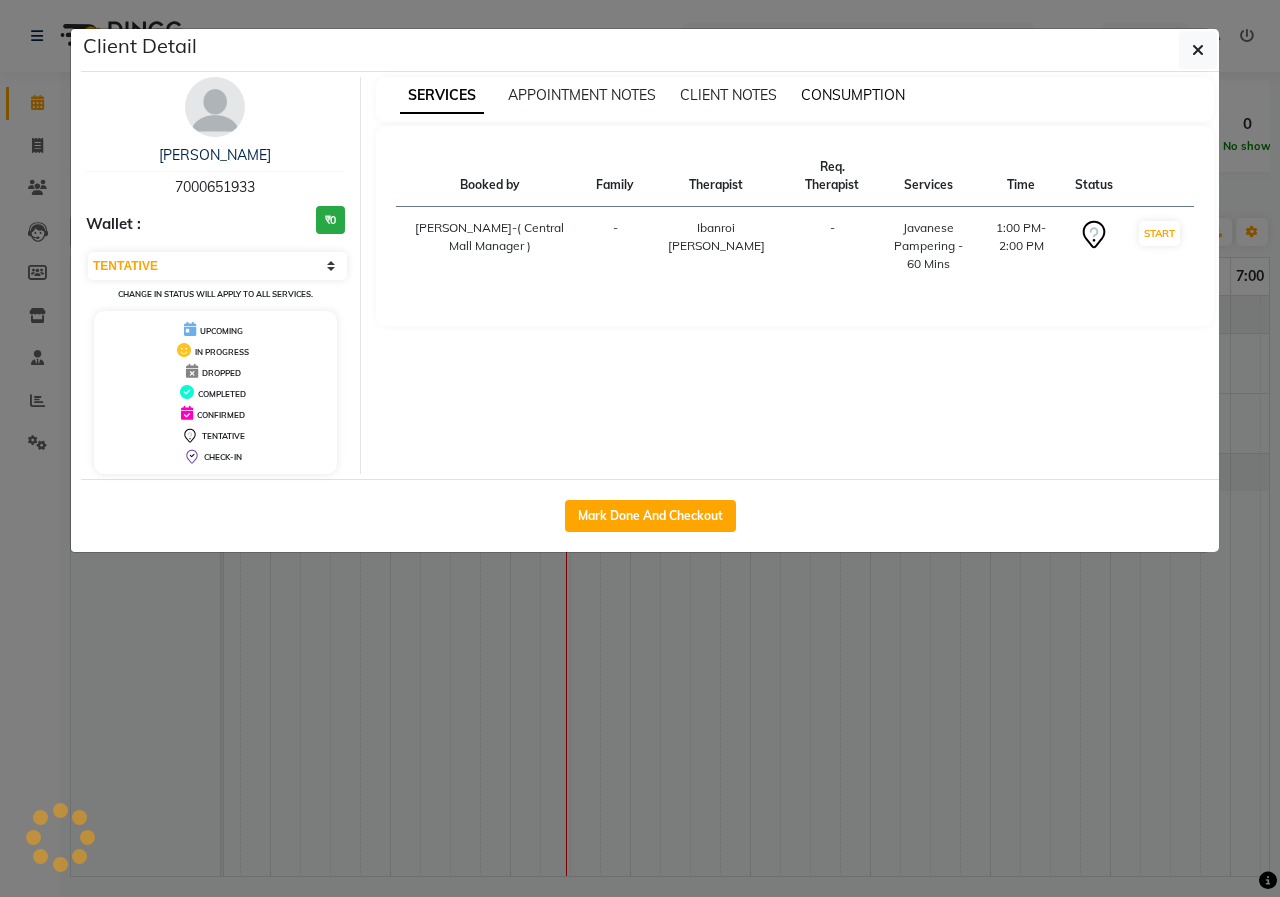 select on "1" 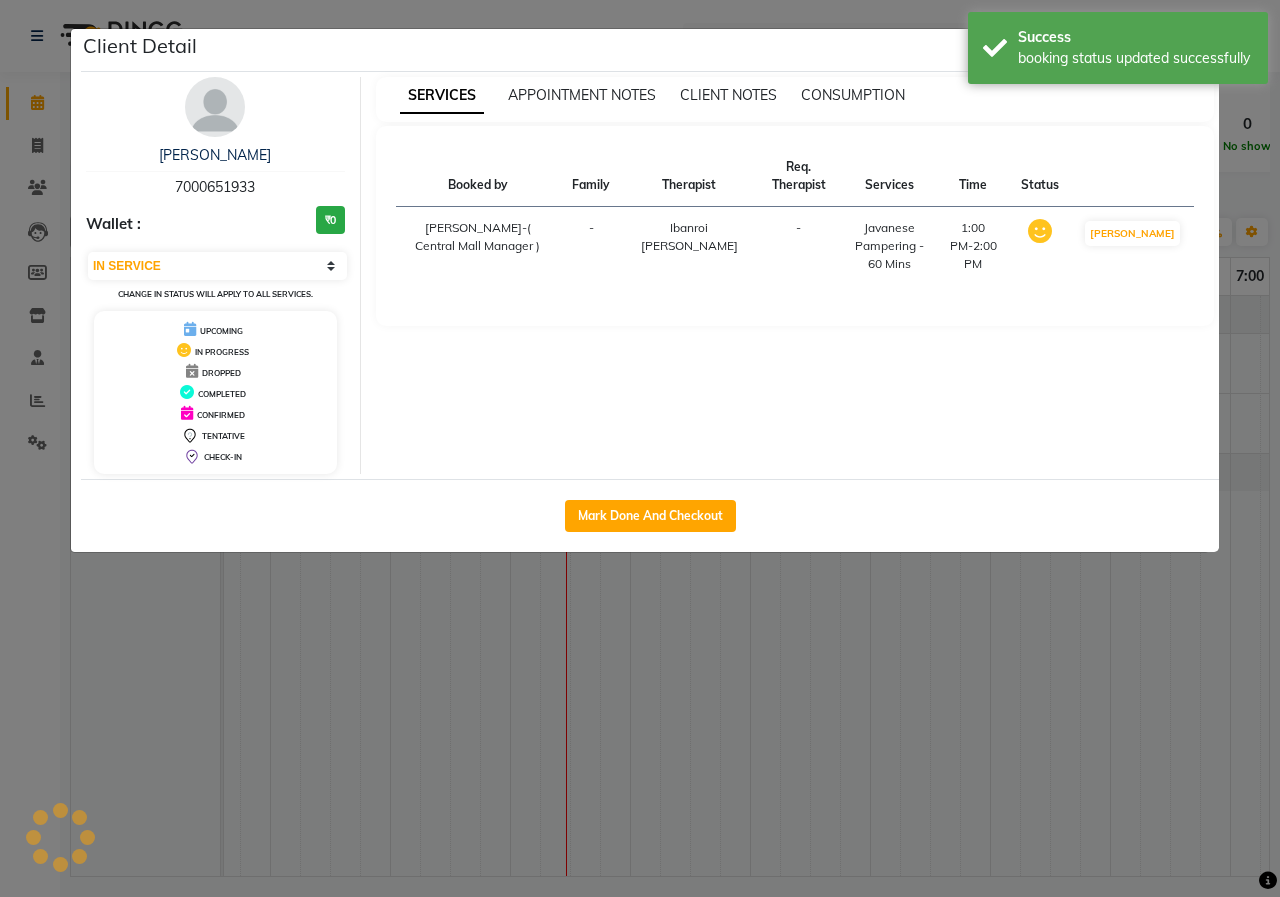 click on "Client Detail  [PERSON_NAME]   7000651933 Wallet : ₹0 Select IN SERVICE CONFIRMED TENTATIVE CHECK IN MARK DONE UPCOMING Change in status will apply to all services. UPCOMING IN PROGRESS DROPPED COMPLETED CONFIRMED TENTATIVE CHECK-IN SERVICES APPOINTMENT NOTES CLIENT NOTES CONSUMPTION Booked by Family Therapist Req. Therapist Services Time Status  [PERSON_NAME]-( [GEOGRAPHIC_DATA] Manager )   - [GEOGRAPHIC_DATA] [PERSON_NAME] -  Javanese Pampering - 60 Mins   1:00 PM-2:00 PM   MARK DONE   Mark Done And Checkout" 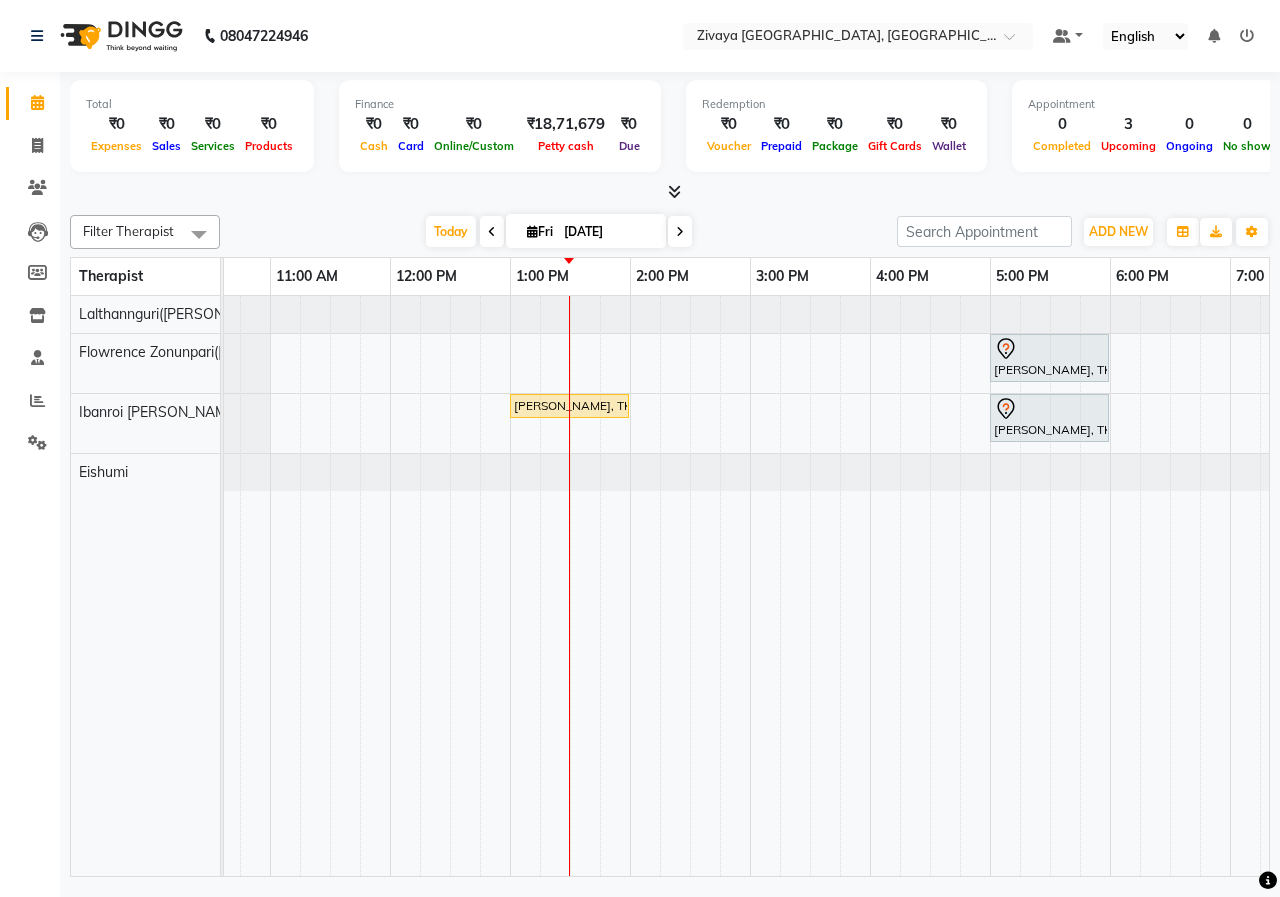 click at bounding box center [680, 231] 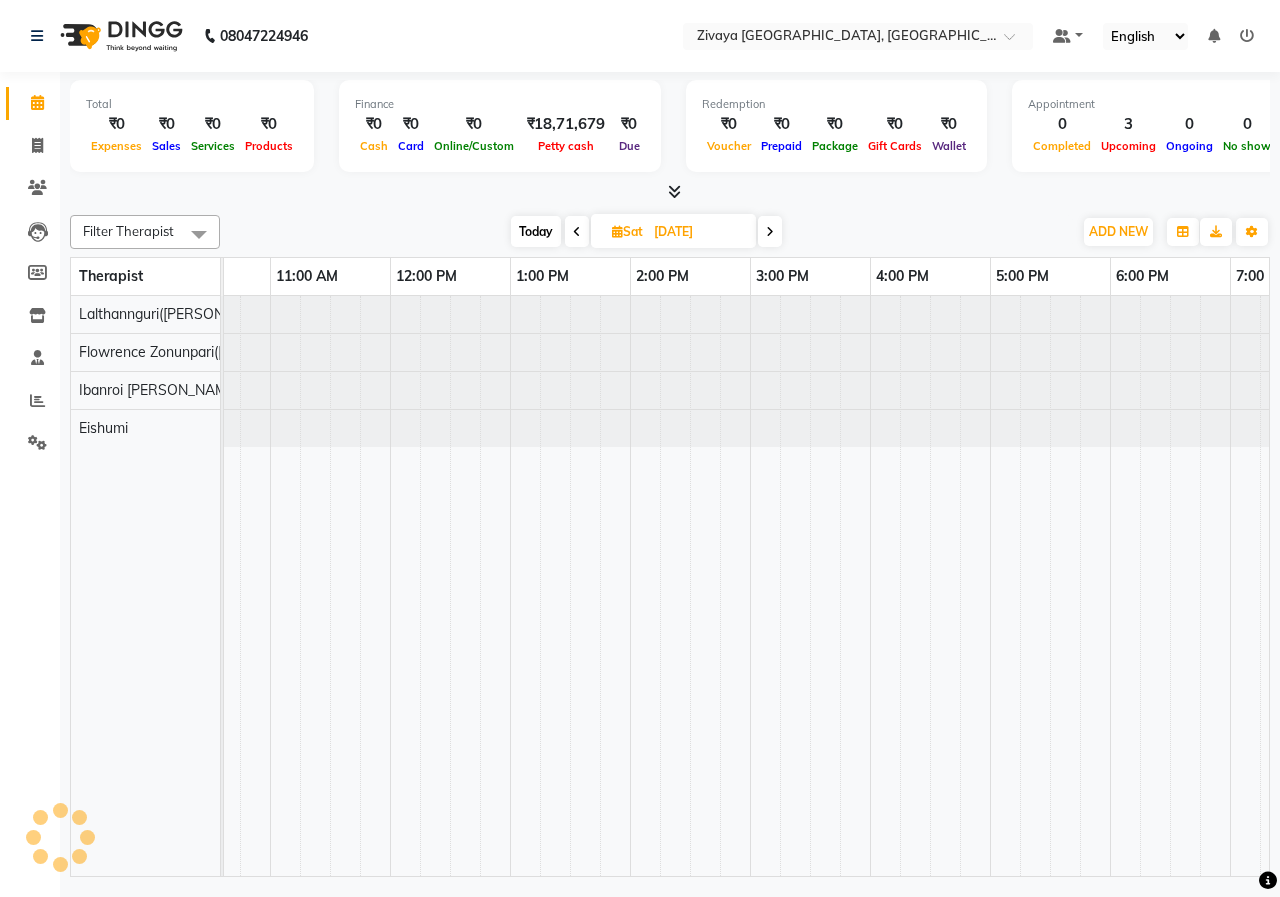 scroll, scrollTop: 0, scrollLeft: 0, axis: both 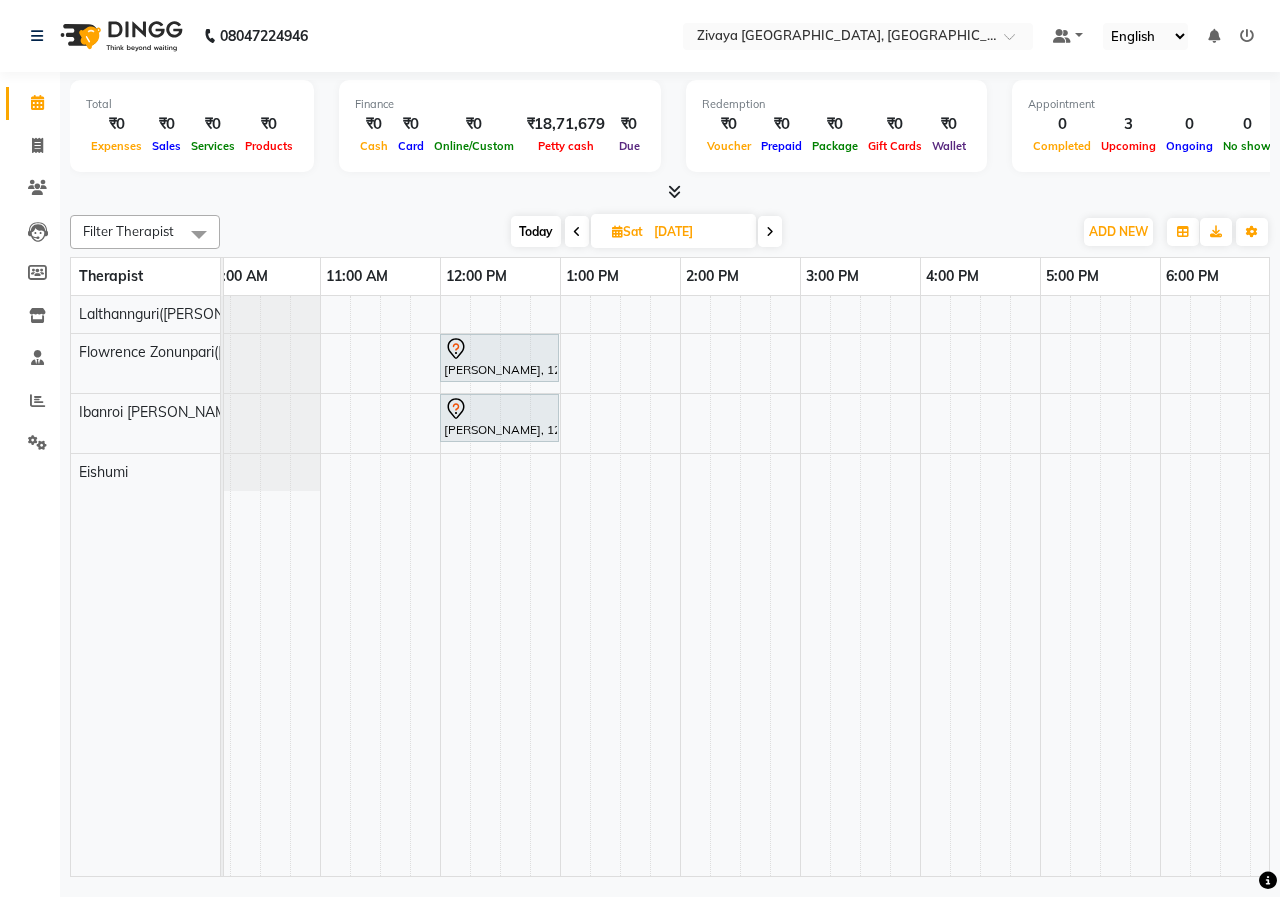 click on "[PERSON_NAME], 12:00 PM-01:00 PM, Javanese Pampering - 60 [PERSON_NAME], 12:00 PM-01:00 PM, Javanese Pampering - 60 Mins" at bounding box center [920, 586] 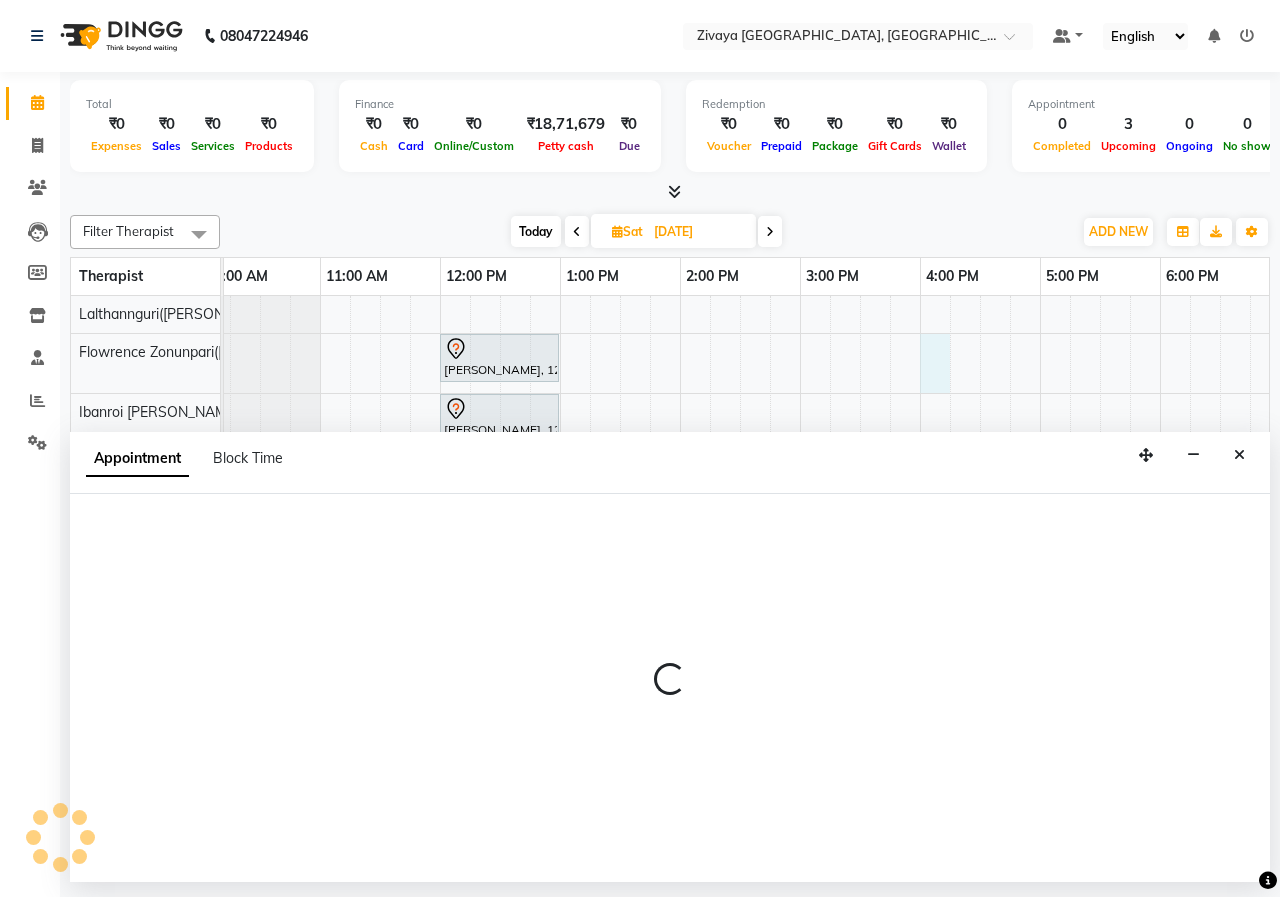 select on "49517" 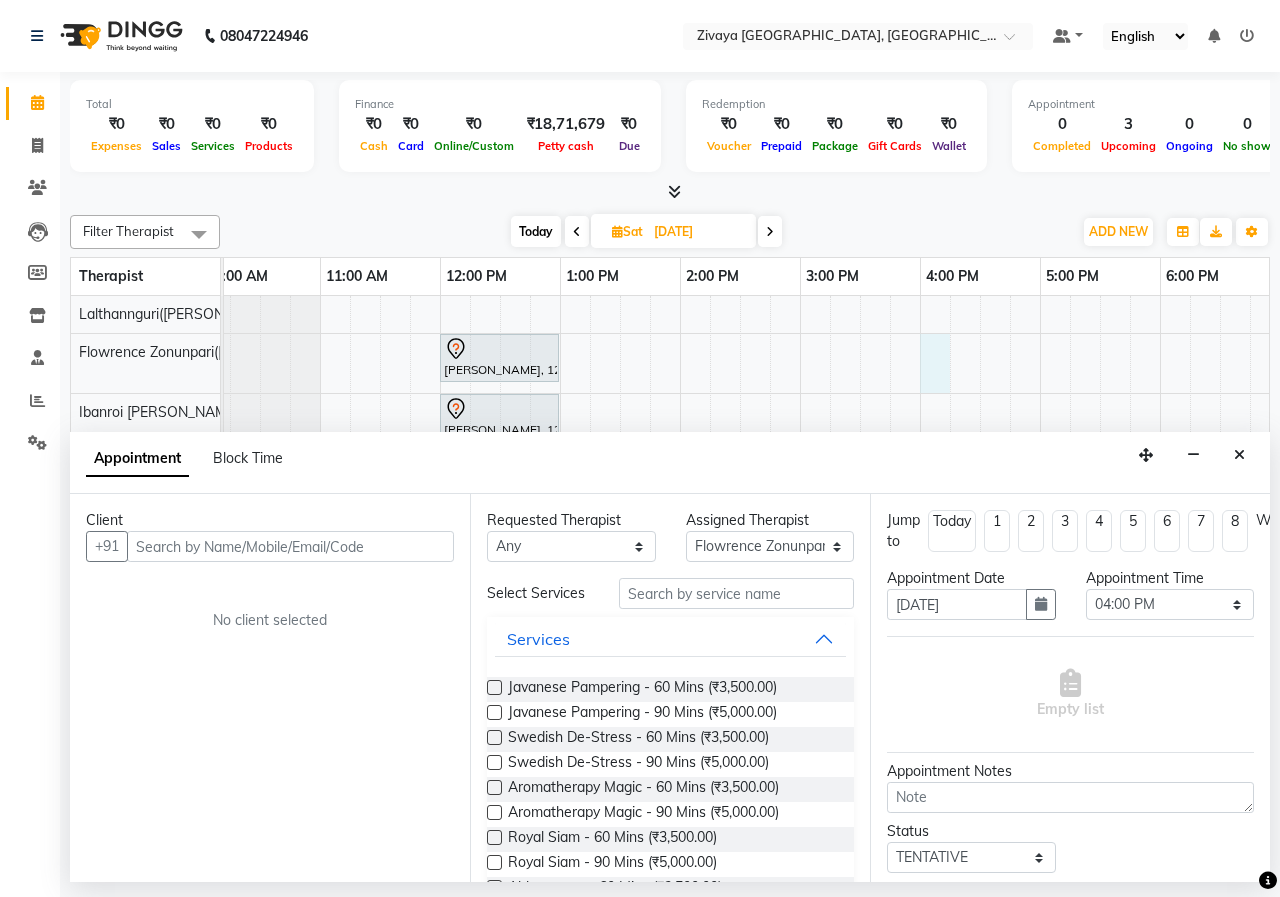 click at bounding box center [290, 546] 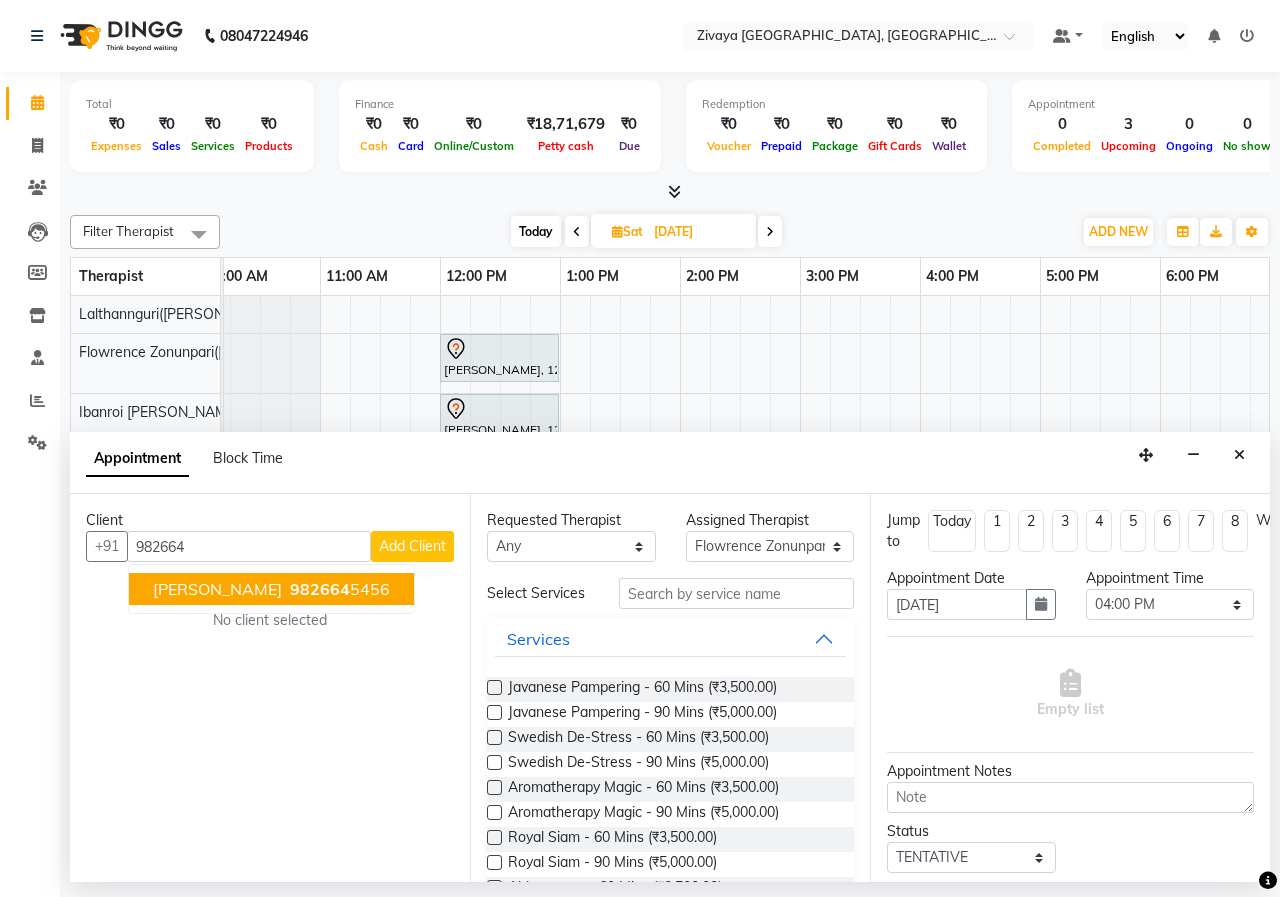 click on "[PERSON_NAME]" at bounding box center (217, 589) 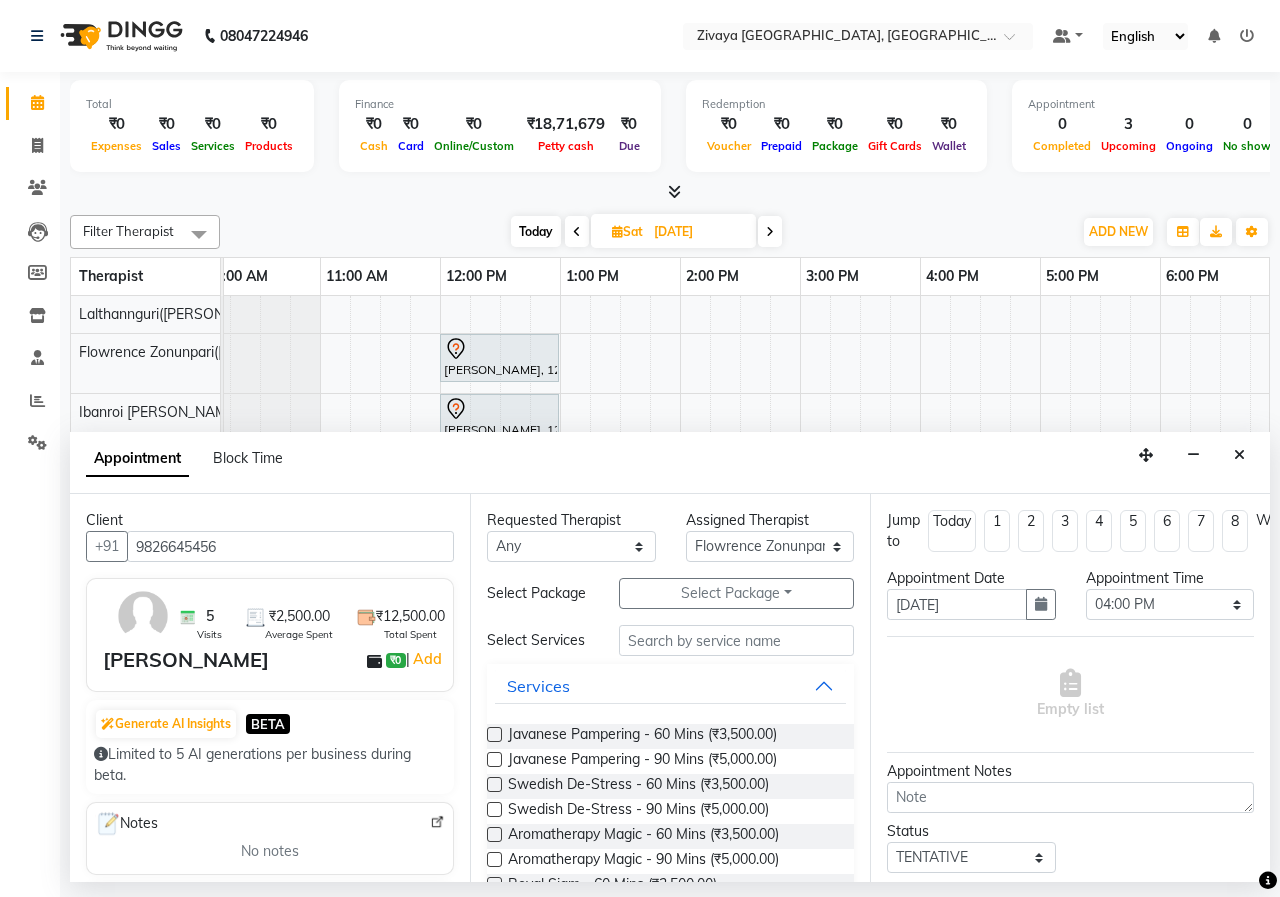 type on "9826645456" 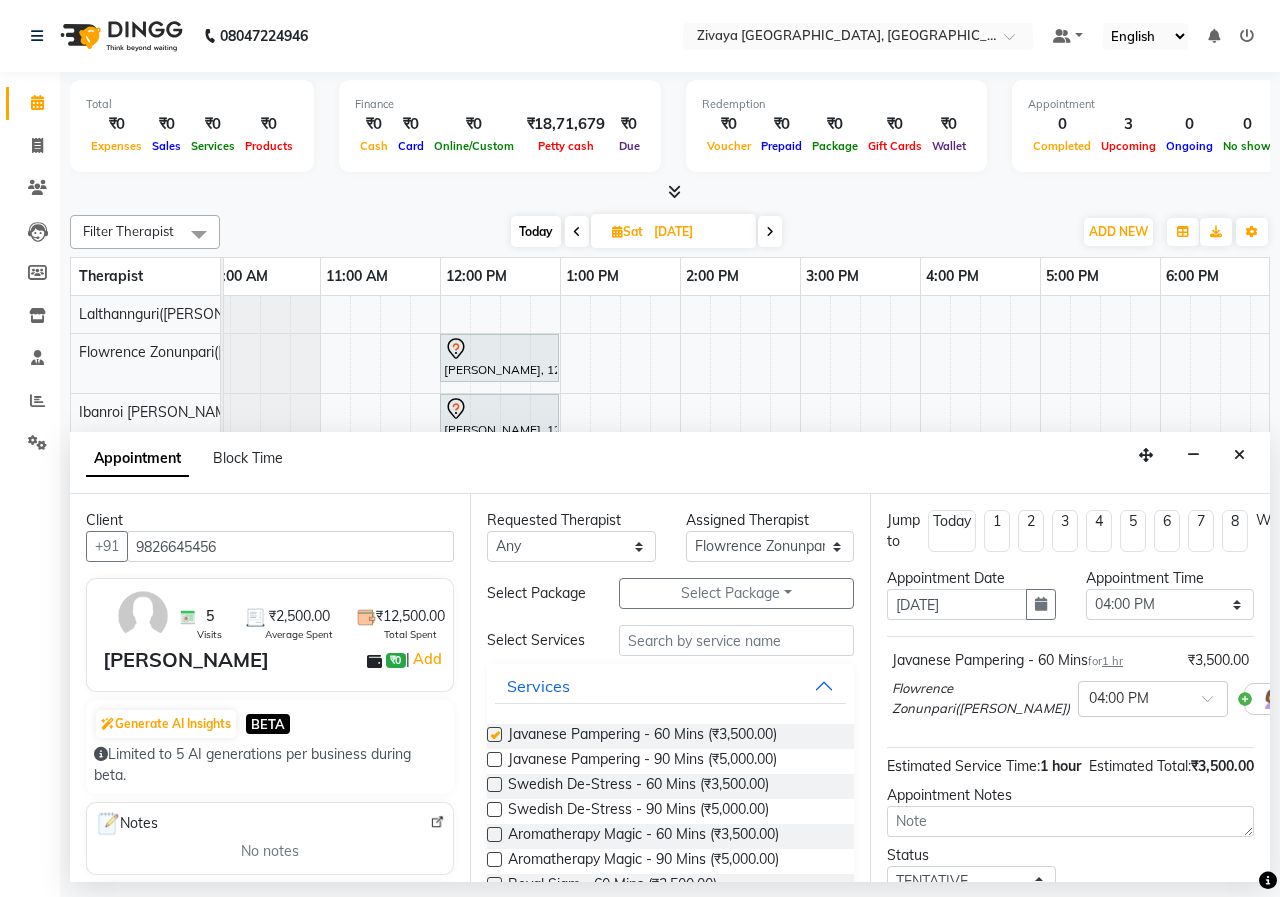 checkbox on "false" 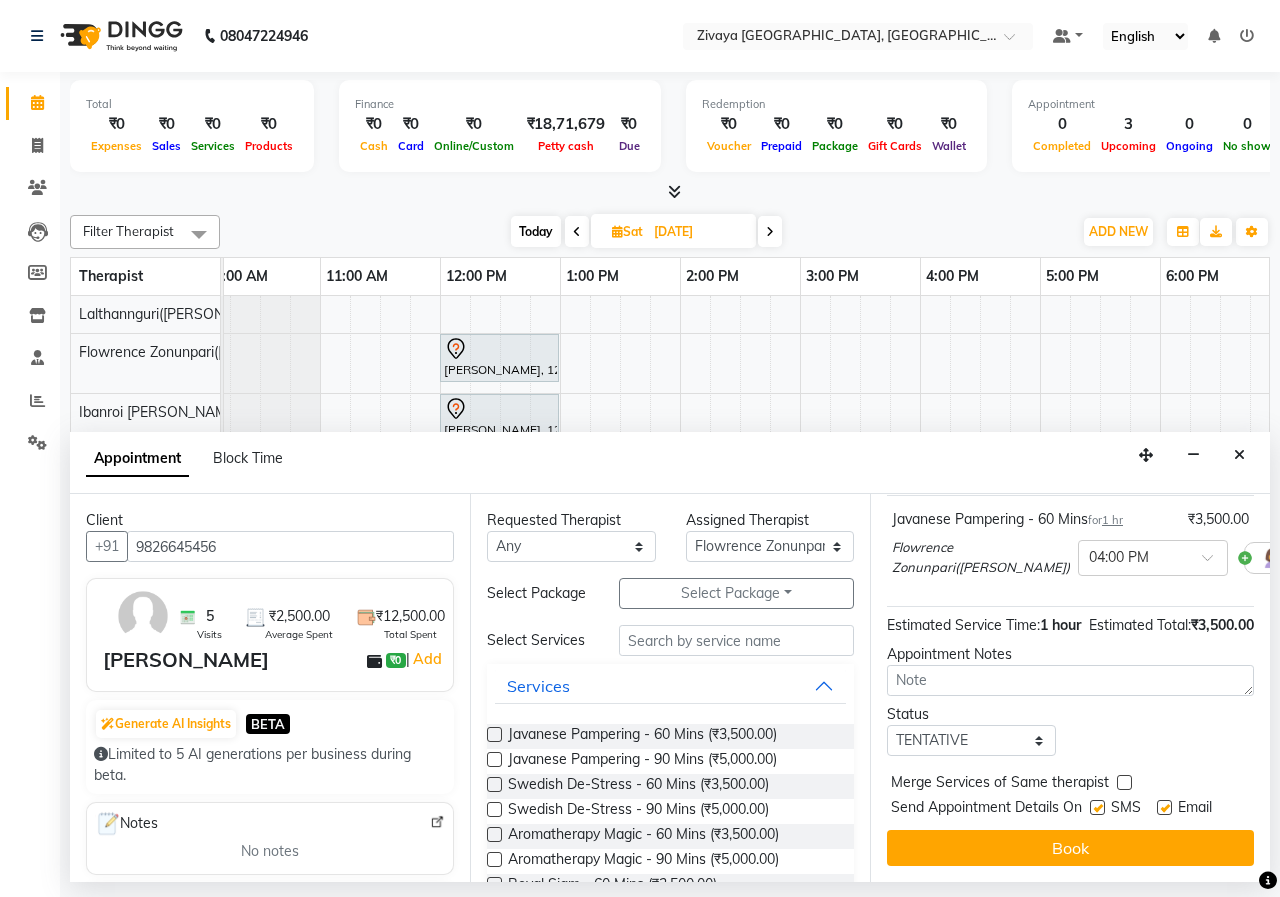 click on "Book" at bounding box center [1070, 848] 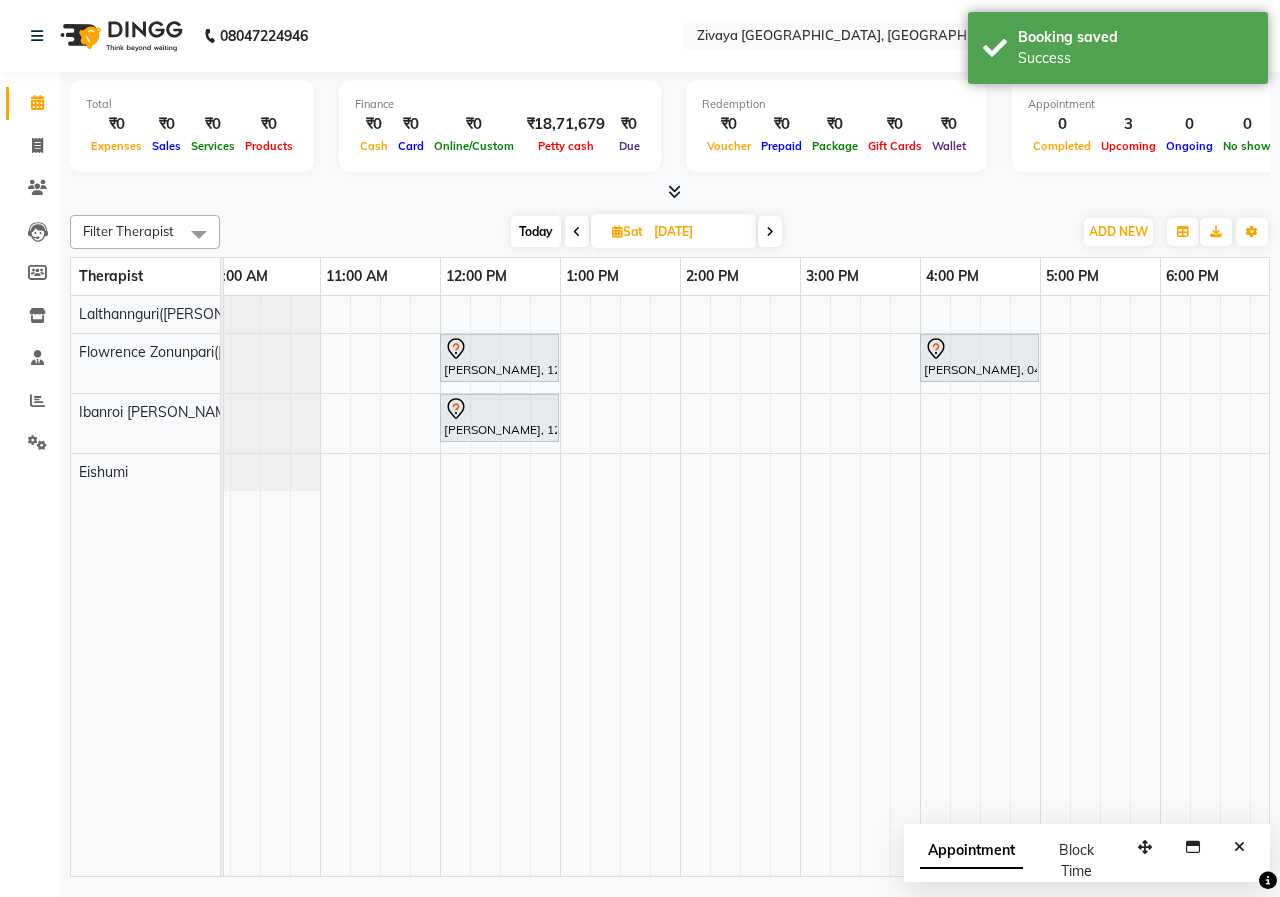 click on "Appointment" at bounding box center [971, 851] 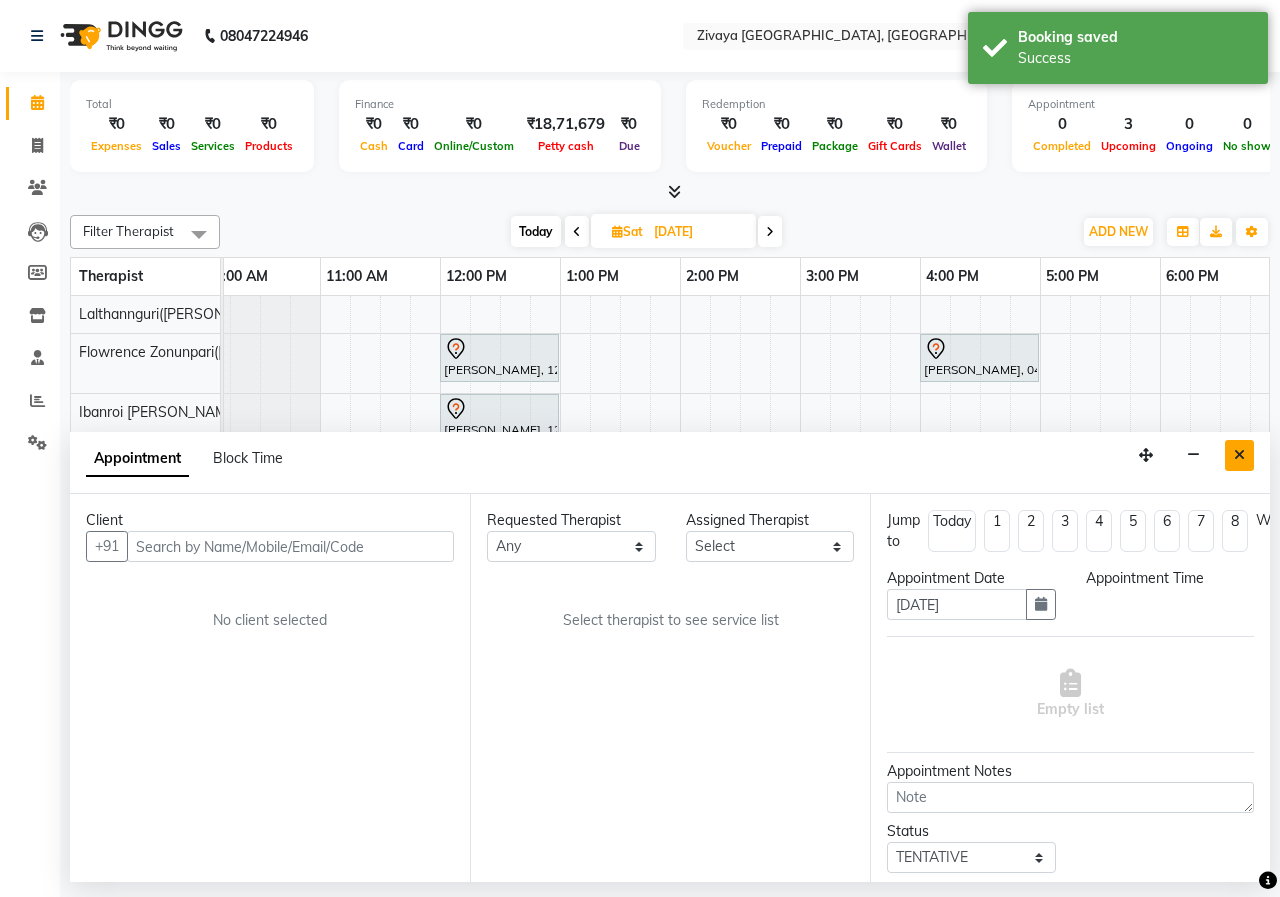 click at bounding box center [1239, 455] 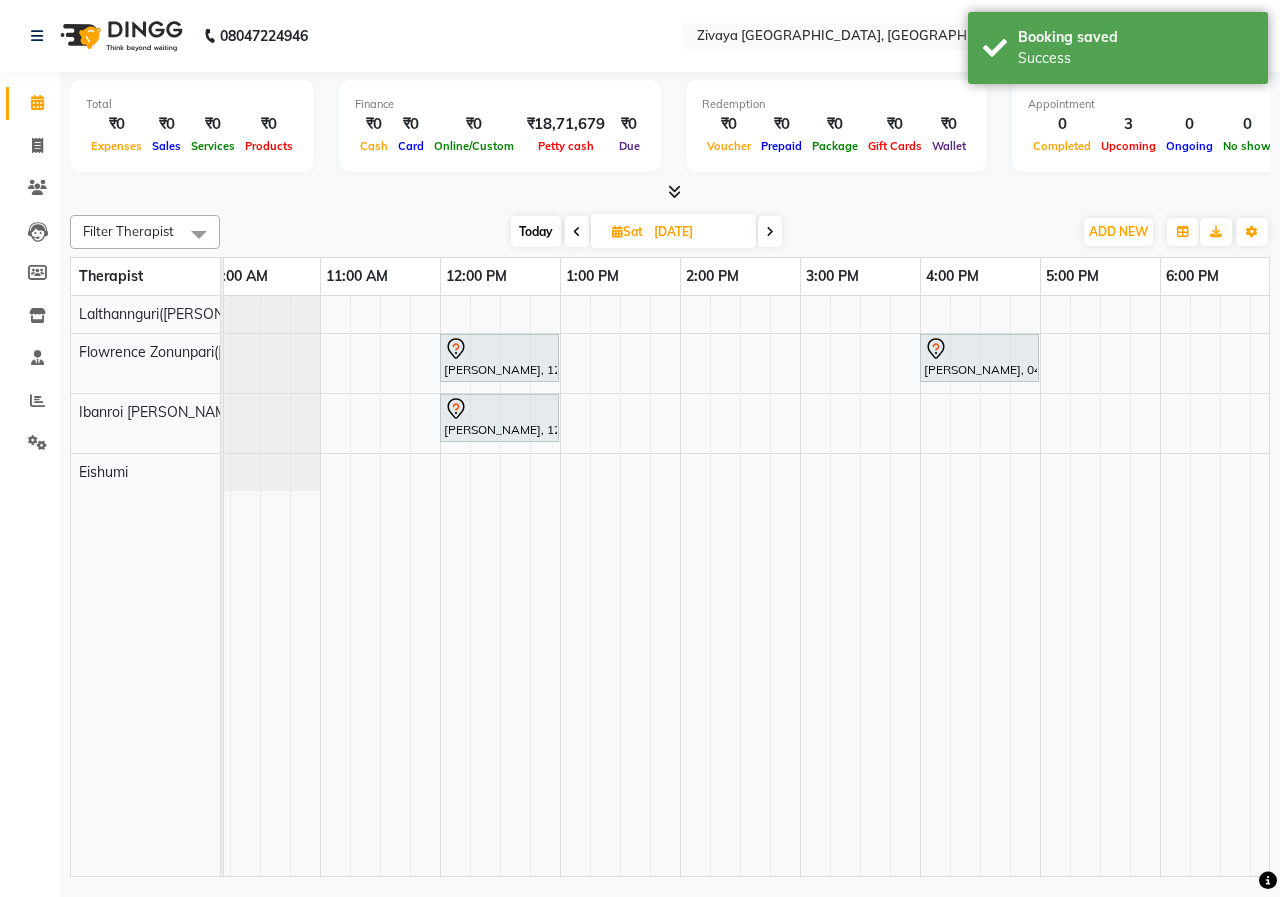 click at bounding box center [577, 232] 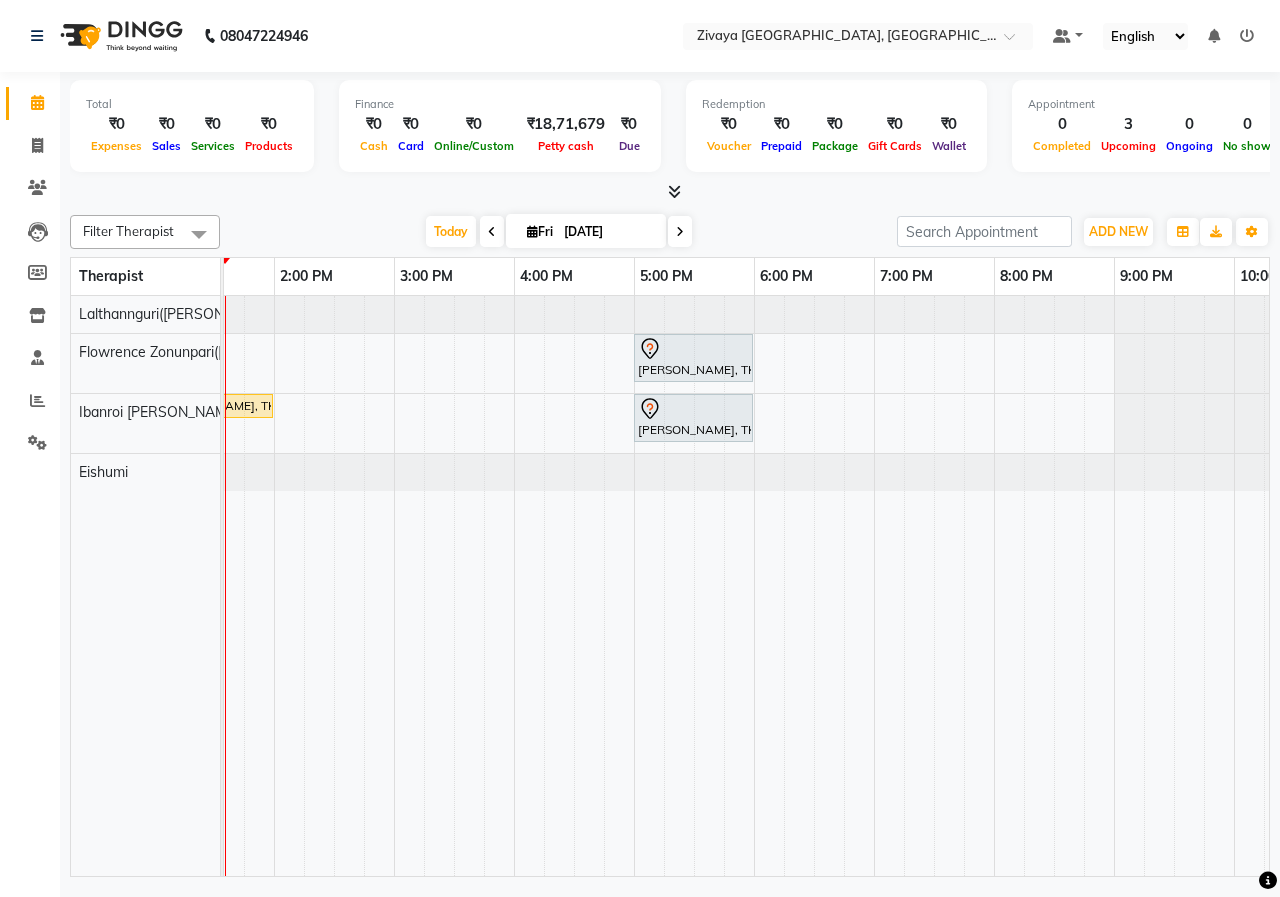 scroll, scrollTop: 0, scrollLeft: 492, axis: horizontal 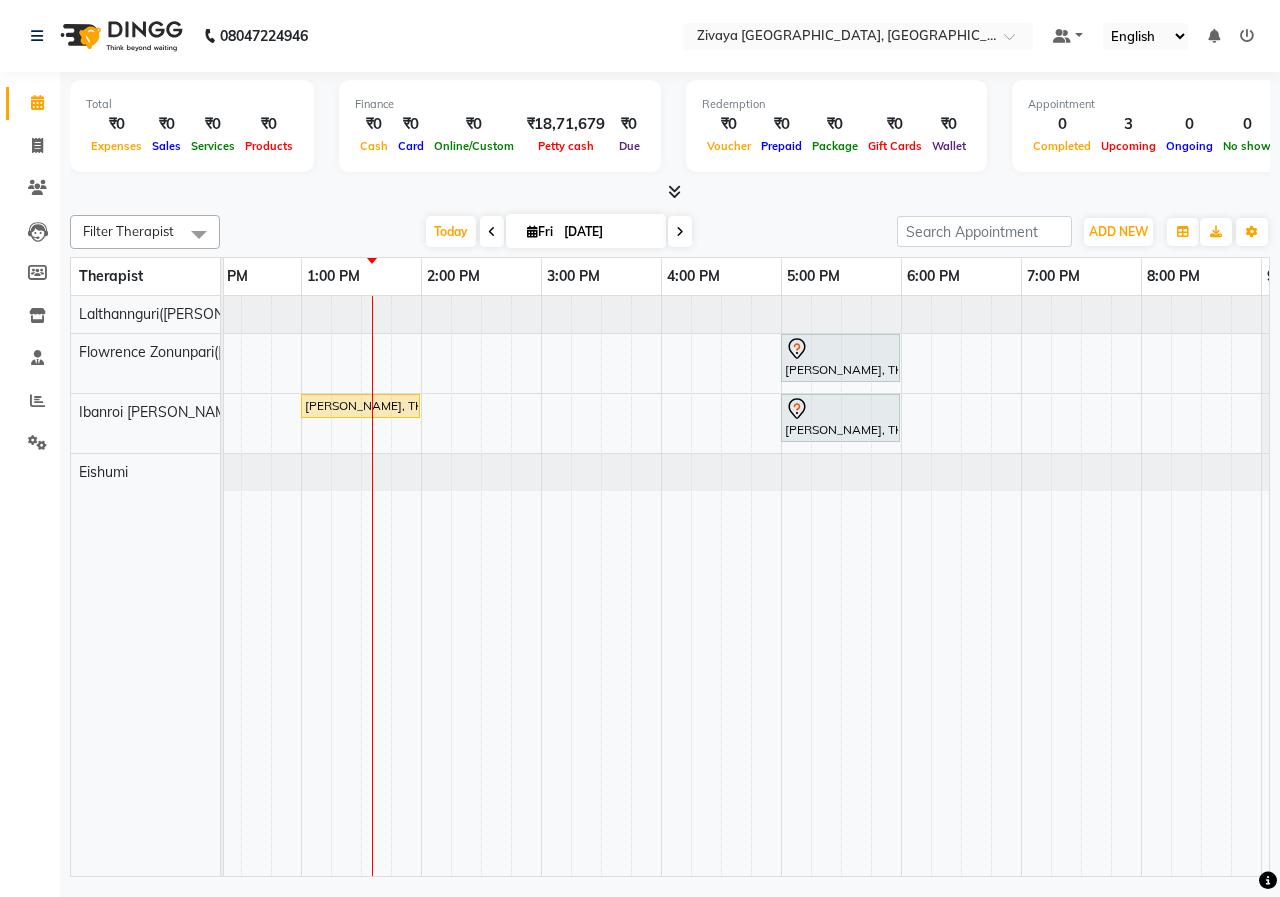click at bounding box center [680, 232] 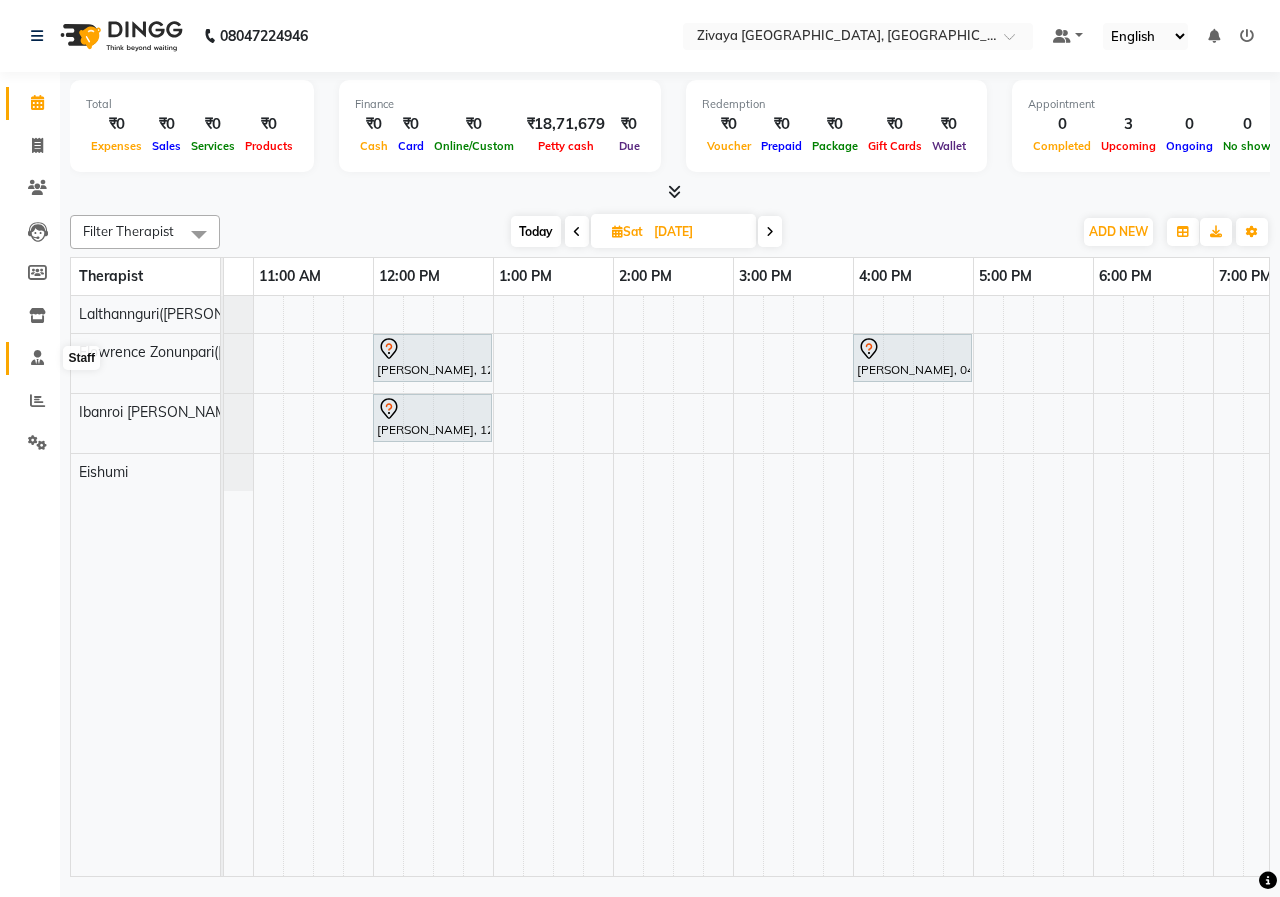 click 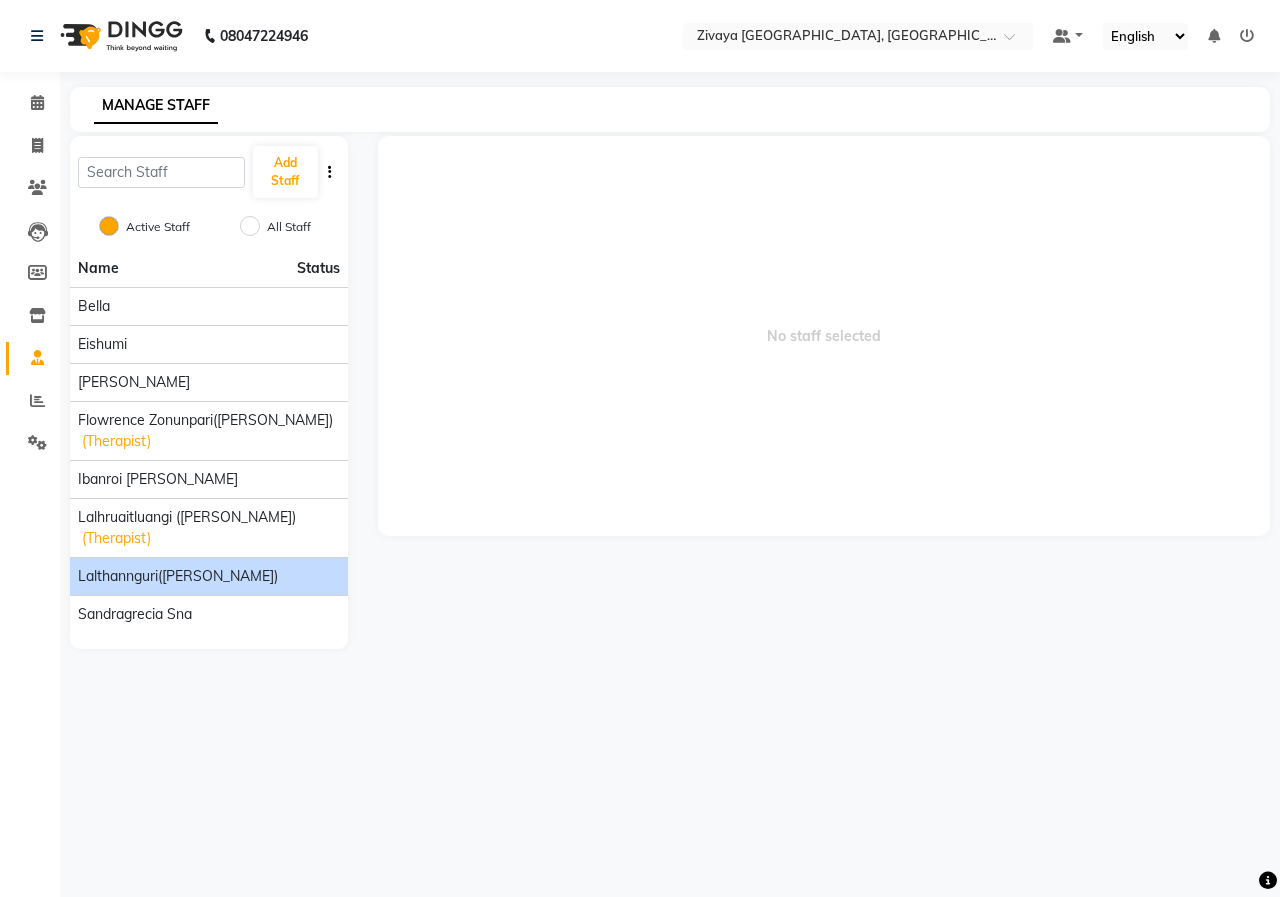 click on "Lalthannguri([PERSON_NAME])" 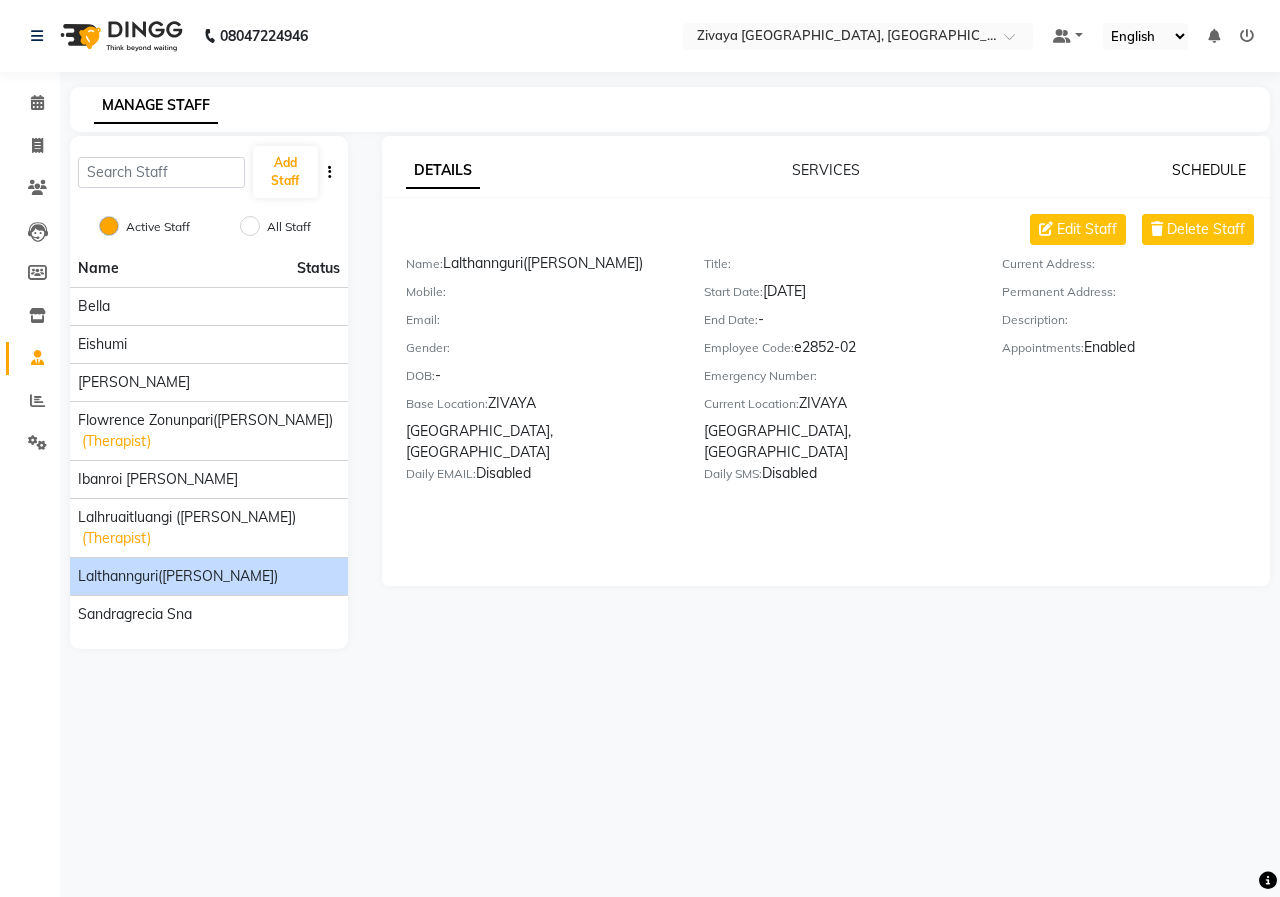 click on "SCHEDULE" 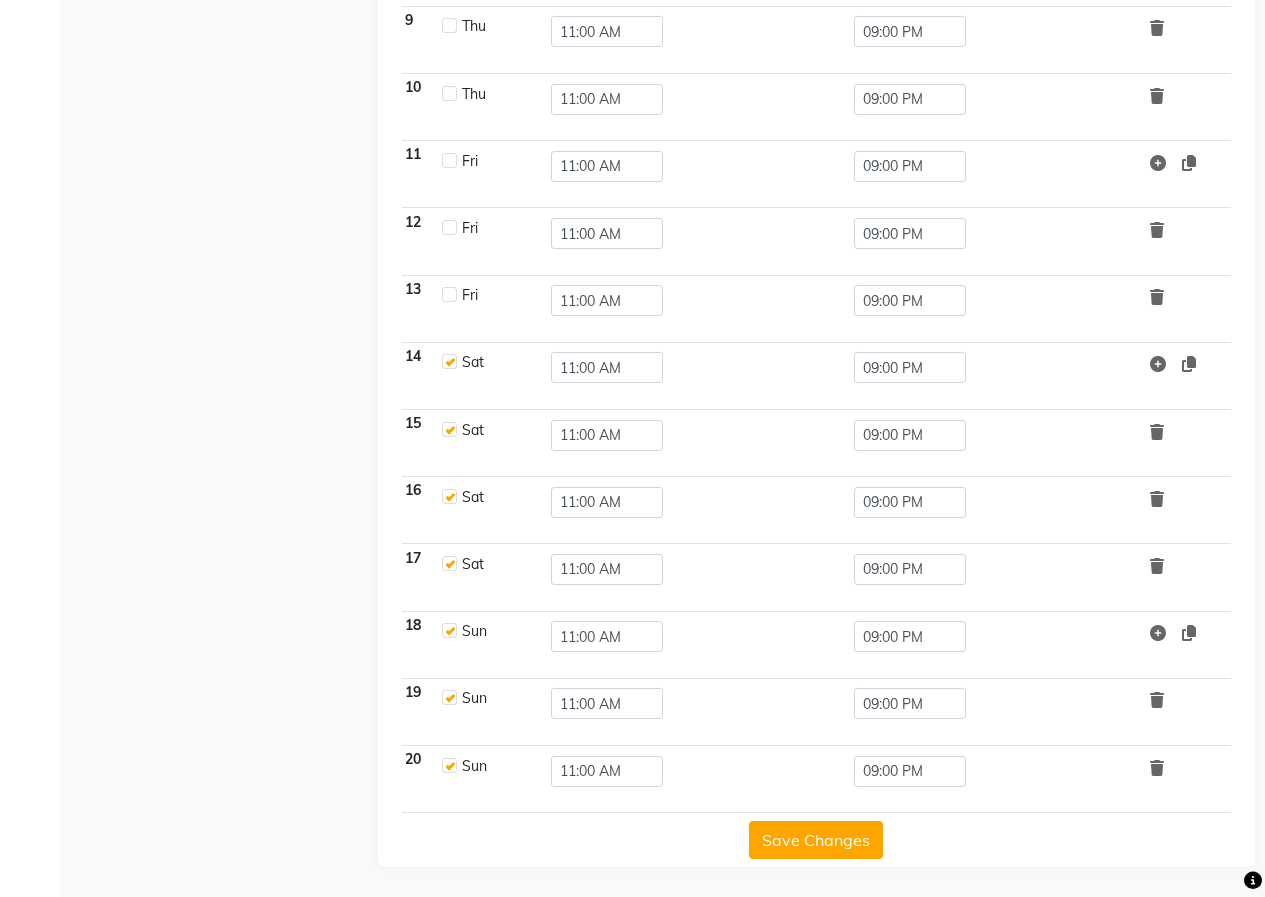 click 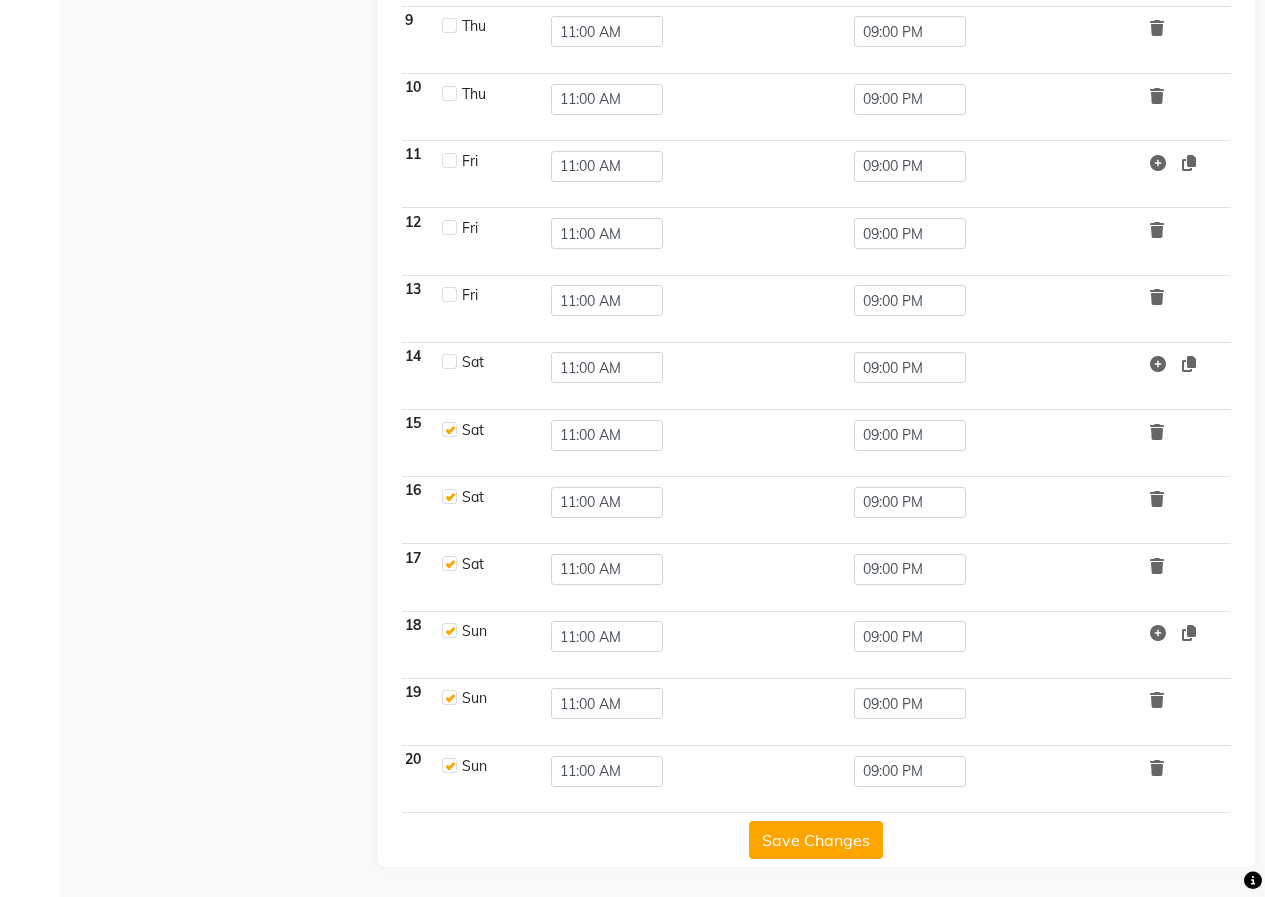 checkbox on "false" 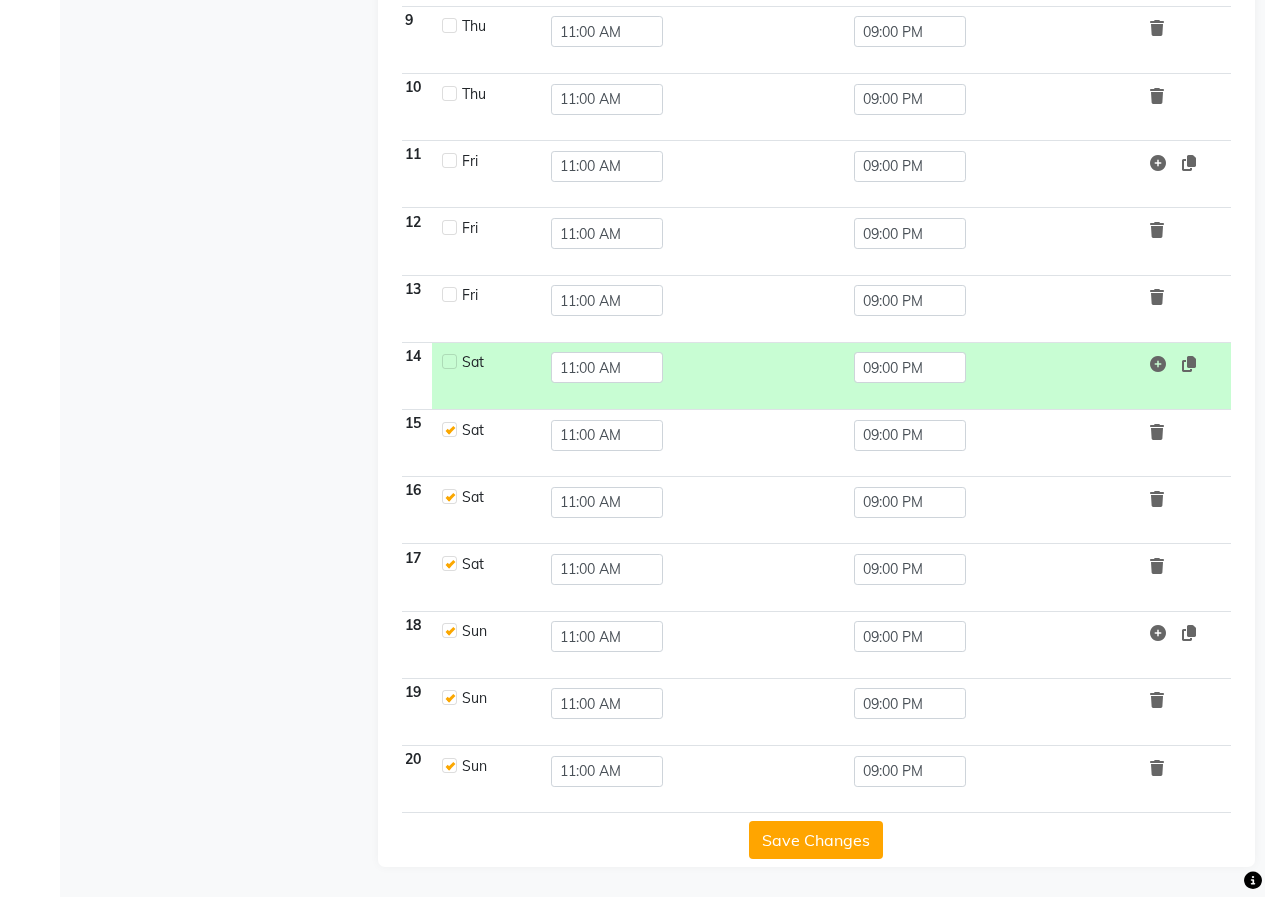 click 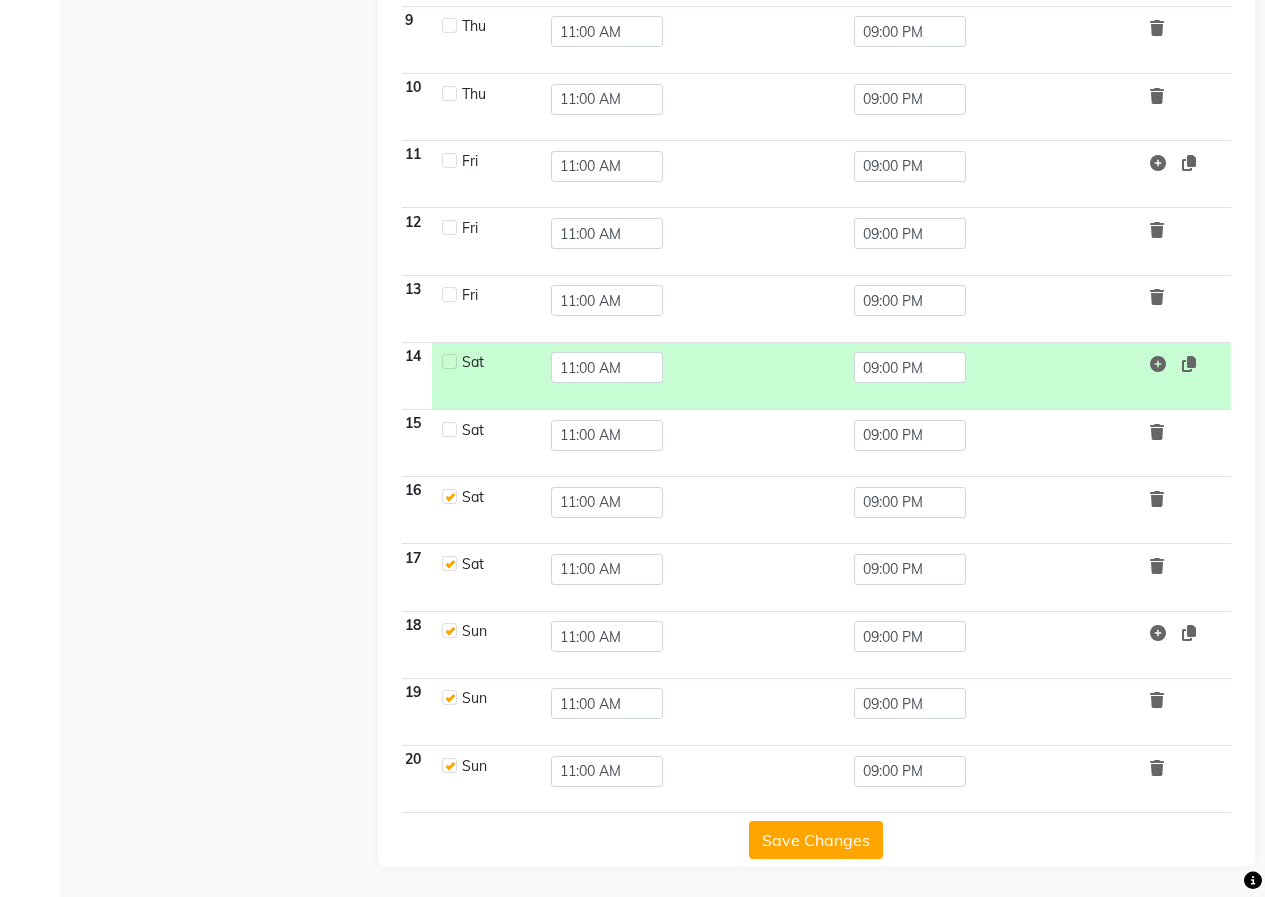 checkbox on "false" 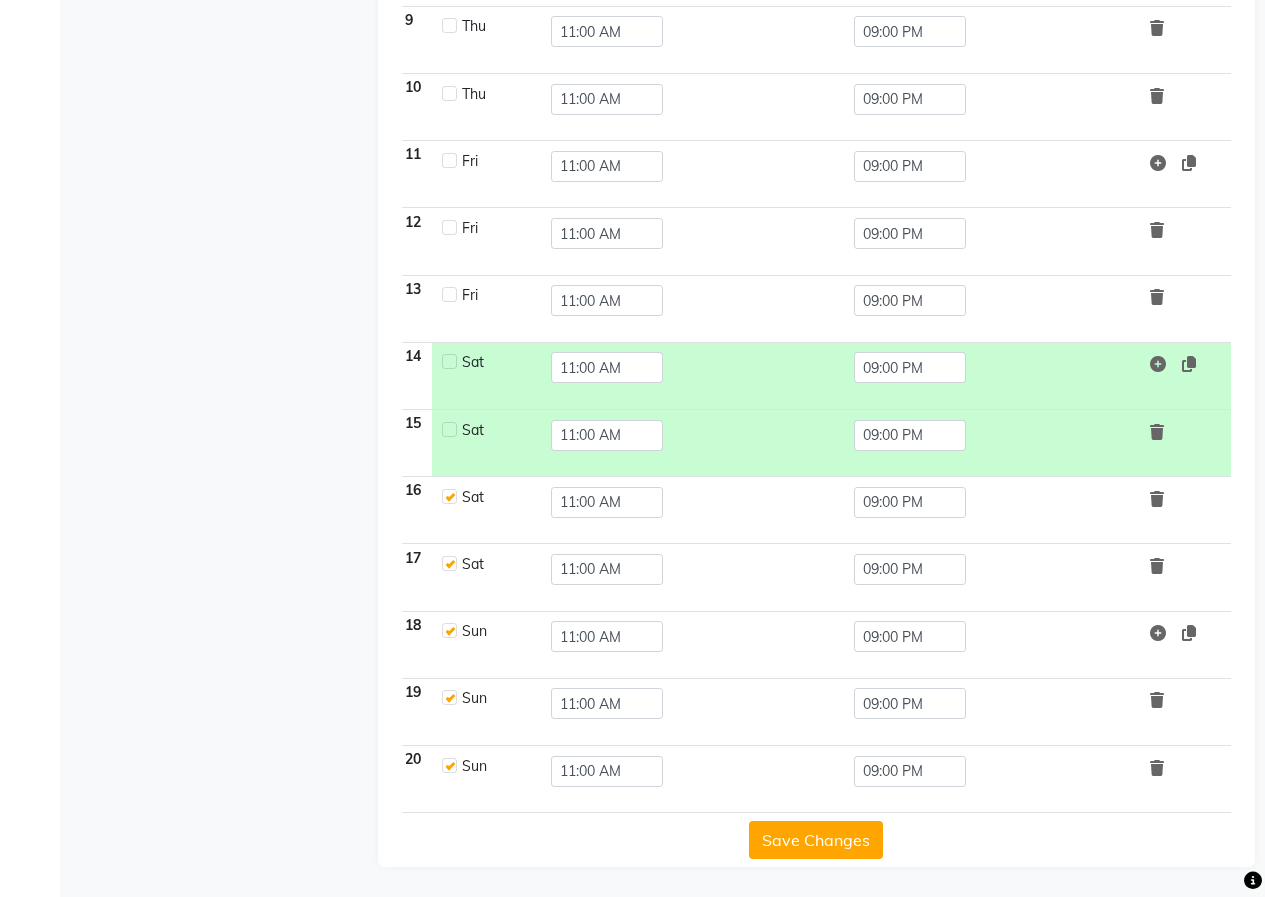 click 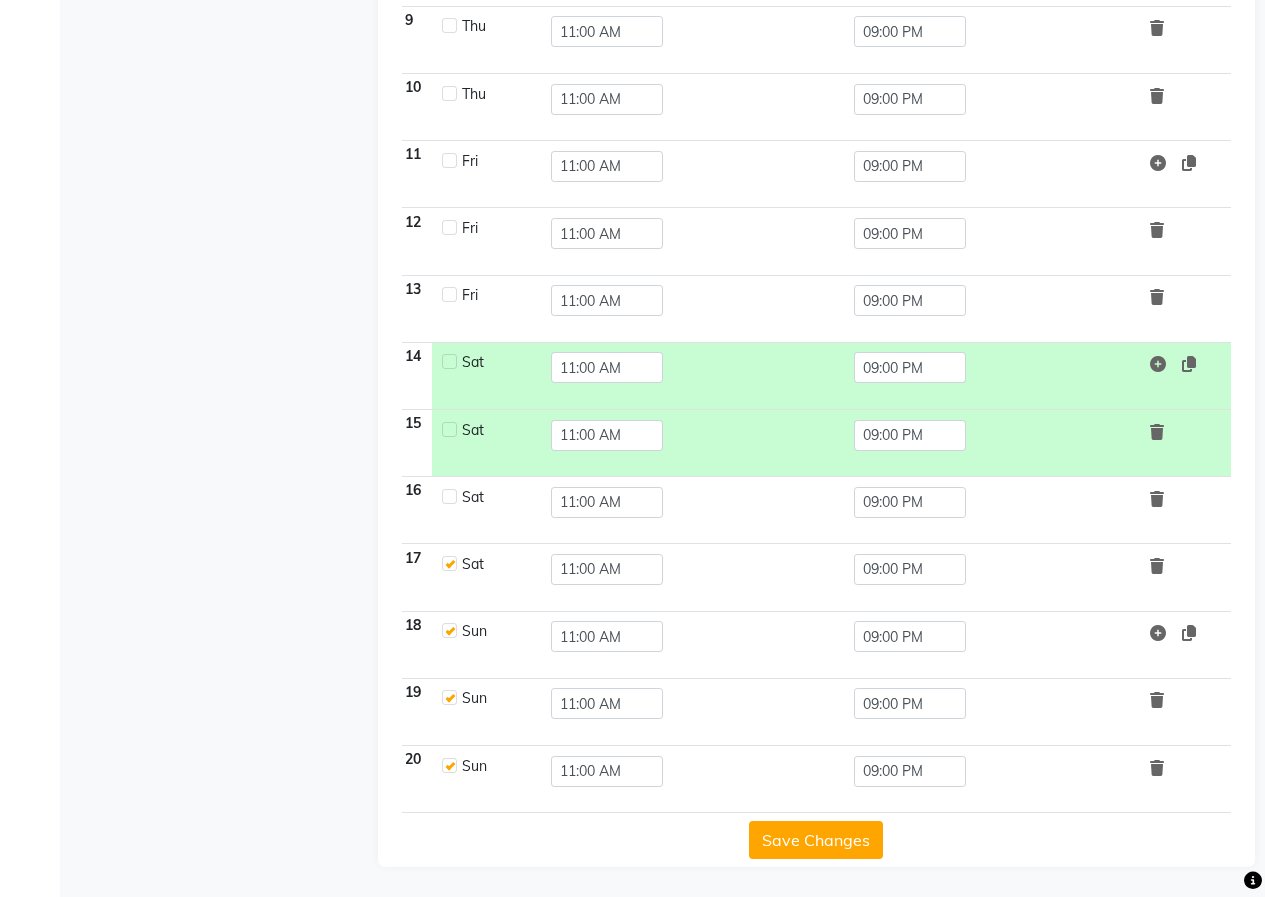 checkbox on "false" 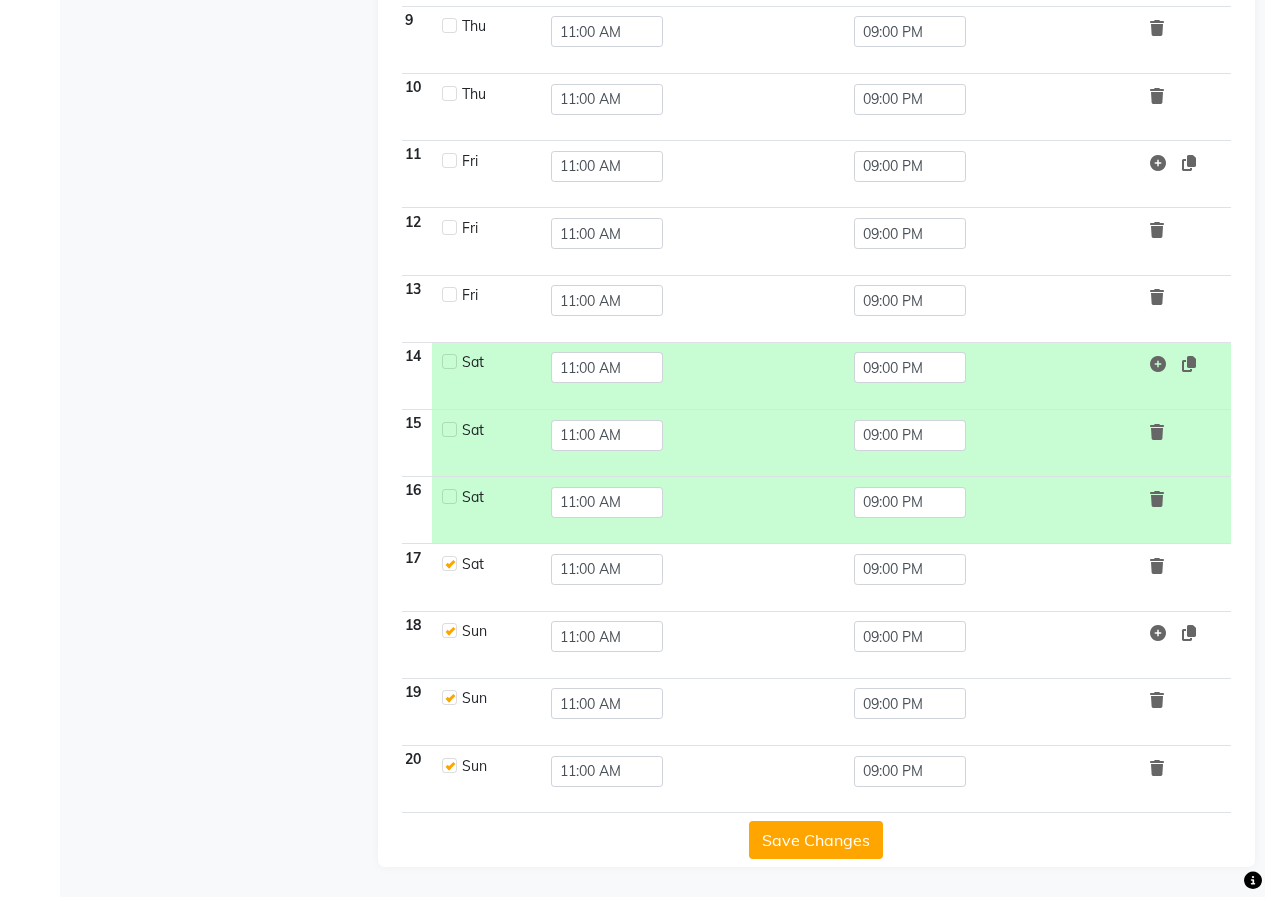 click 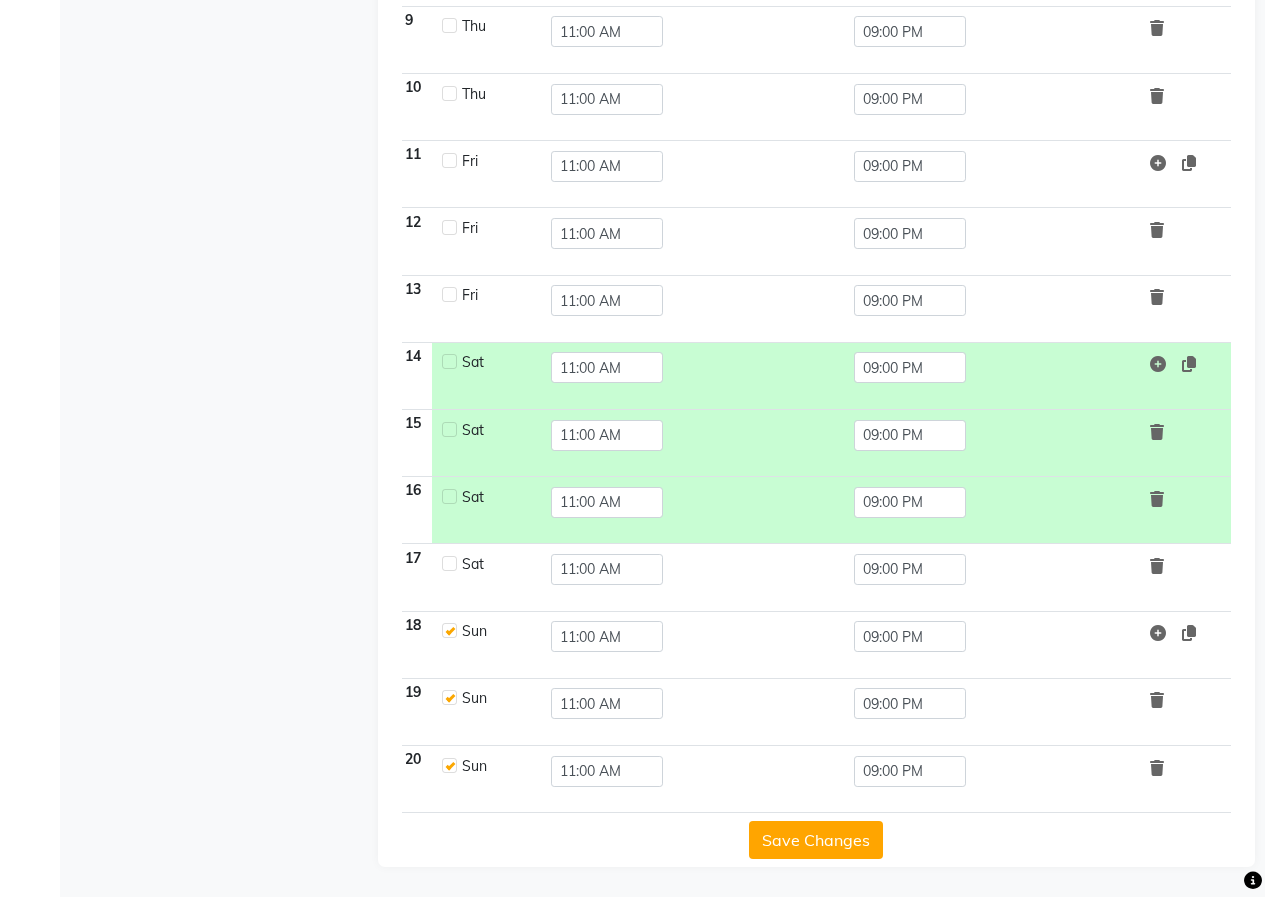 checkbox on "false" 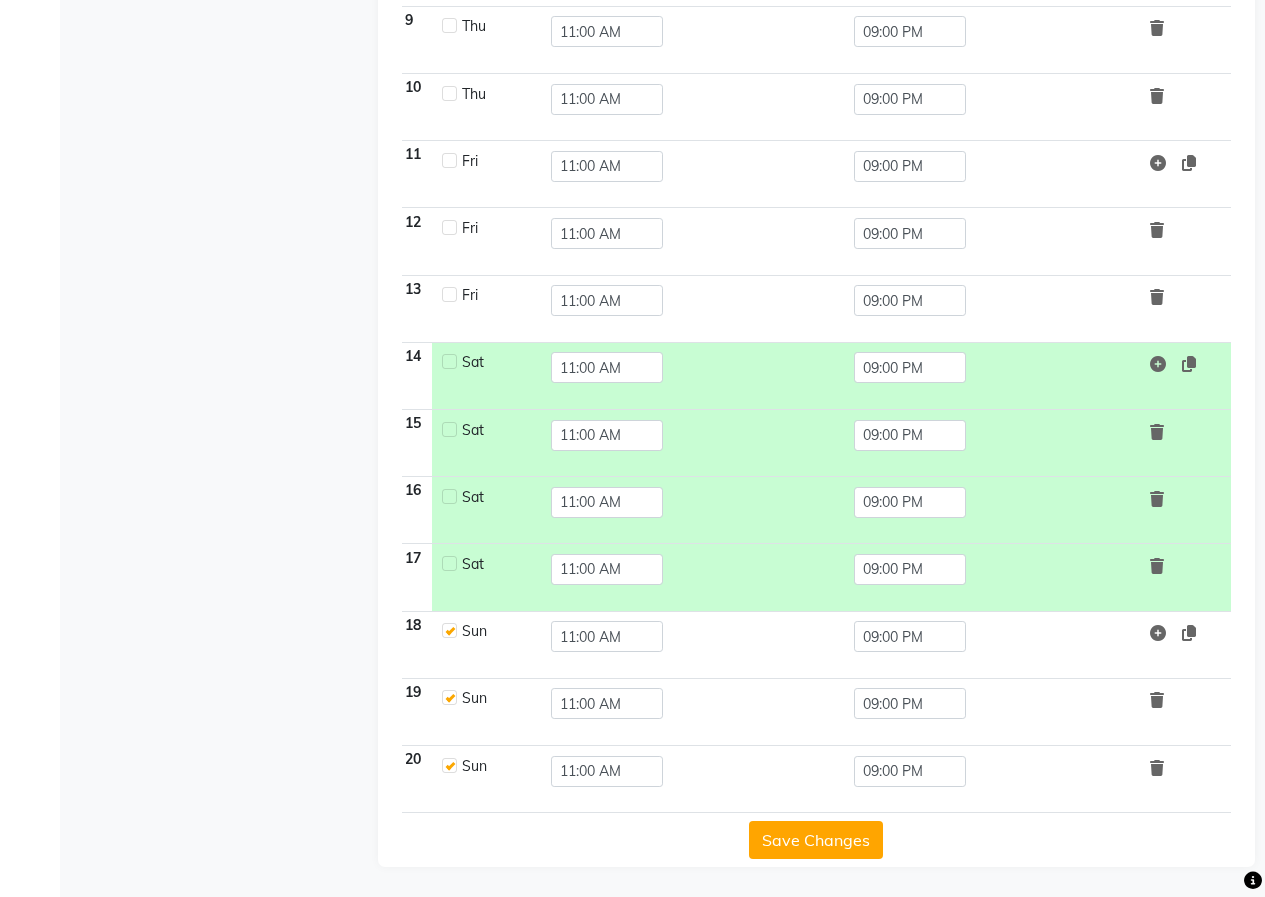 click 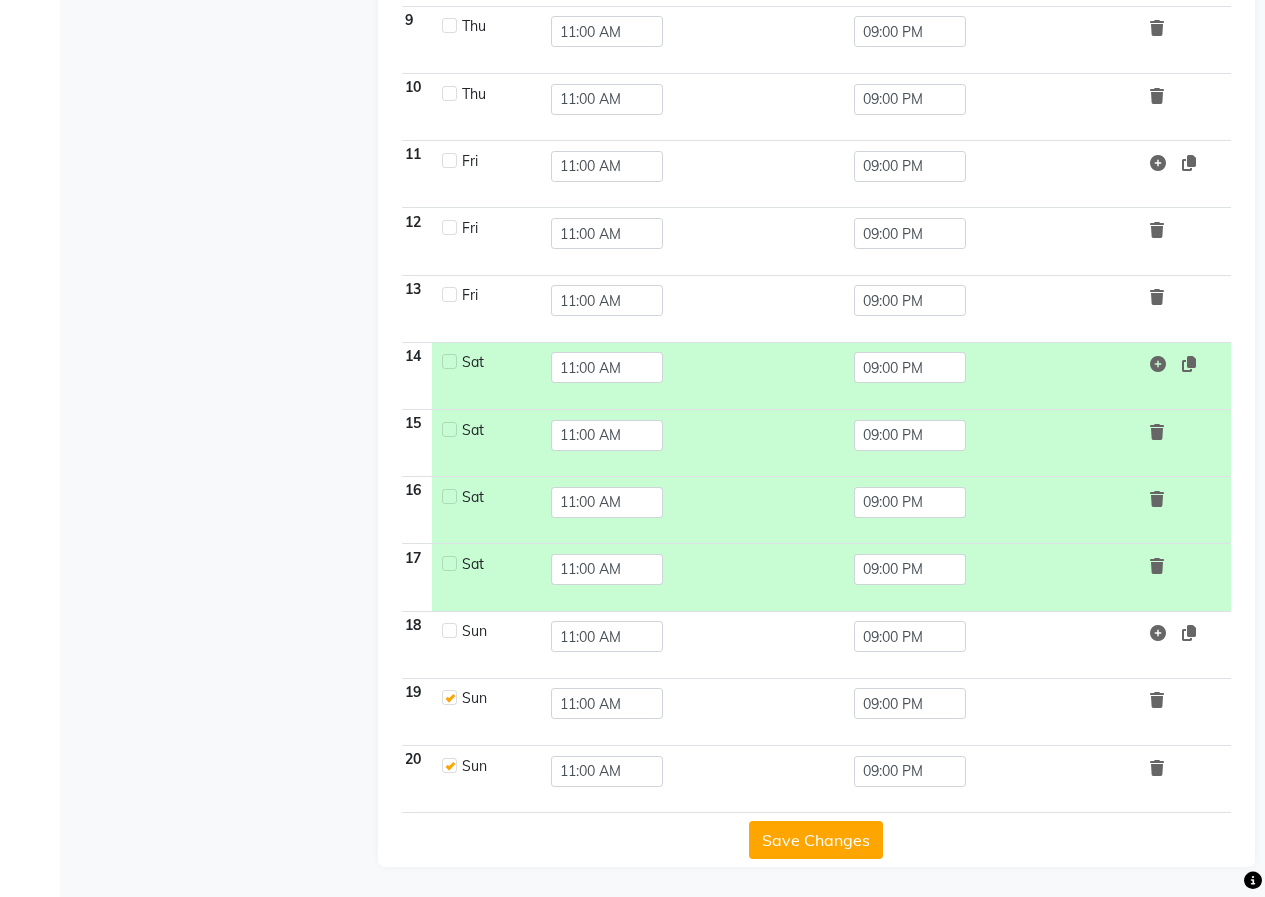 checkbox on "false" 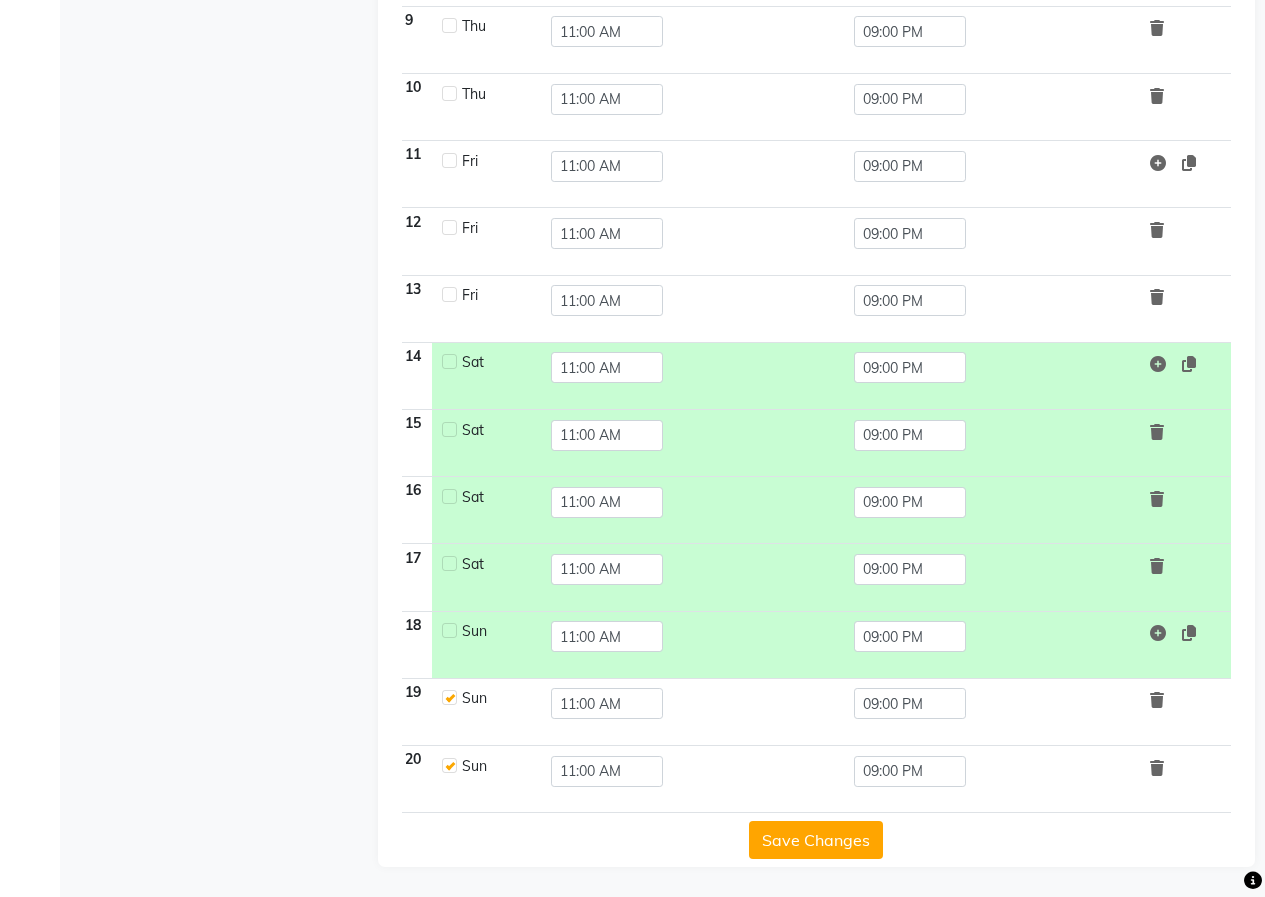 click on "Sun" 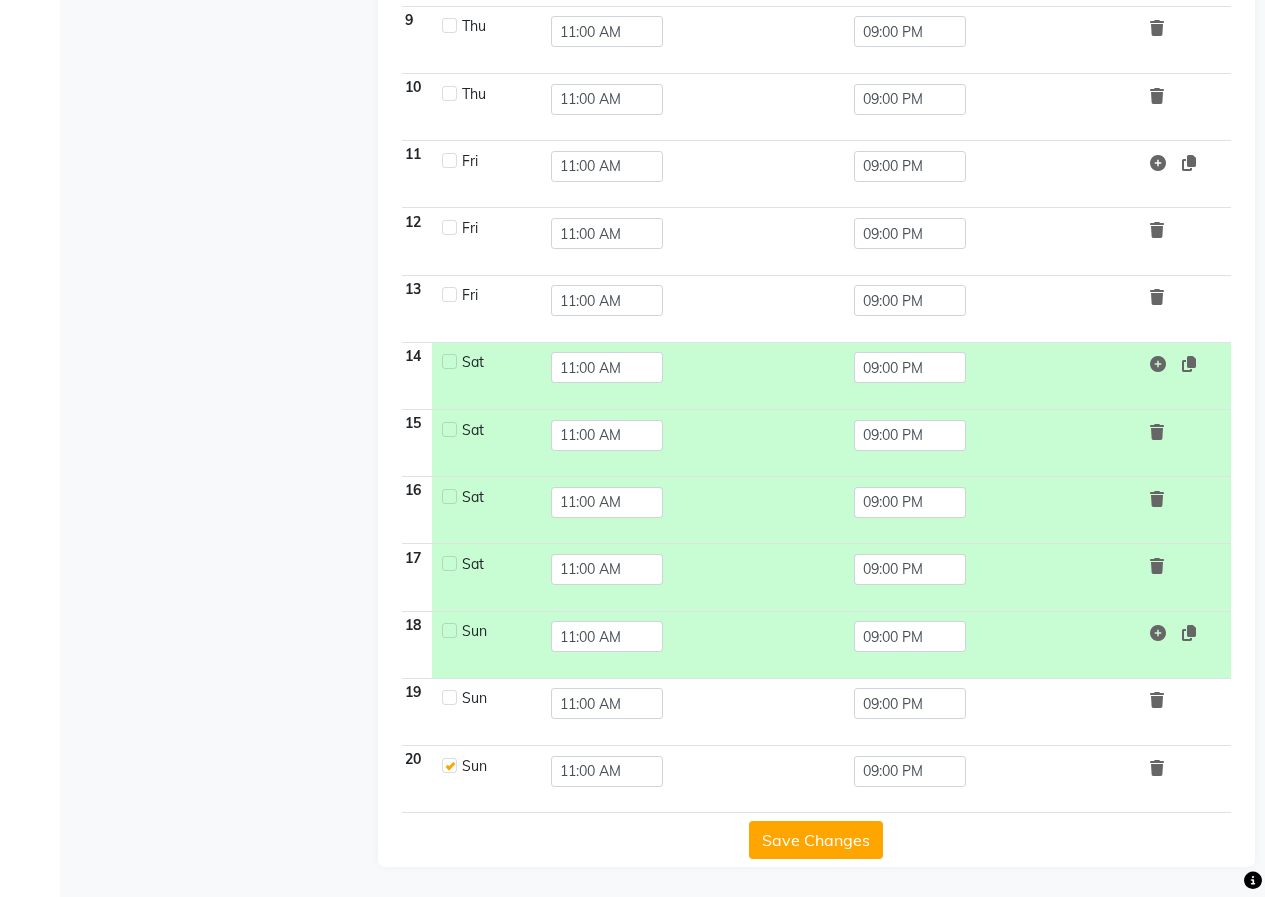checkbox on "false" 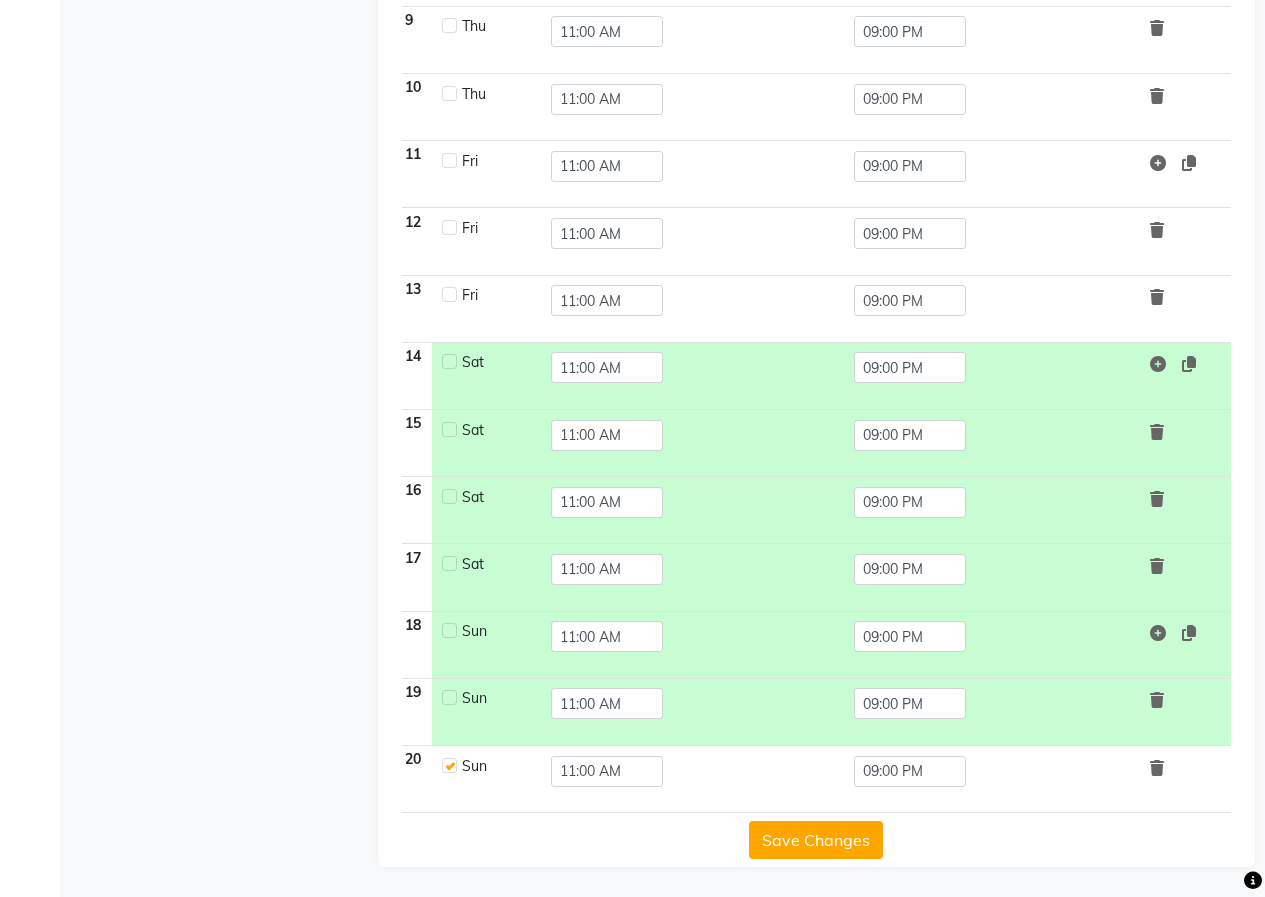 click 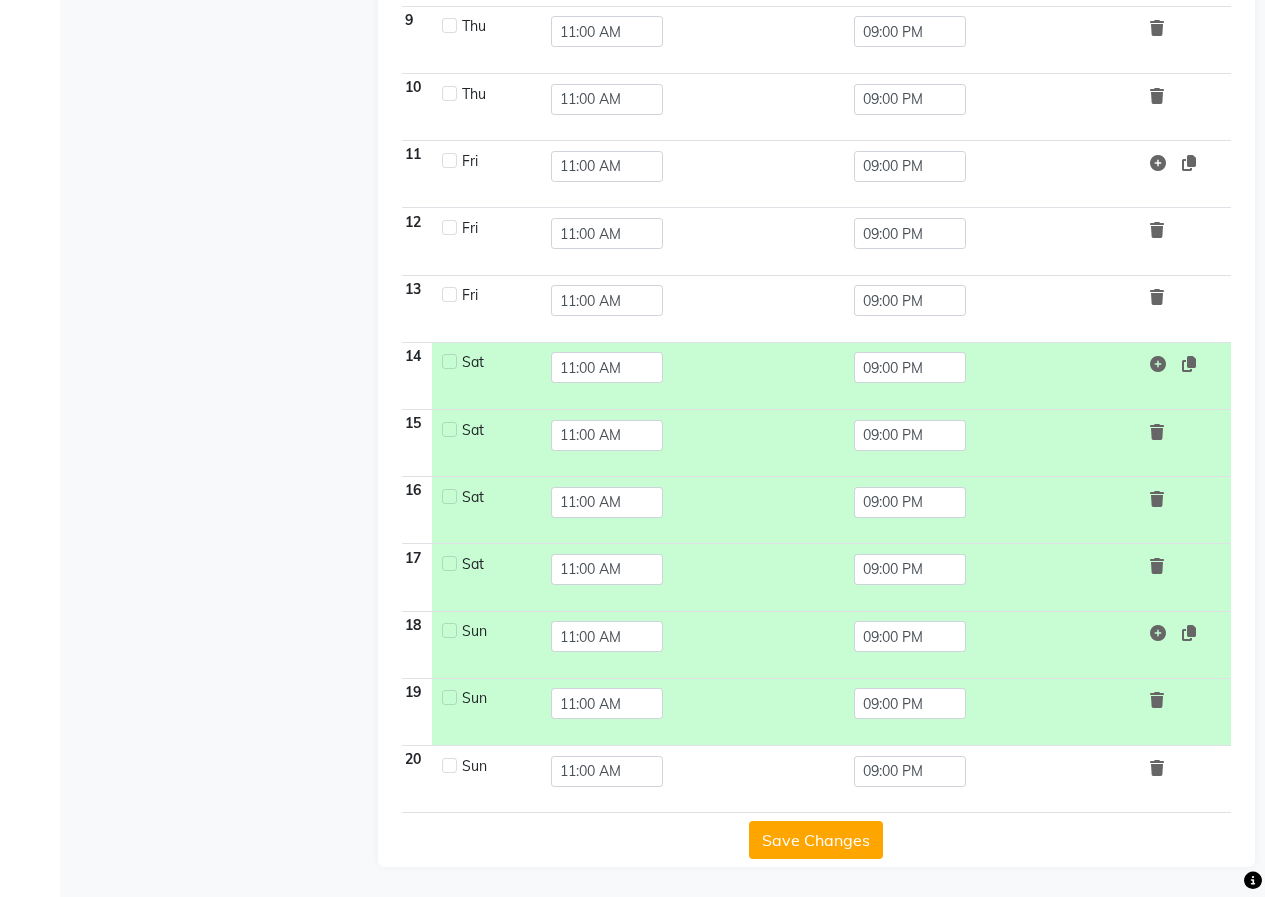 checkbox on "false" 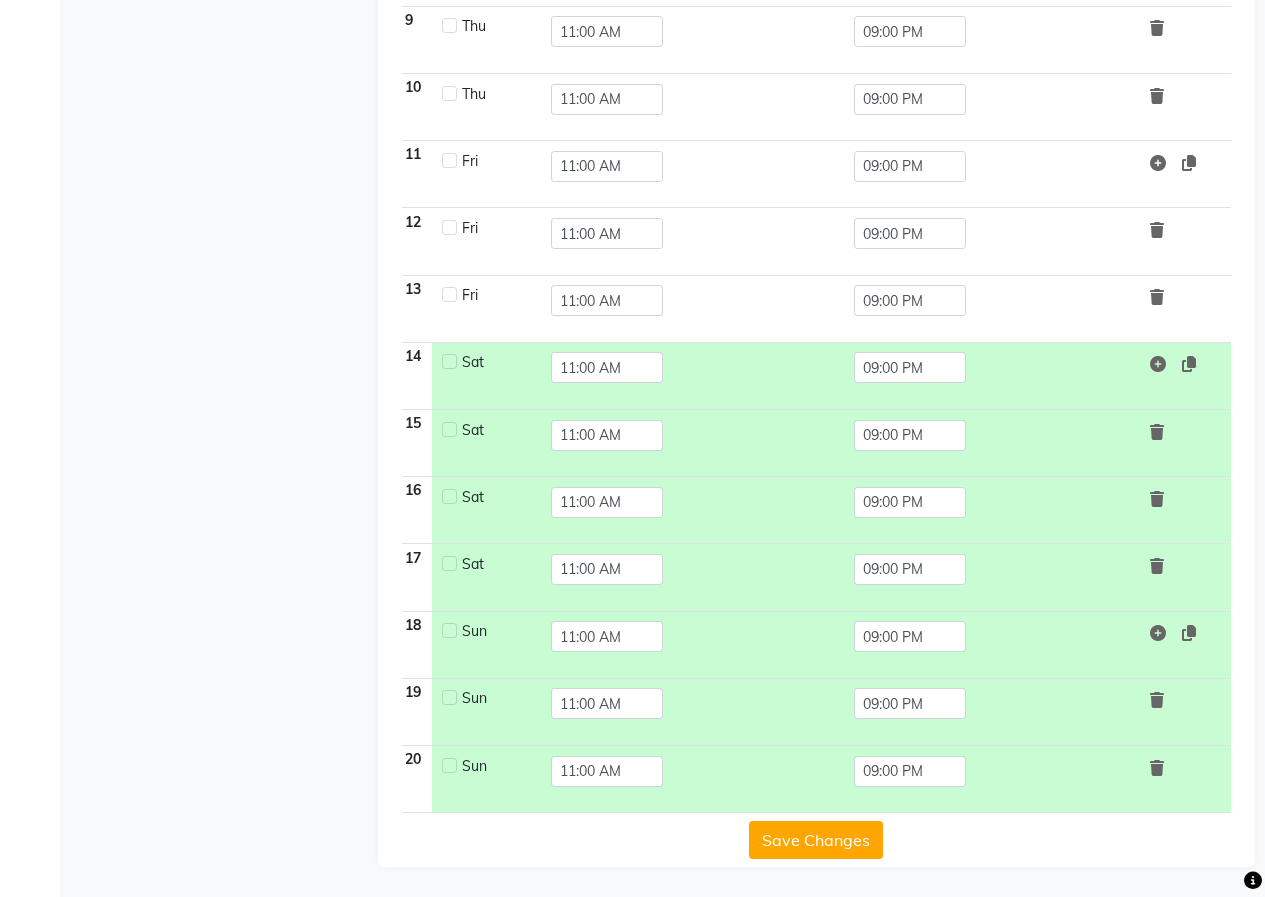 click on "Save Changes" 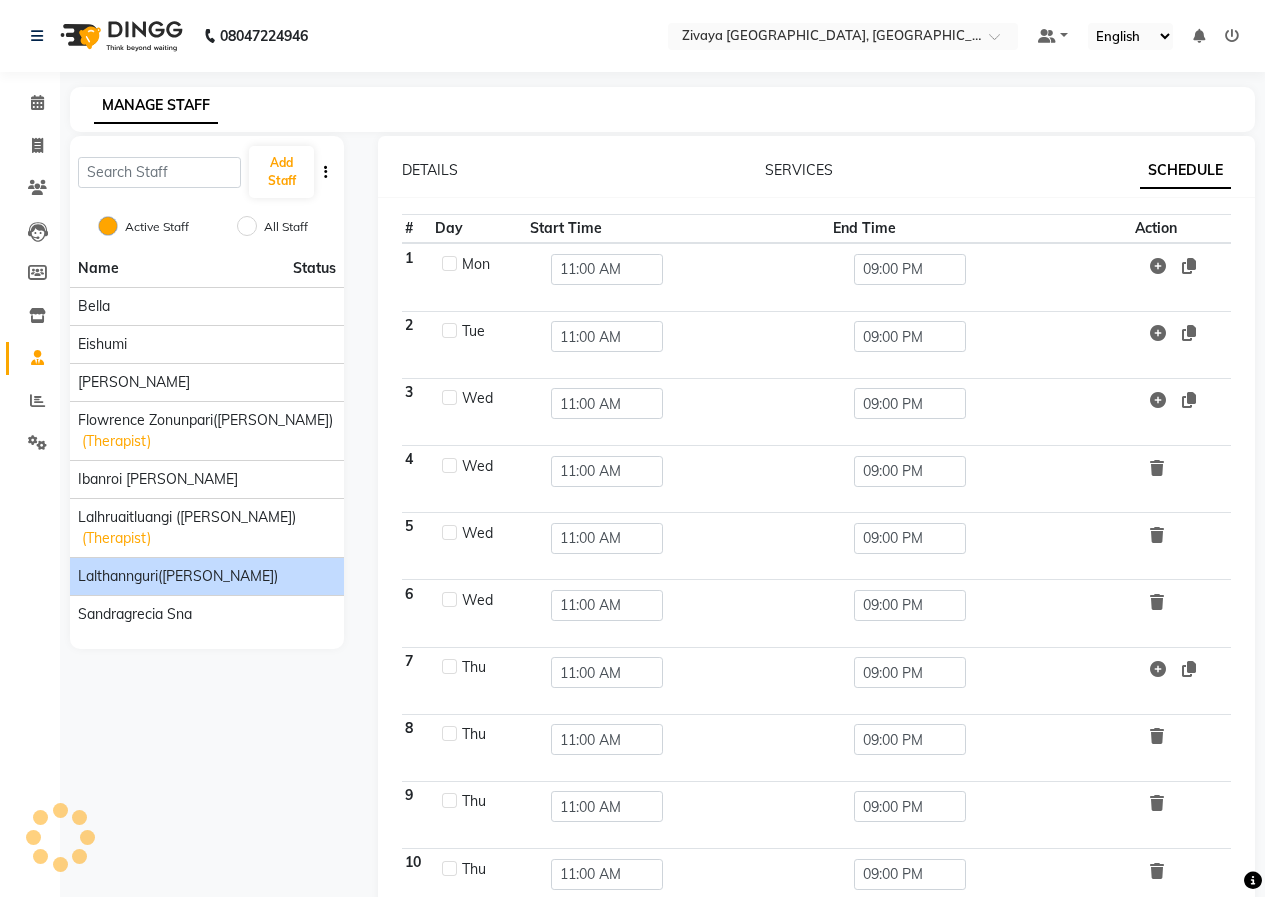 click 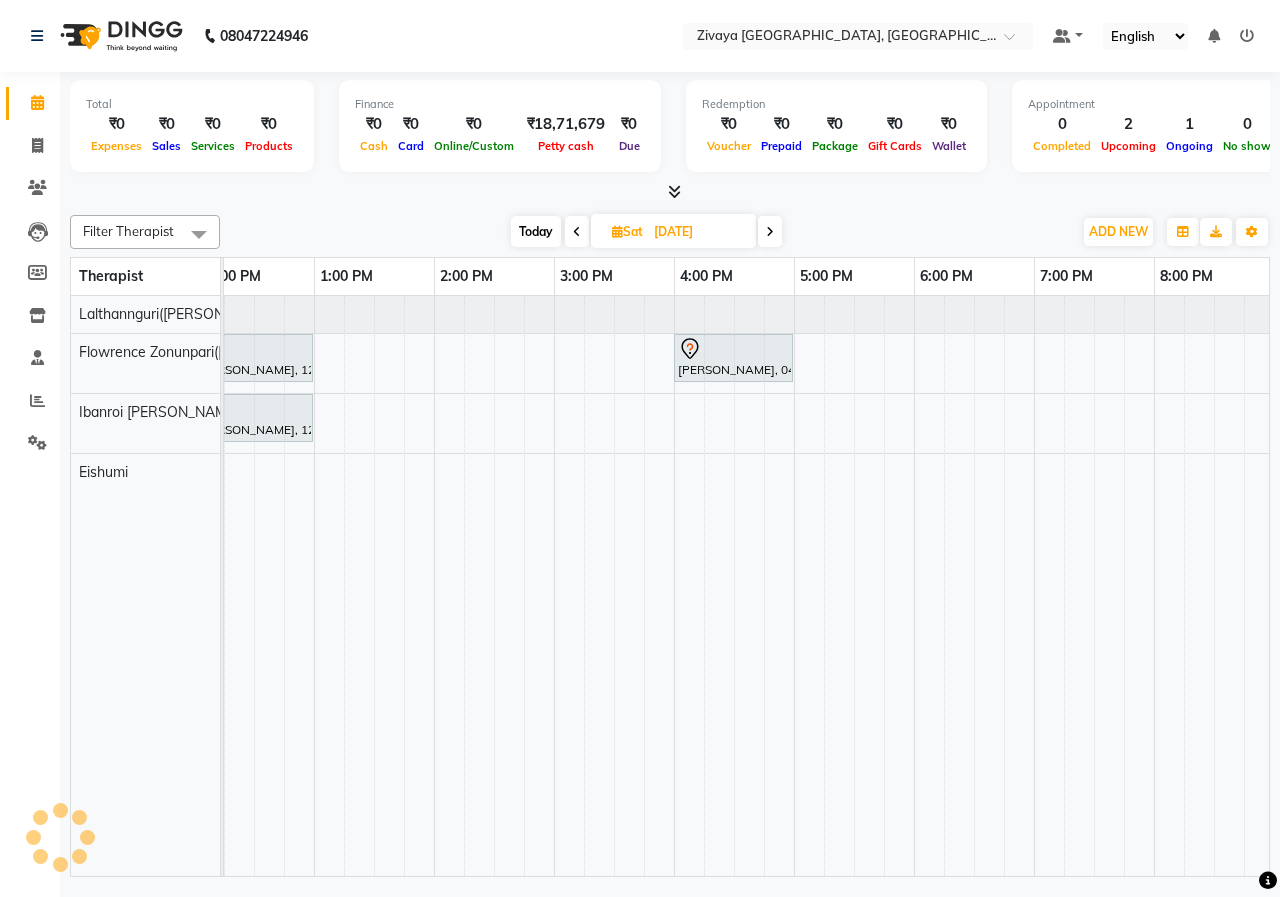 click at bounding box center [770, 231] 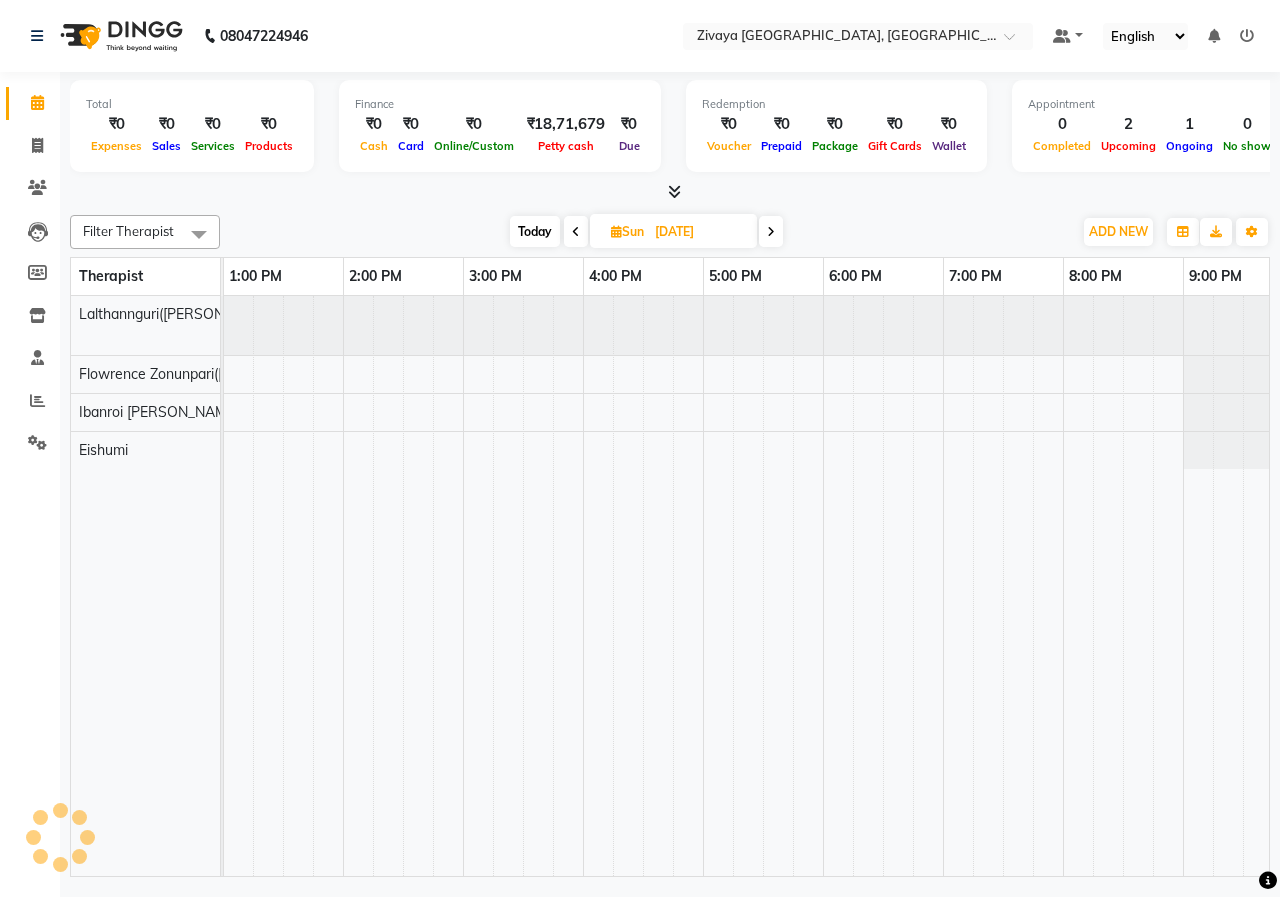 click at bounding box center [771, 231] 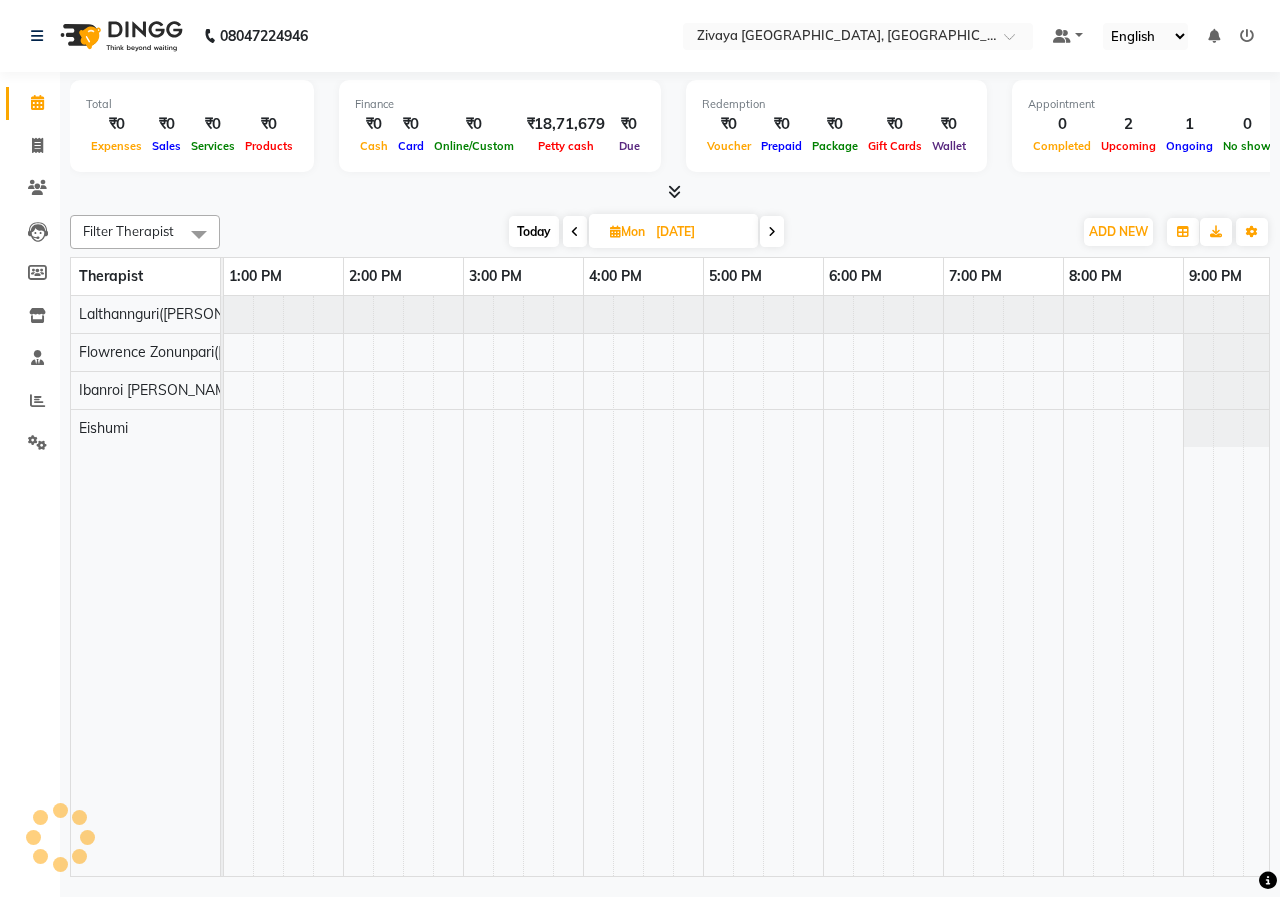 click at bounding box center [575, 231] 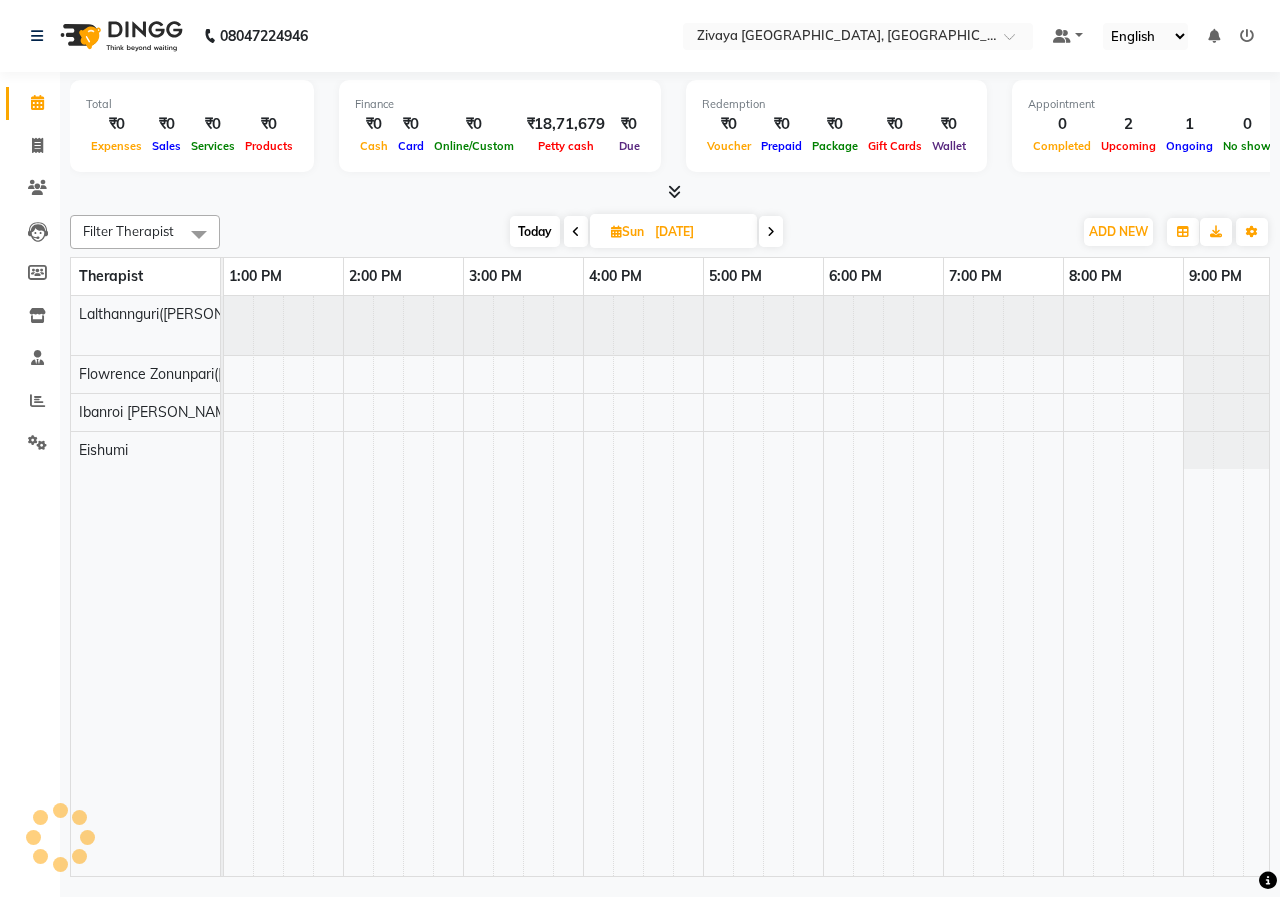 click at bounding box center (576, 231) 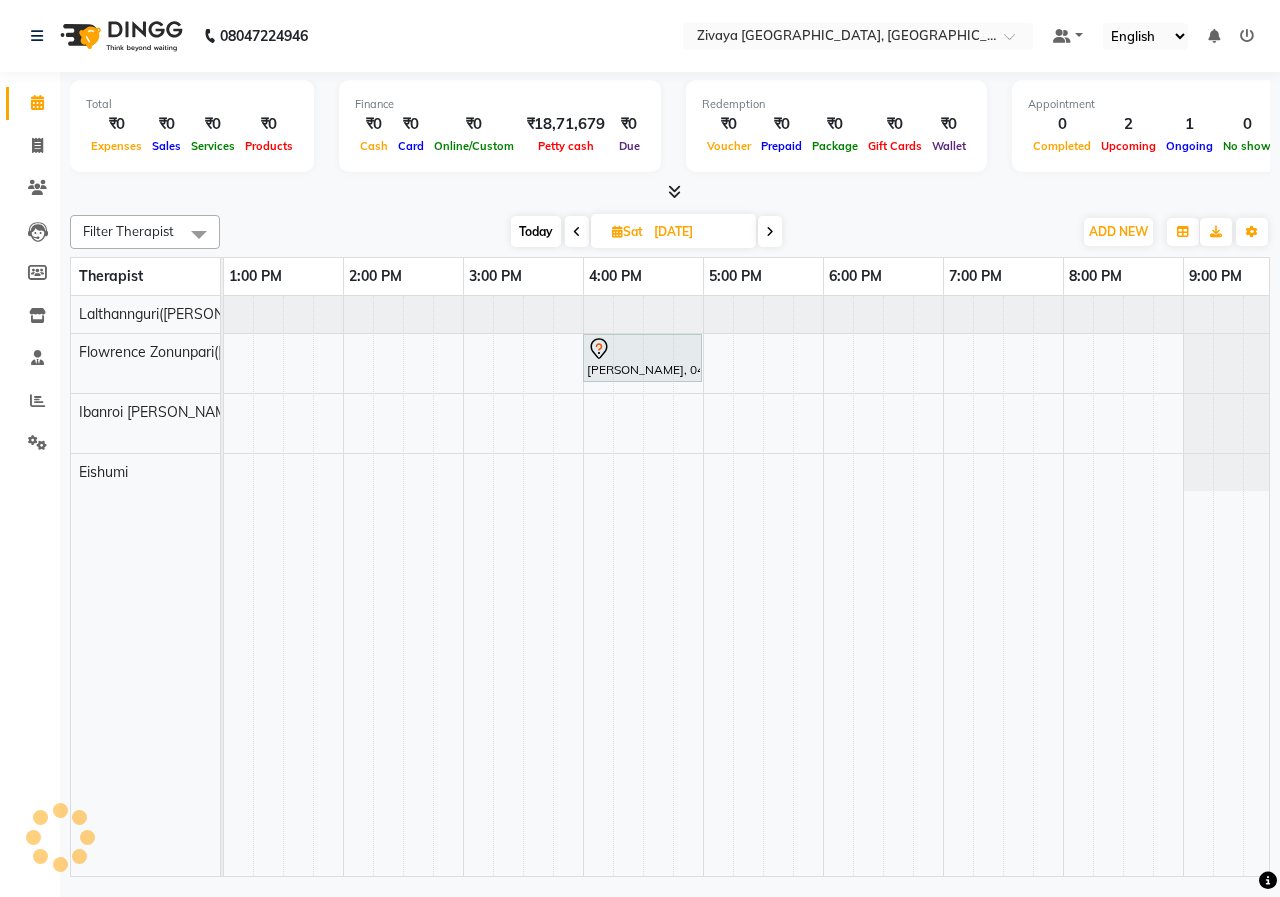 click at bounding box center (577, 231) 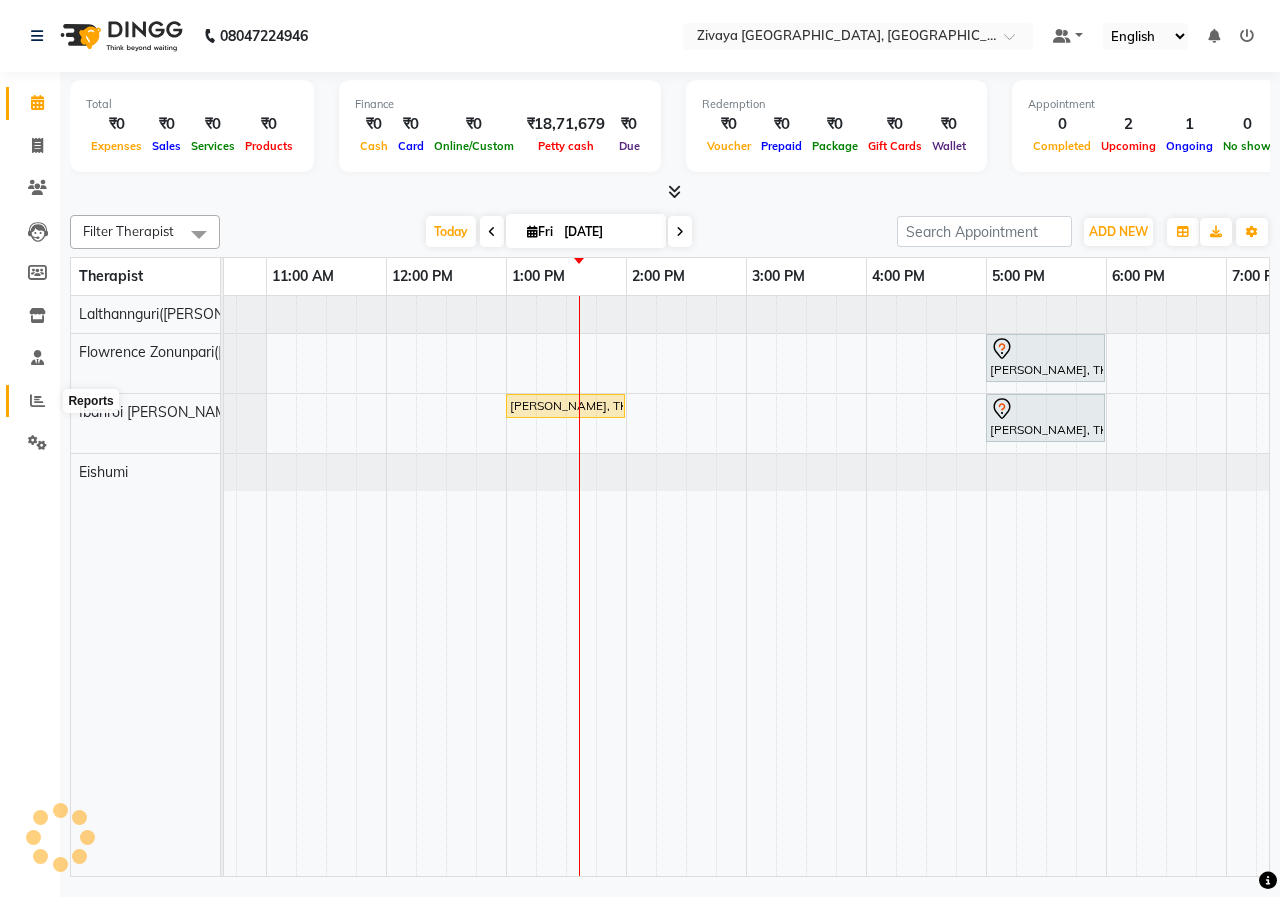 click 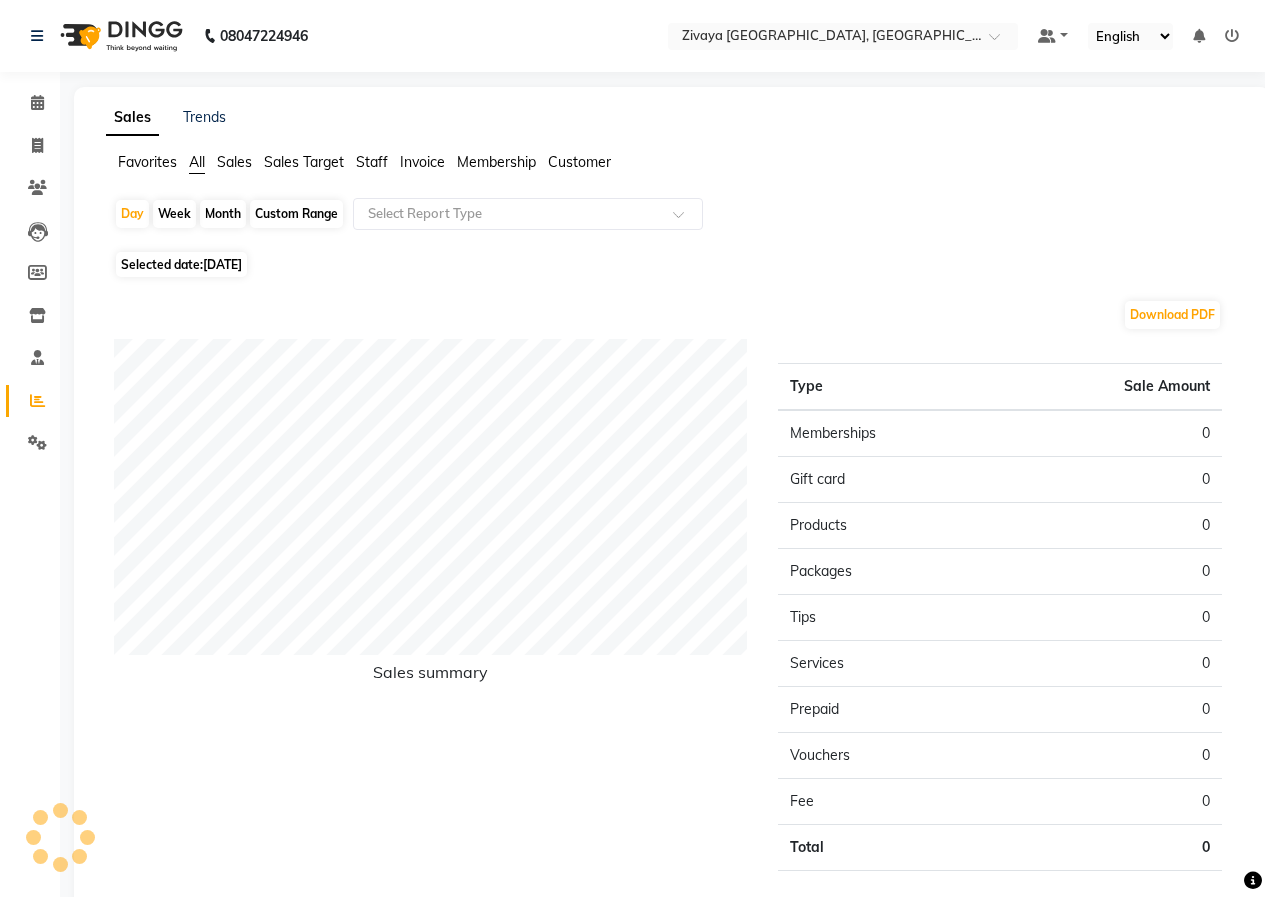 click on "Month" 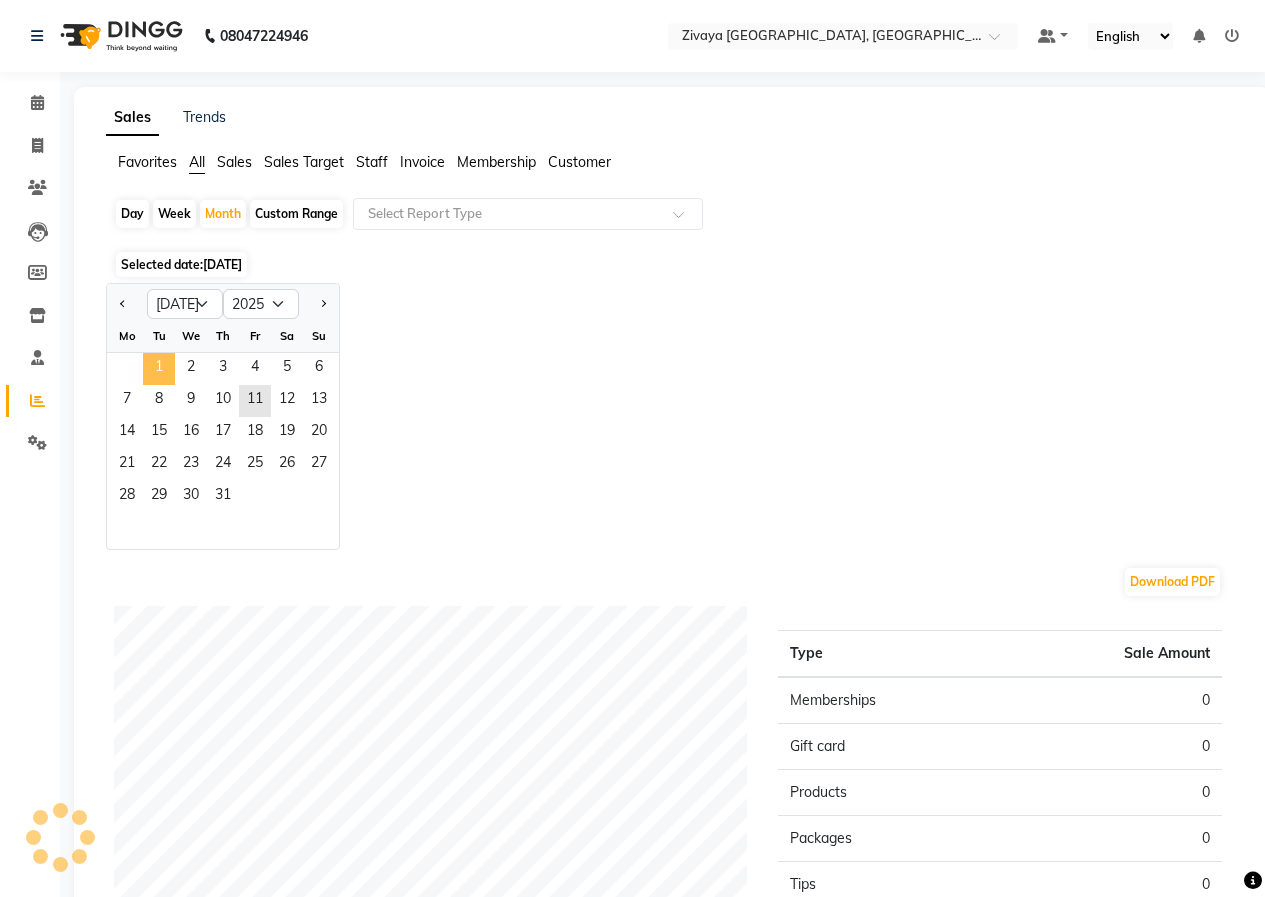 click on "1" 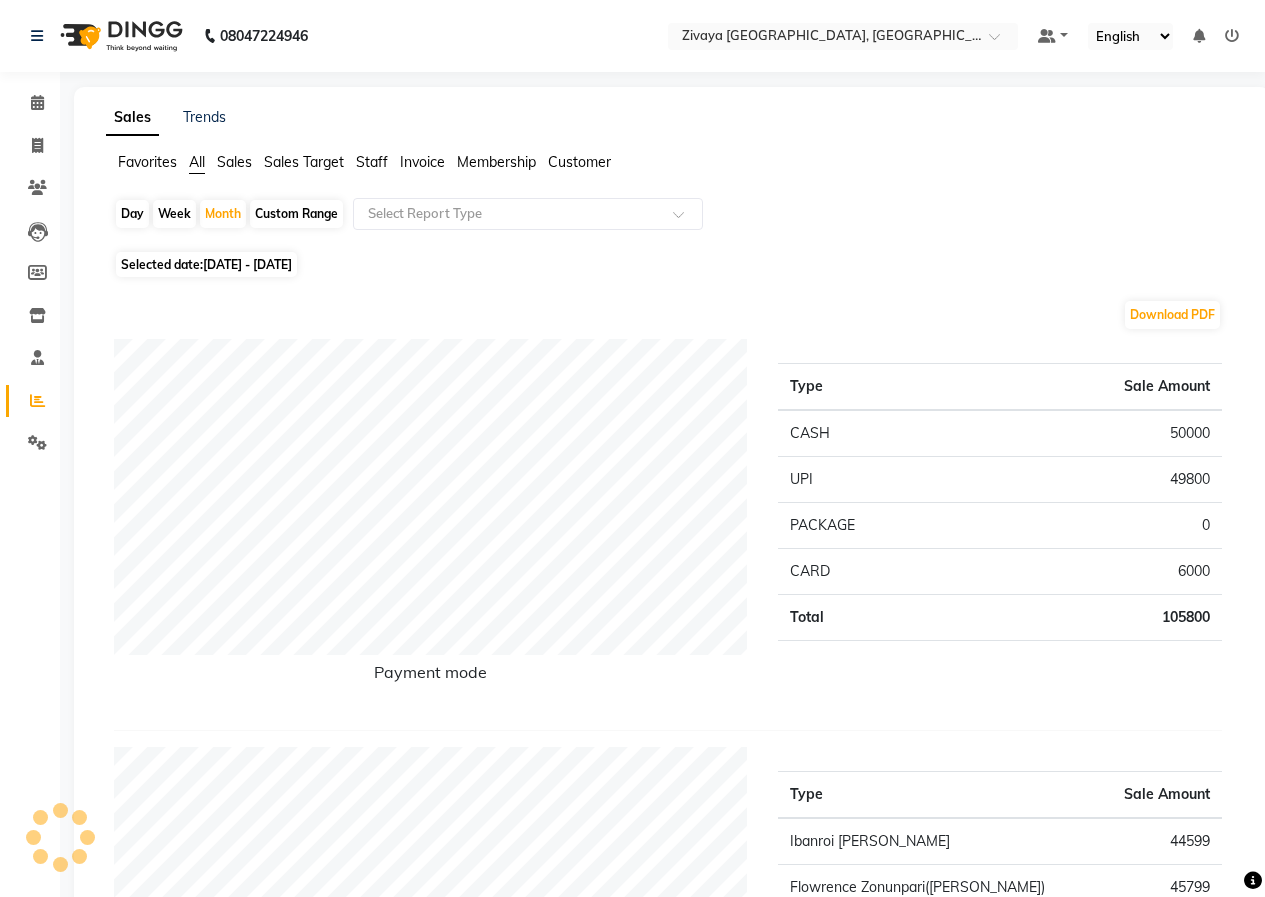 click 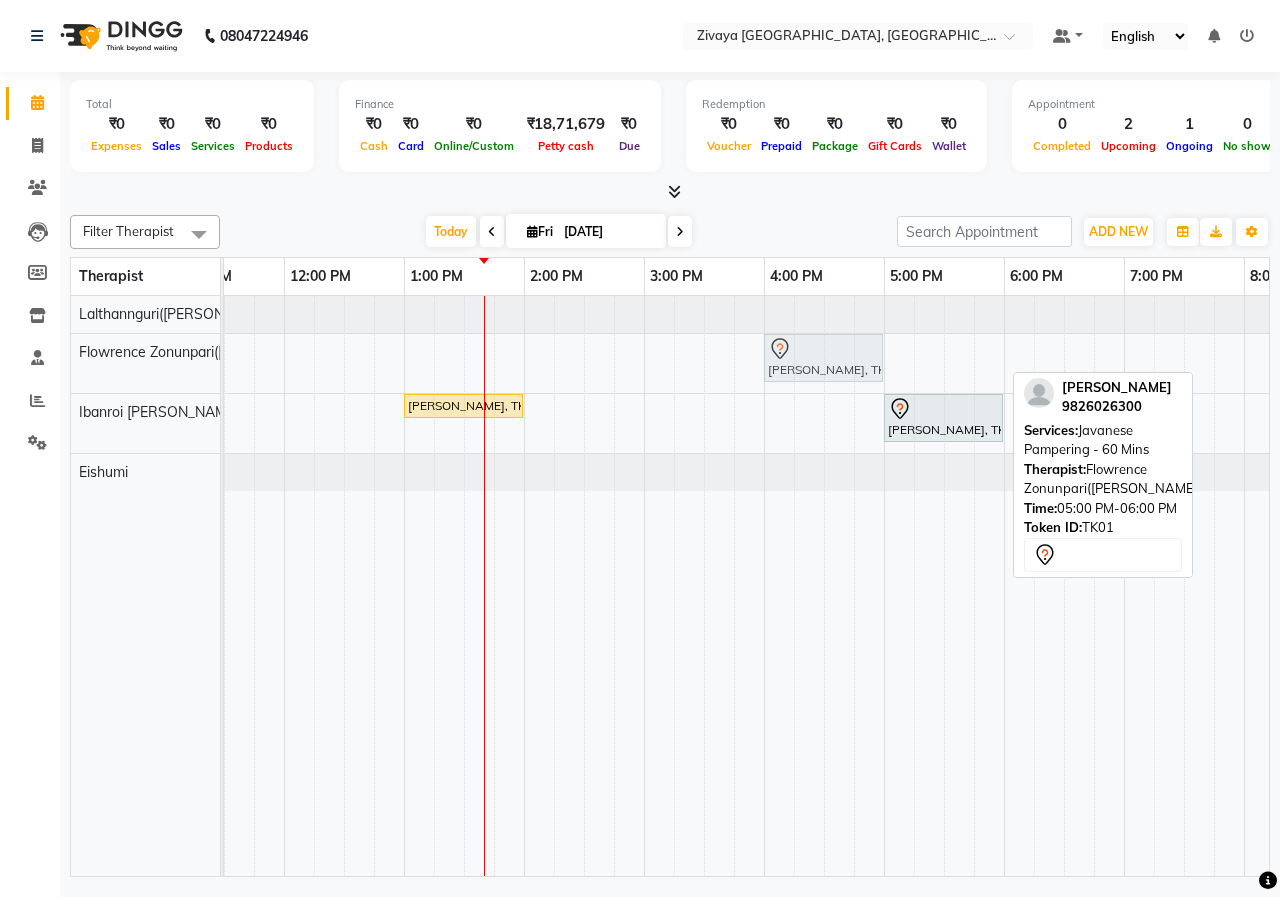 drag, startPoint x: 956, startPoint y: 355, endPoint x: 845, endPoint y: 358, distance: 111.040535 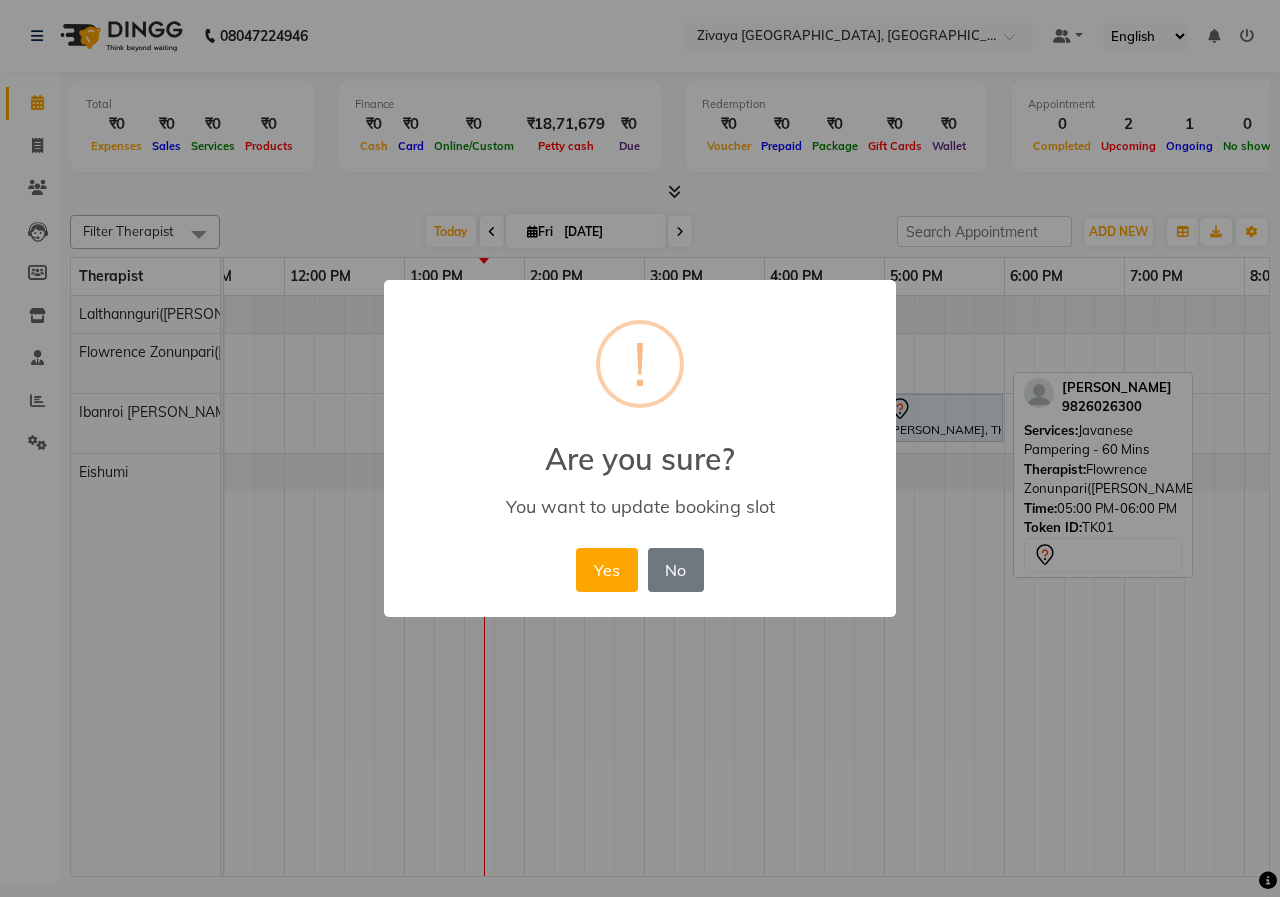 click on "Yes" at bounding box center (606, 570) 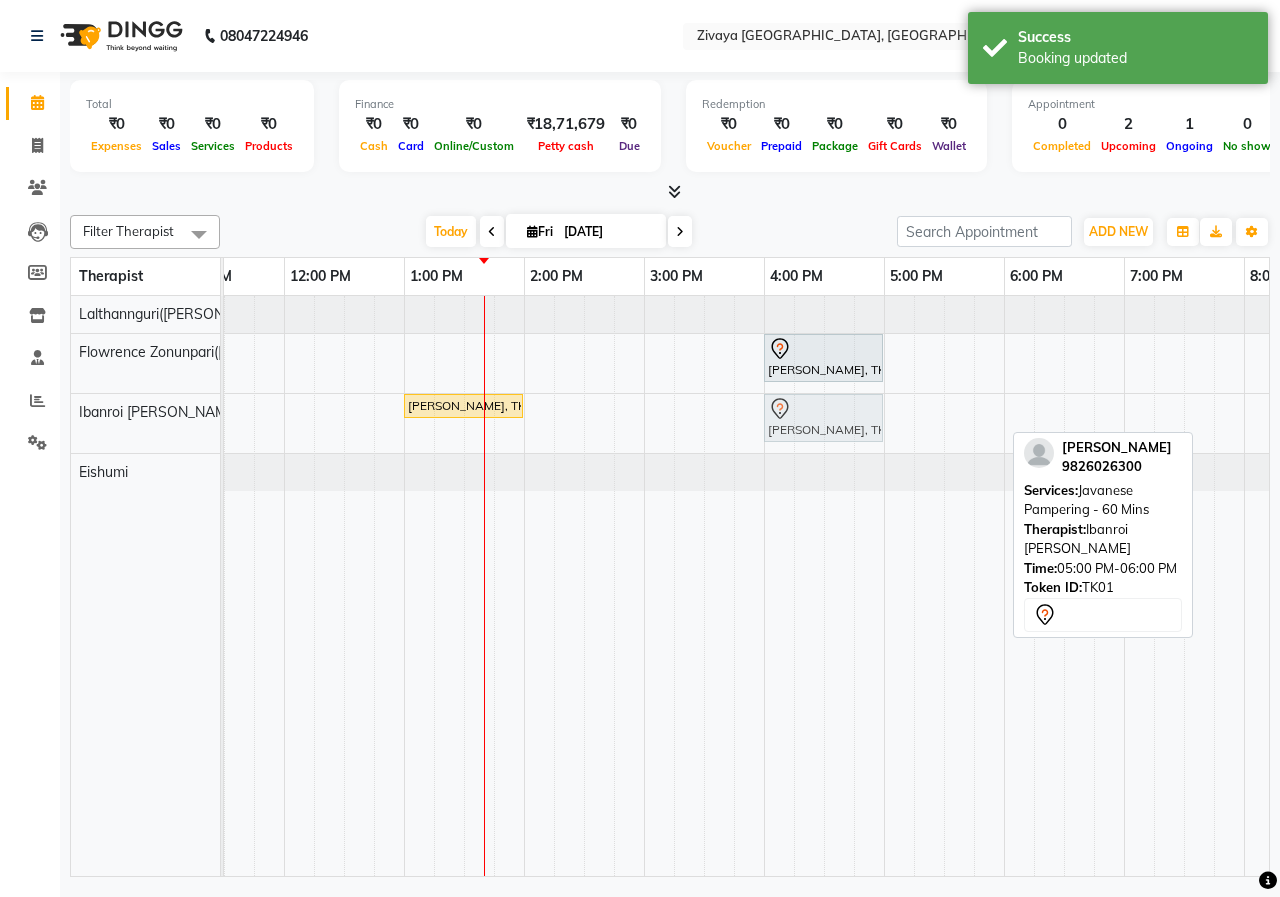 drag, startPoint x: 900, startPoint y: 420, endPoint x: 793, endPoint y: 422, distance: 107.01869 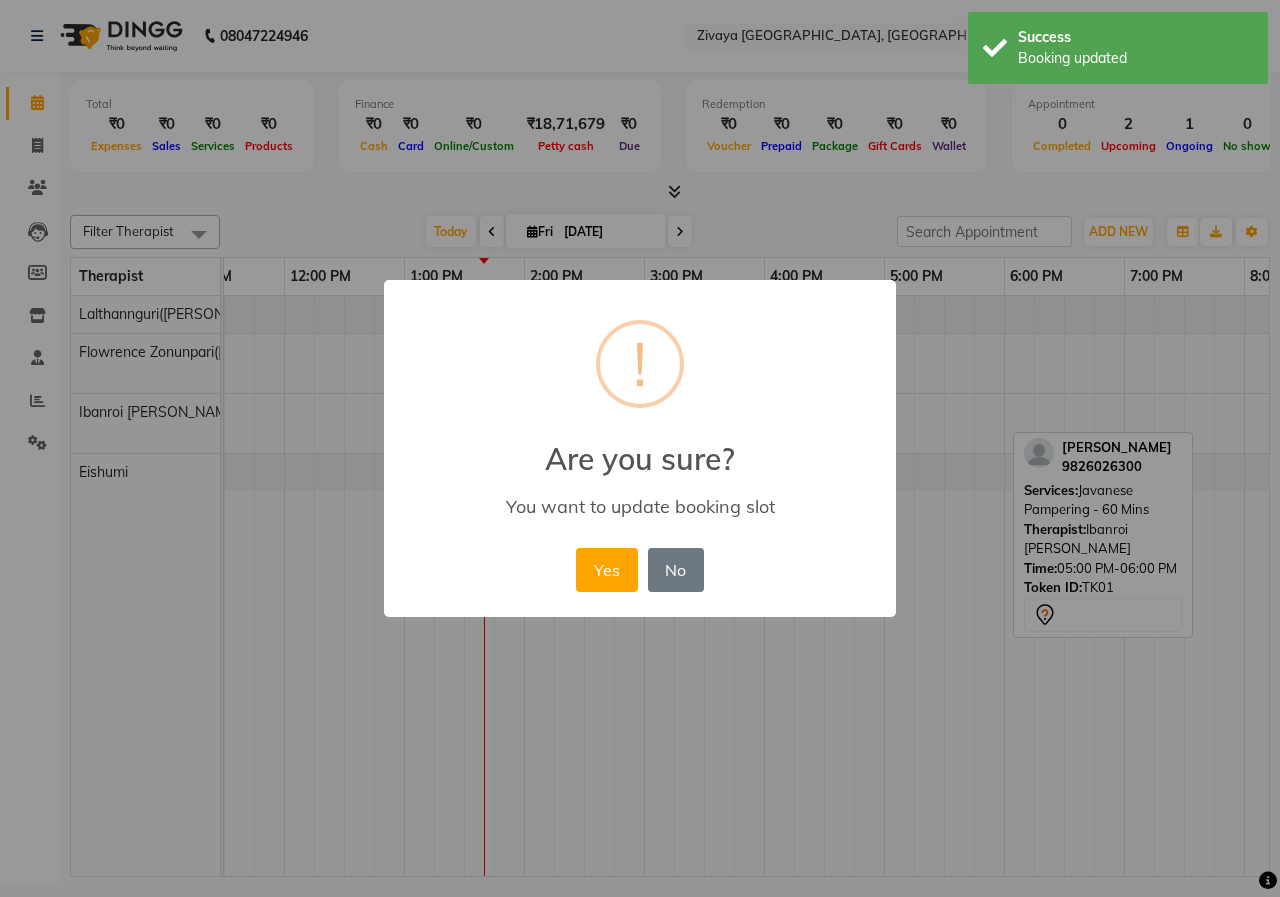 click on "Yes" at bounding box center [606, 570] 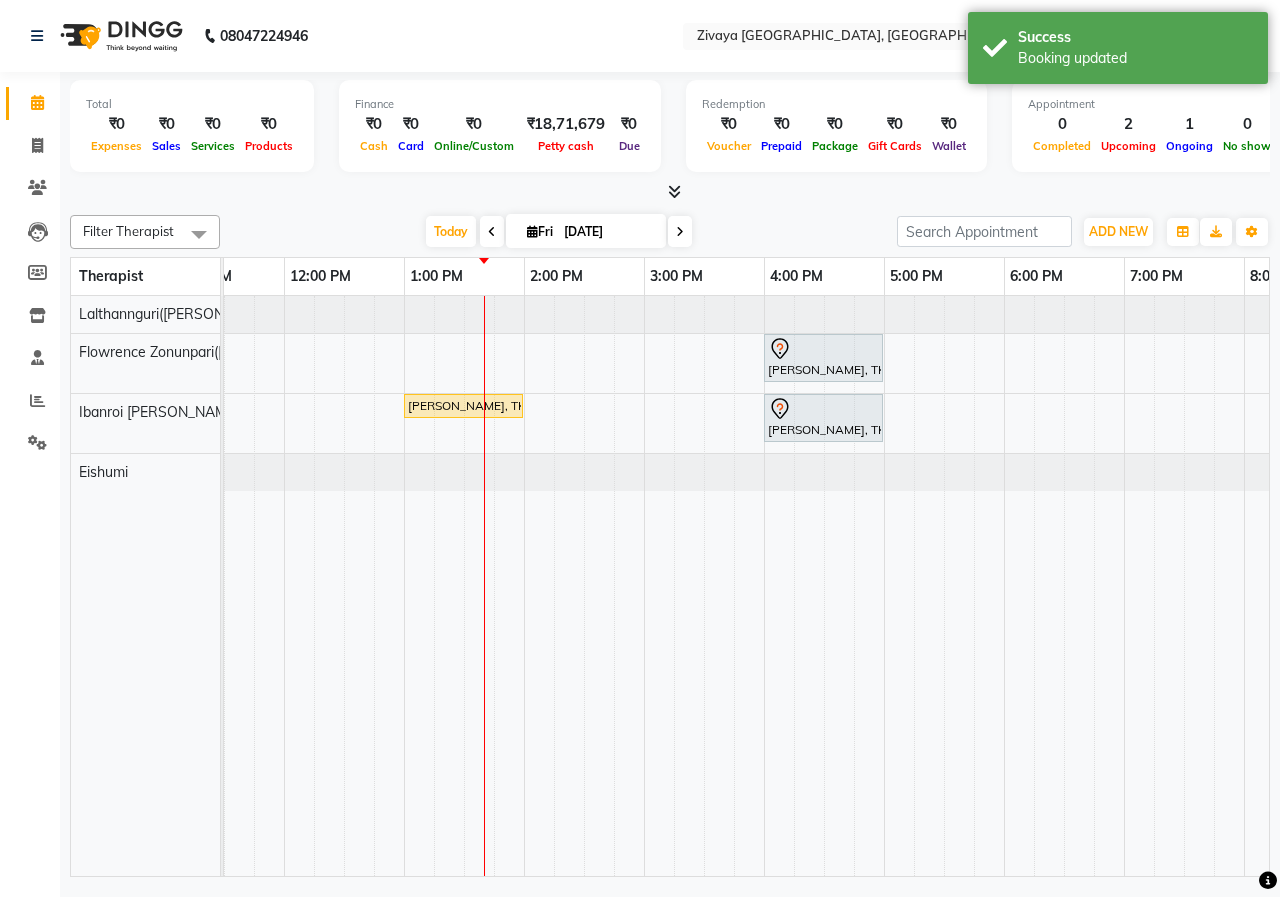 scroll, scrollTop: 0, scrollLeft: 227, axis: horizontal 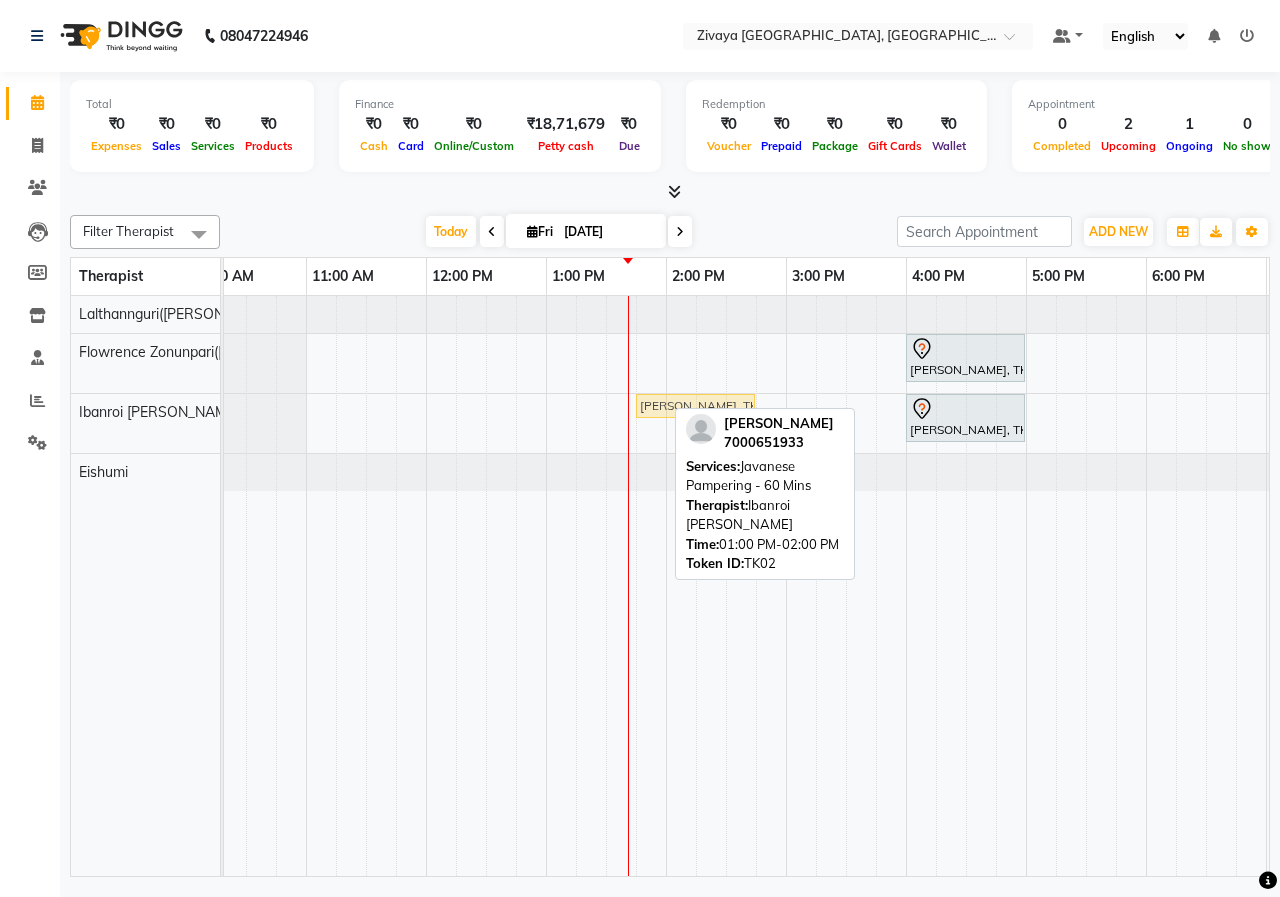 drag, startPoint x: 562, startPoint y: 398, endPoint x: 640, endPoint y: 406, distance: 78.40918 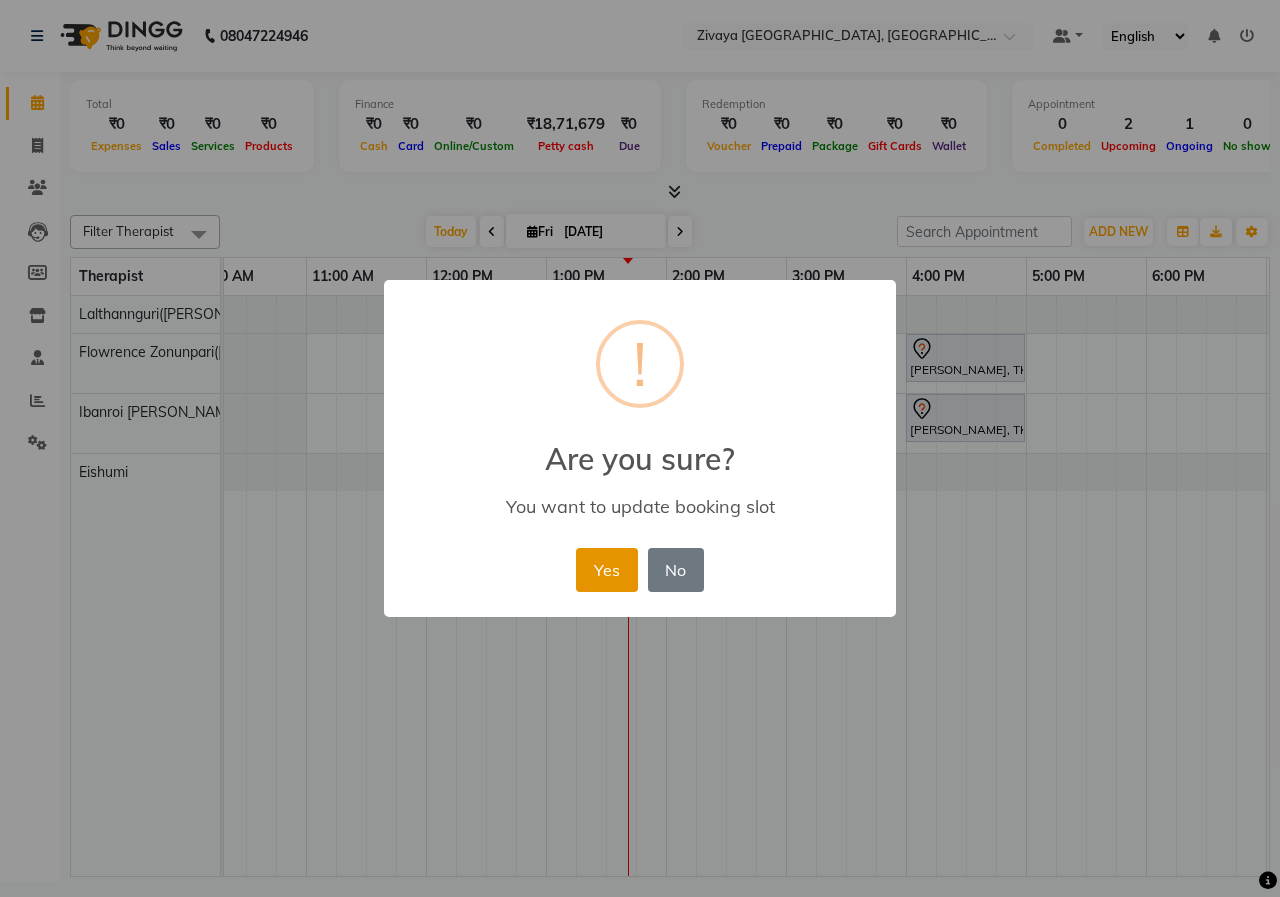 drag, startPoint x: 609, startPoint y: 573, endPoint x: 717, endPoint y: 320, distance: 275.08725 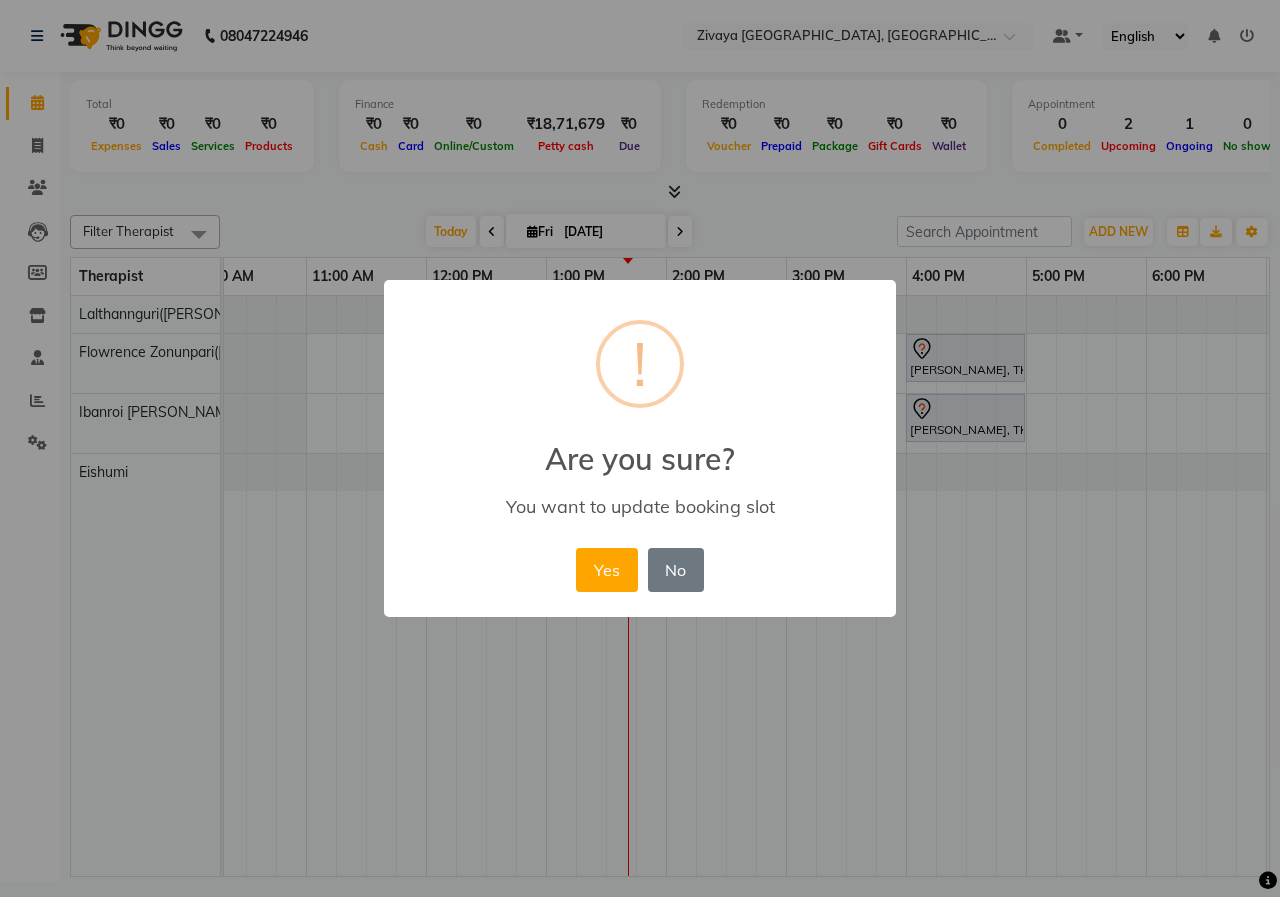 click on "Yes" at bounding box center (606, 570) 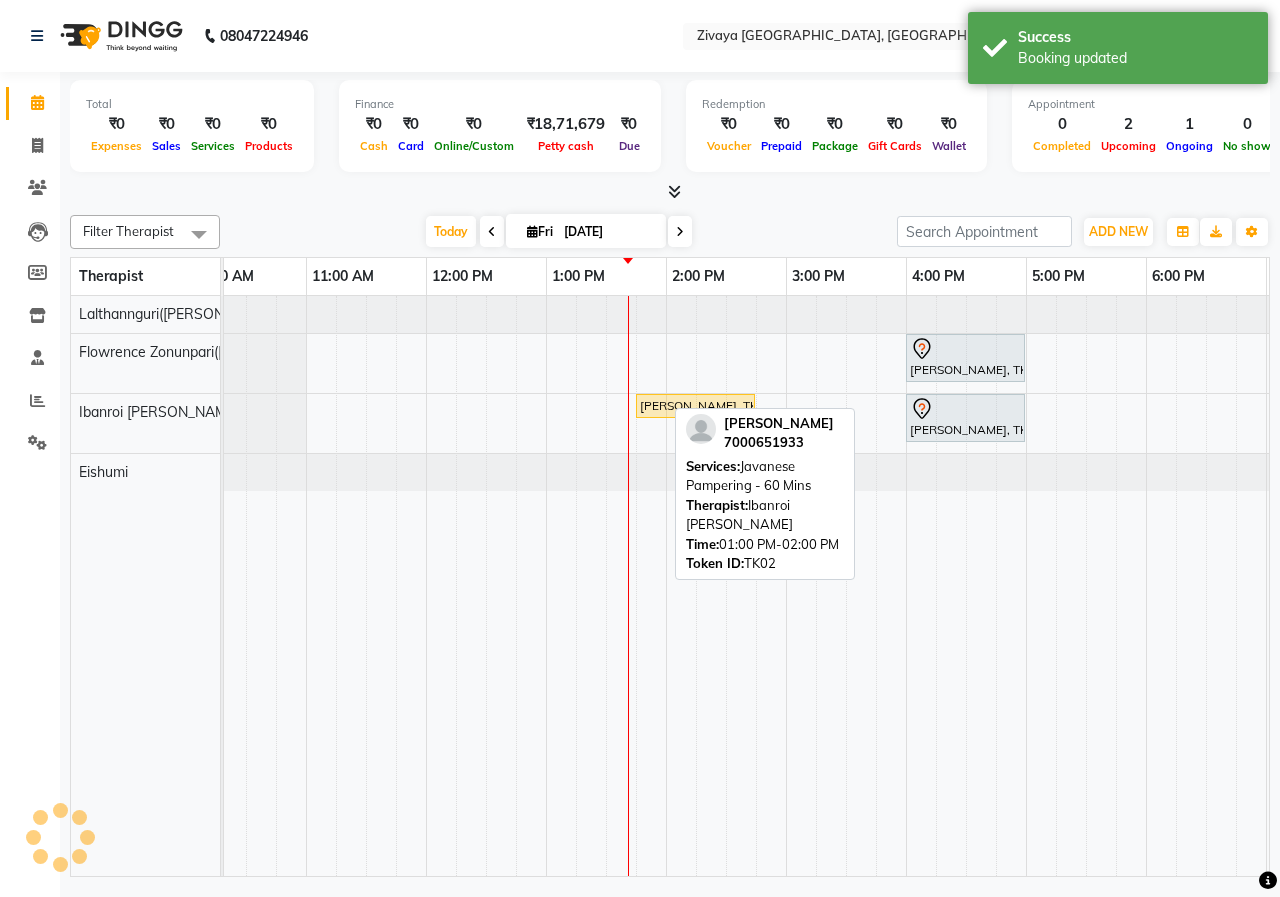 click on "Filter Therapist Select All Eishumi Flowrence Zonunpari([PERSON_NAME]) Ibanroi [PERSON_NAME]([PERSON_NAME]) [DATE]  [DATE] Toggle Dropdown Add Appointment Add Invoice Add Client Toggle Dropdown Add Appointment Add Invoice Add Client ADD NEW Toggle Dropdown Add Appointment Add Invoice Add Client Filter Therapist Select All Eishumi Flowrence Zonunpari([PERSON_NAME]) Ibanroi [PERSON_NAME]([PERSON_NAME]) Group By  Staff View   Room View  View as Vertical  Vertical - Week View  Horizontal  Horizontal - Week View  List  Toggle Dropdown Calendar Settings Manage Tags   Arrange Therapists   Reset Therapists  Full Screen Appointment Form Zoom 100%  [PERSON_NAME]   7000651933  Services: Javanese Pampering - 60 Mins Therapist:  Ibanroi [PERSON_NAME]  Time:  01:00 PM-02:00 PM   Token ID:  TK02  Therapist 8:00 AM 9:00 AM 10:00 AM 11:00 AM 12:00 PM 1:00 PM 2:00 PM 3:00 PM 4:00 PM 5:00 PM 6:00 PM 7:00 PM 8:00 PM 9:00 PM 10:00 PM 11:00 PM [PERSON_NAME]([PERSON_NAME]) [PERSON_NAME]([PERSON_NAME]) Ibanroi [PERSON_NAME]" 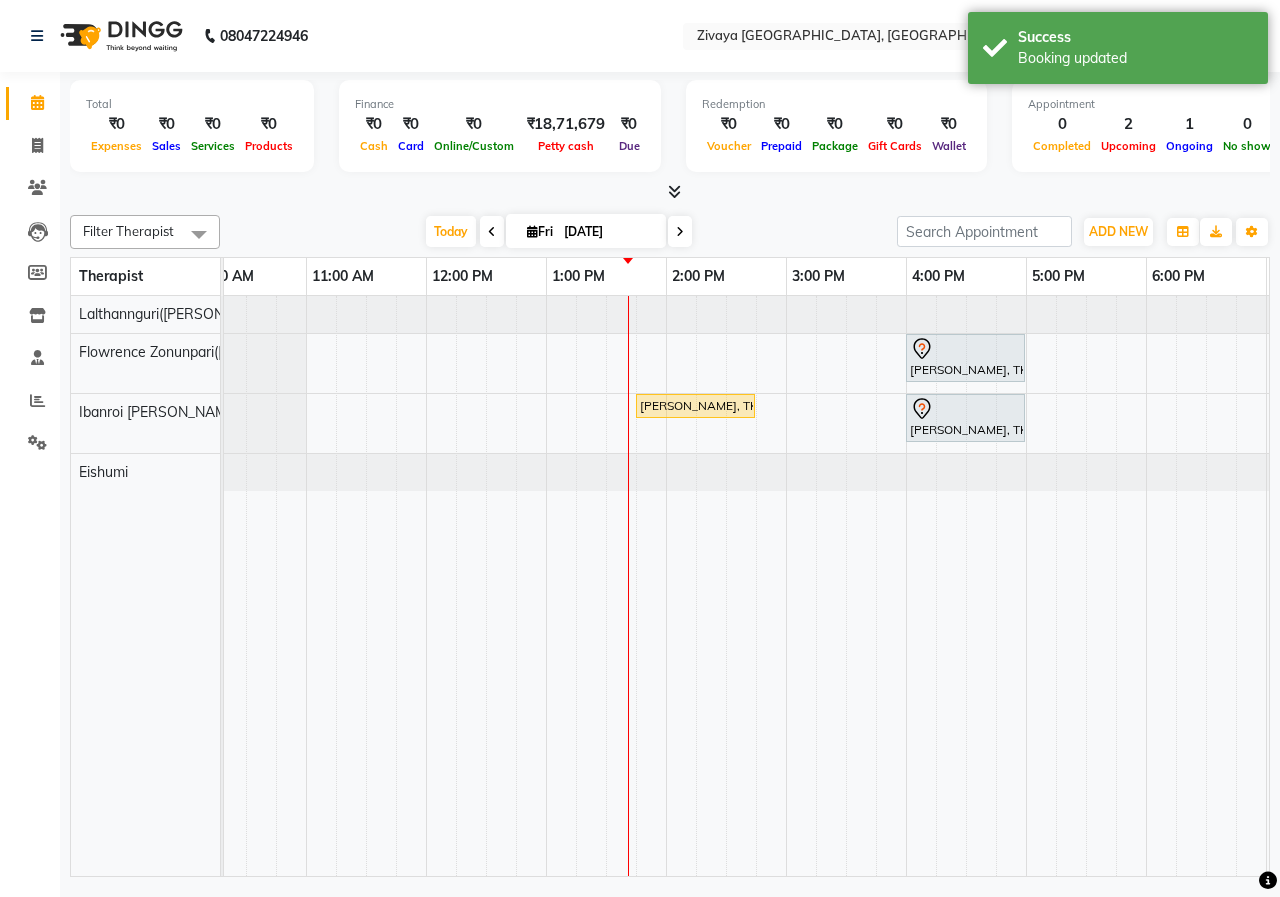 scroll, scrollTop: 0, scrollLeft: 340, axis: horizontal 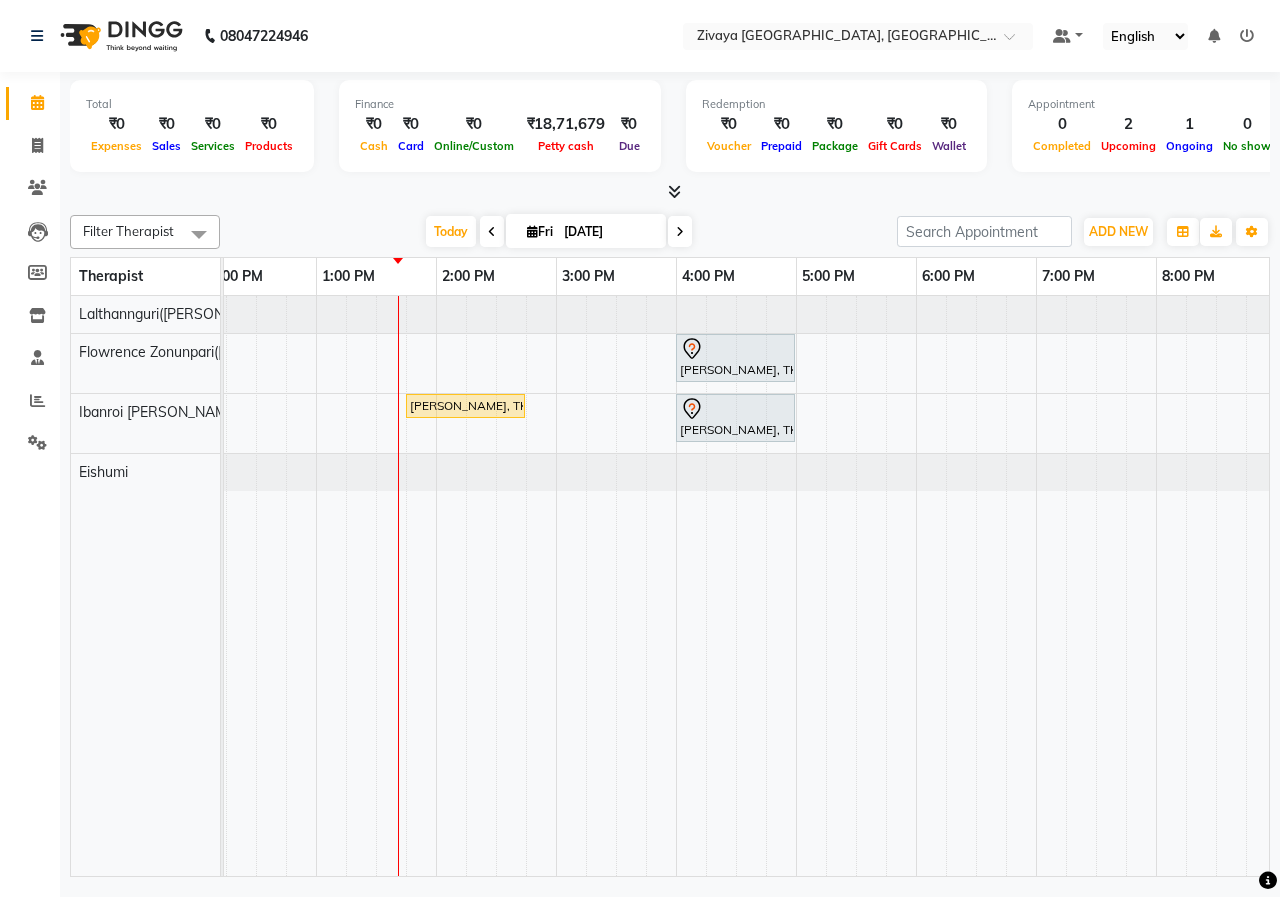 click at bounding box center [492, 232] 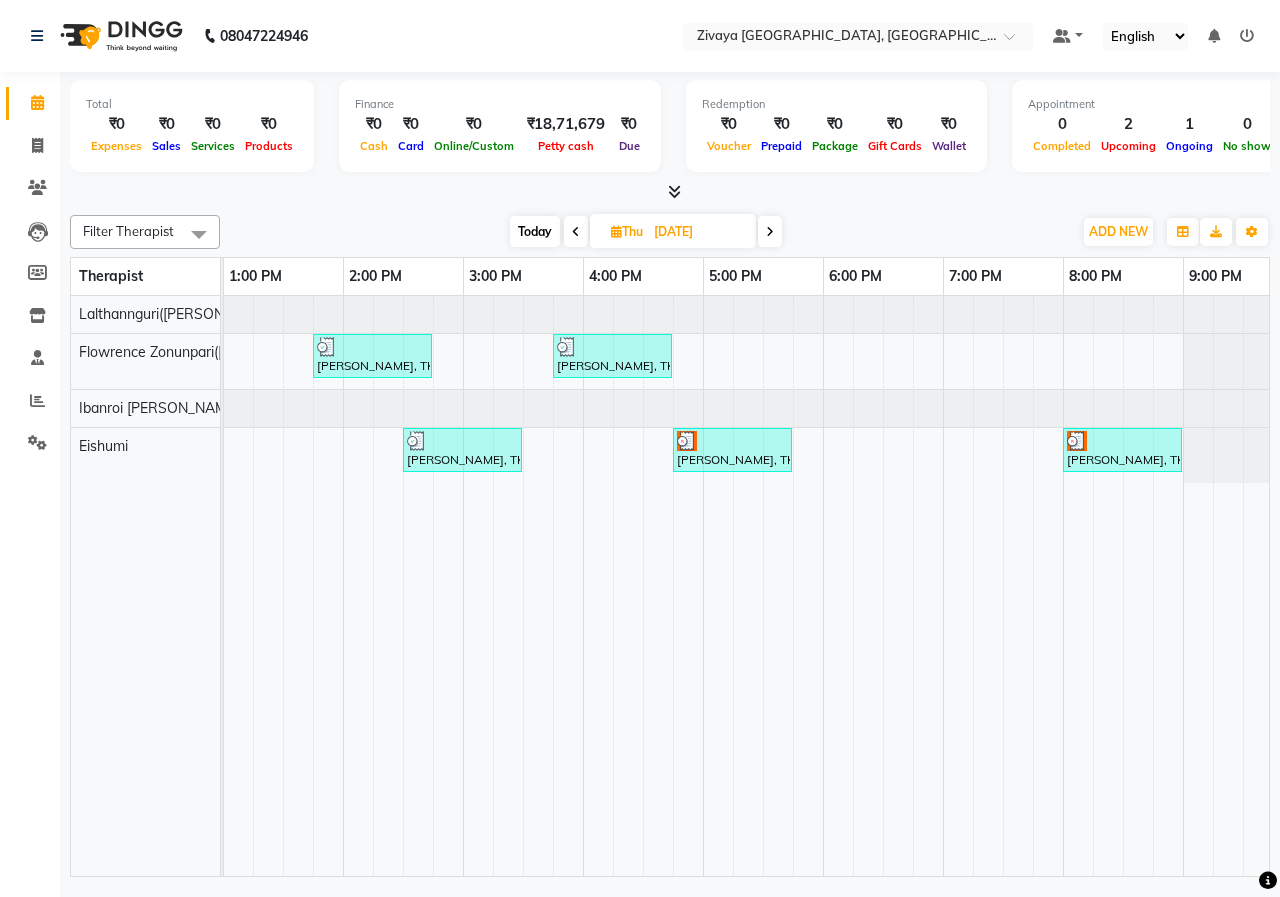 scroll, scrollTop: 0, scrollLeft: 554, axis: horizontal 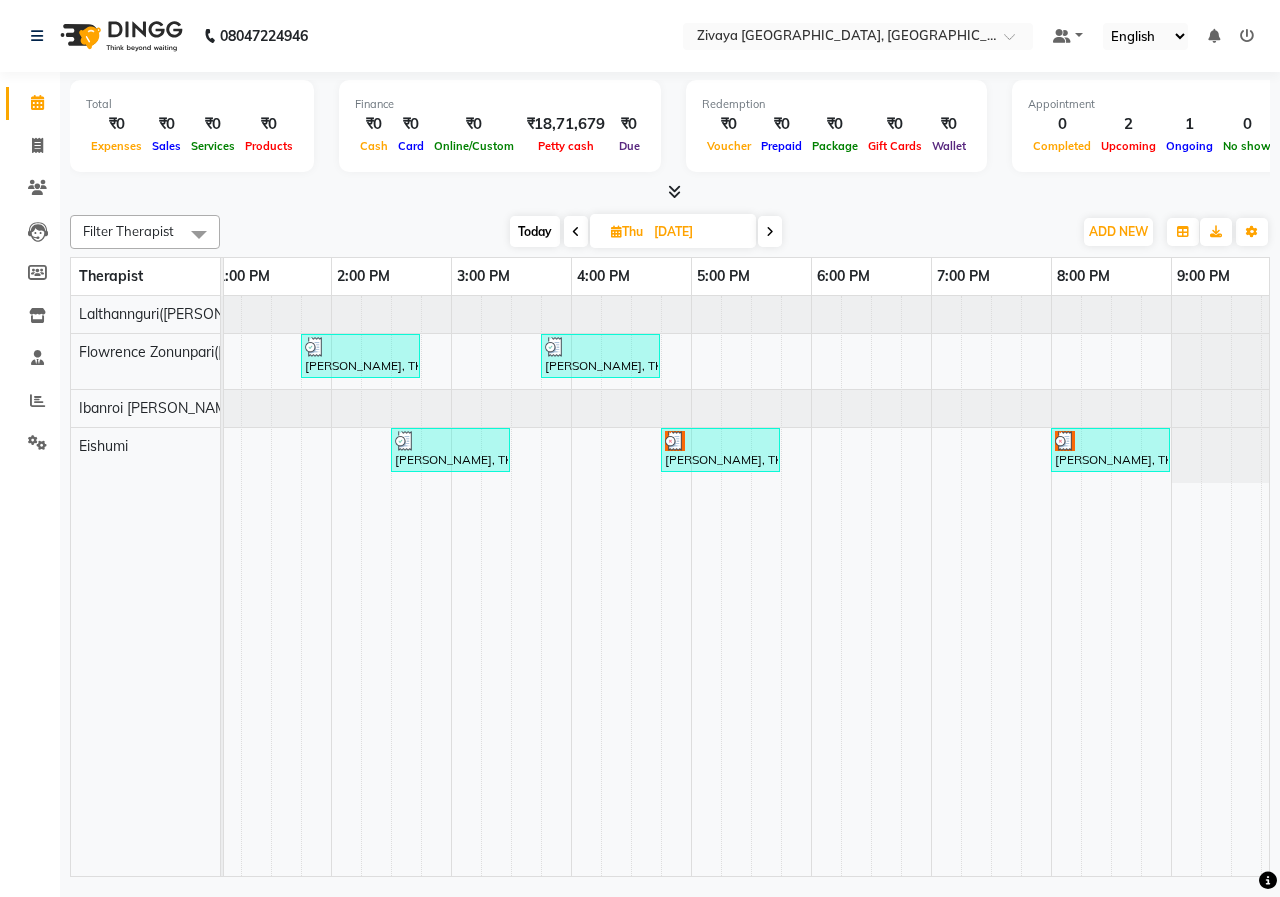 click at bounding box center (576, 231) 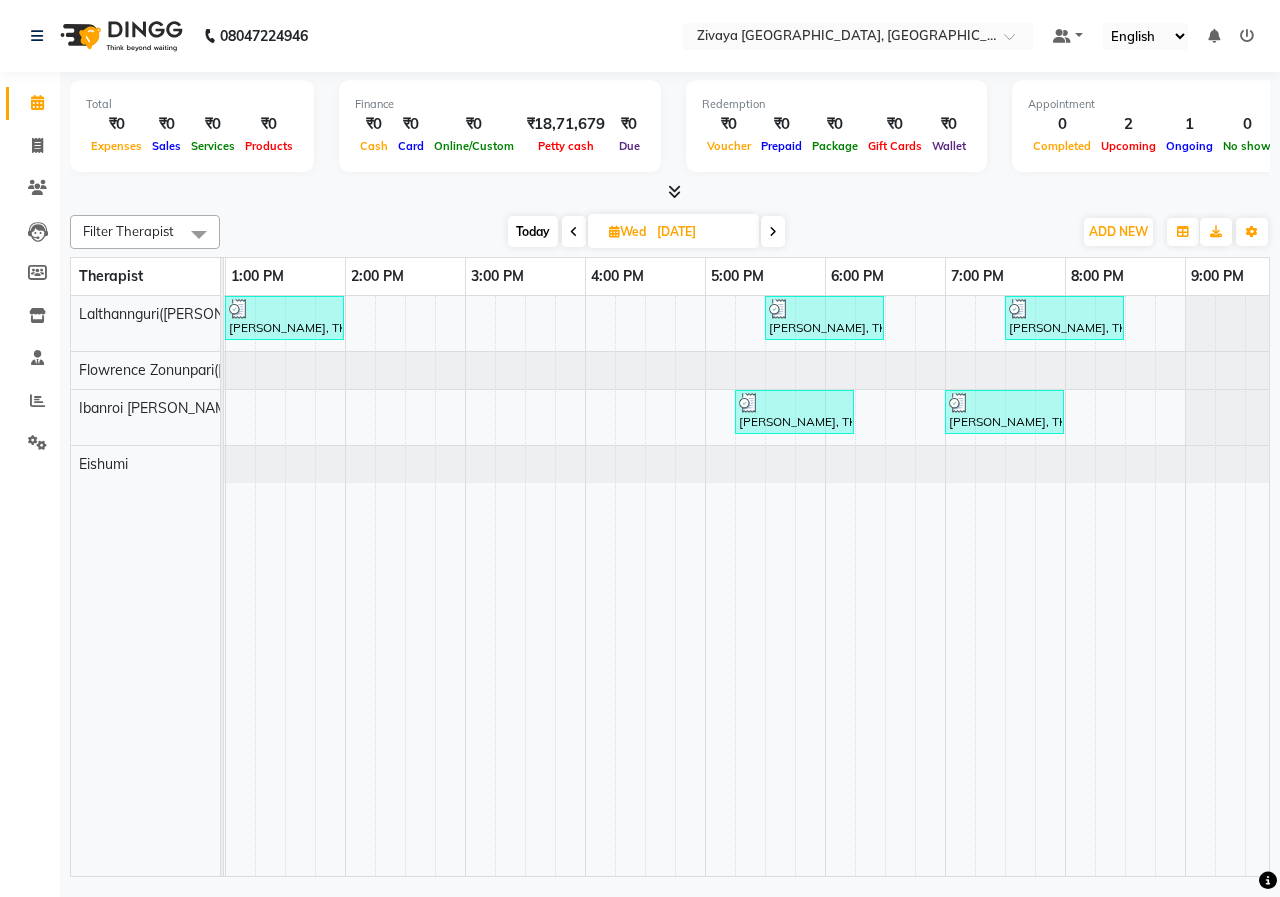 click at bounding box center (574, 231) 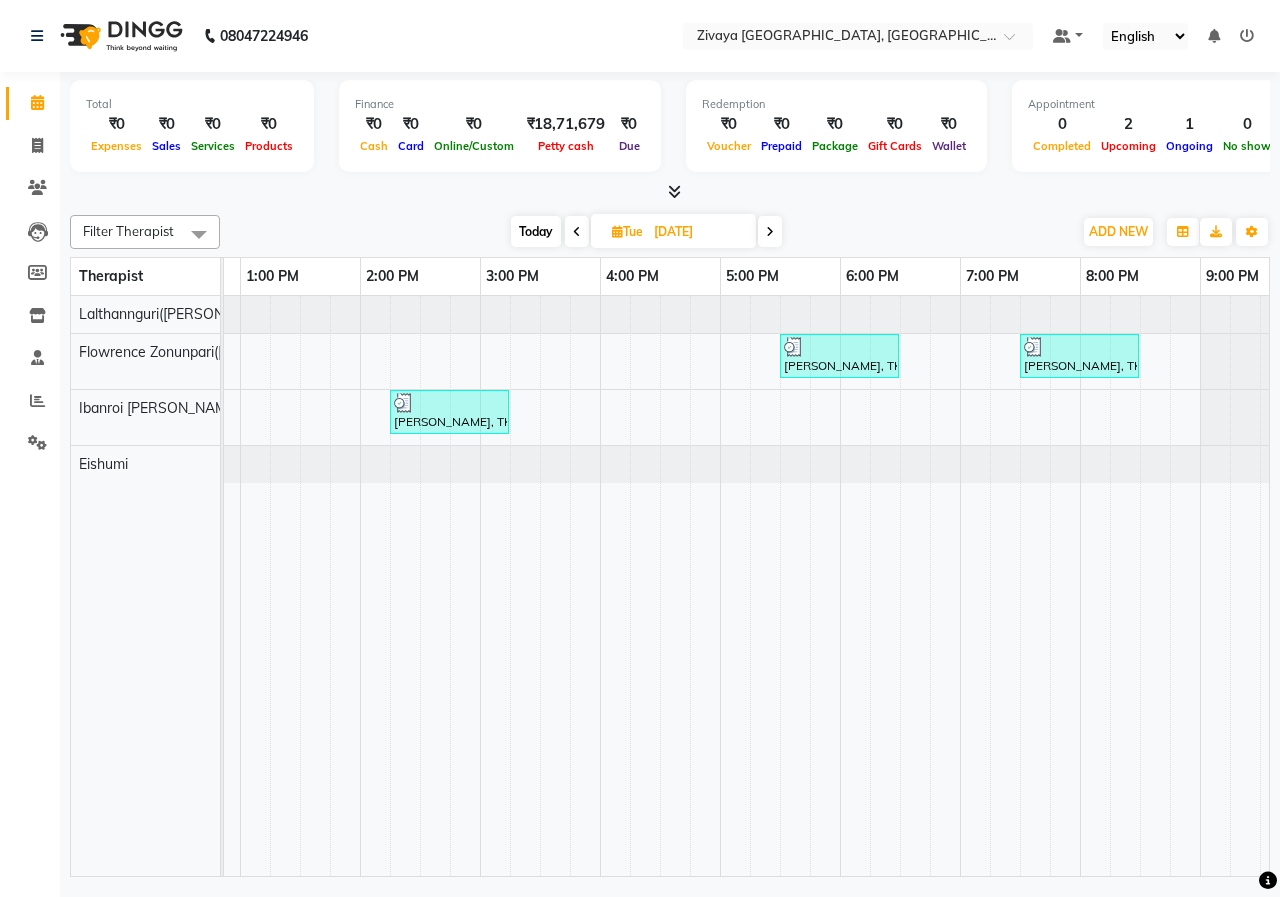 click at bounding box center [577, 231] 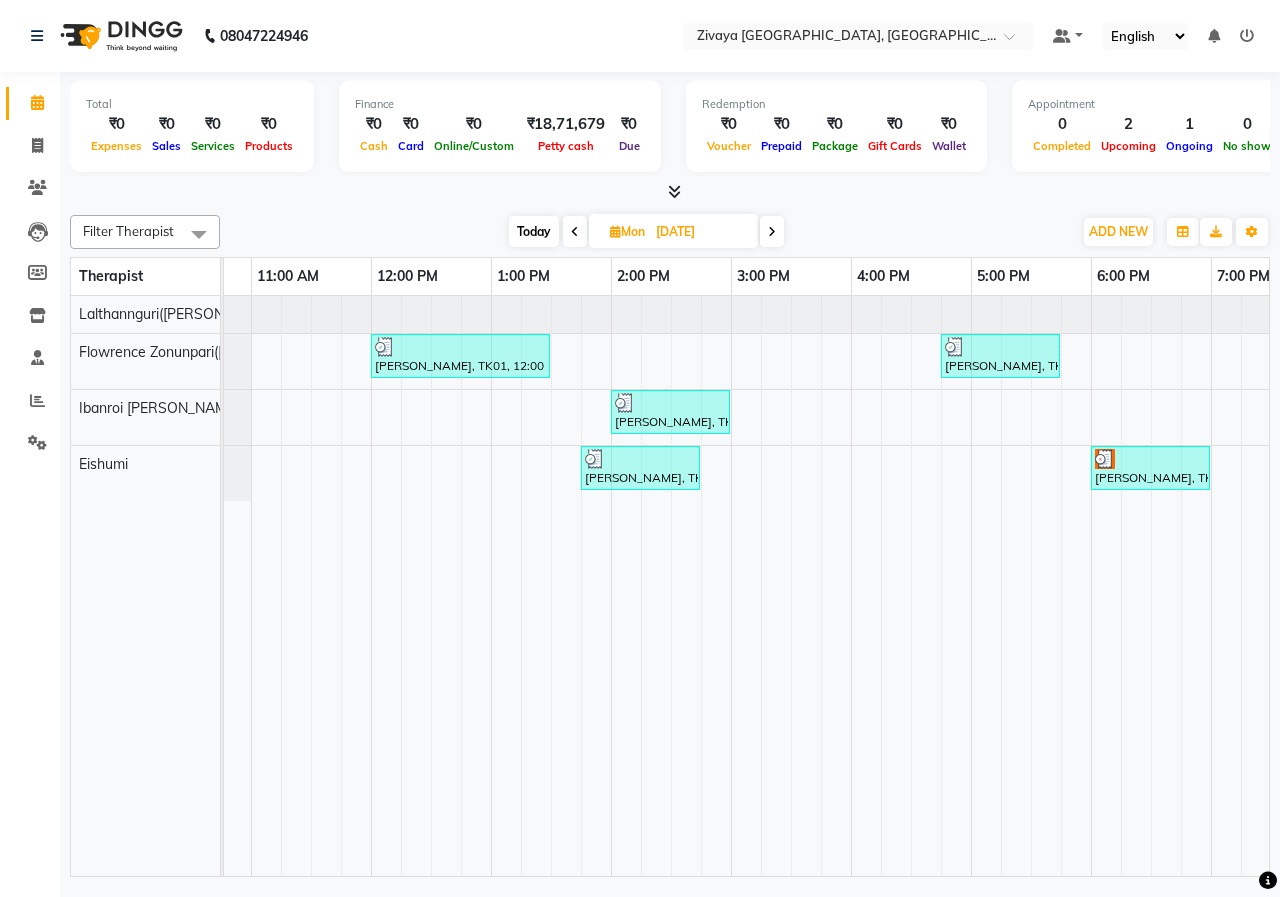 click at bounding box center (772, 232) 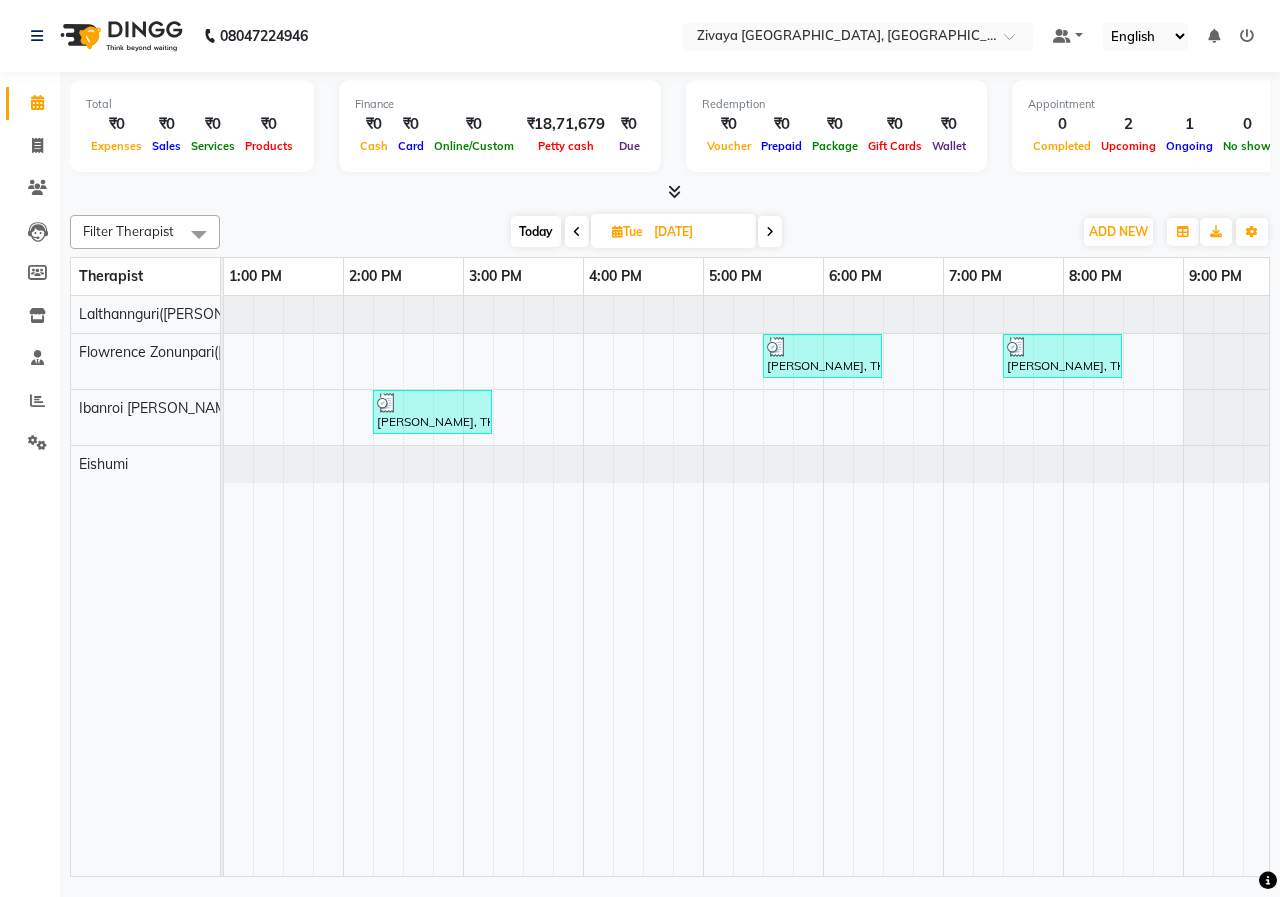 click at bounding box center (770, 231) 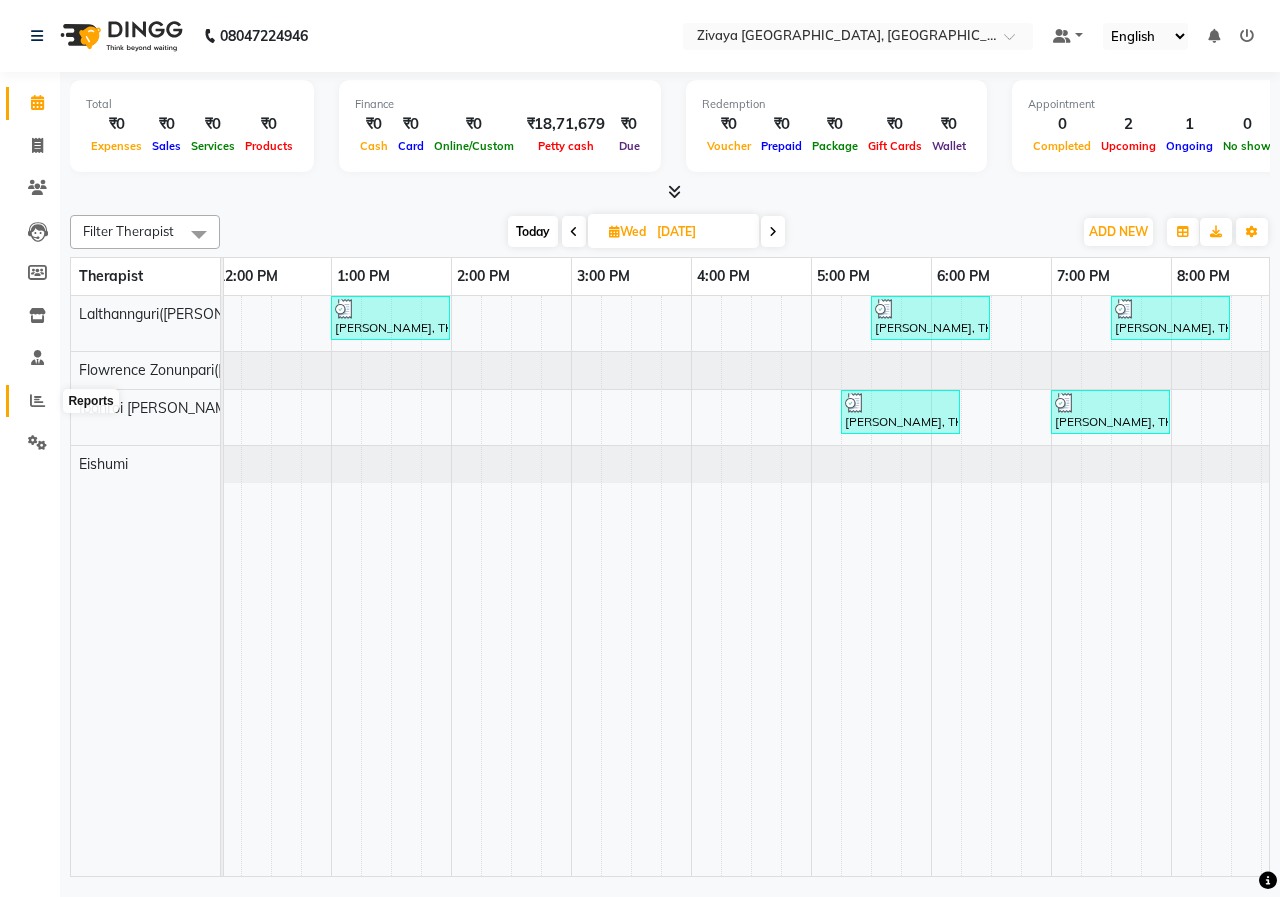 click 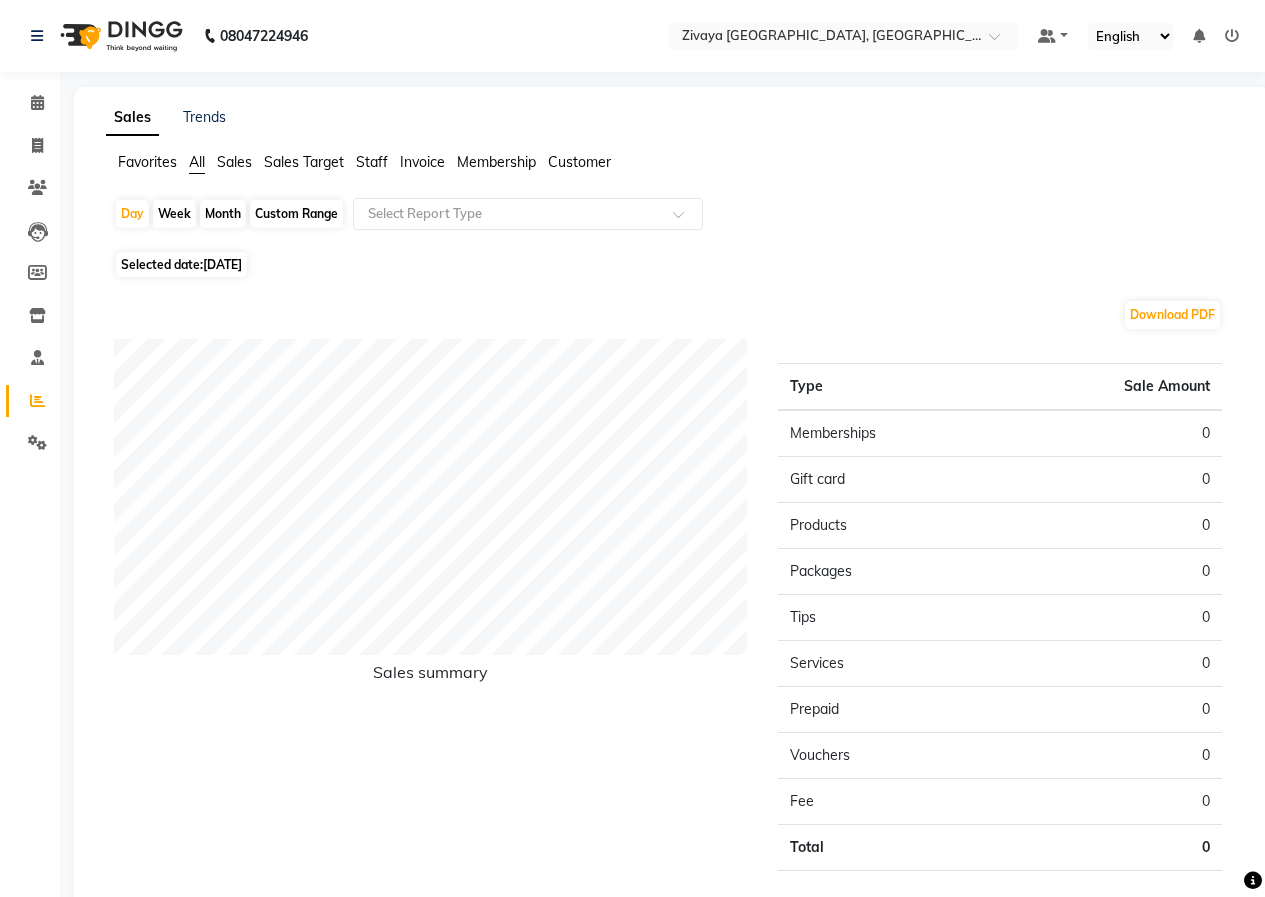 click on "Day   Week   Month   Custom Range  Select Report Type Selected date:  [DATE]  Download PDF Sales summary Type Sale Amount Memberships 0 Gift card 0 Products 0 Packages 0 Tips 0 Services 0 Prepaid 0 Vouchers 0 Fee 0 Total 0 ★ [PERSON_NAME] as Favorite  Choose how you'd like to save "" report to favorites  Save to Personal Favorites:   Only you can see this report in your favorites tab. Share with Organization:   Everyone in your organization can see this report in their favorites tab.  Save to Favorites" 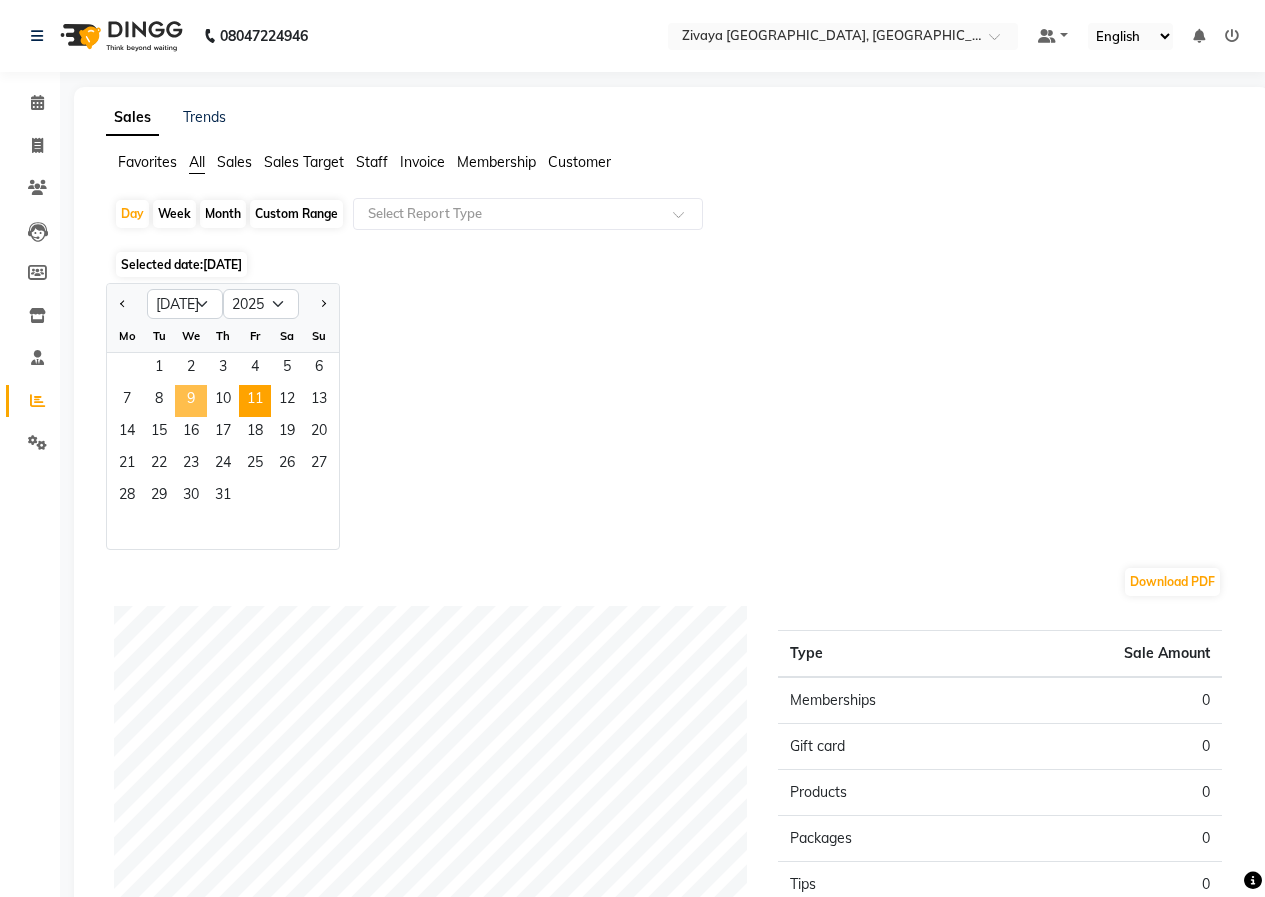 click on "9" 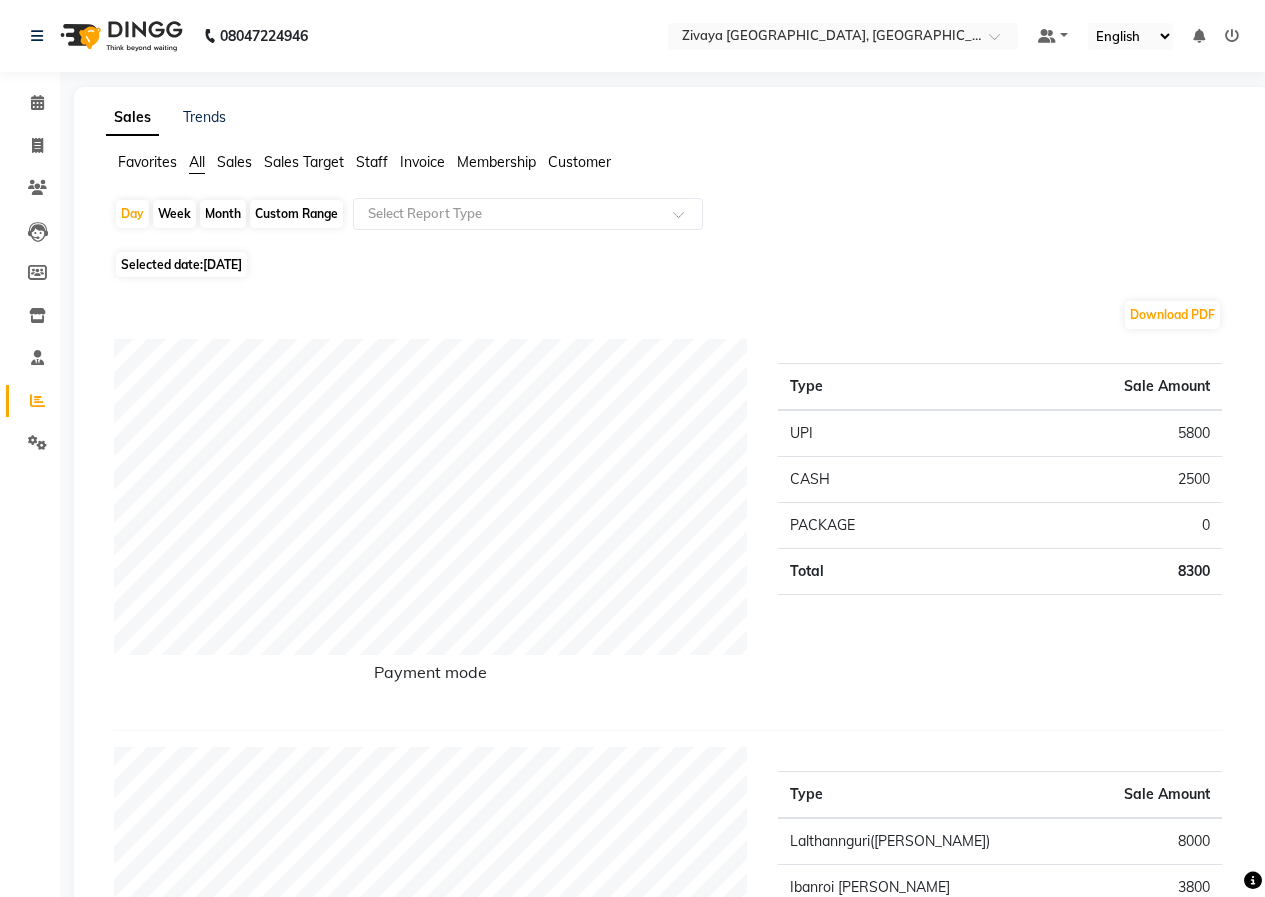 click 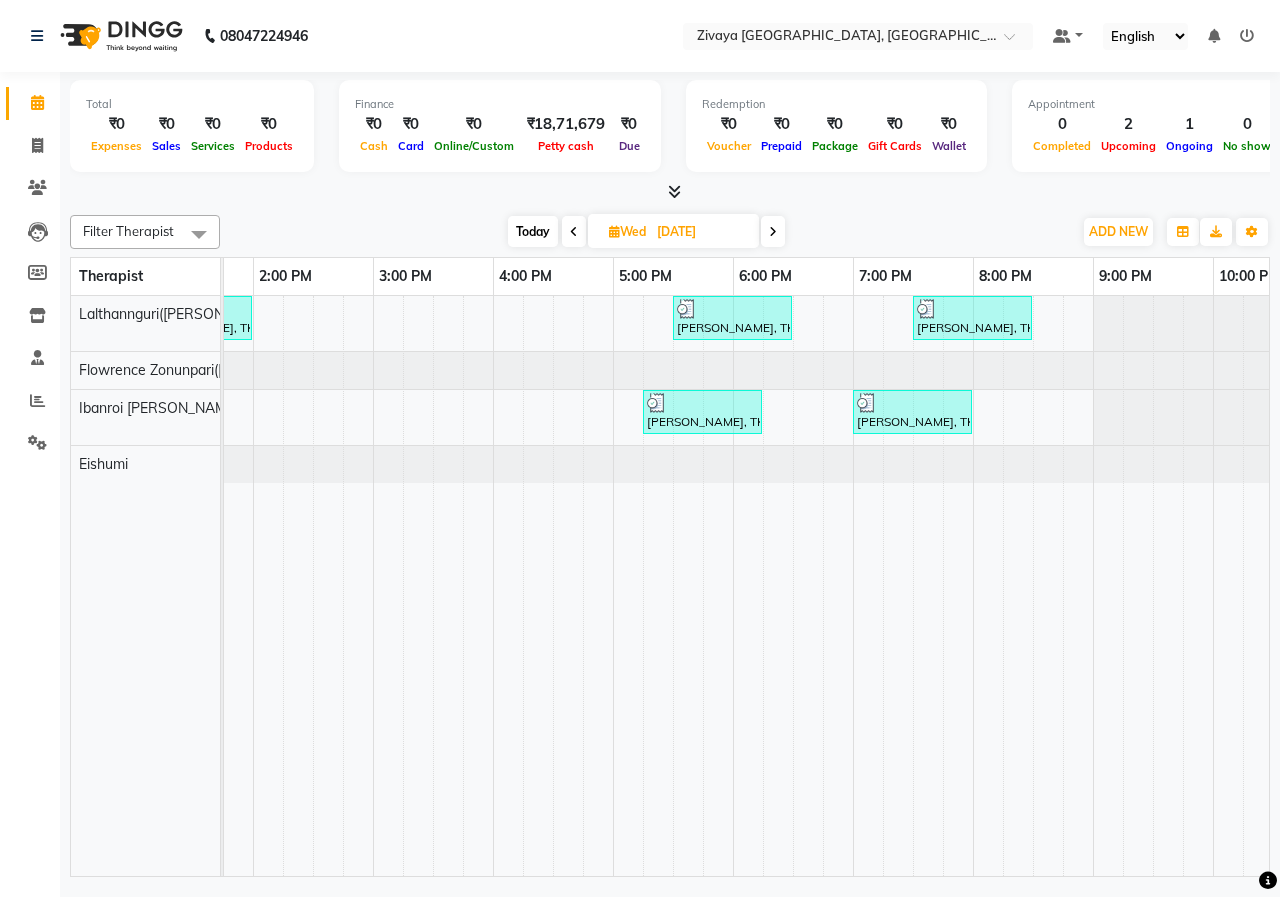 click at bounding box center (773, 232) 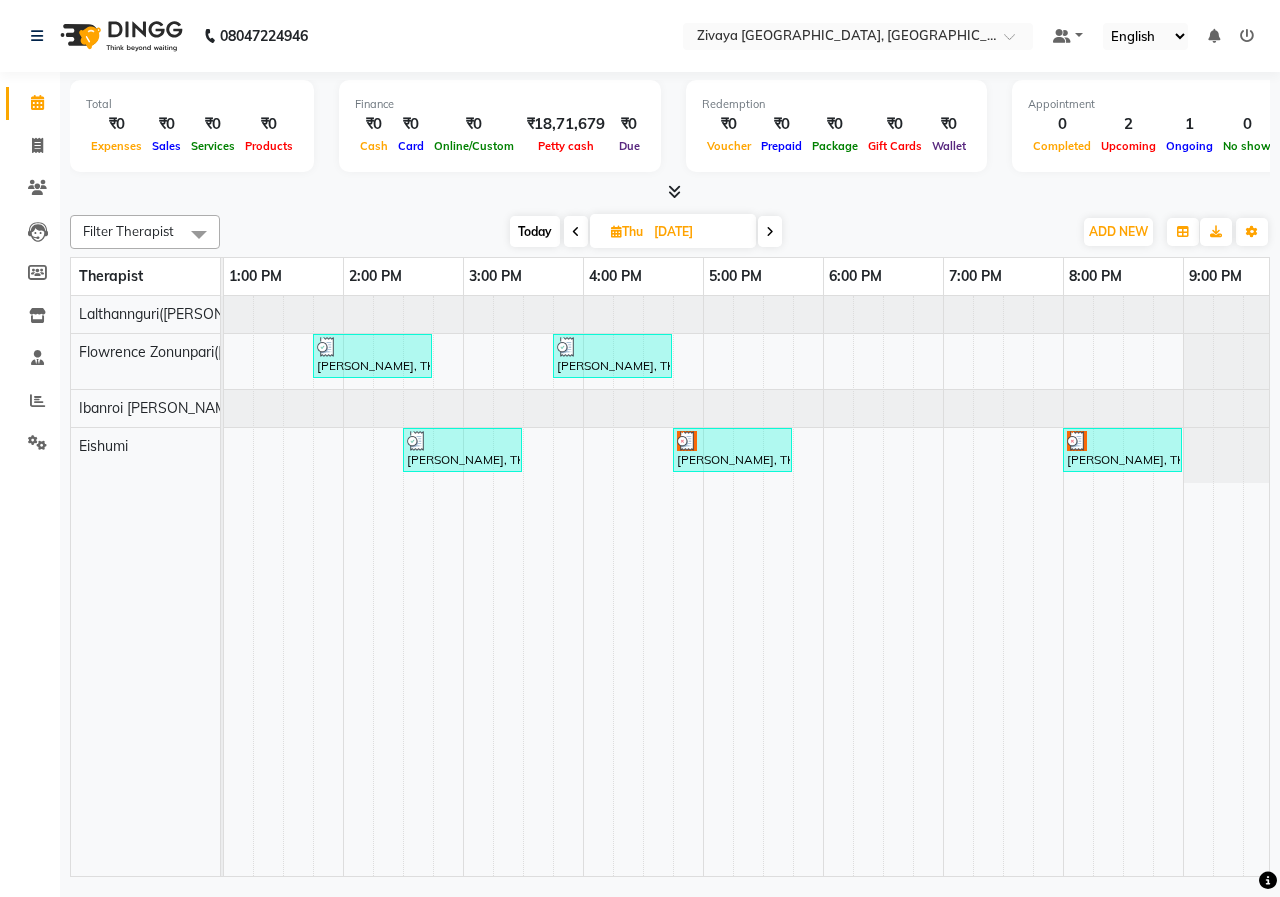 scroll, scrollTop: 0, scrollLeft: 430, axis: horizontal 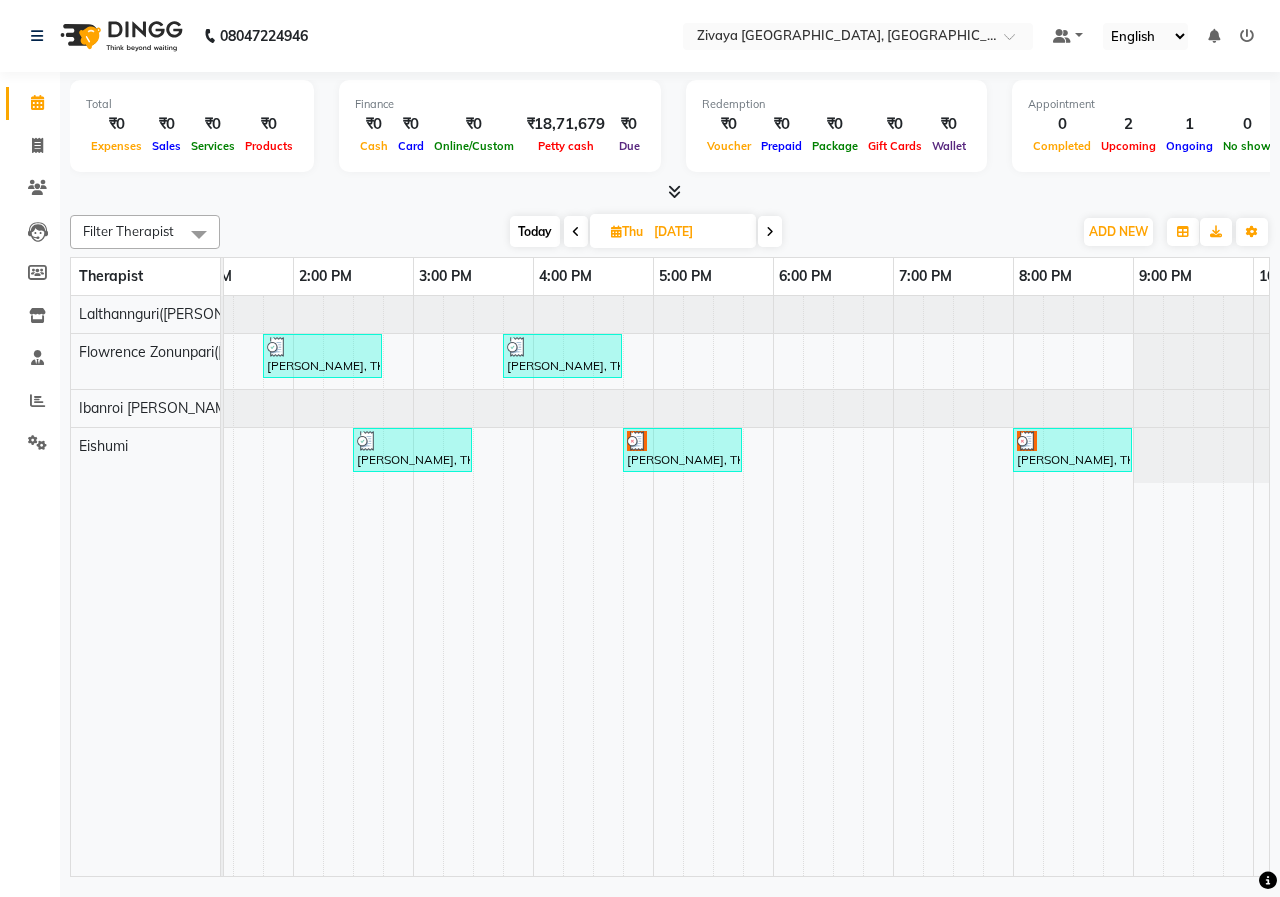 click at bounding box center (576, 231) 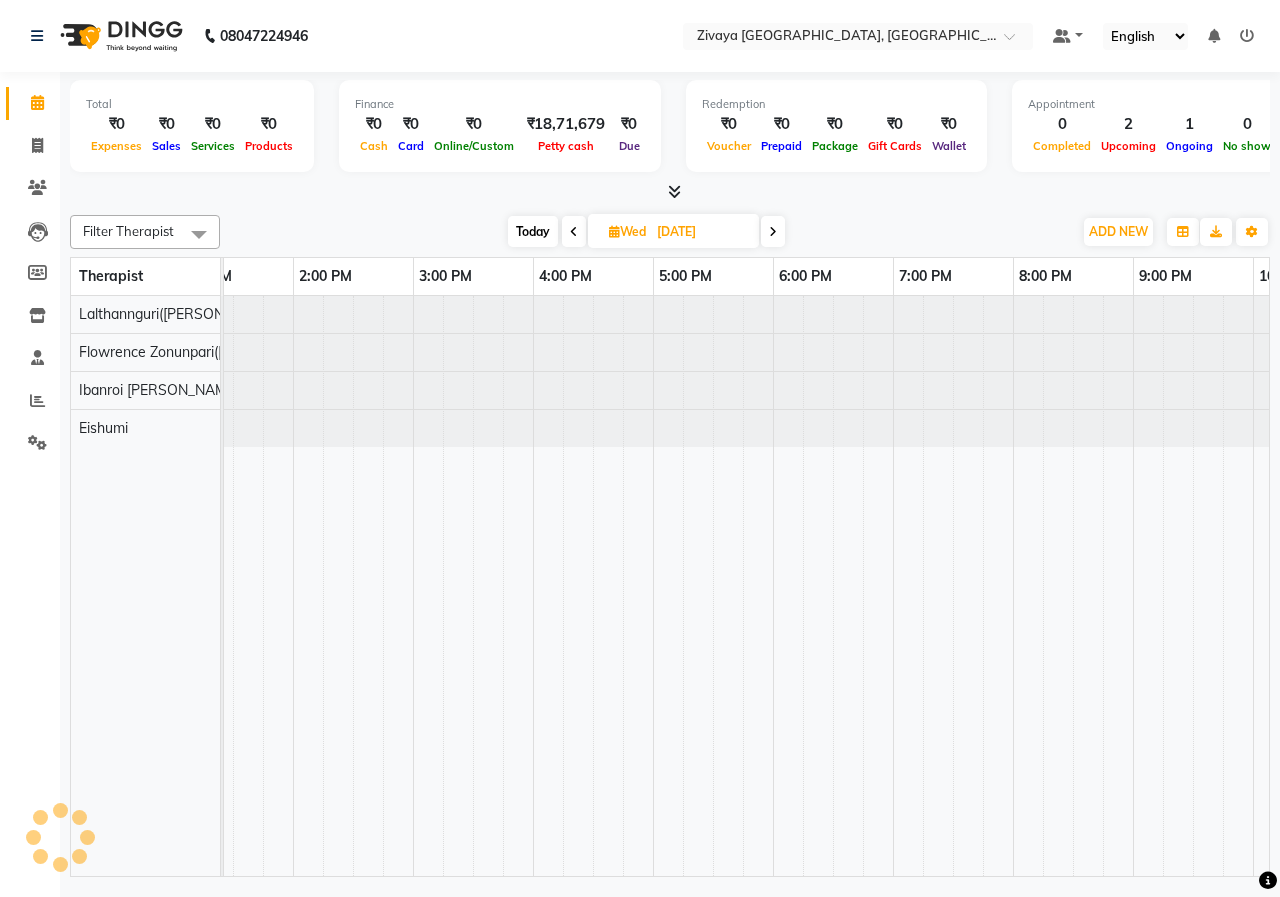 scroll, scrollTop: 0, scrollLeft: 601, axis: horizontal 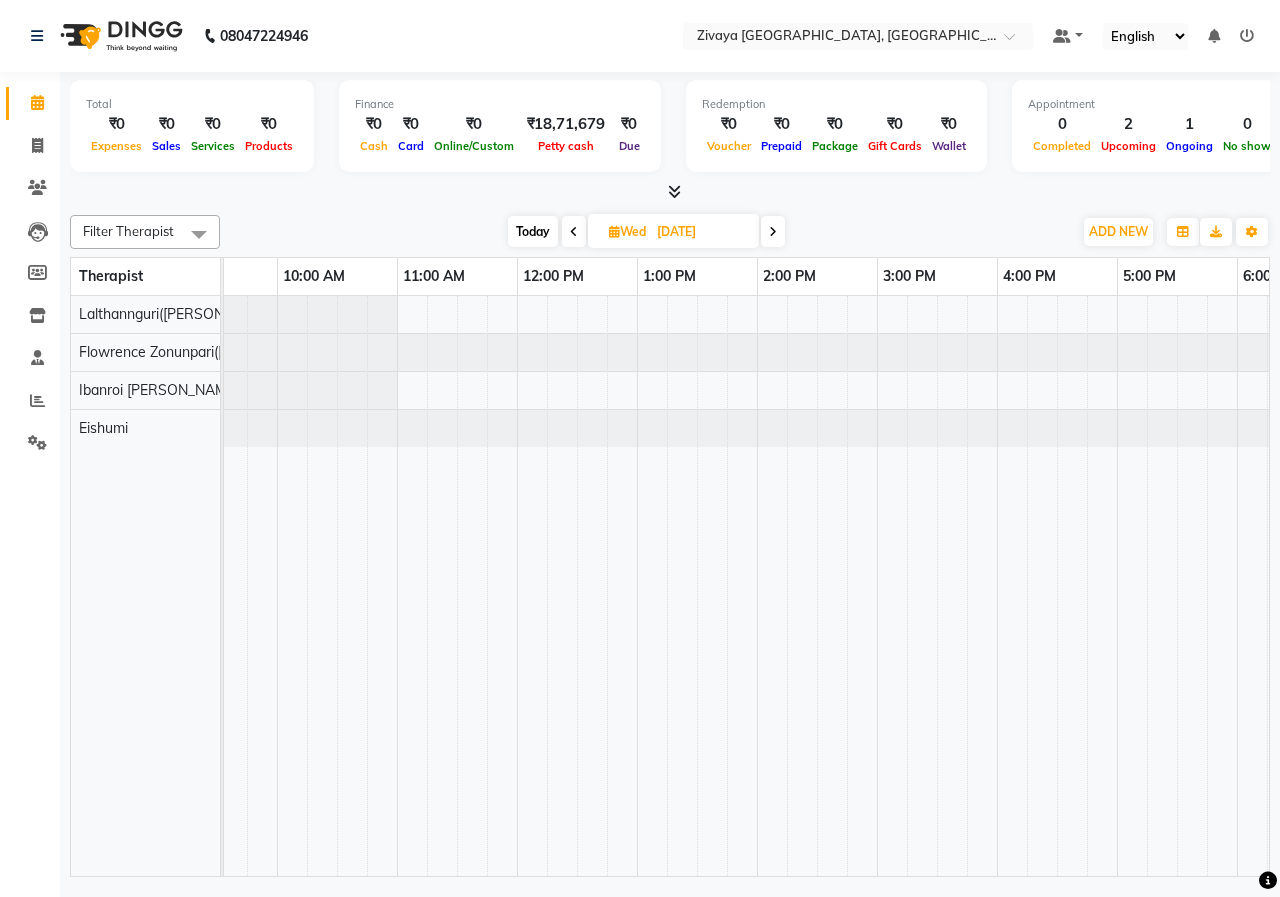 click at bounding box center [773, 231] 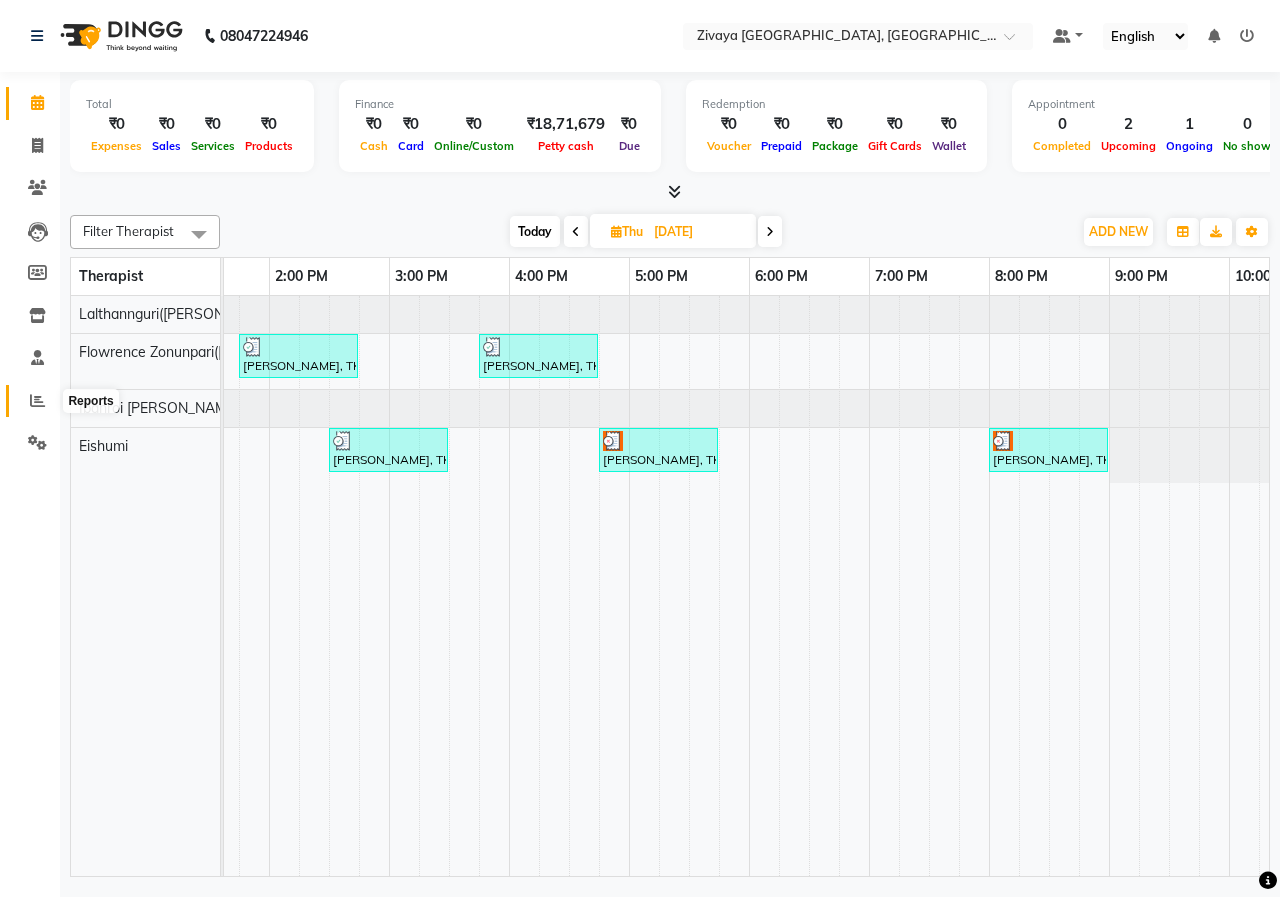 click 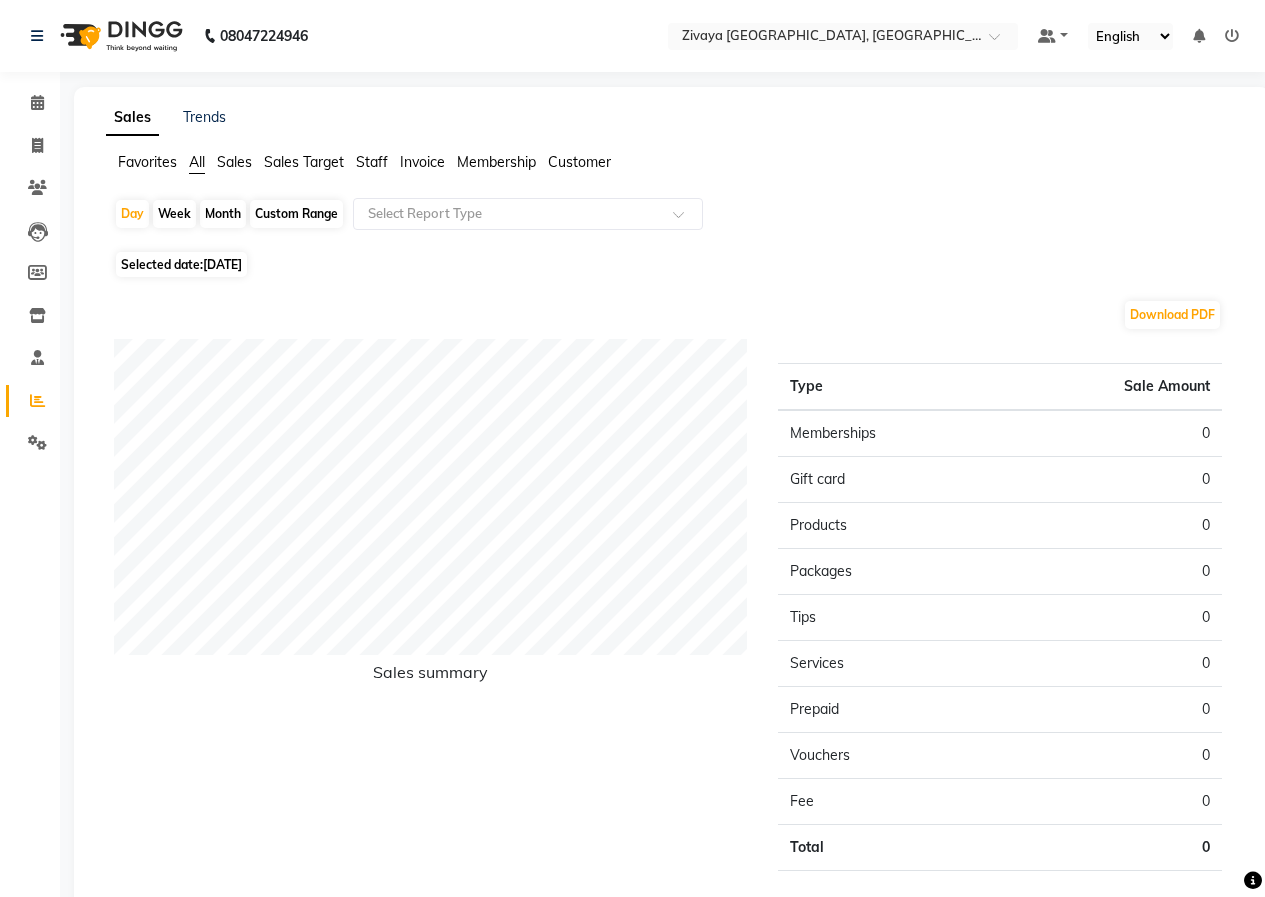click on "Month" 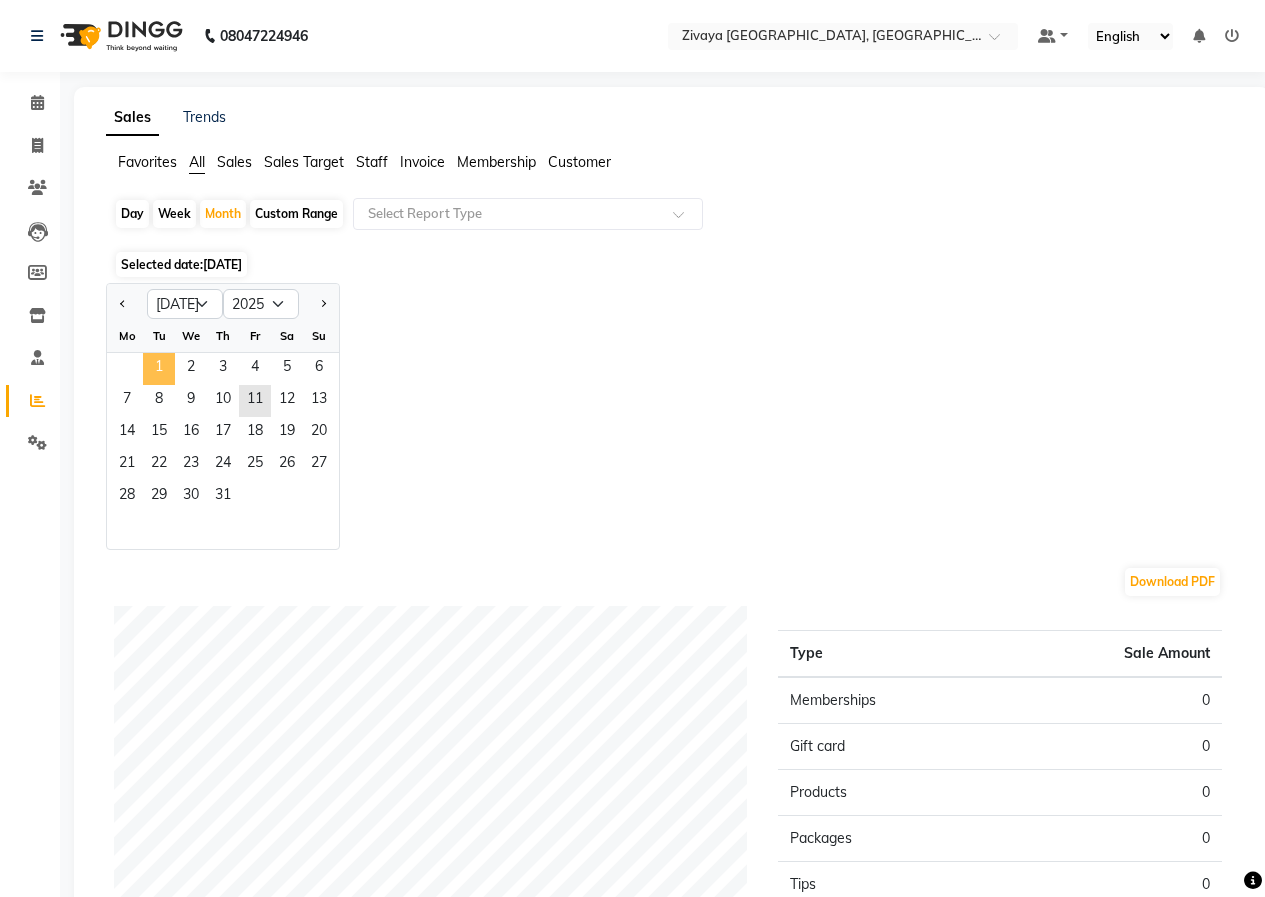 click on "1" 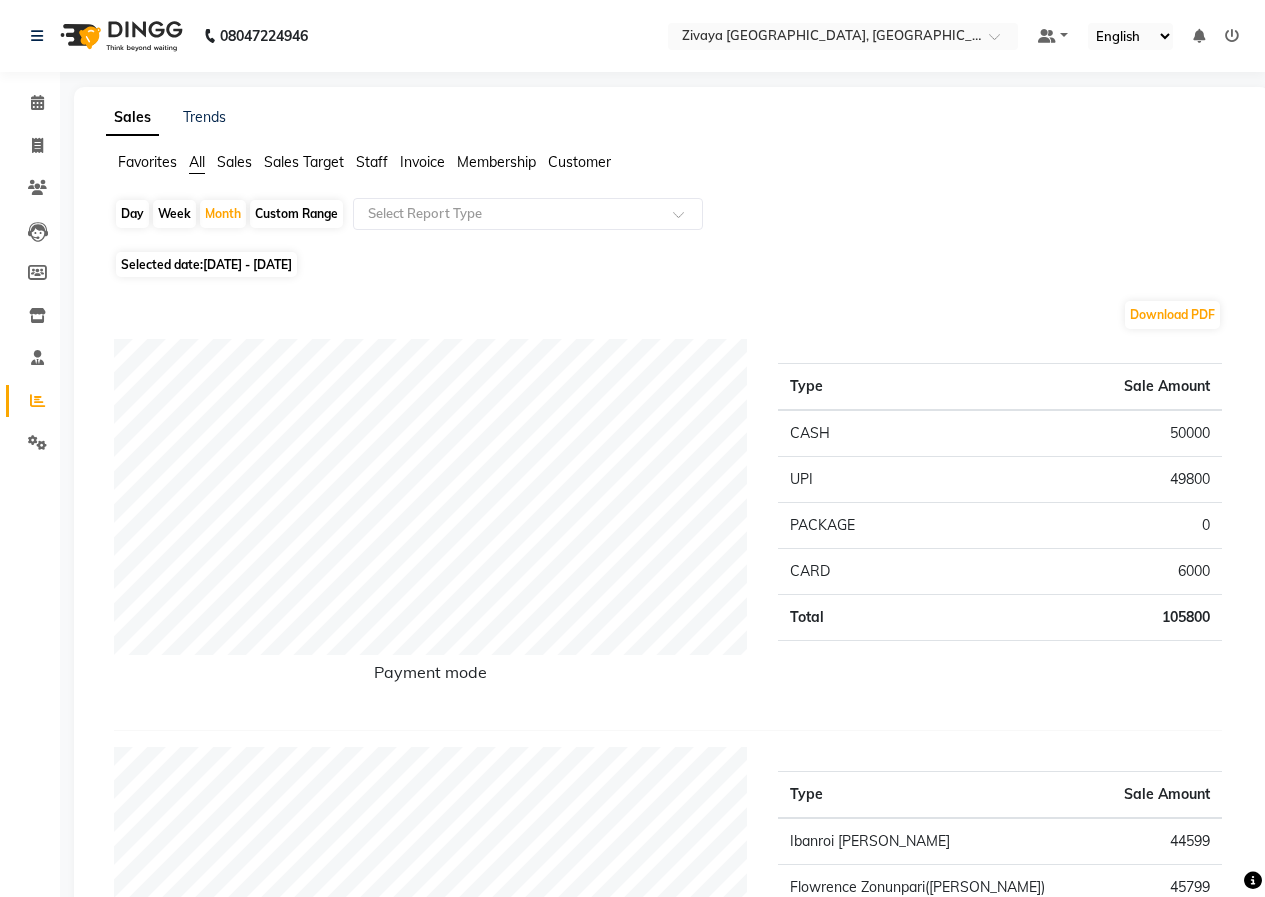 click 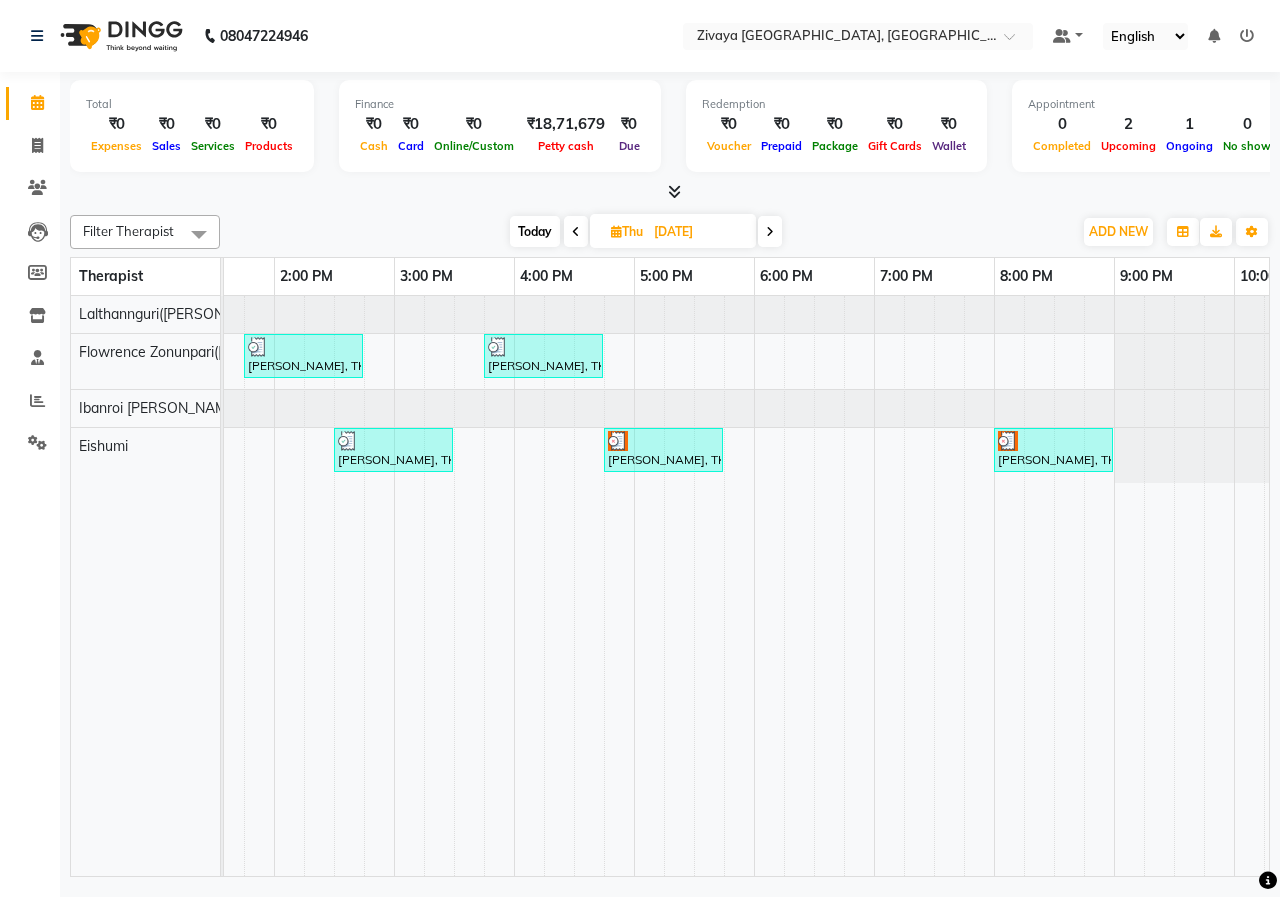 click at bounding box center [770, 232] 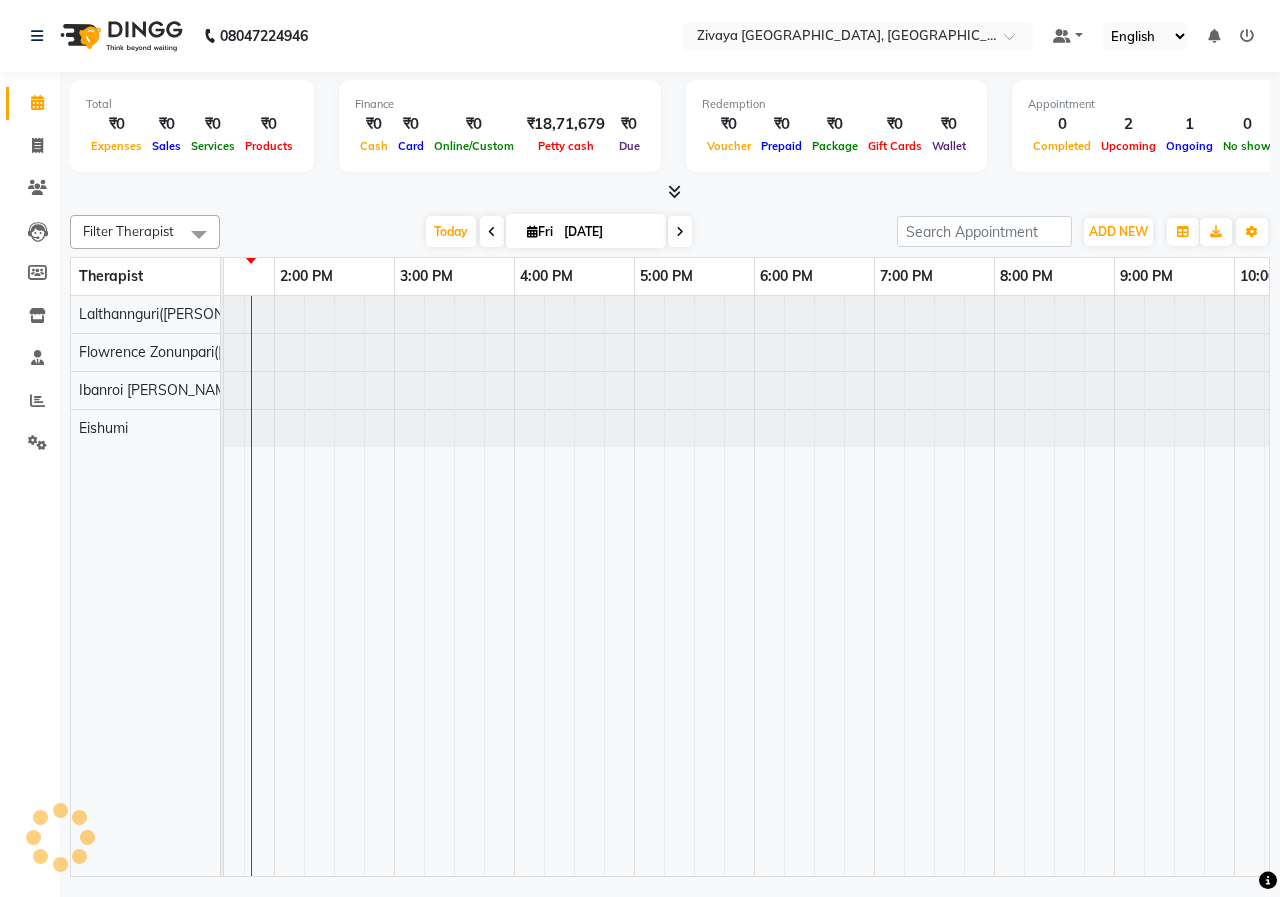 scroll, scrollTop: 0, scrollLeft: 601, axis: horizontal 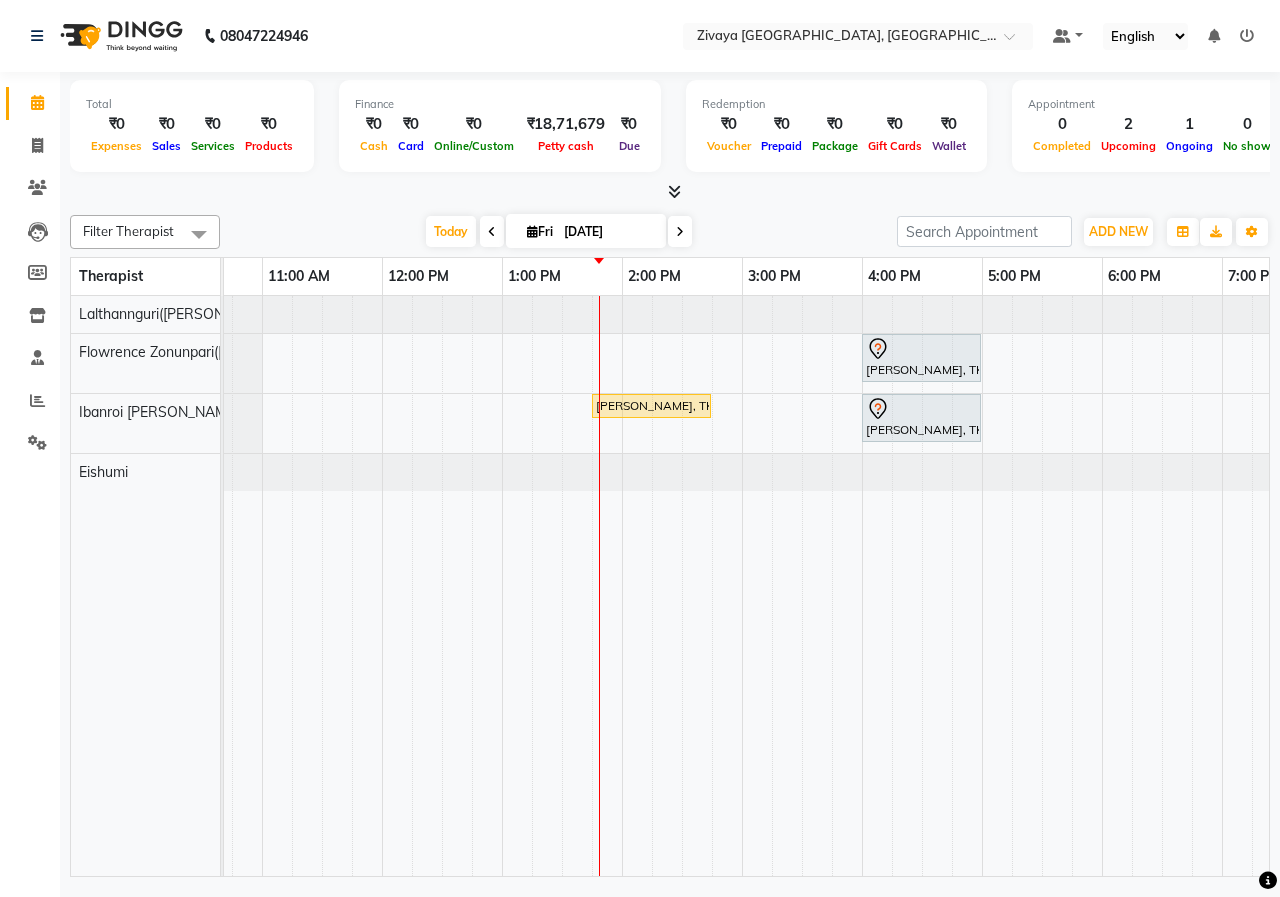 click at bounding box center [680, 232] 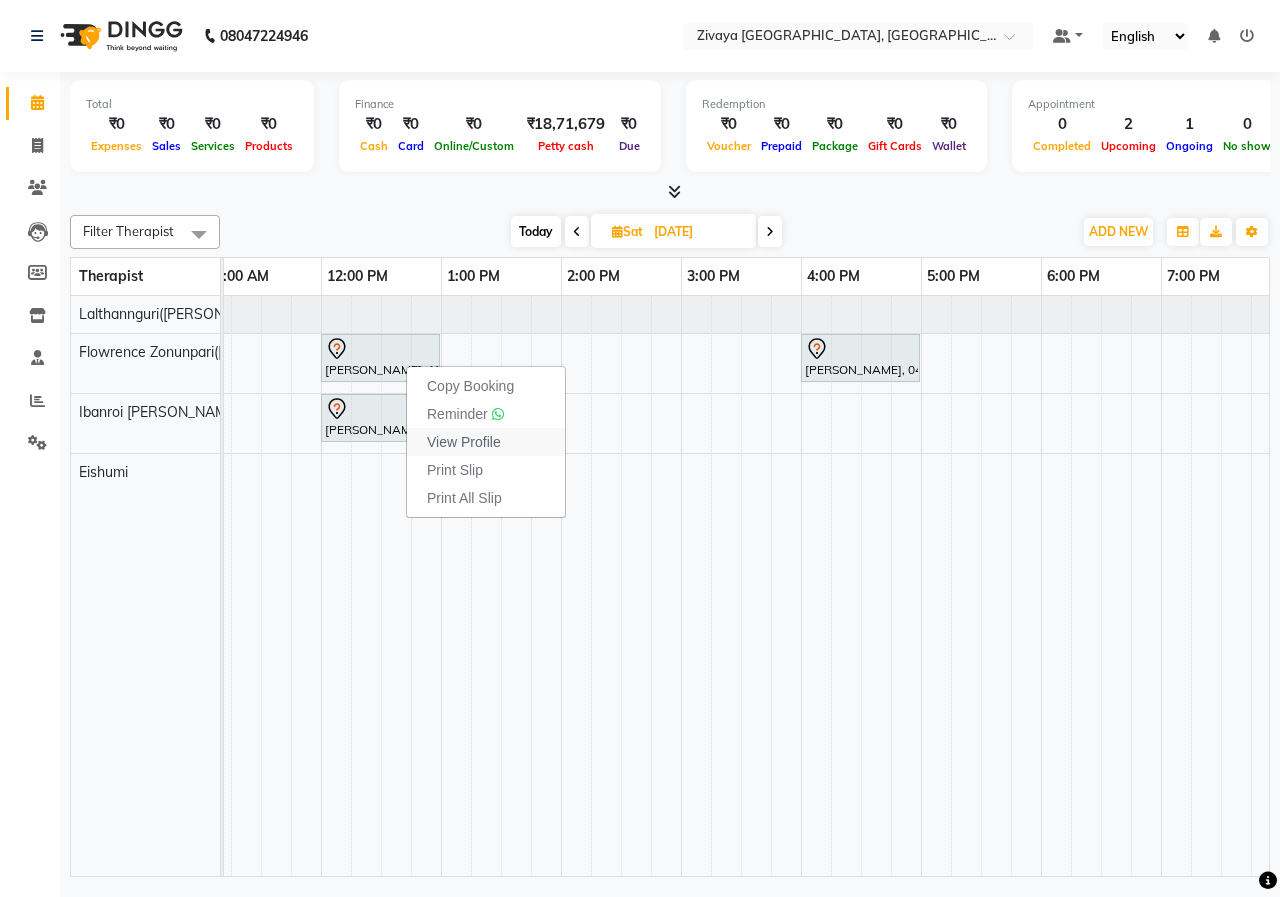 click on "View Profile" at bounding box center [464, 442] 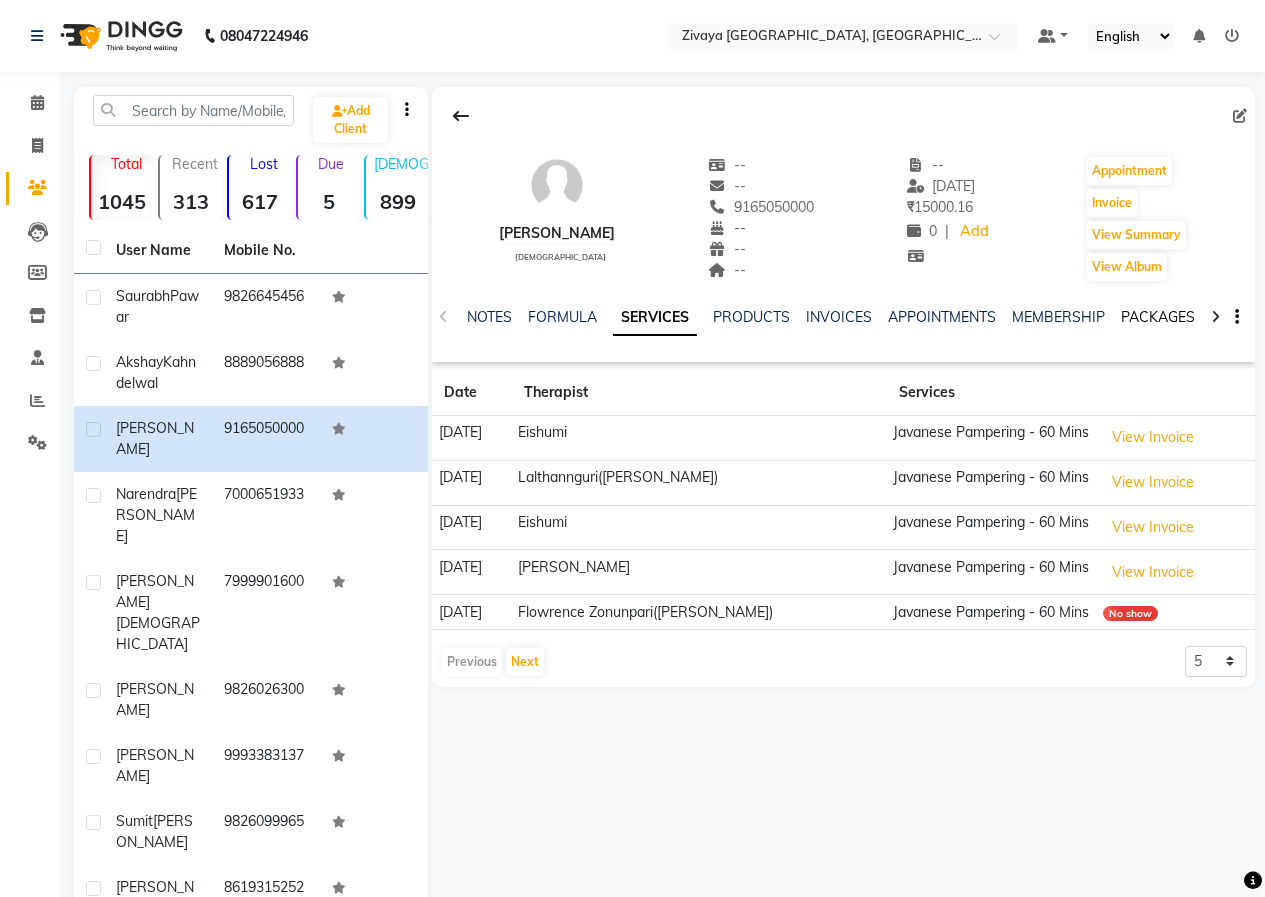 click on "PACKAGES" 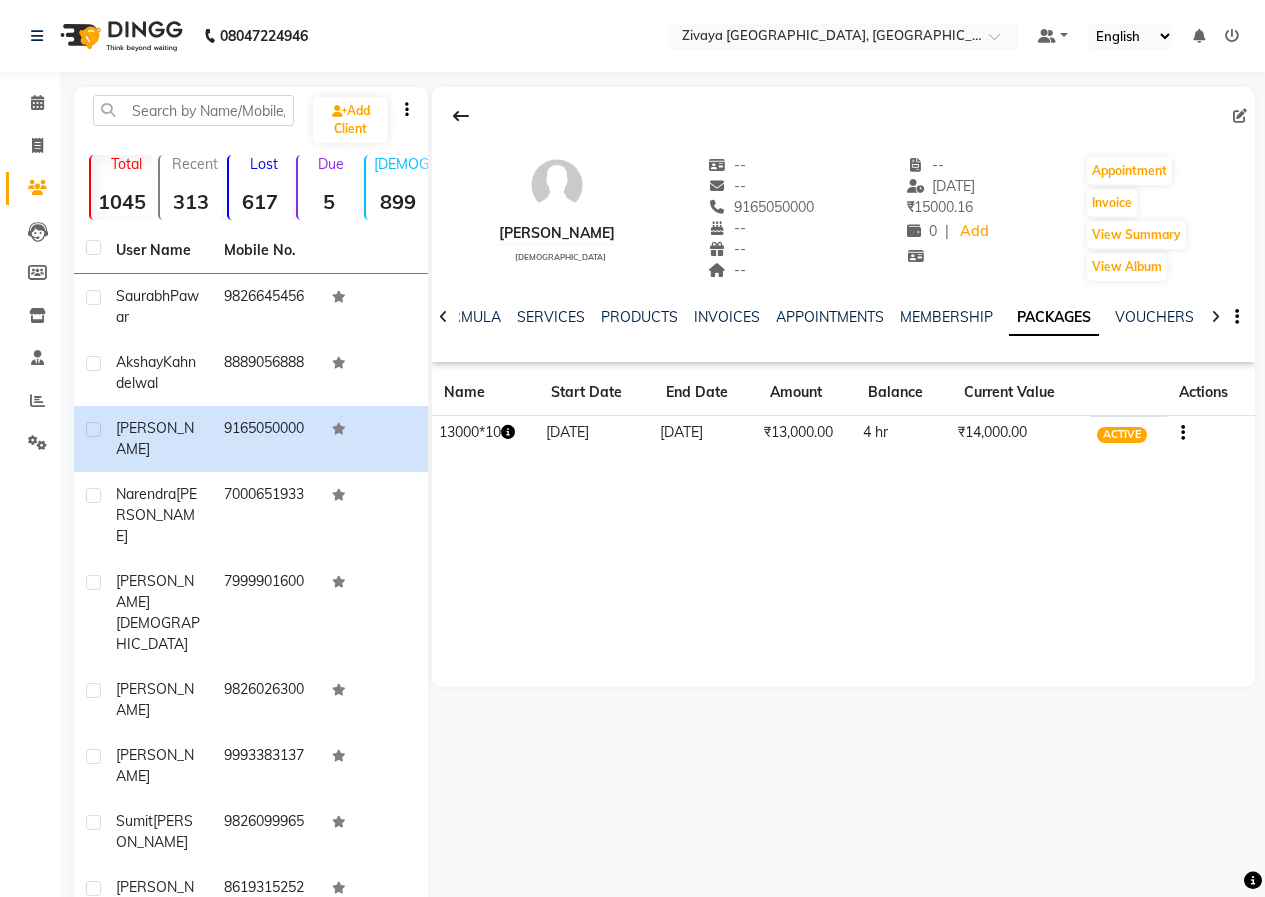 click 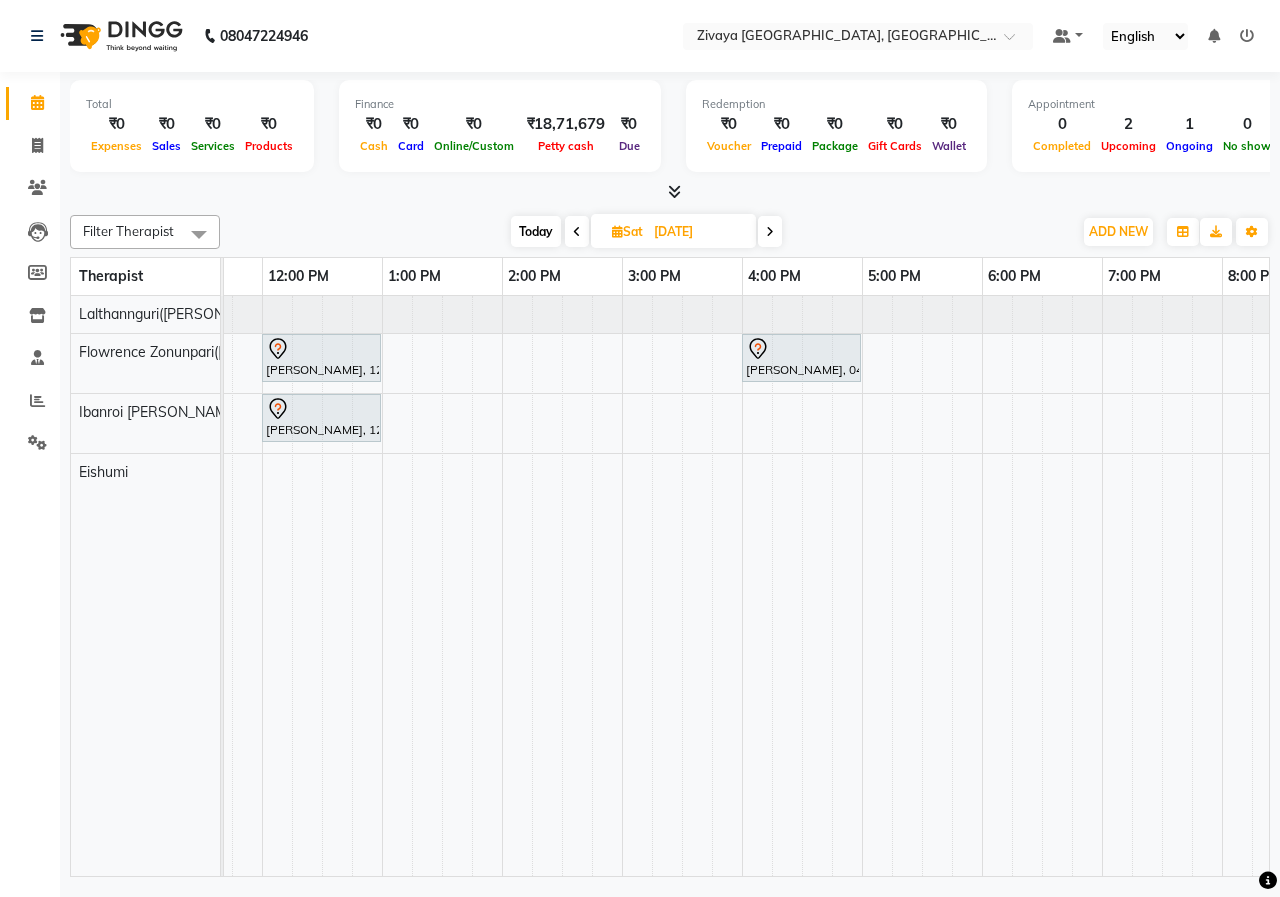 click at bounding box center [577, 231] 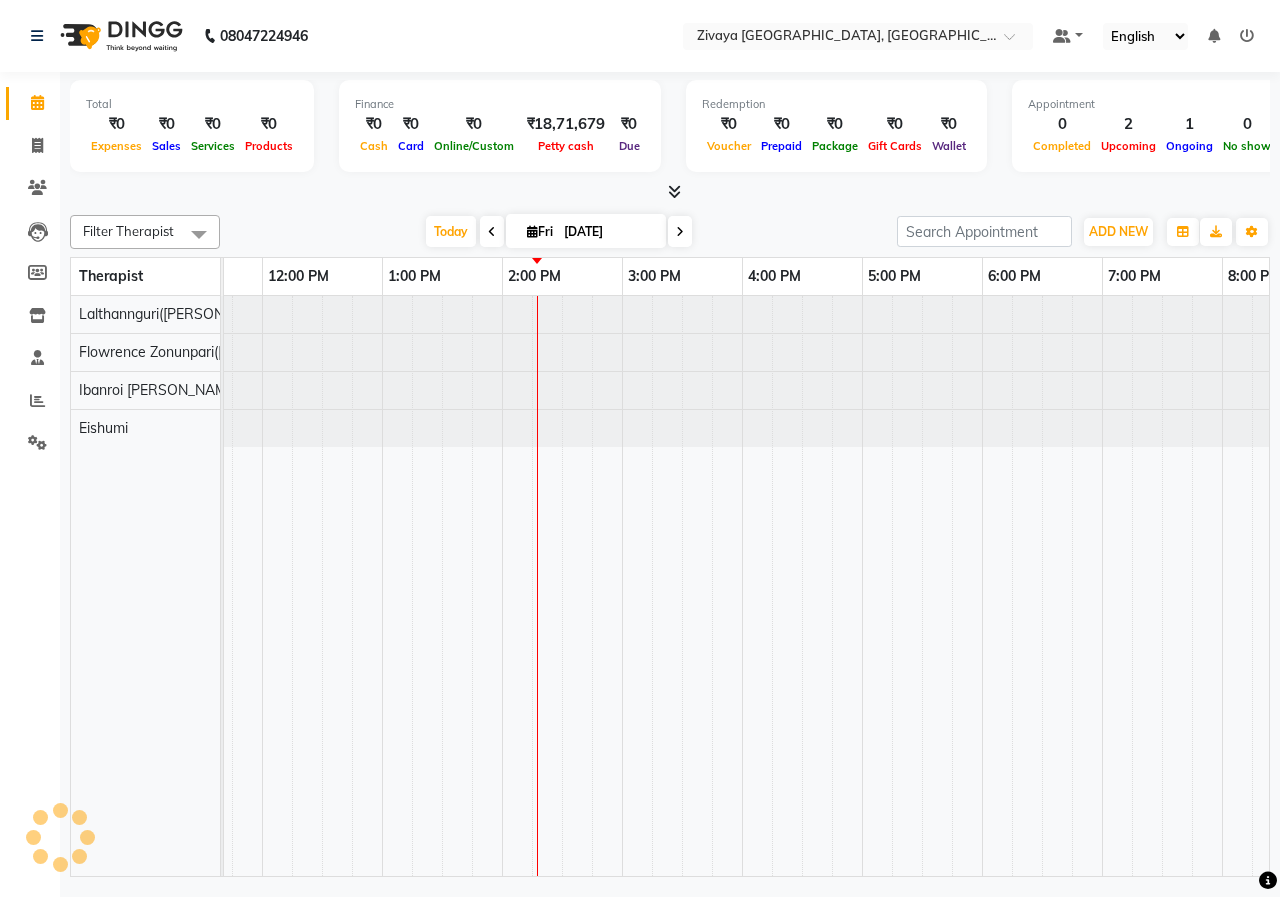 scroll, scrollTop: 0, scrollLeft: 721, axis: horizontal 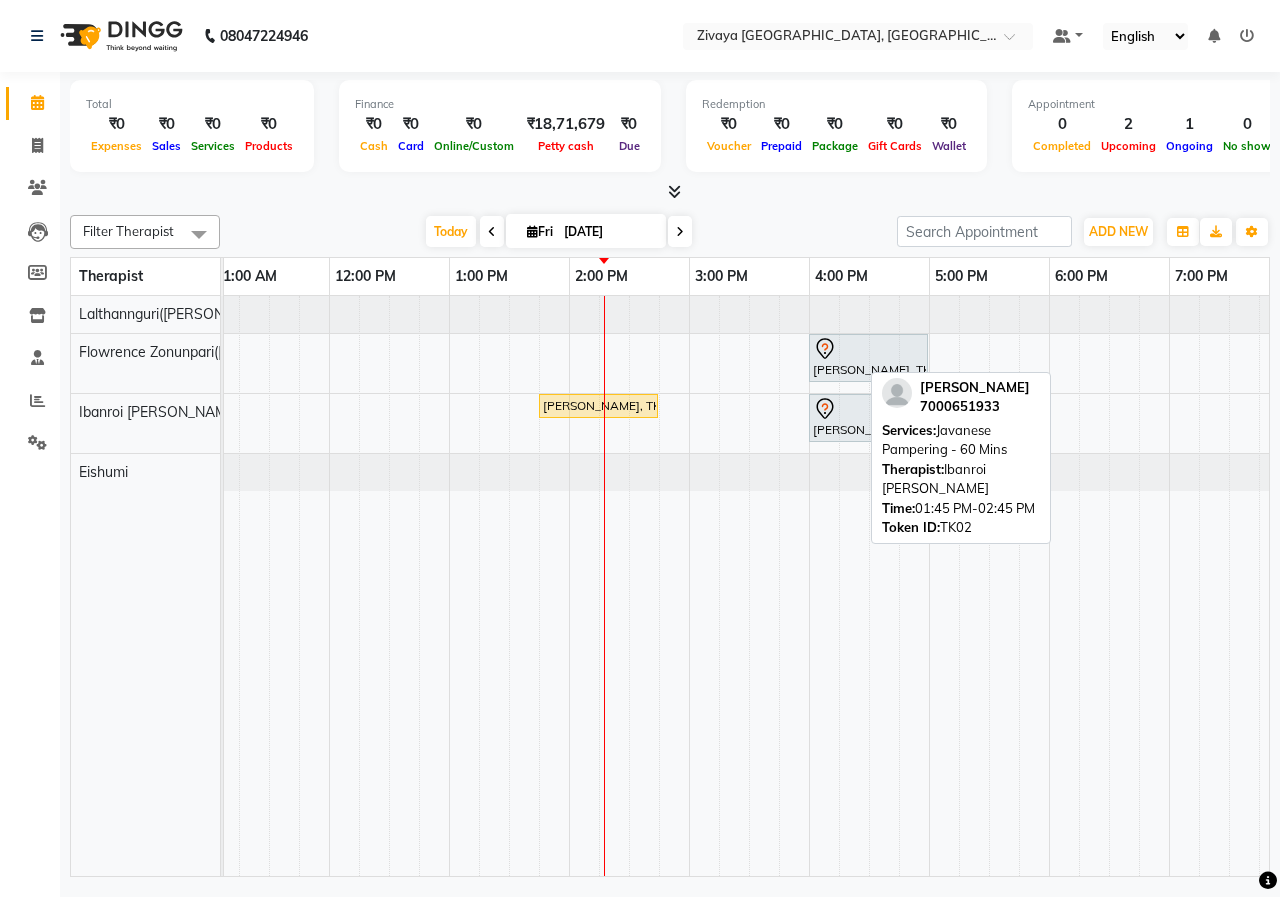 click on "[PERSON_NAME], TK02, 01:45 PM-02:45 PM, Javanese Pampering - 60 Mins" at bounding box center (598, 406) 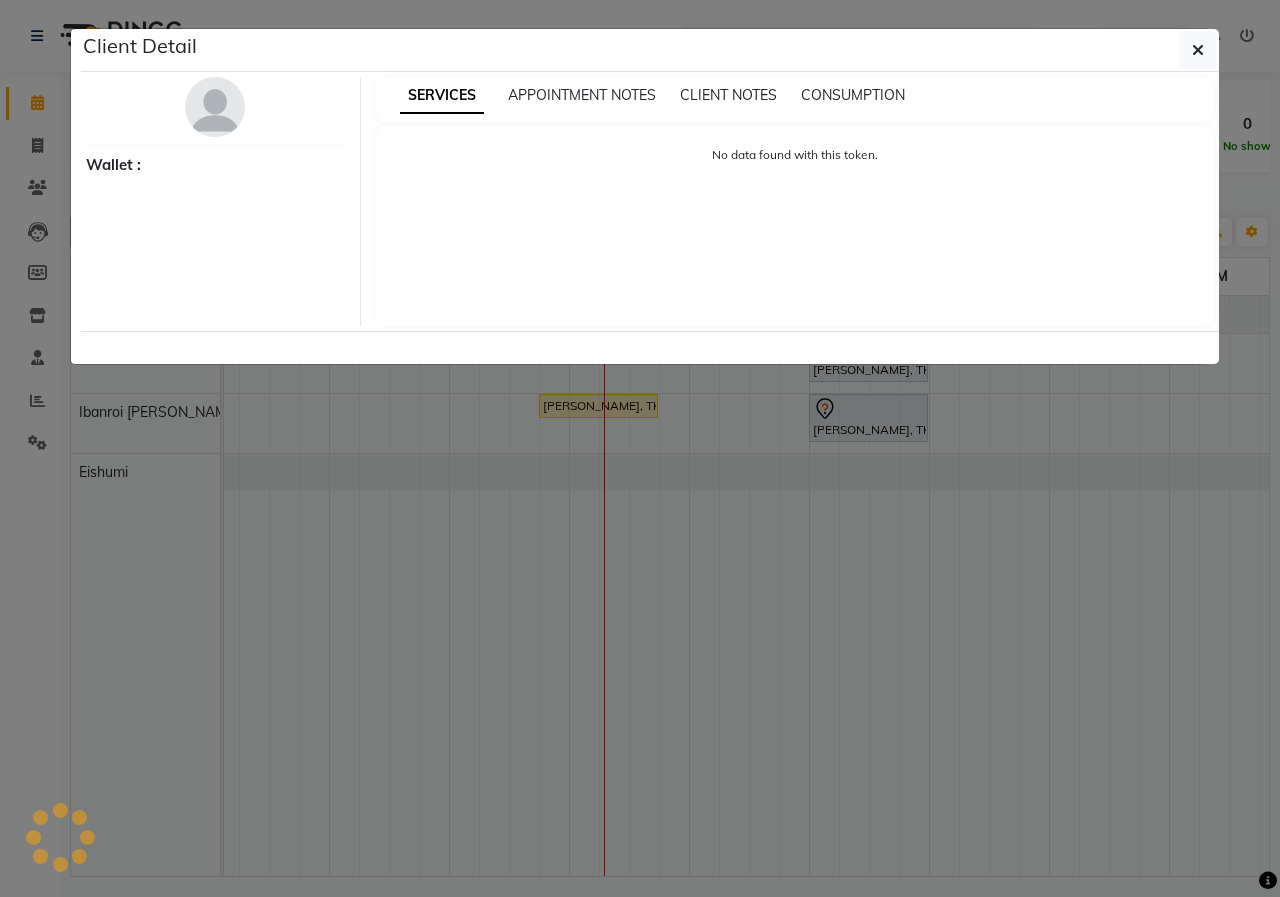 select on "1" 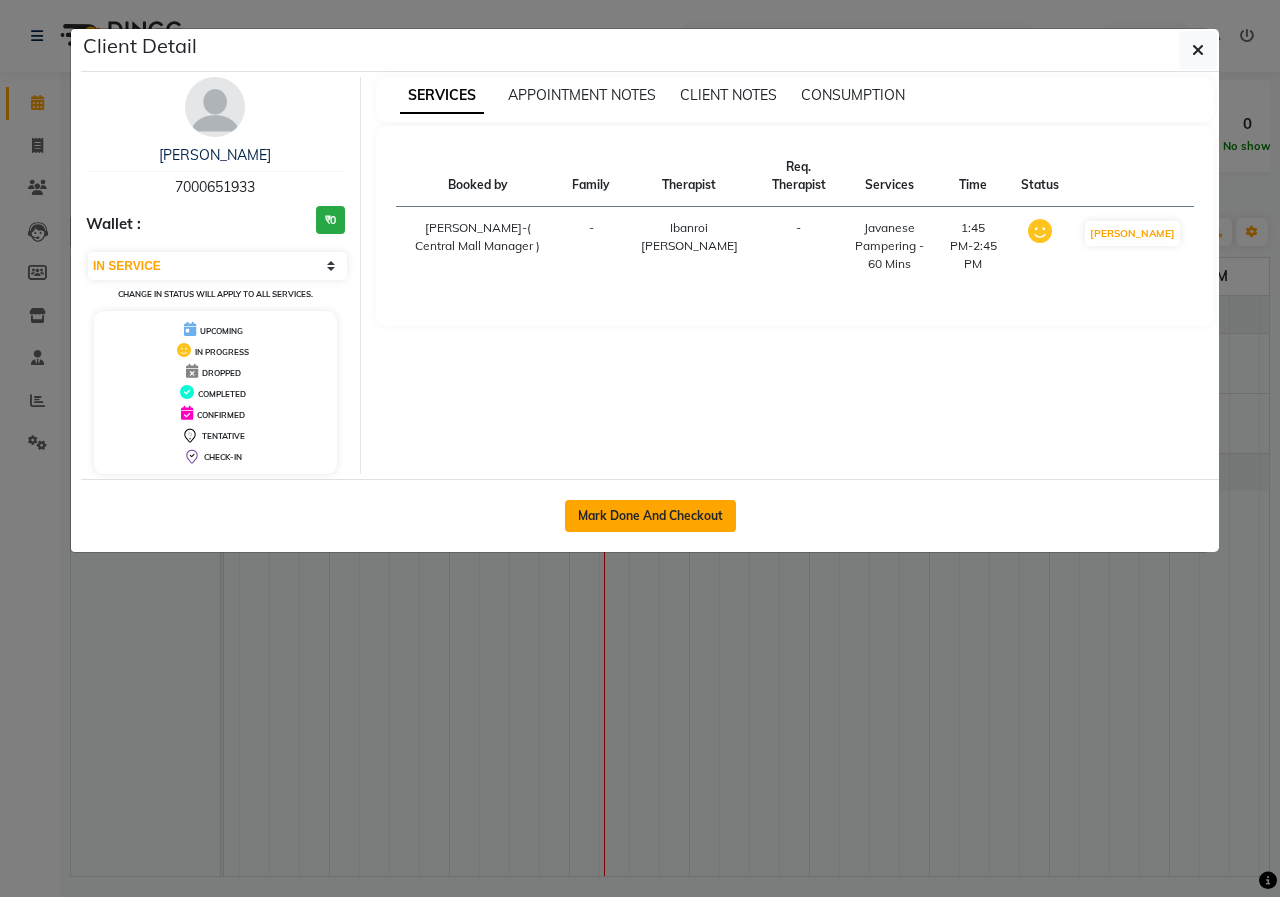 click on "Mark Done And Checkout" 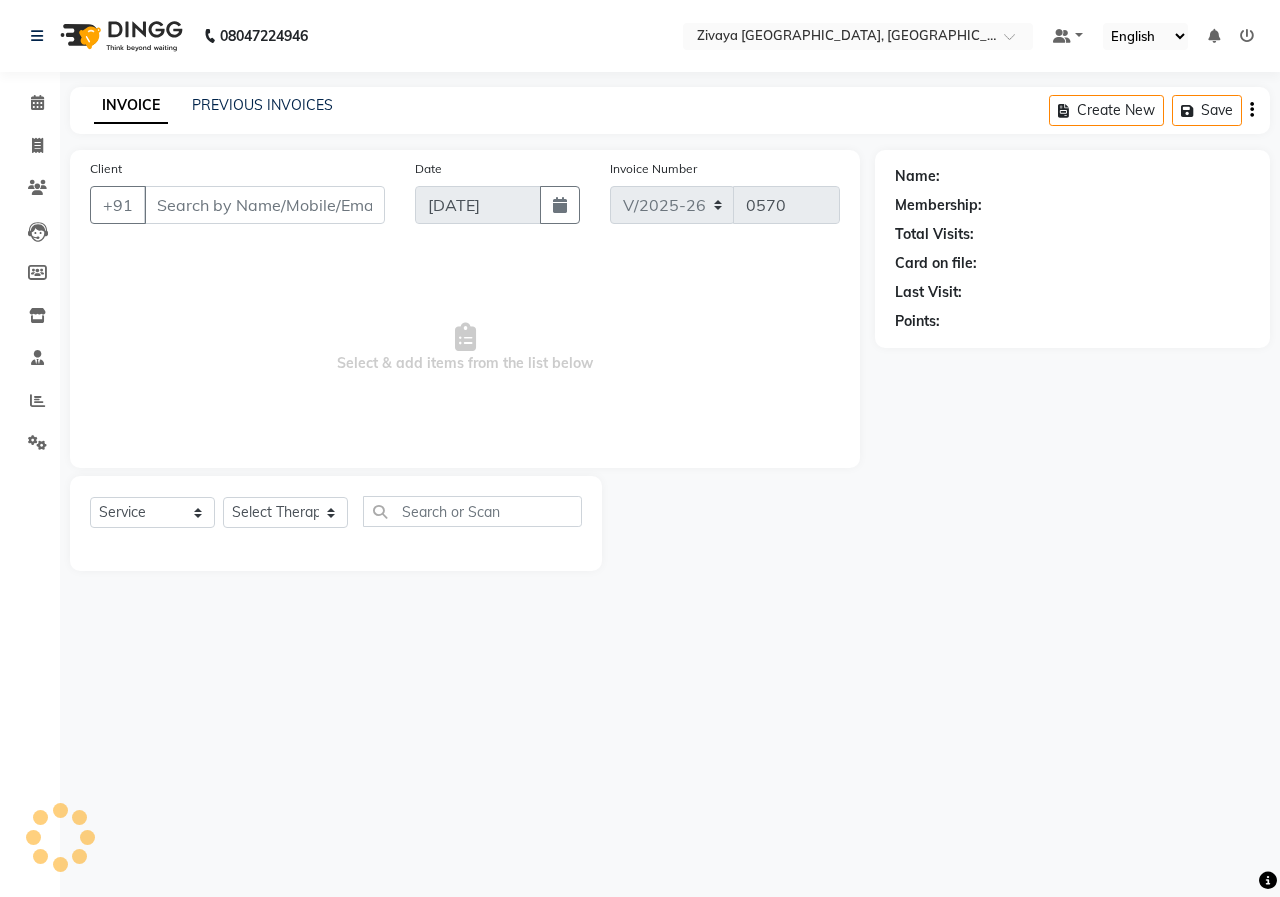type on "7000651933" 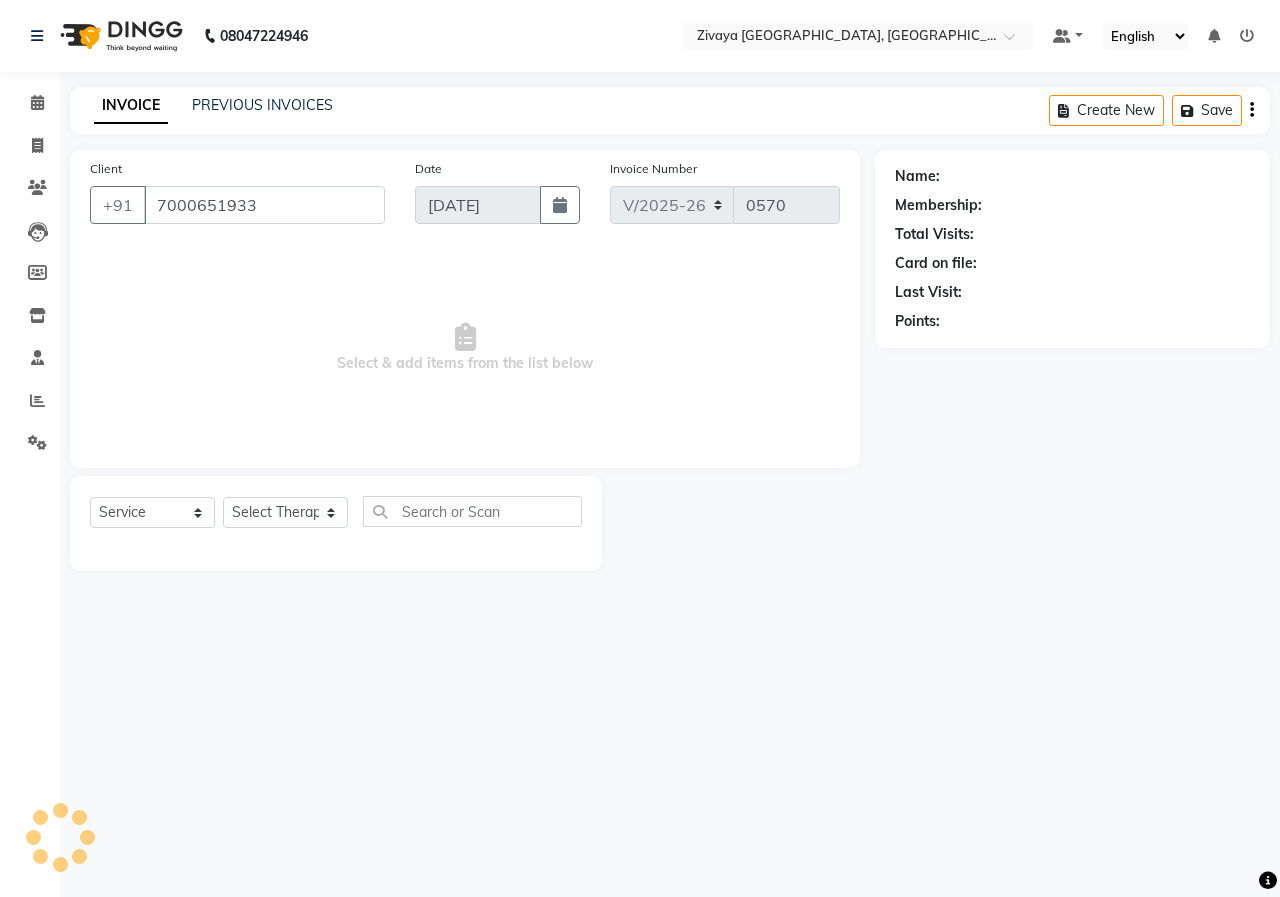 select on "61776" 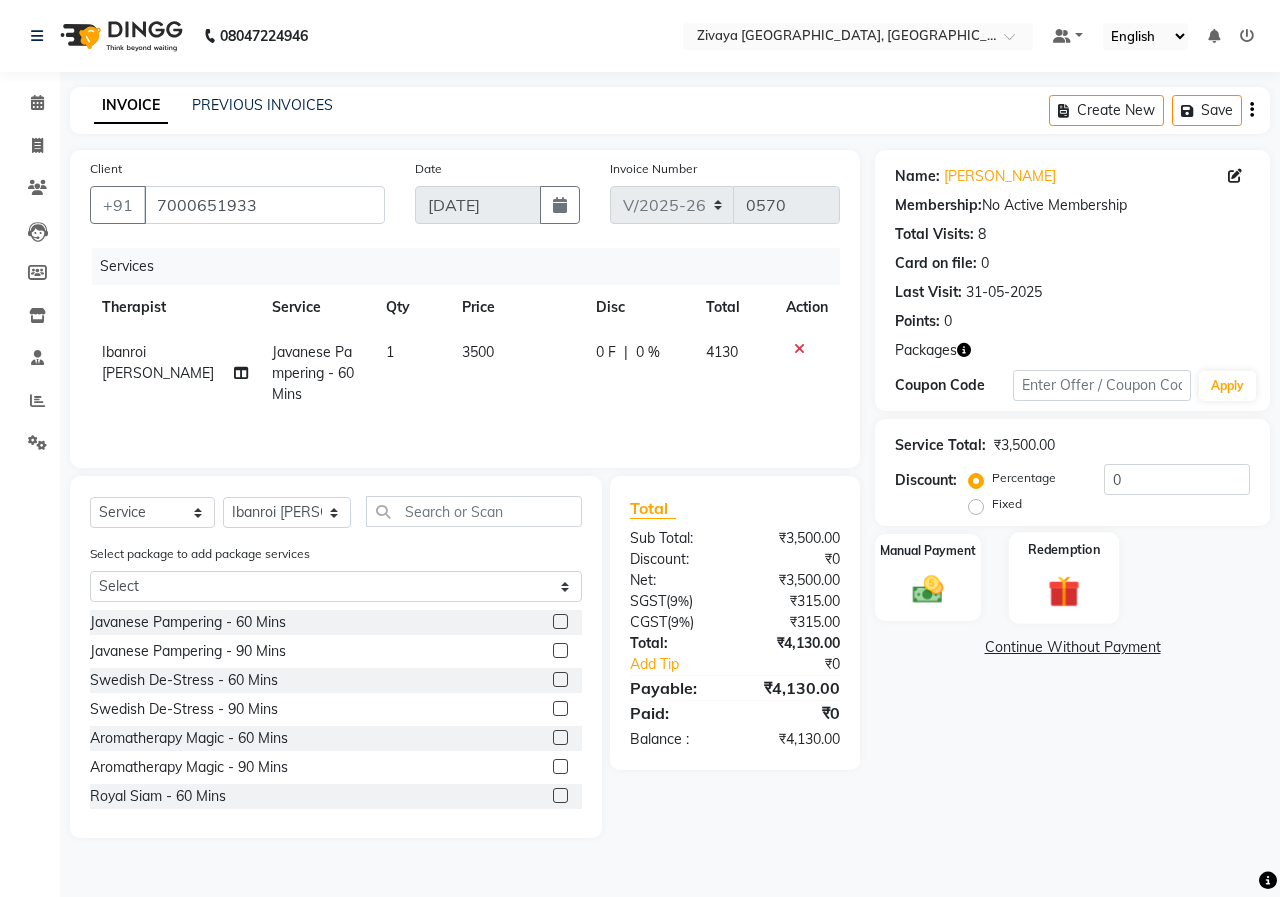 click on "Redemption" 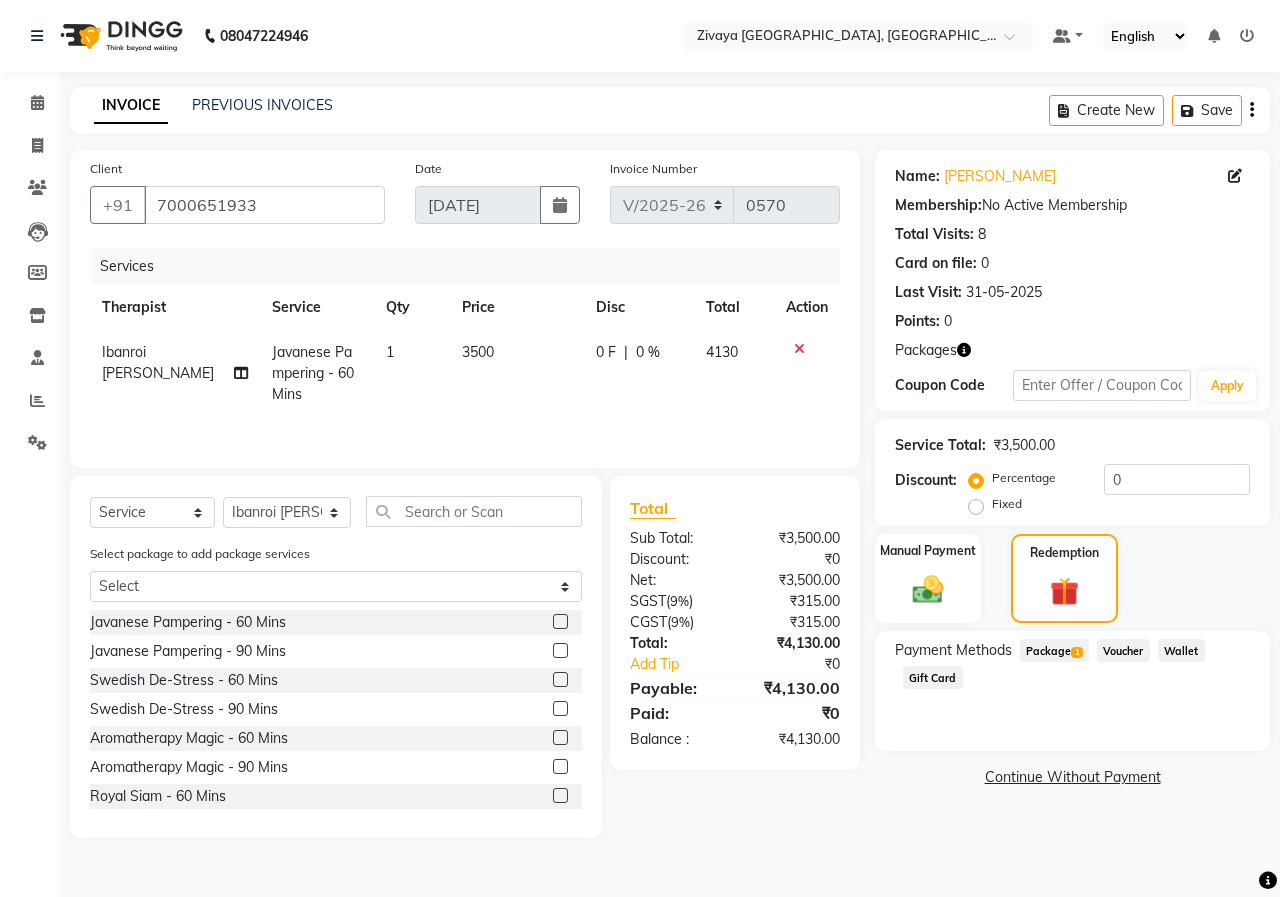 click on "Package  1" 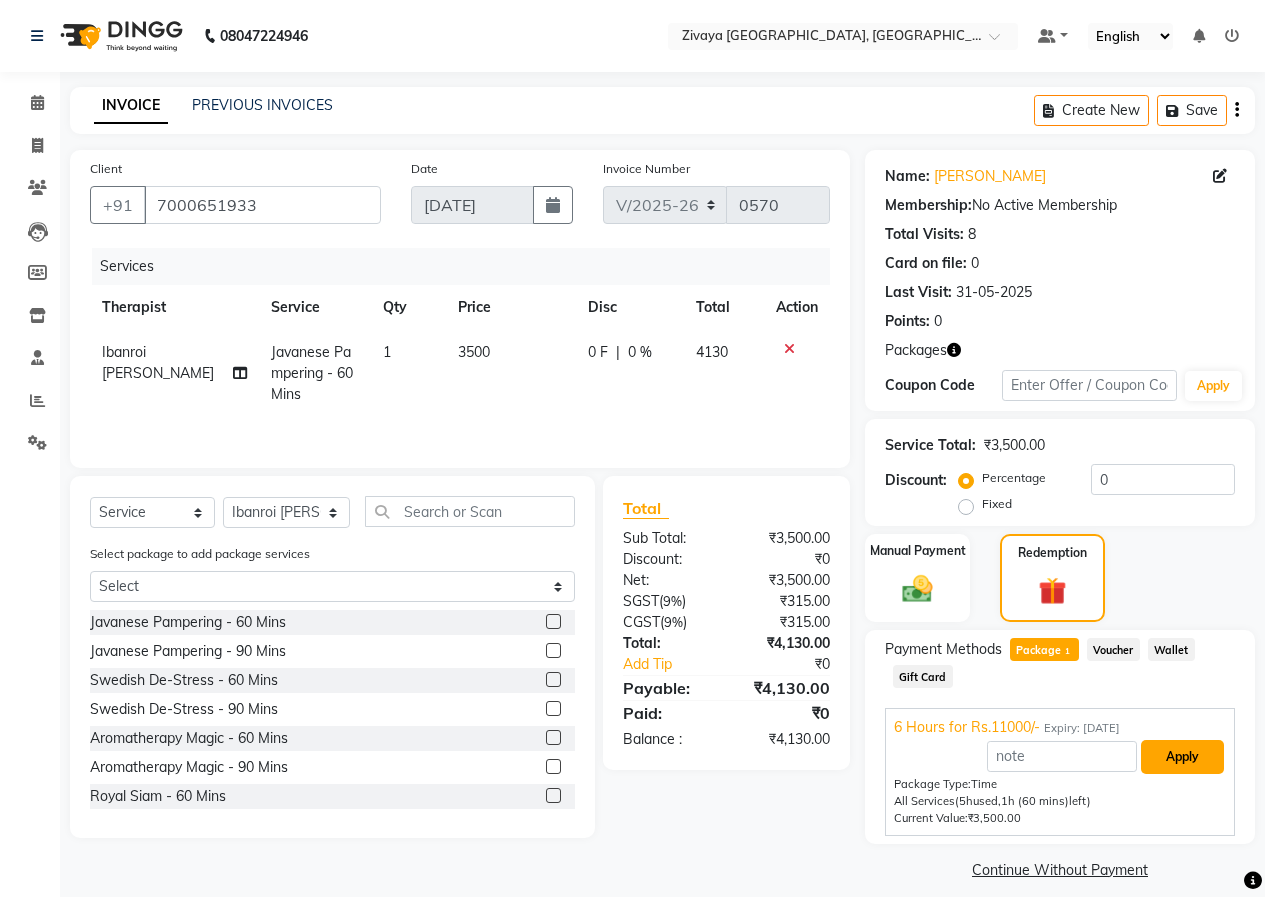 click on "Apply" at bounding box center (1182, 757) 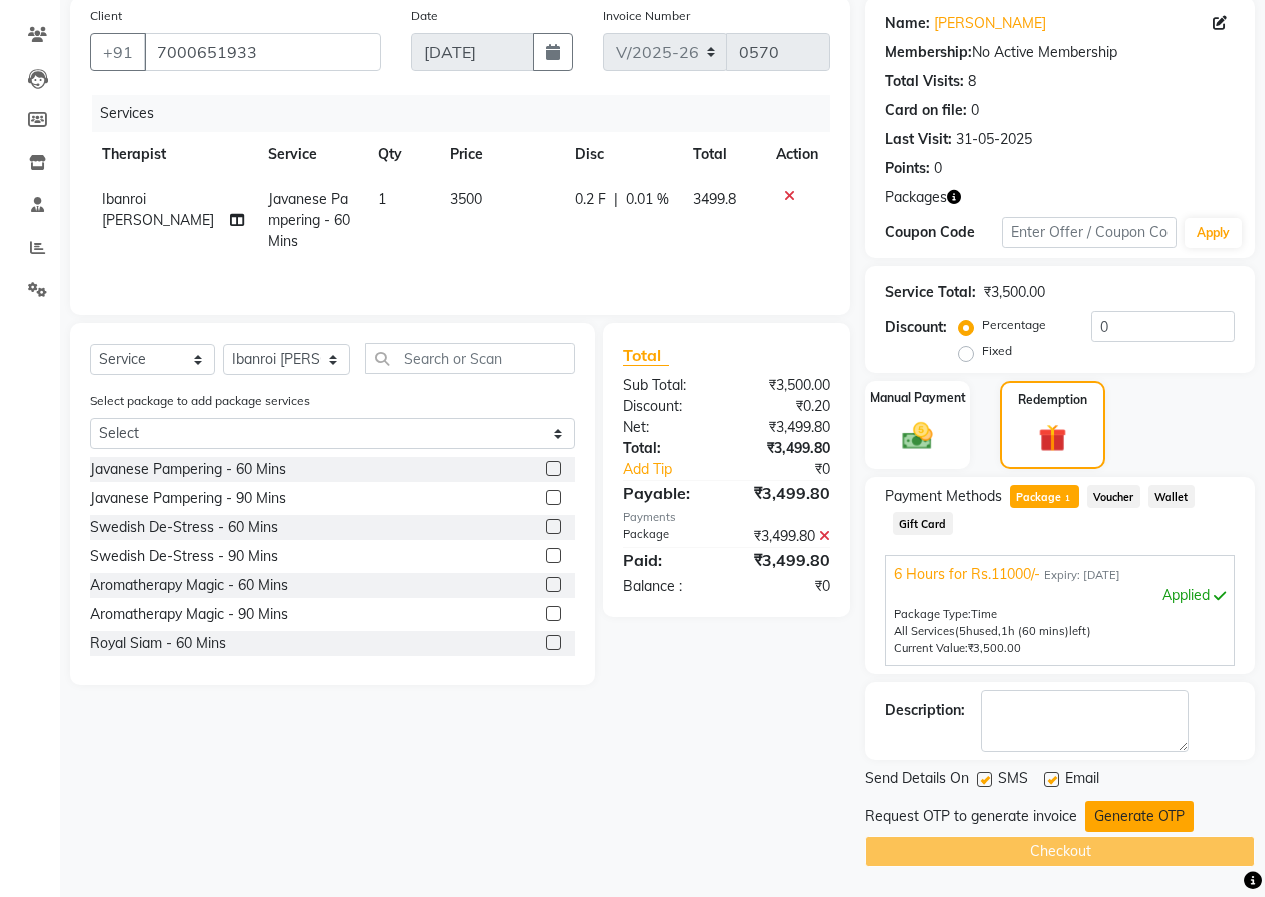 click on "Generate OTP" 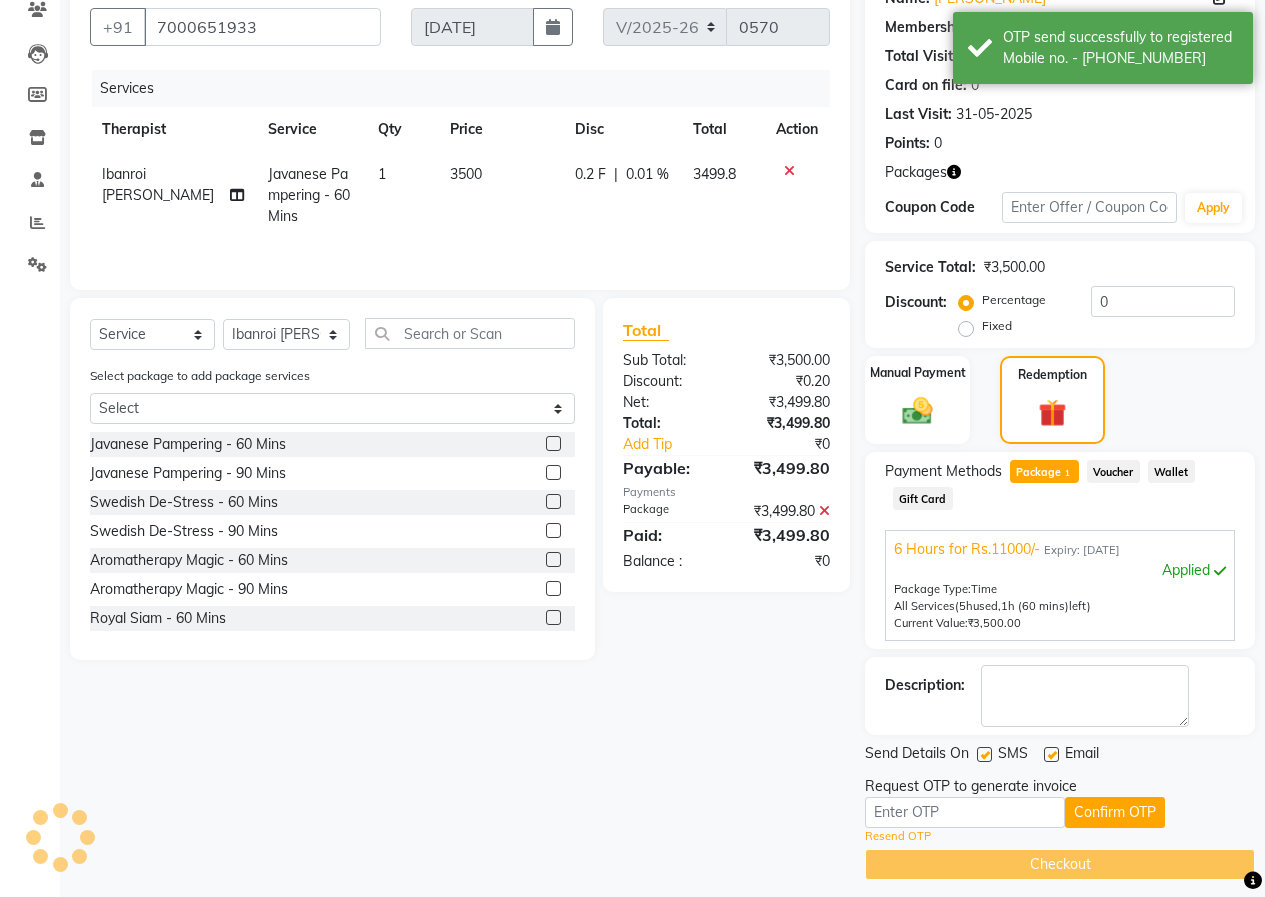 scroll, scrollTop: 191, scrollLeft: 0, axis: vertical 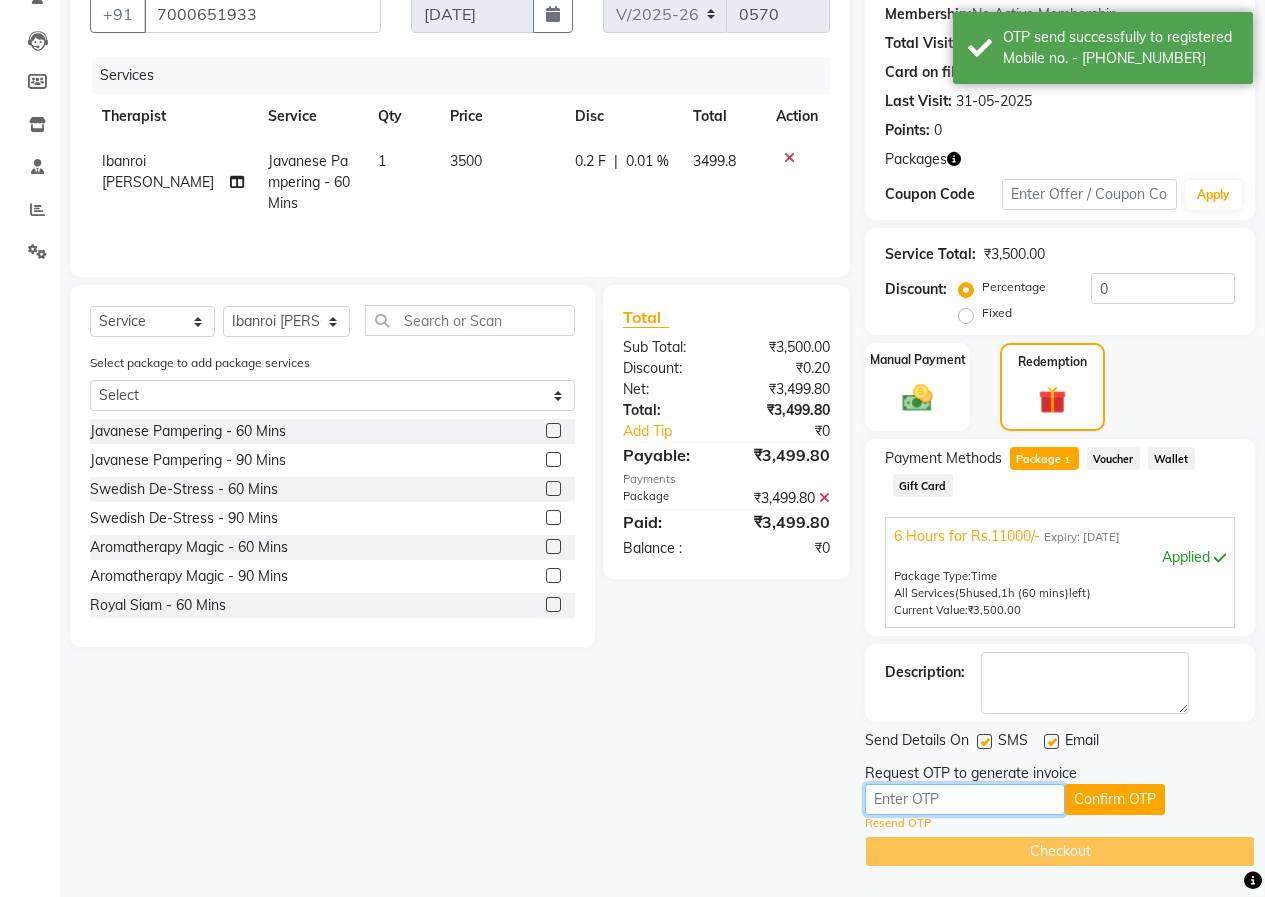 click at bounding box center [965, 799] 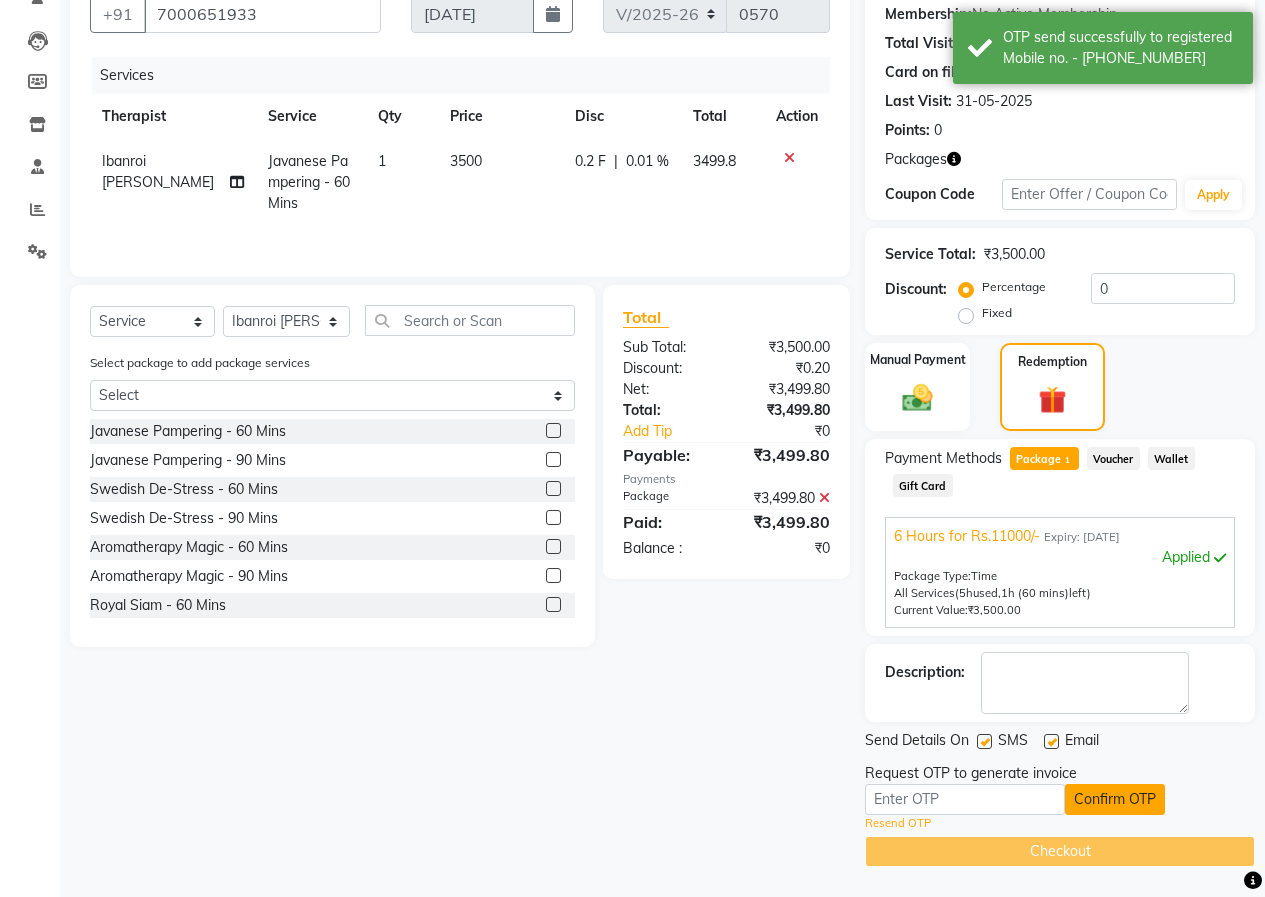 click on "Confirm OTP" 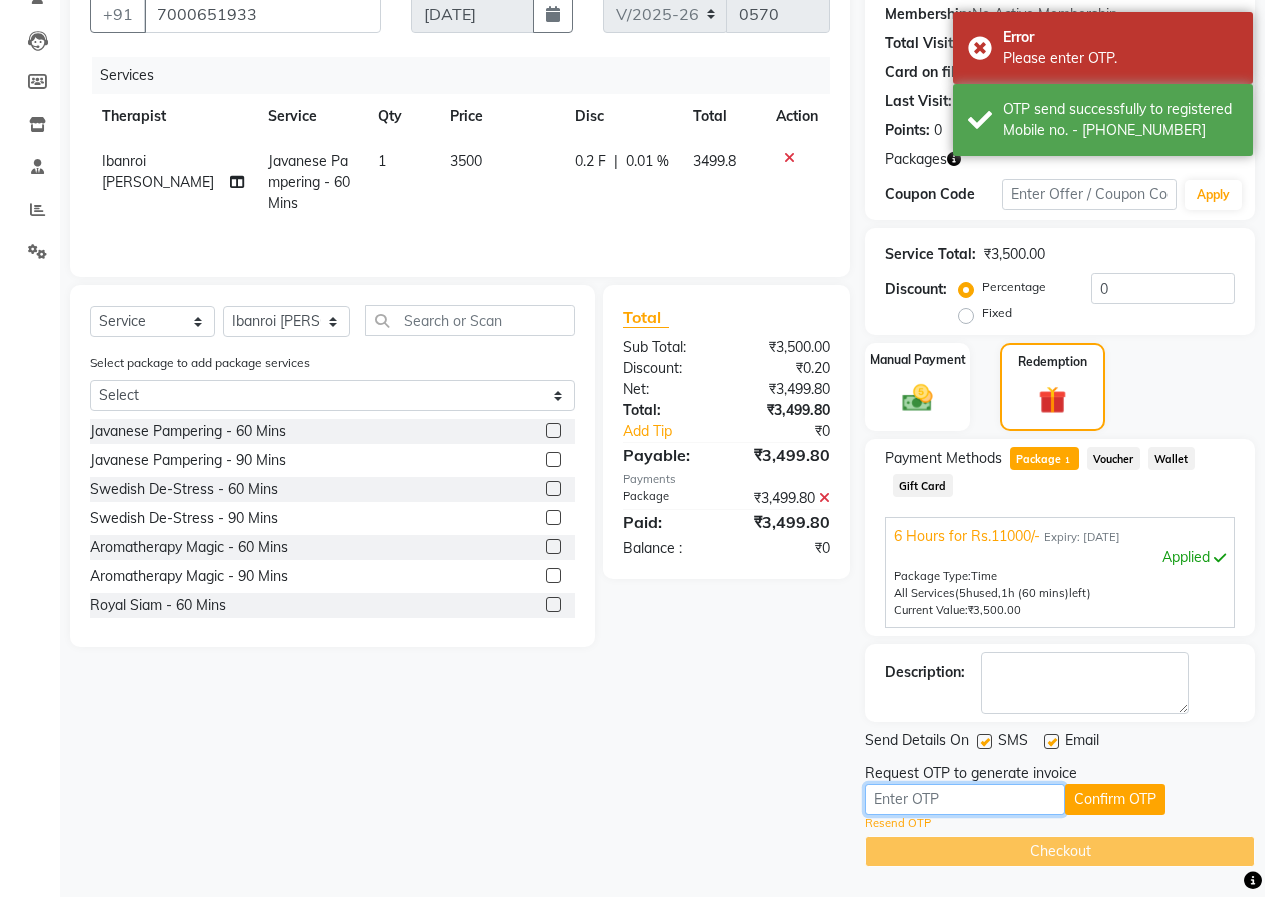 click at bounding box center (965, 799) 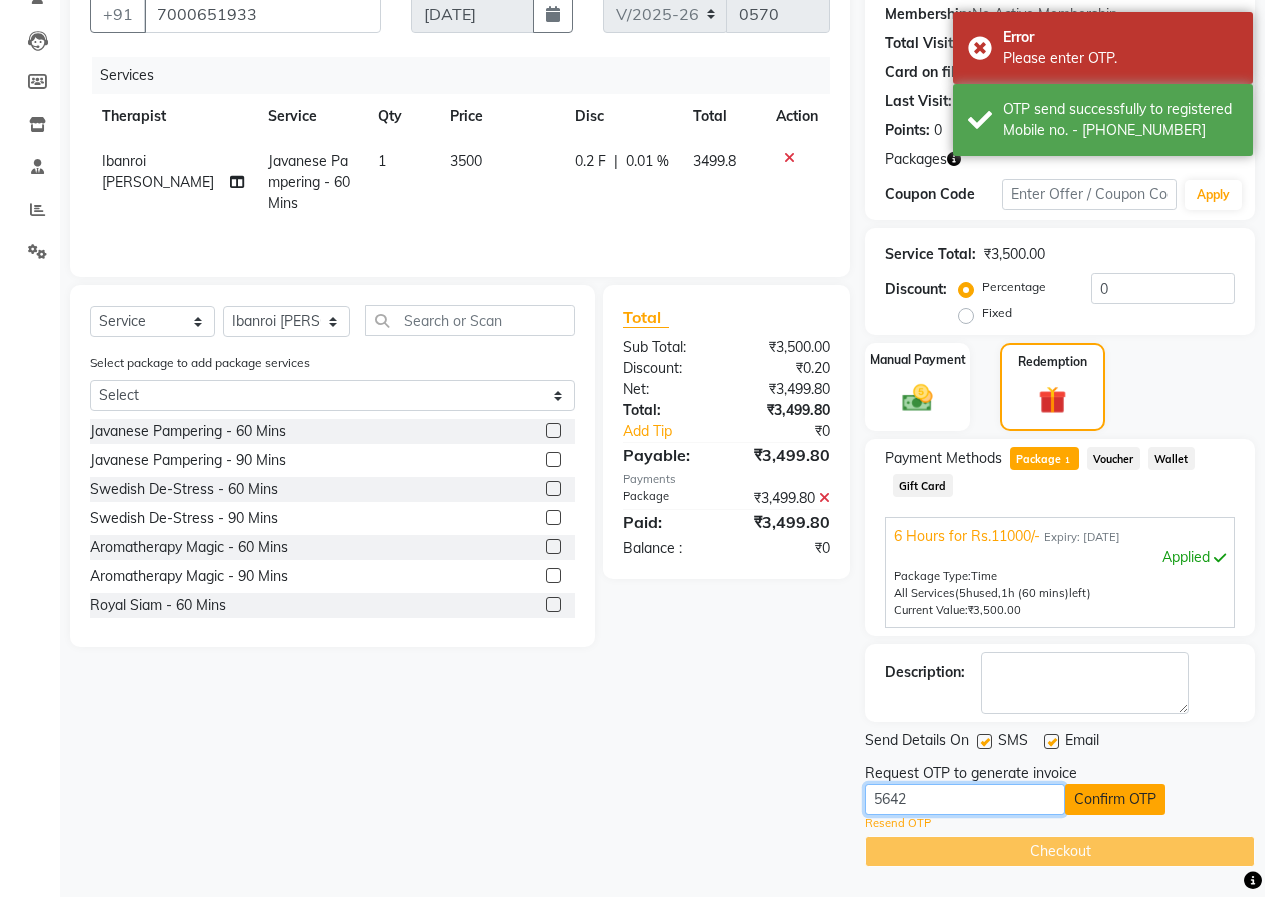 type on "5642" 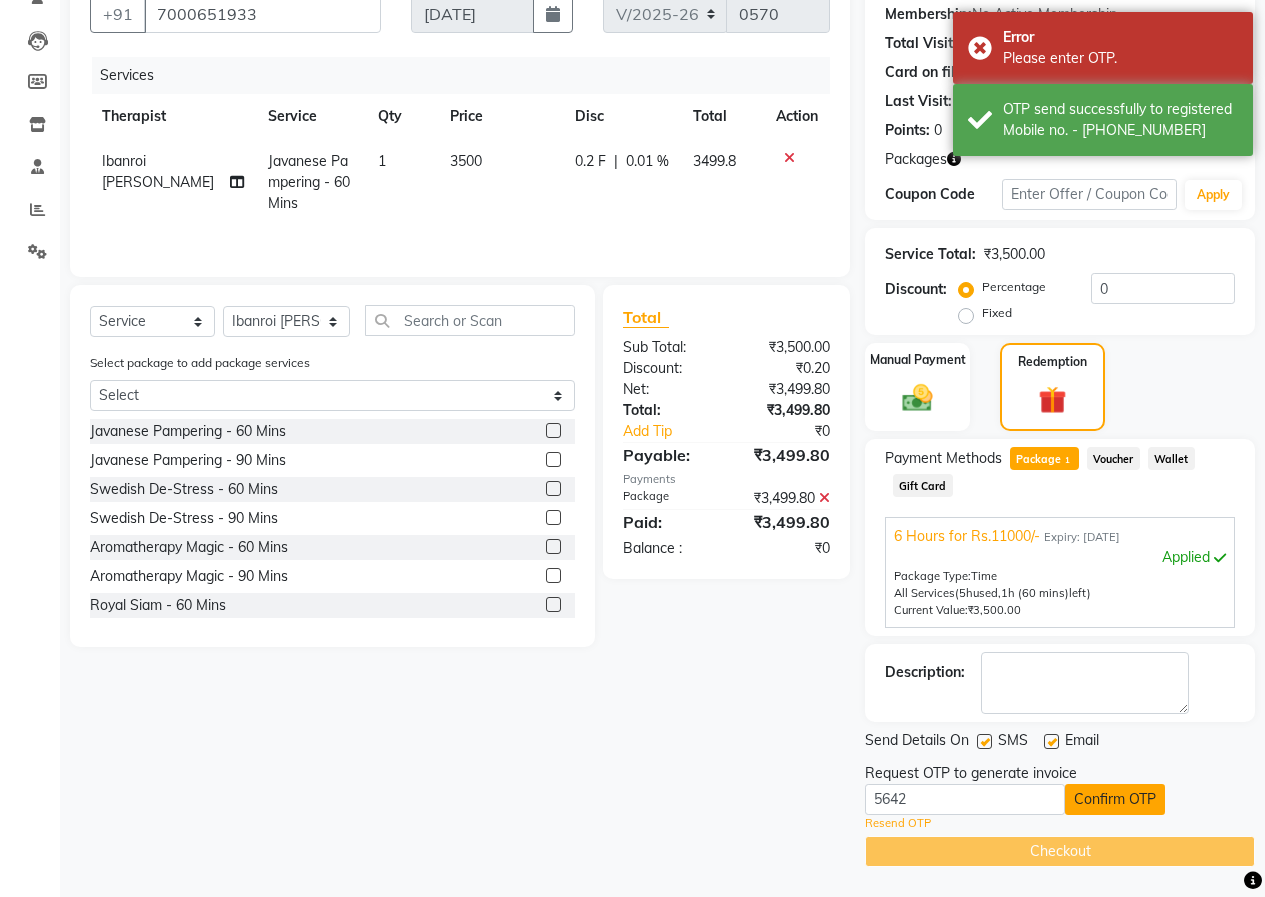 click on "Confirm OTP" 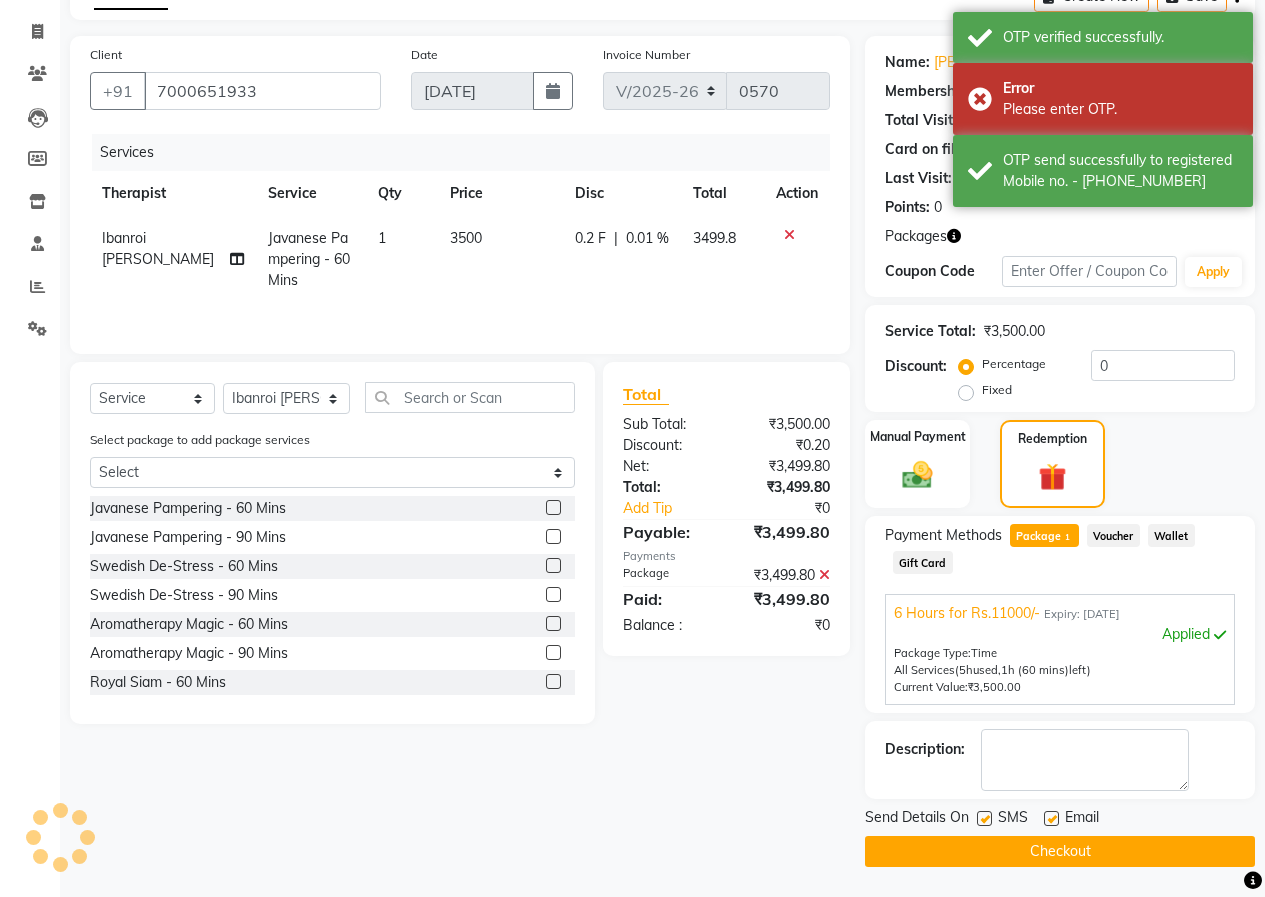scroll, scrollTop: 114, scrollLeft: 0, axis: vertical 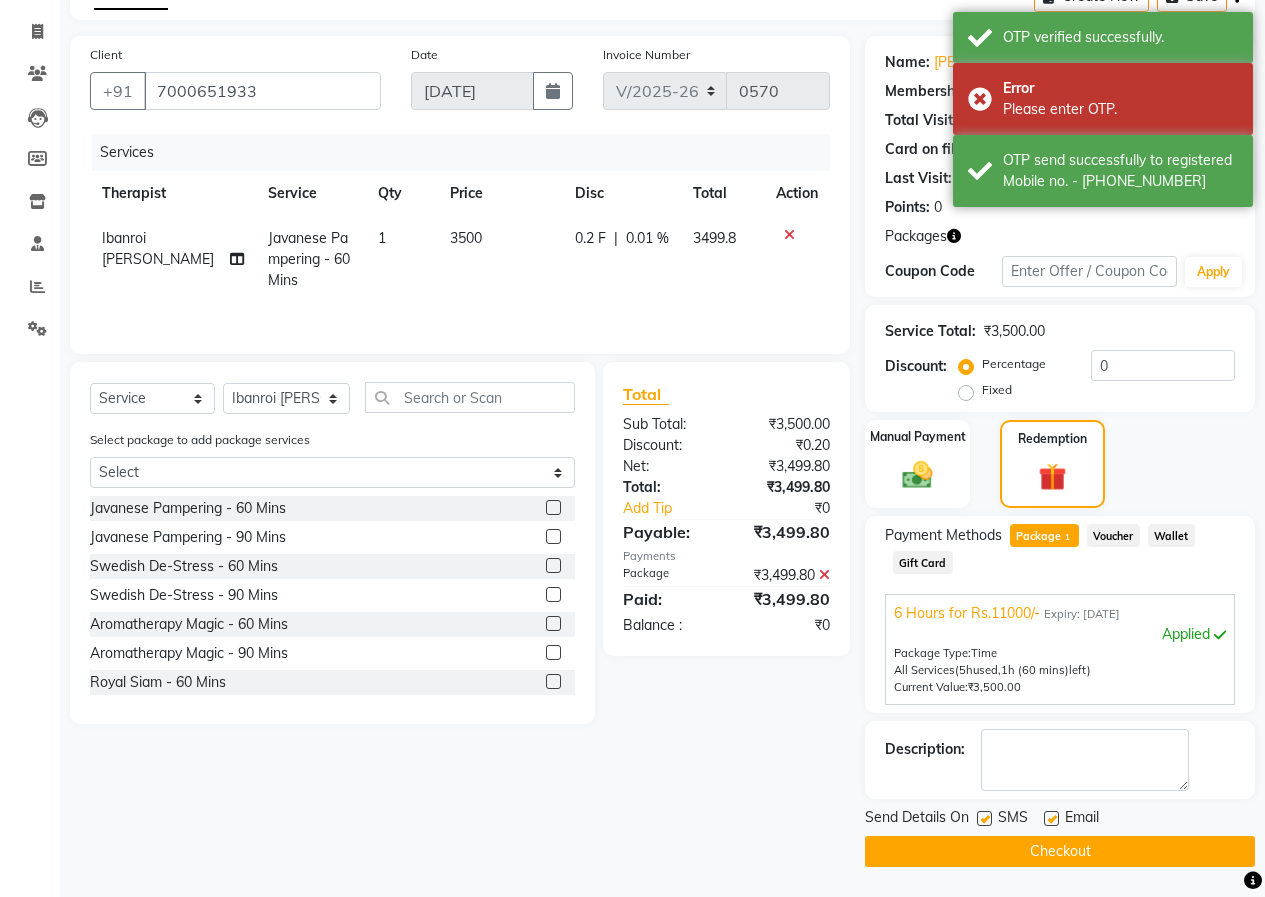 click on "Checkout" 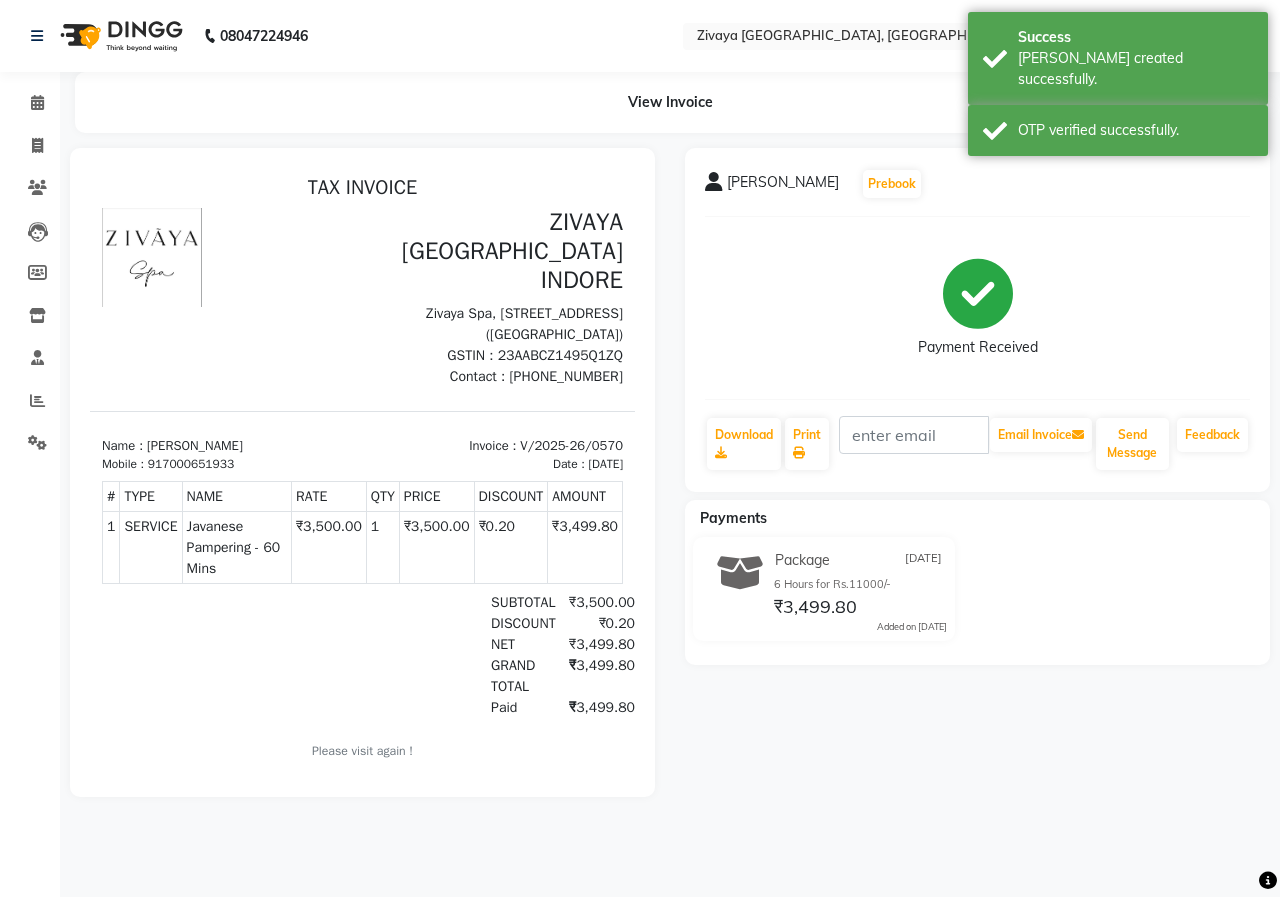 scroll, scrollTop: 0, scrollLeft: 0, axis: both 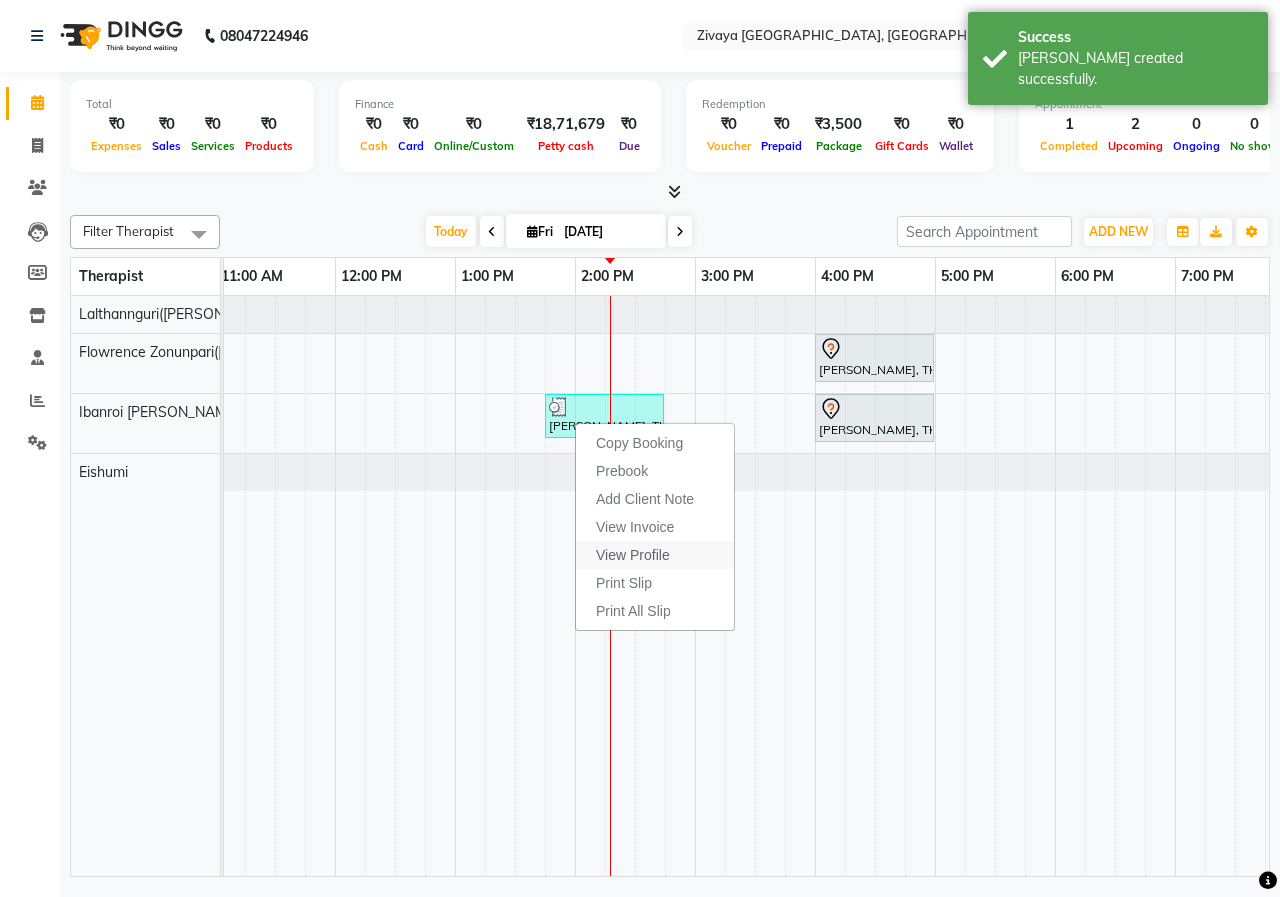 click on "View Profile" at bounding box center (633, 555) 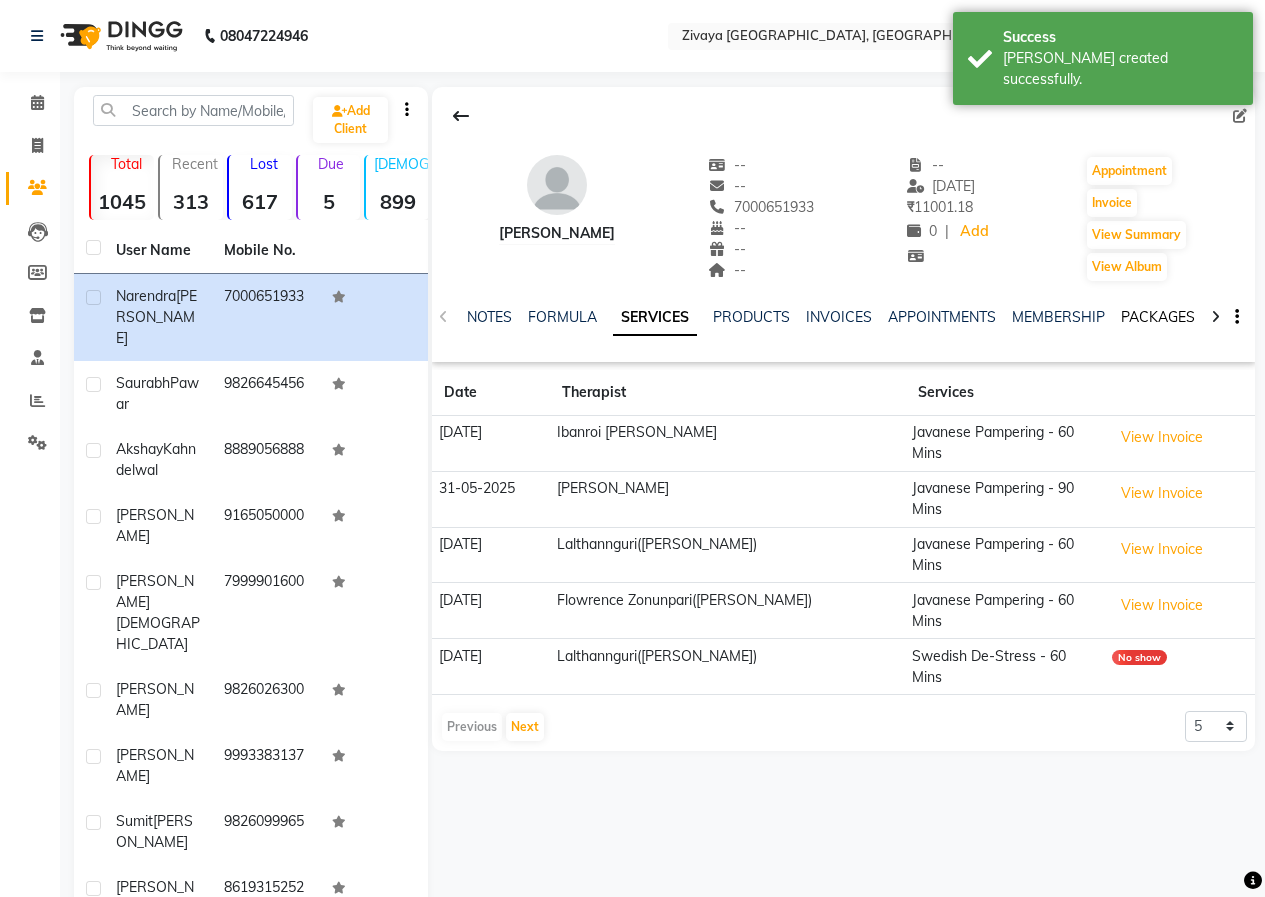 click on "PACKAGES" 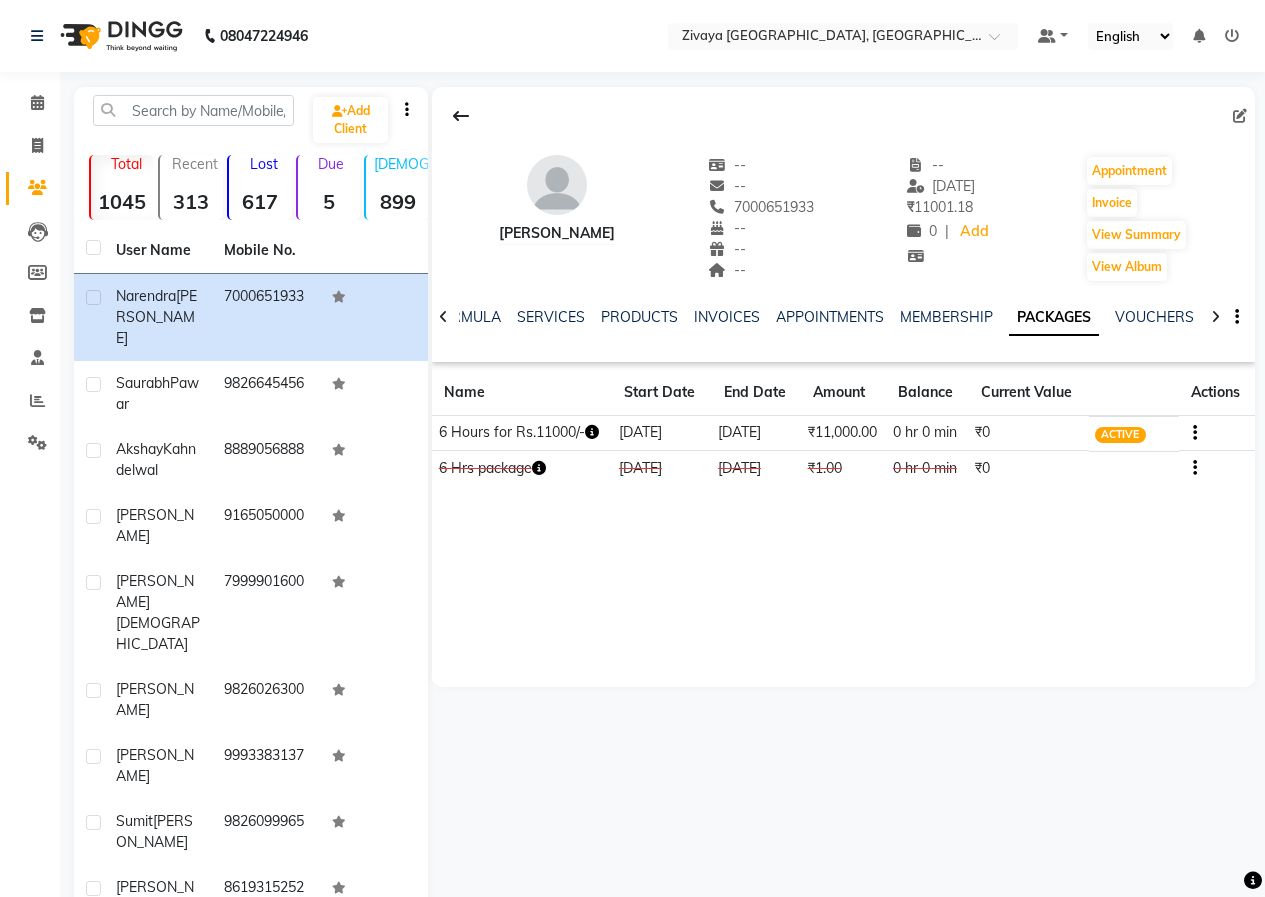 click 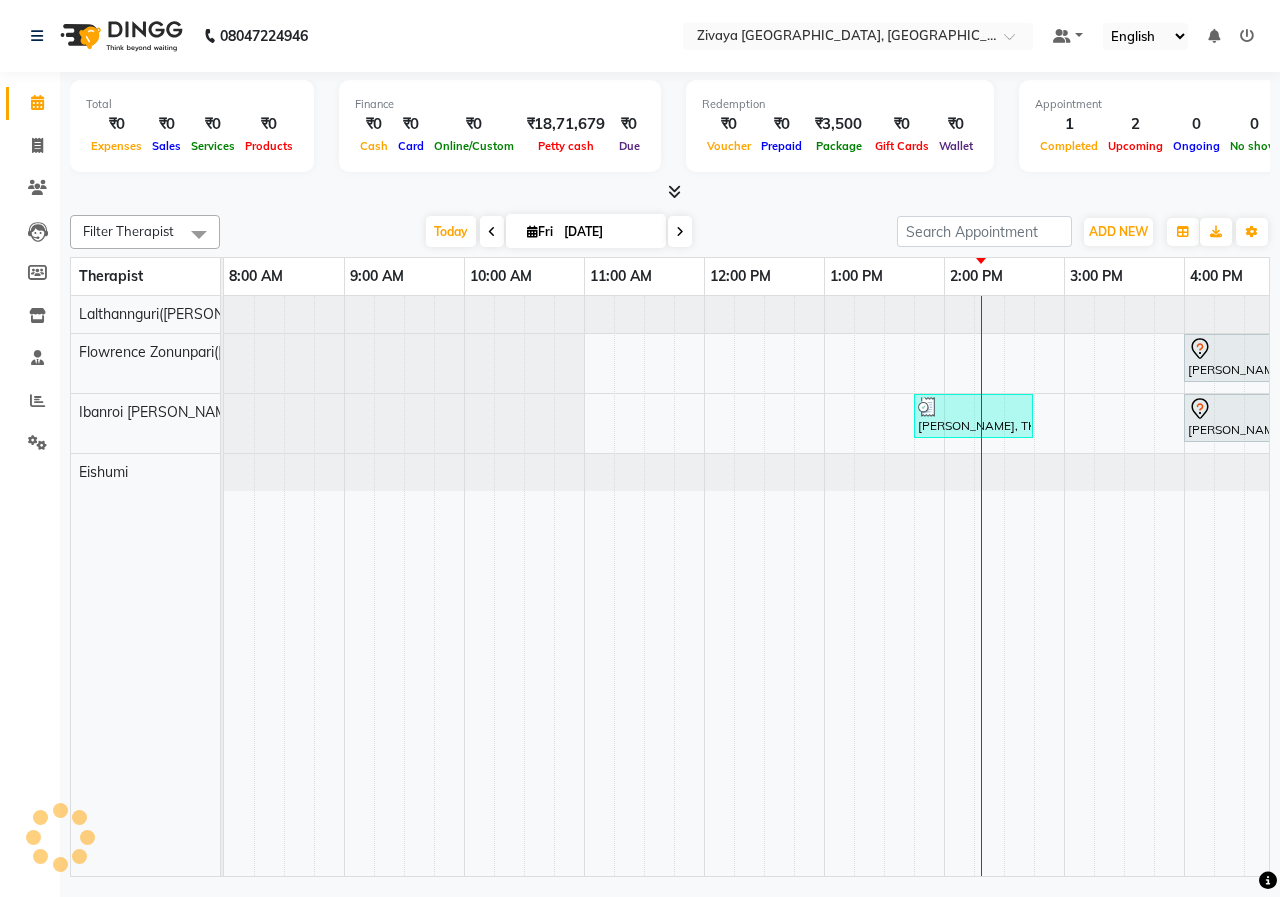 scroll, scrollTop: 0, scrollLeft: 721, axis: horizontal 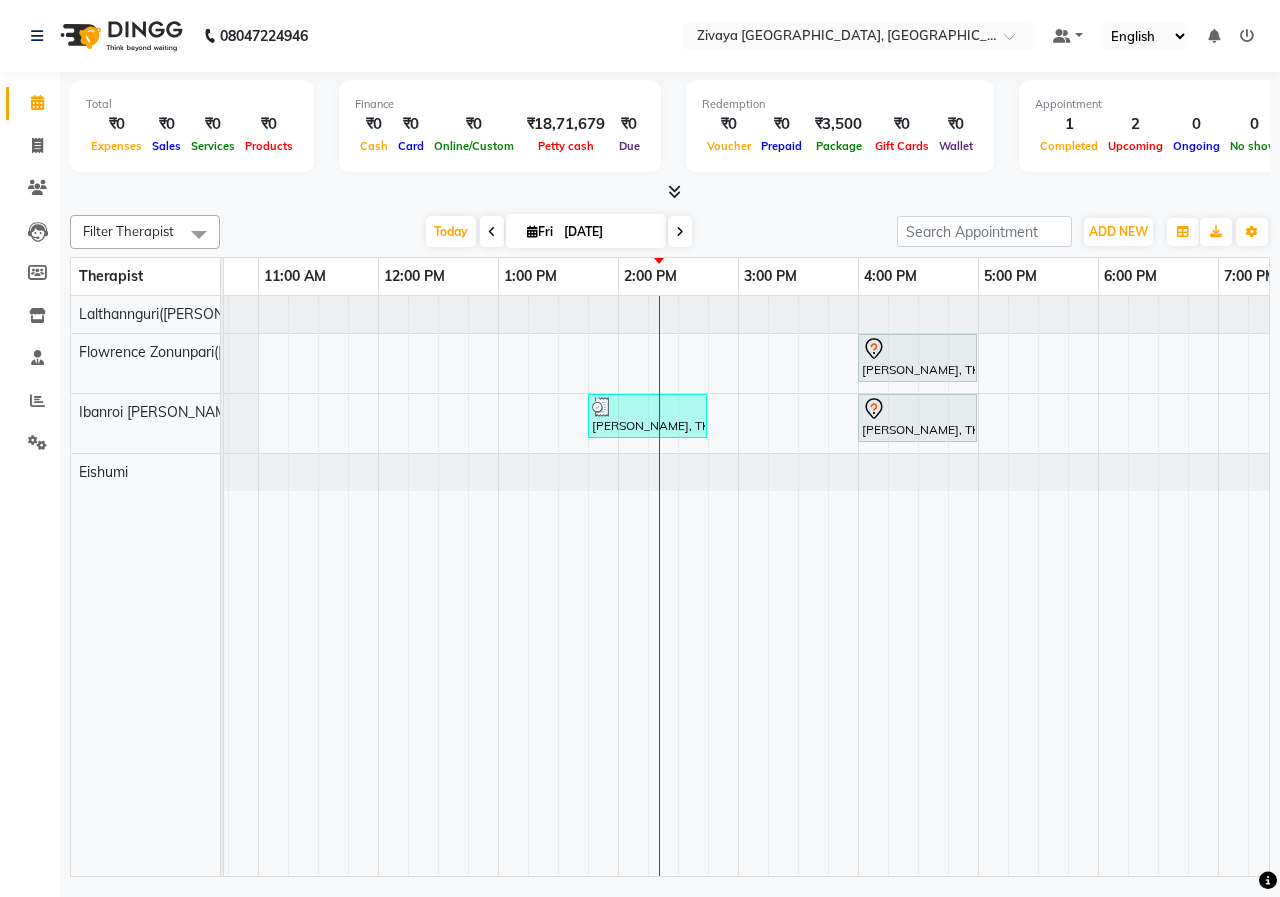 click at bounding box center (492, 231) 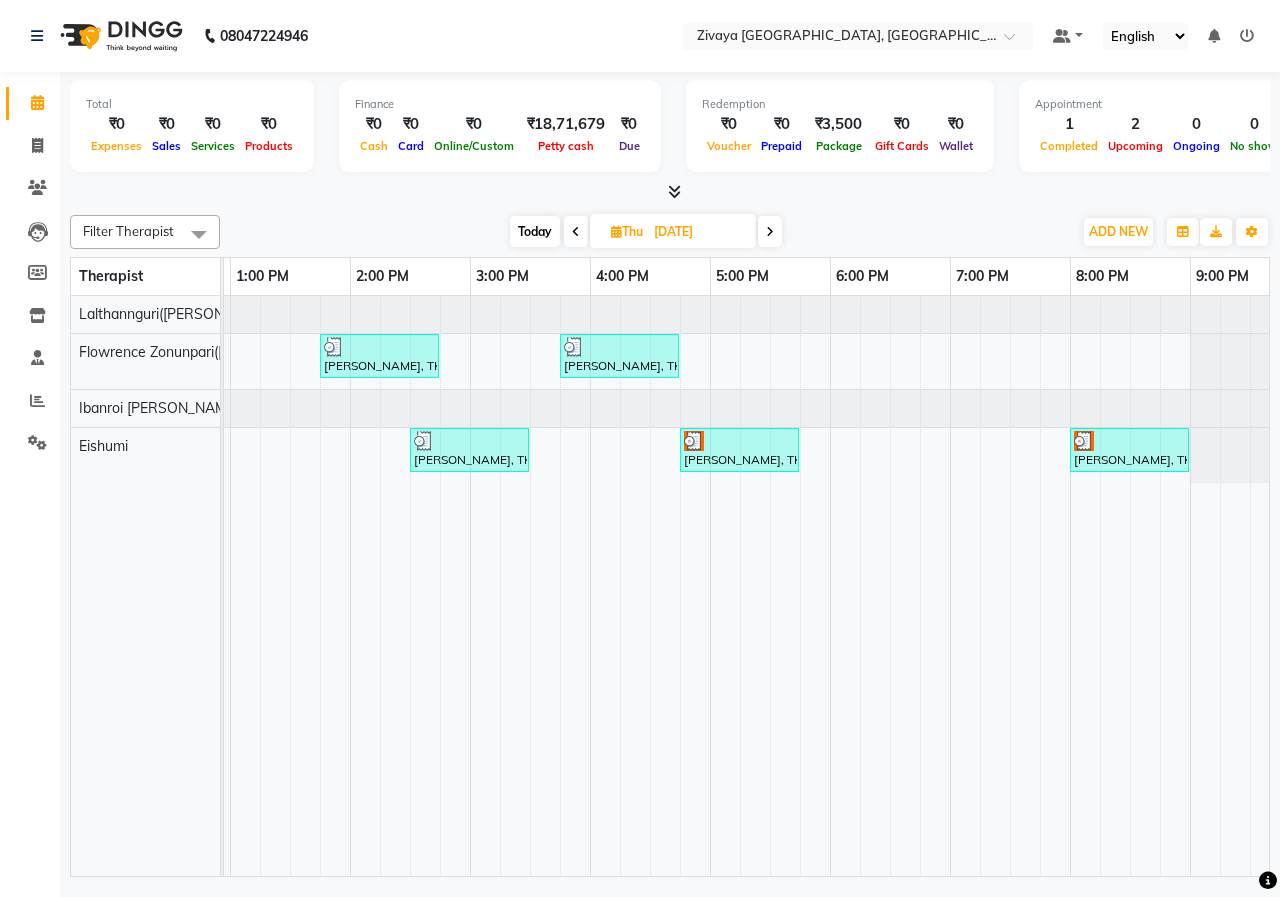 click at bounding box center [576, 231] 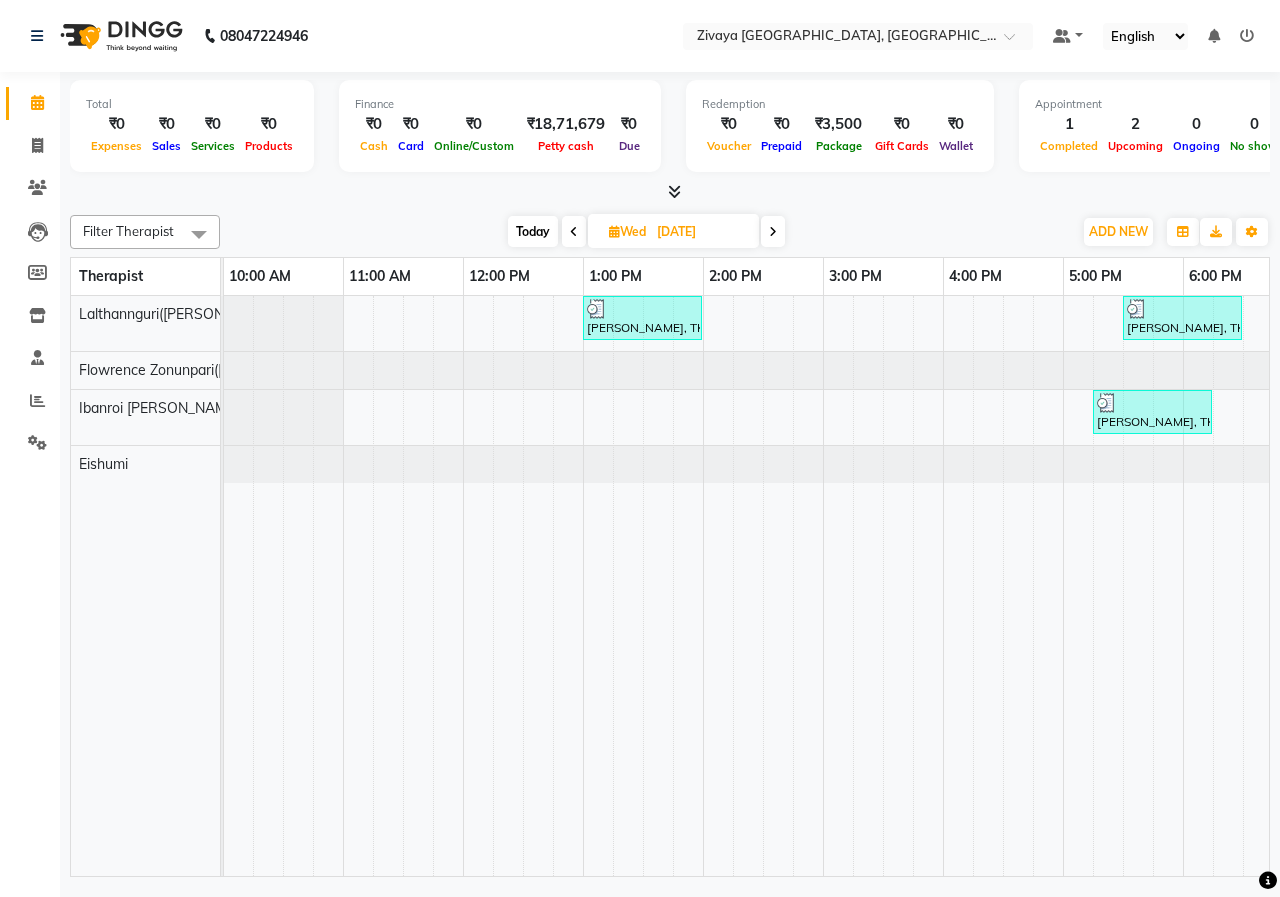 click at bounding box center [574, 231] 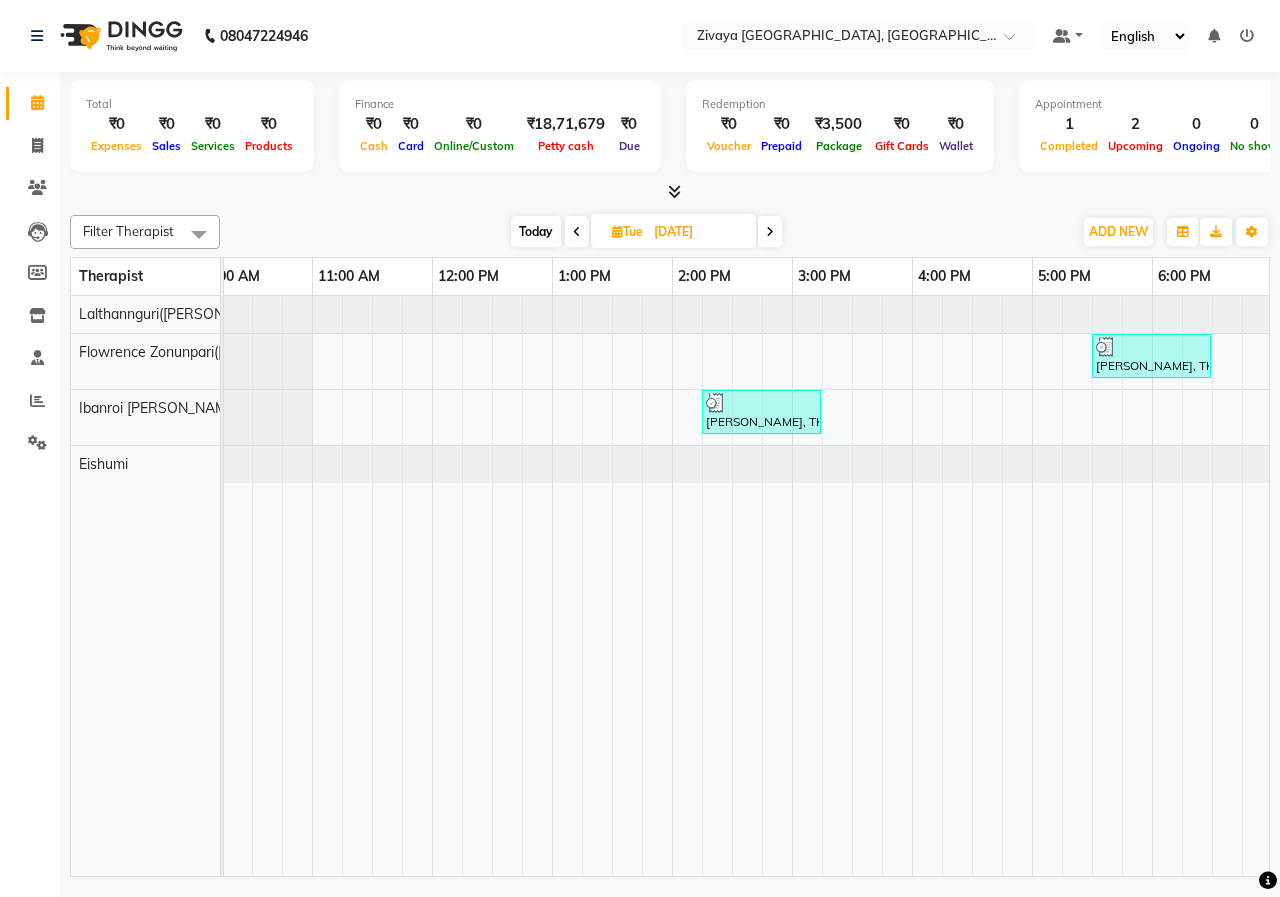 click at bounding box center [577, 231] 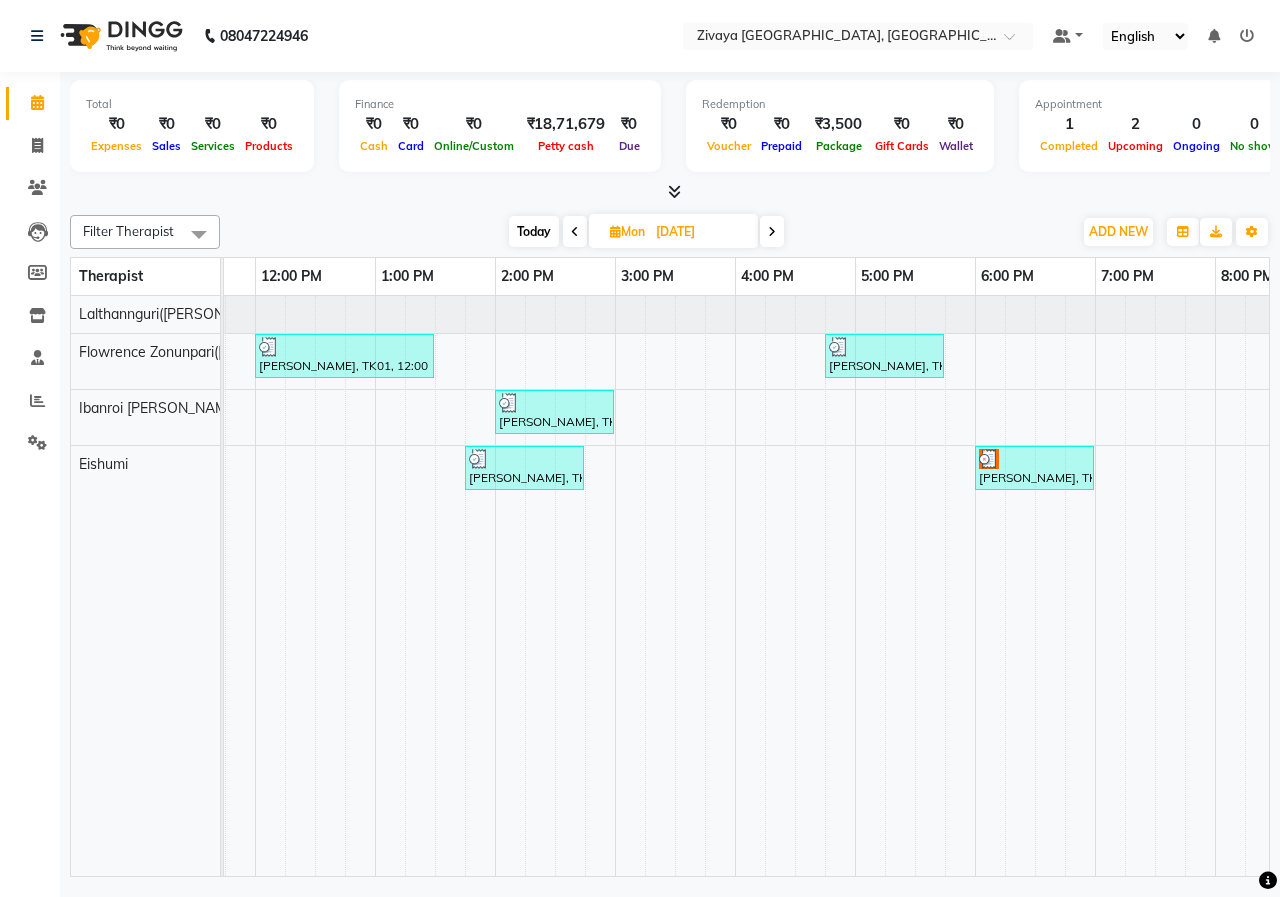 click on "[DATE]" at bounding box center (700, 232) 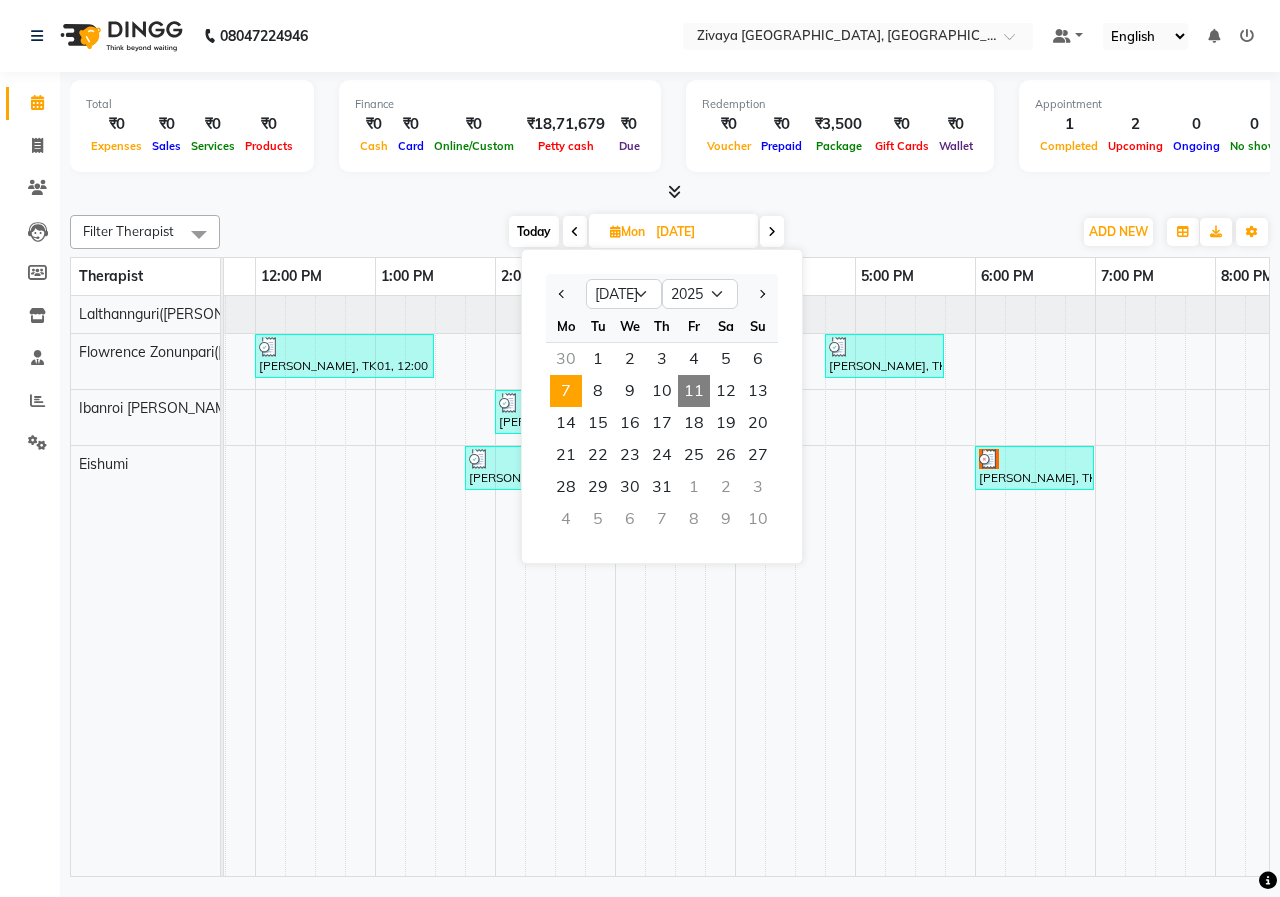click on "11" at bounding box center (694, 391) 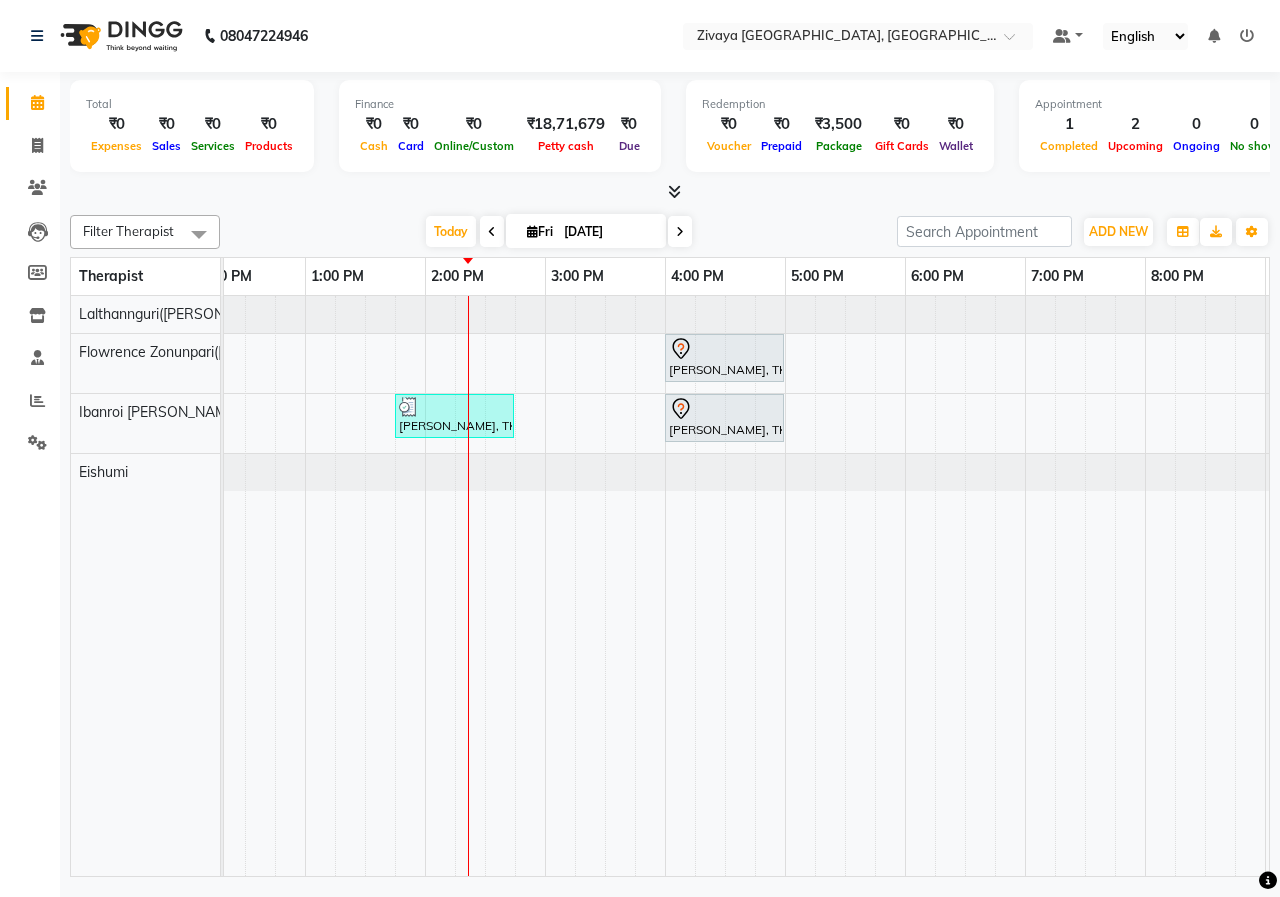 scroll, scrollTop: 0, scrollLeft: 259, axis: horizontal 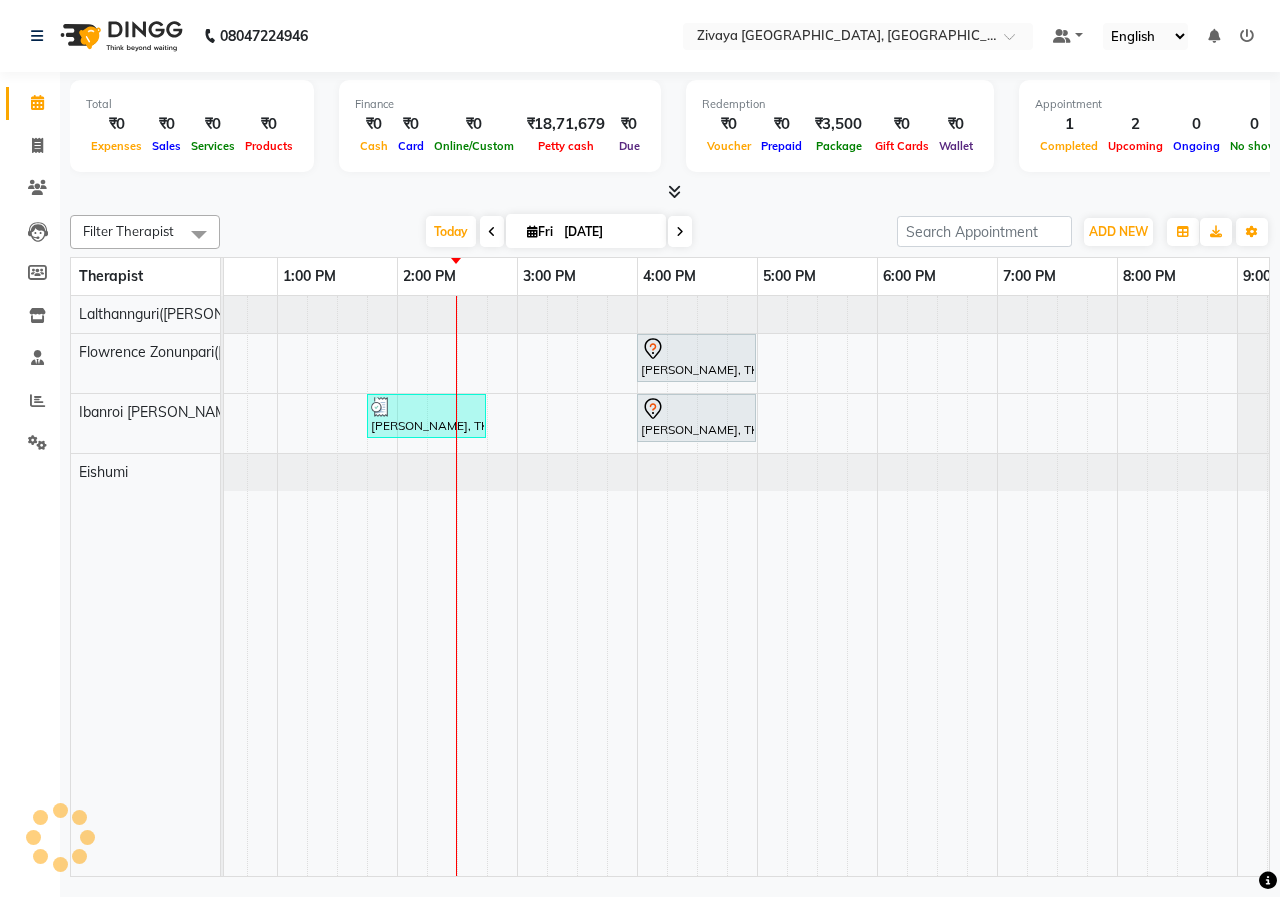 click at bounding box center (680, 232) 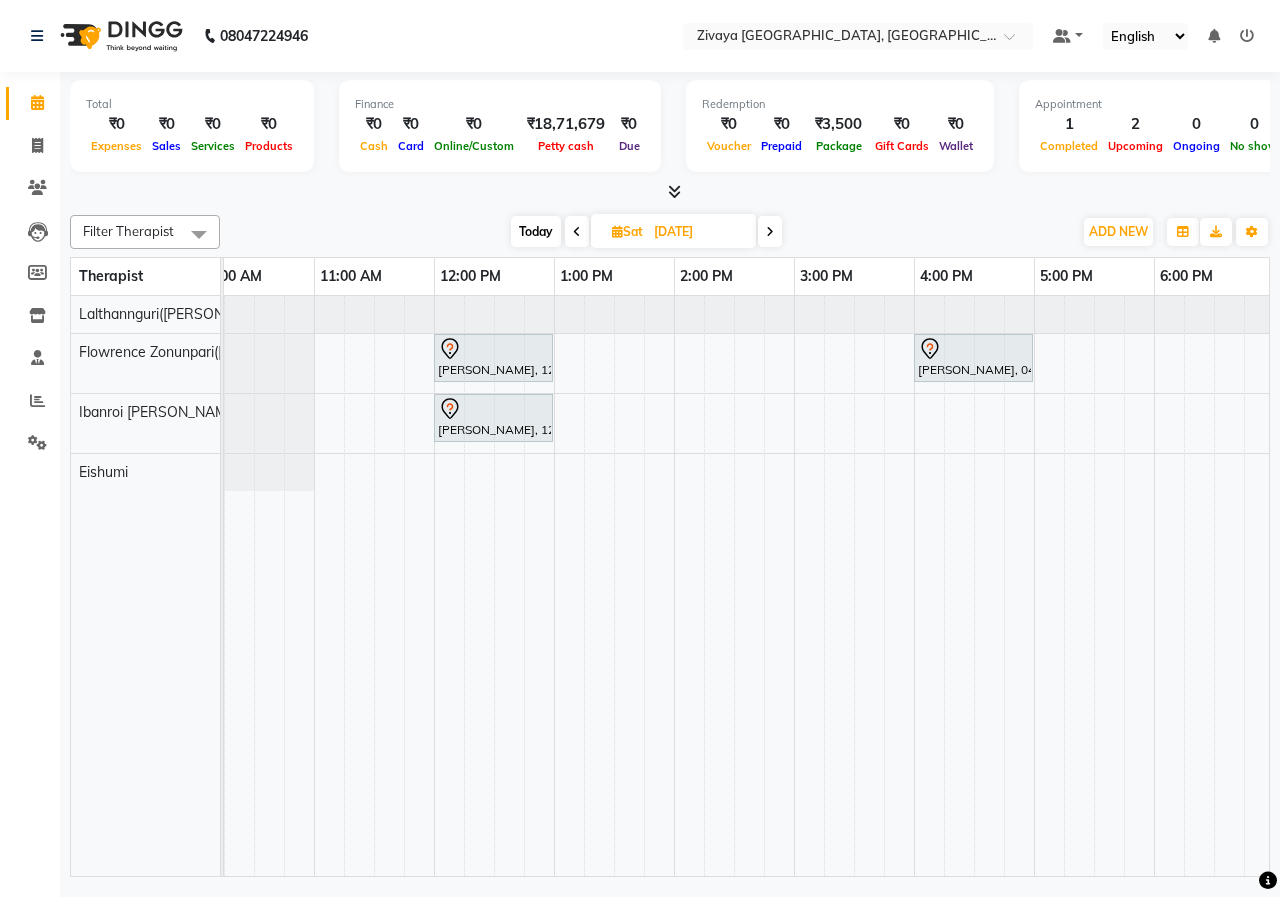 click at bounding box center (770, 231) 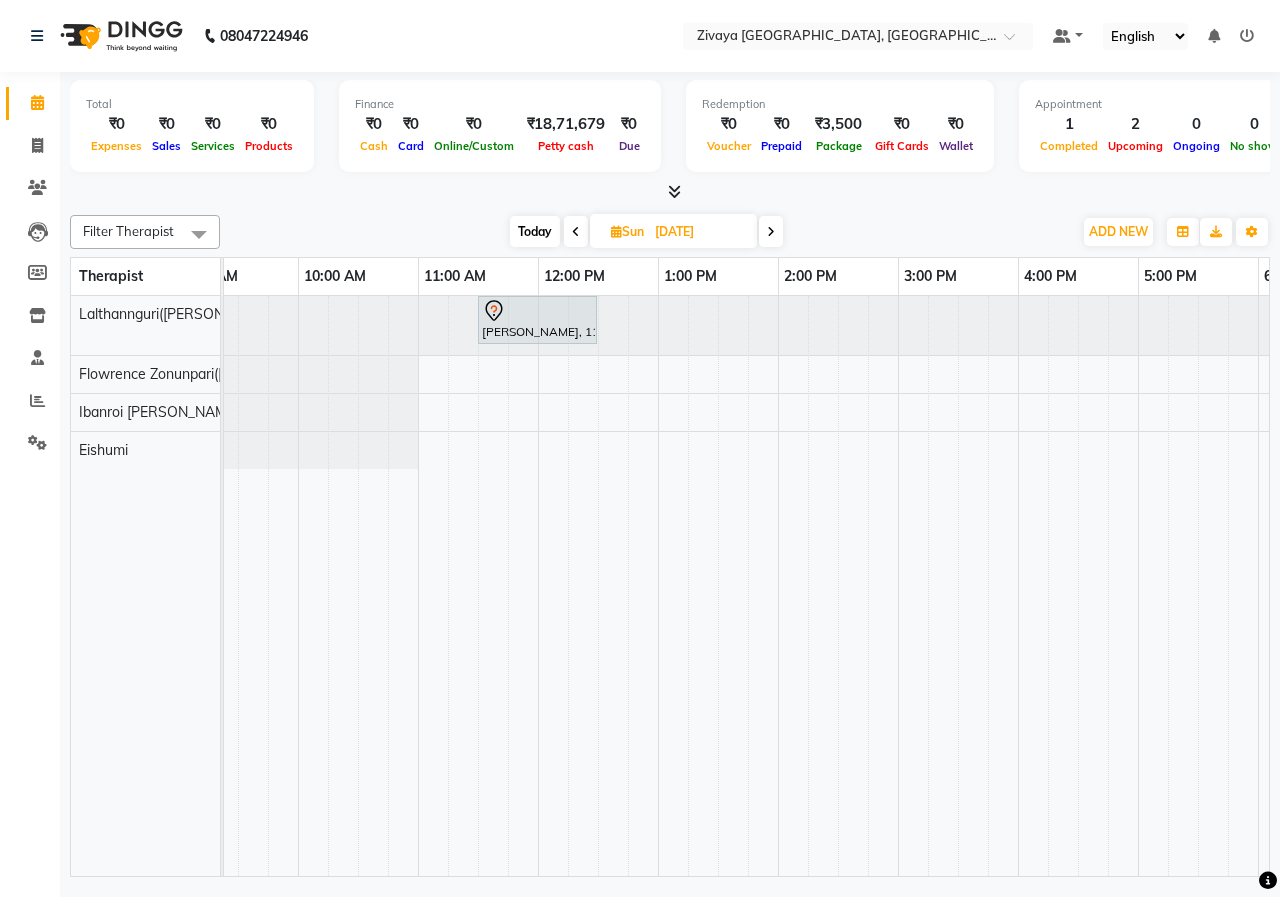 click on "[PERSON_NAME], 11:30 AM-12:30 PM, Javanese Pampering - 60 Mins" at bounding box center [1018, 586] 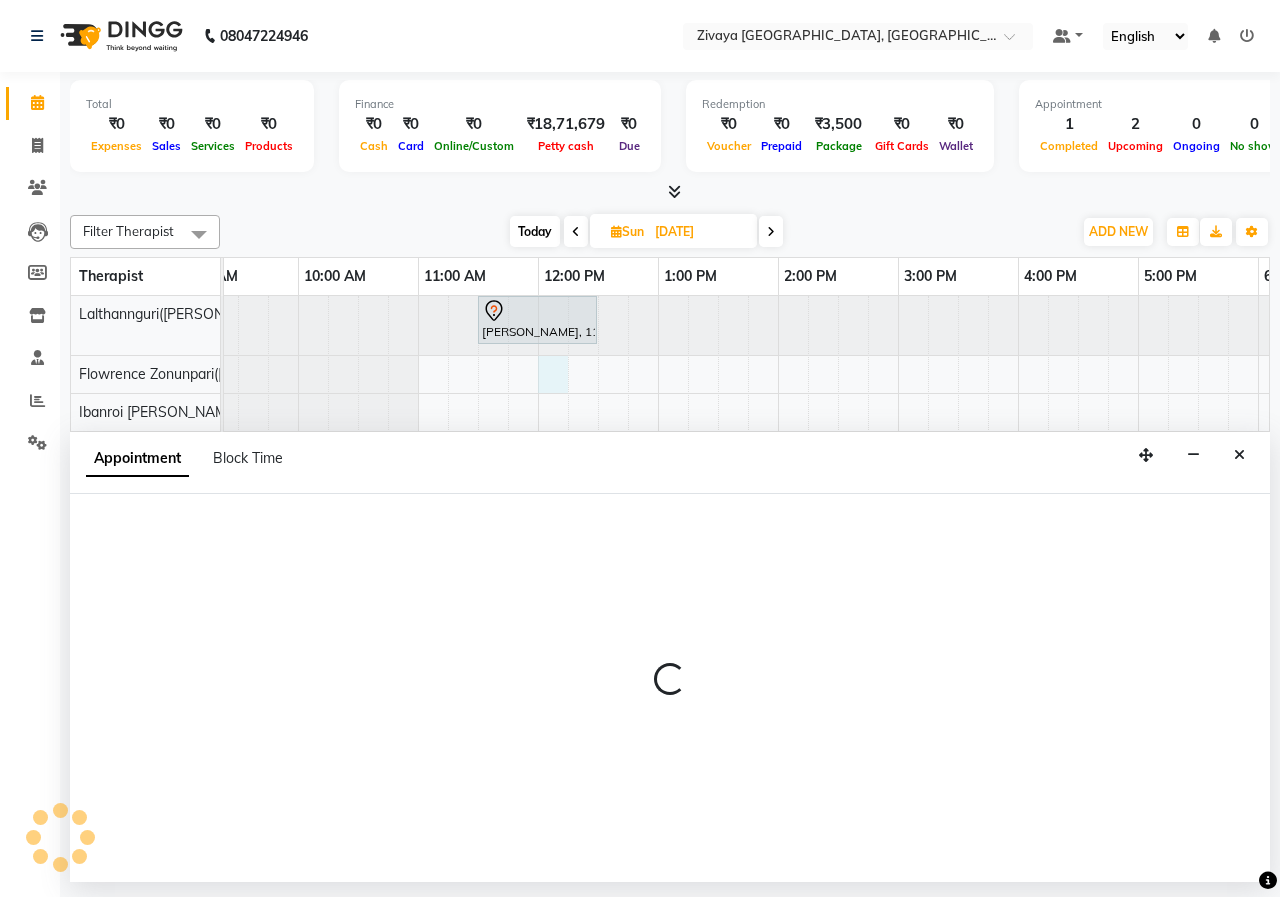 select on "720" 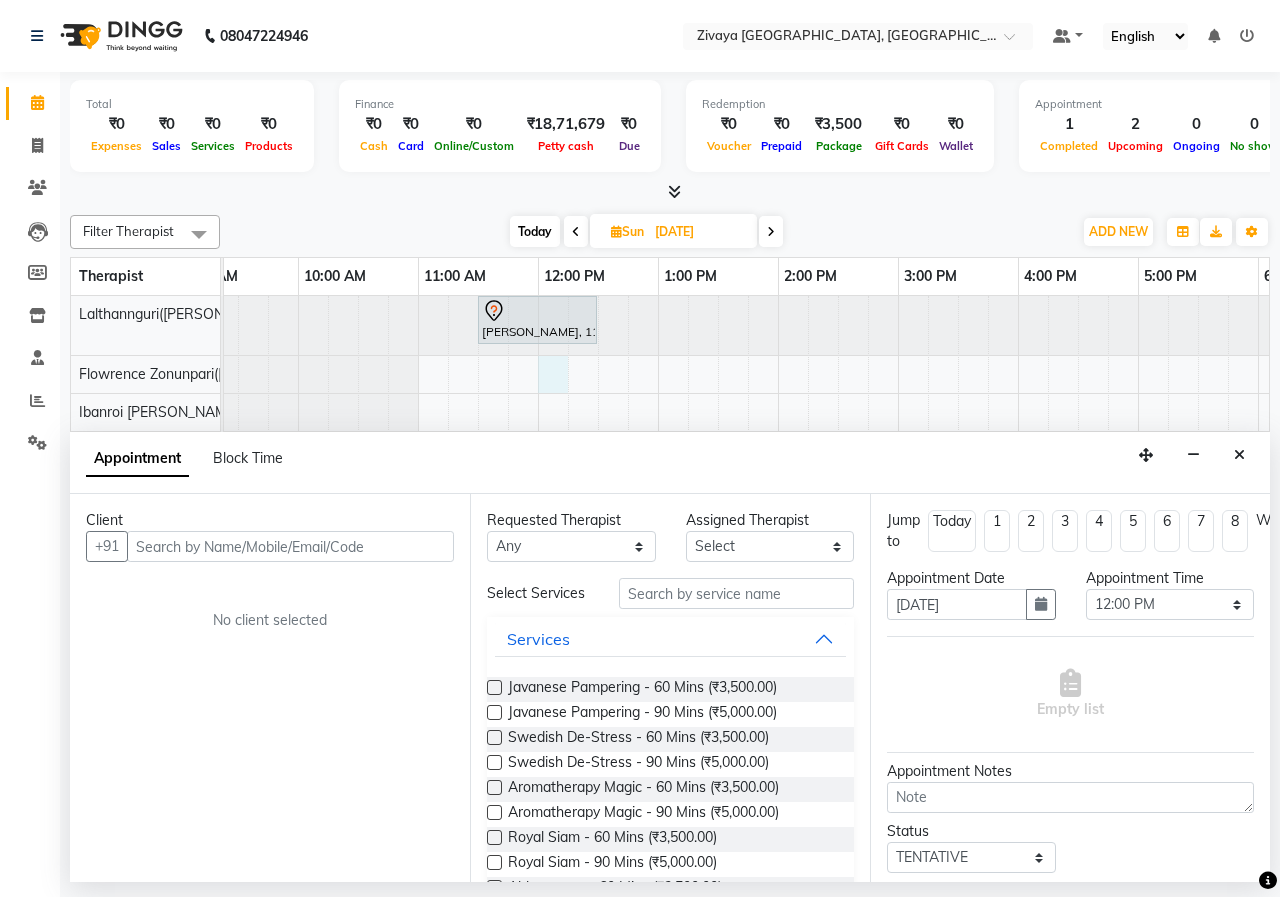 click at bounding box center (290, 546) 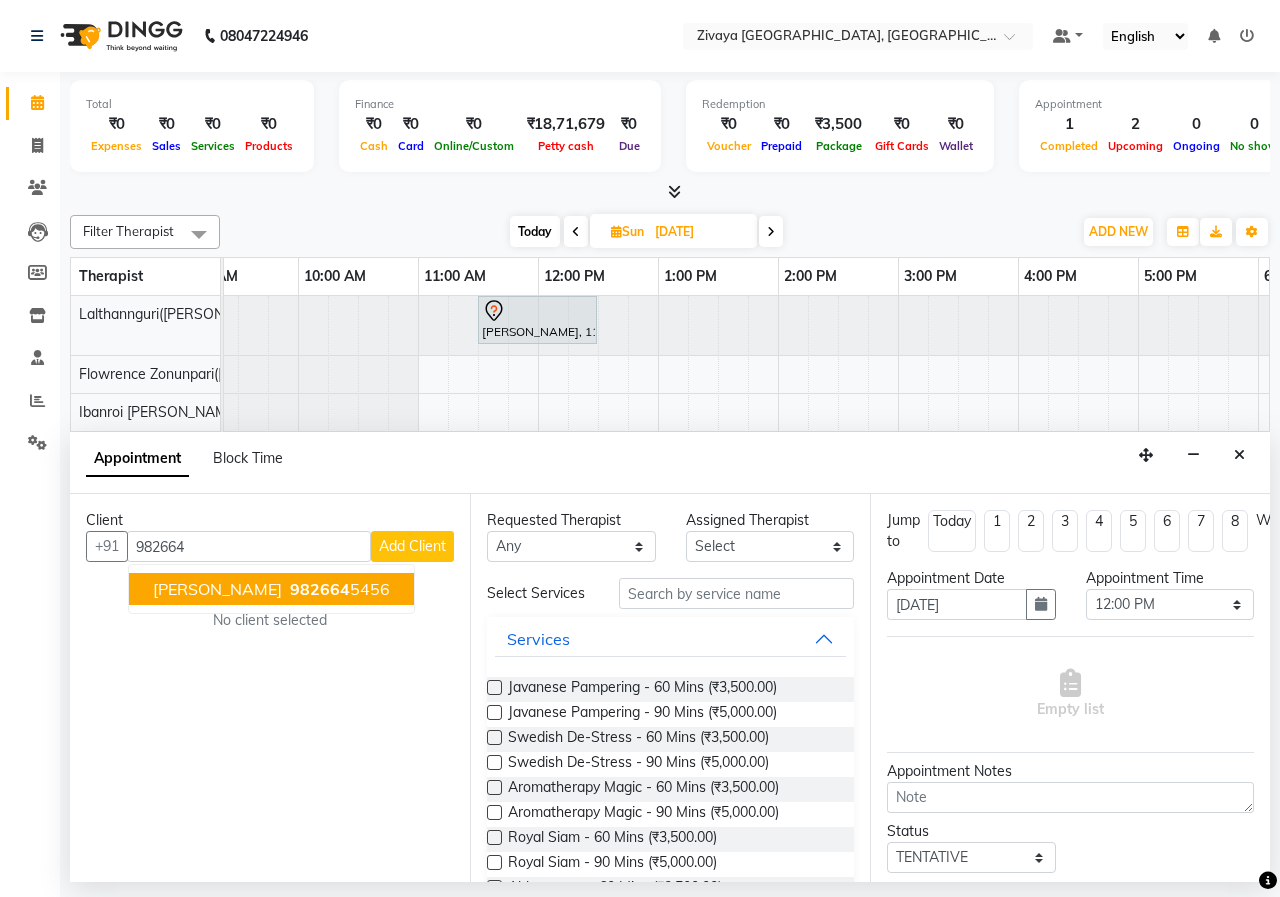 click on "982664 5456" at bounding box center [338, 589] 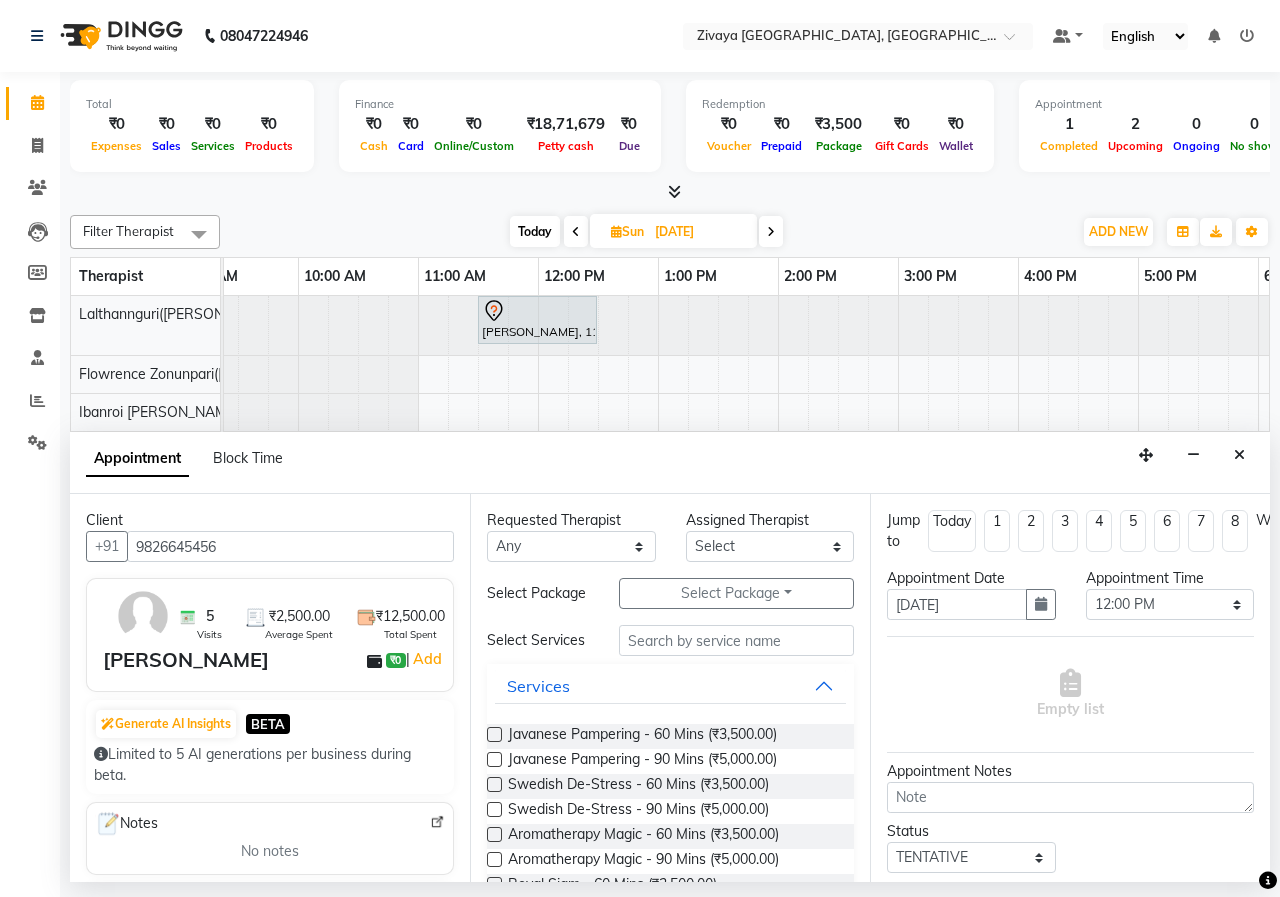 type on "9826645456" 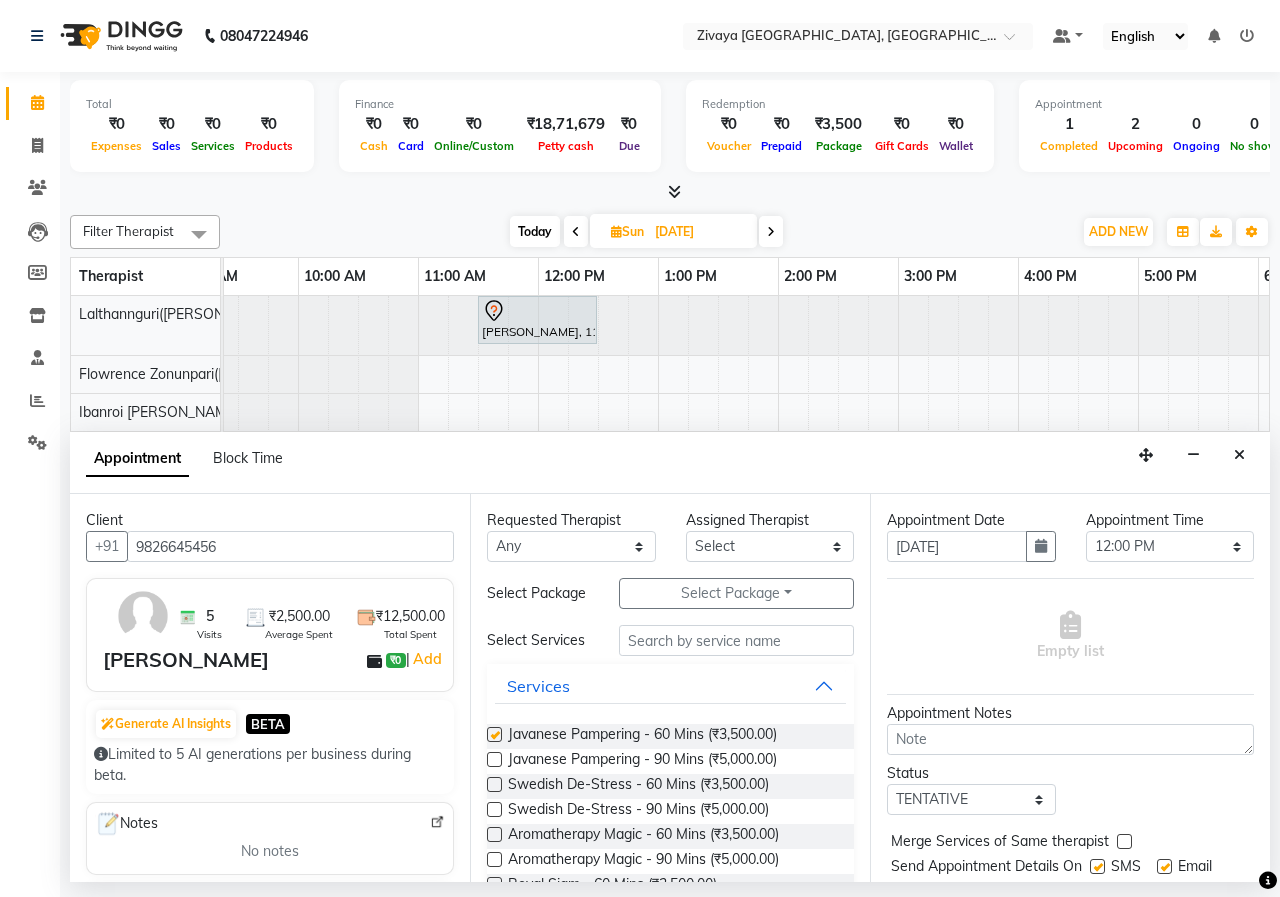 checkbox on "false" 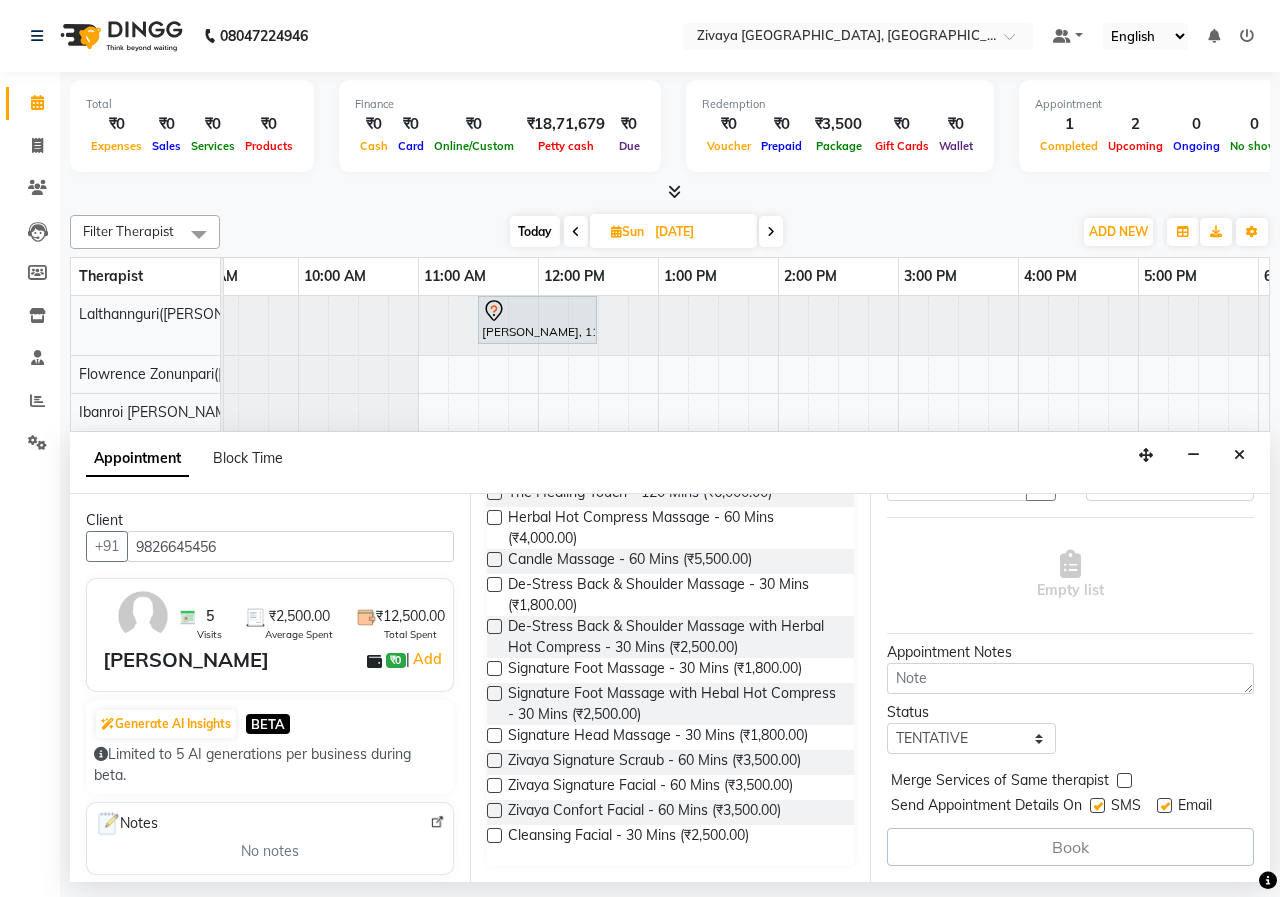 click on "[PERSON_NAME]" at bounding box center [186, 660] 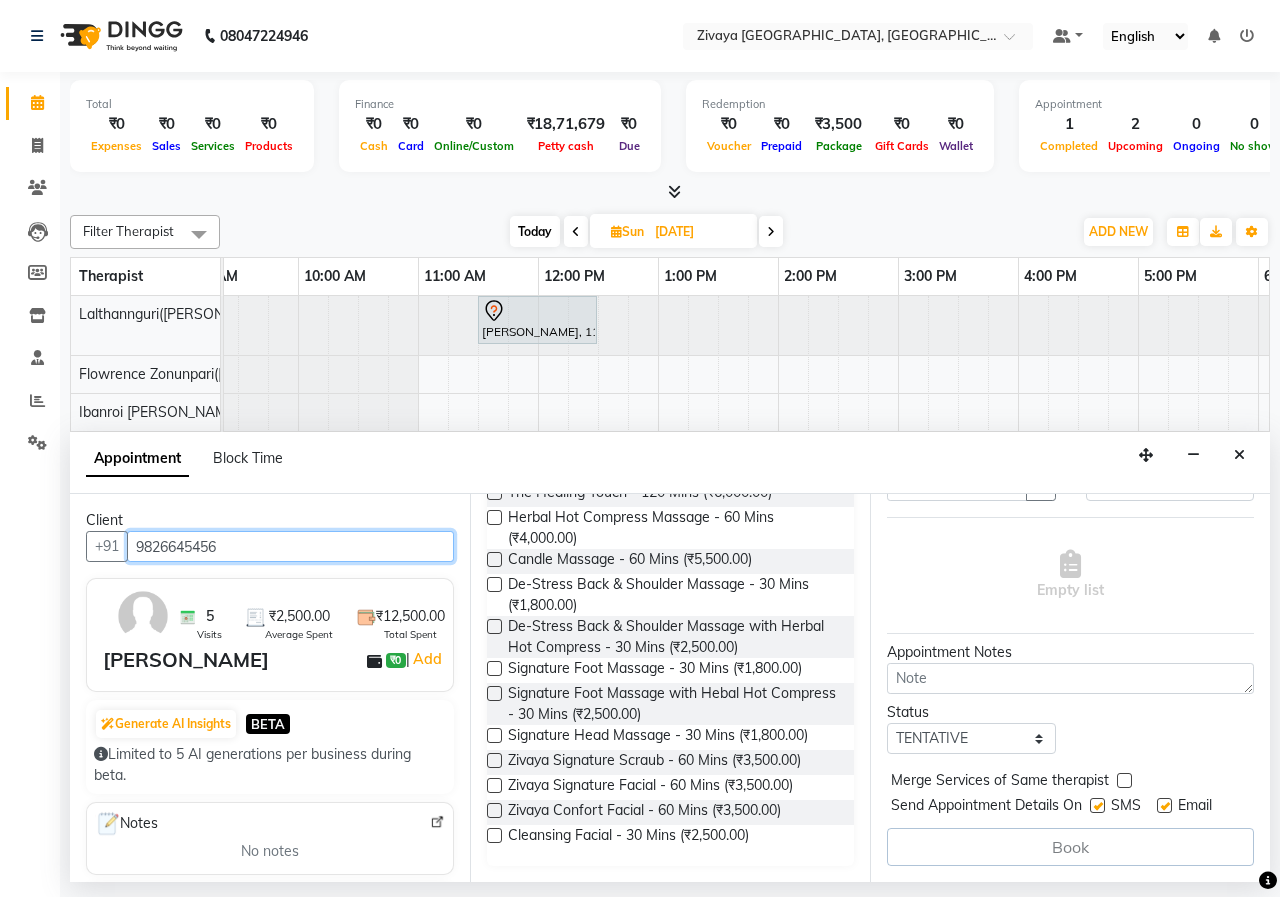 click on "9826645456" at bounding box center [290, 546] 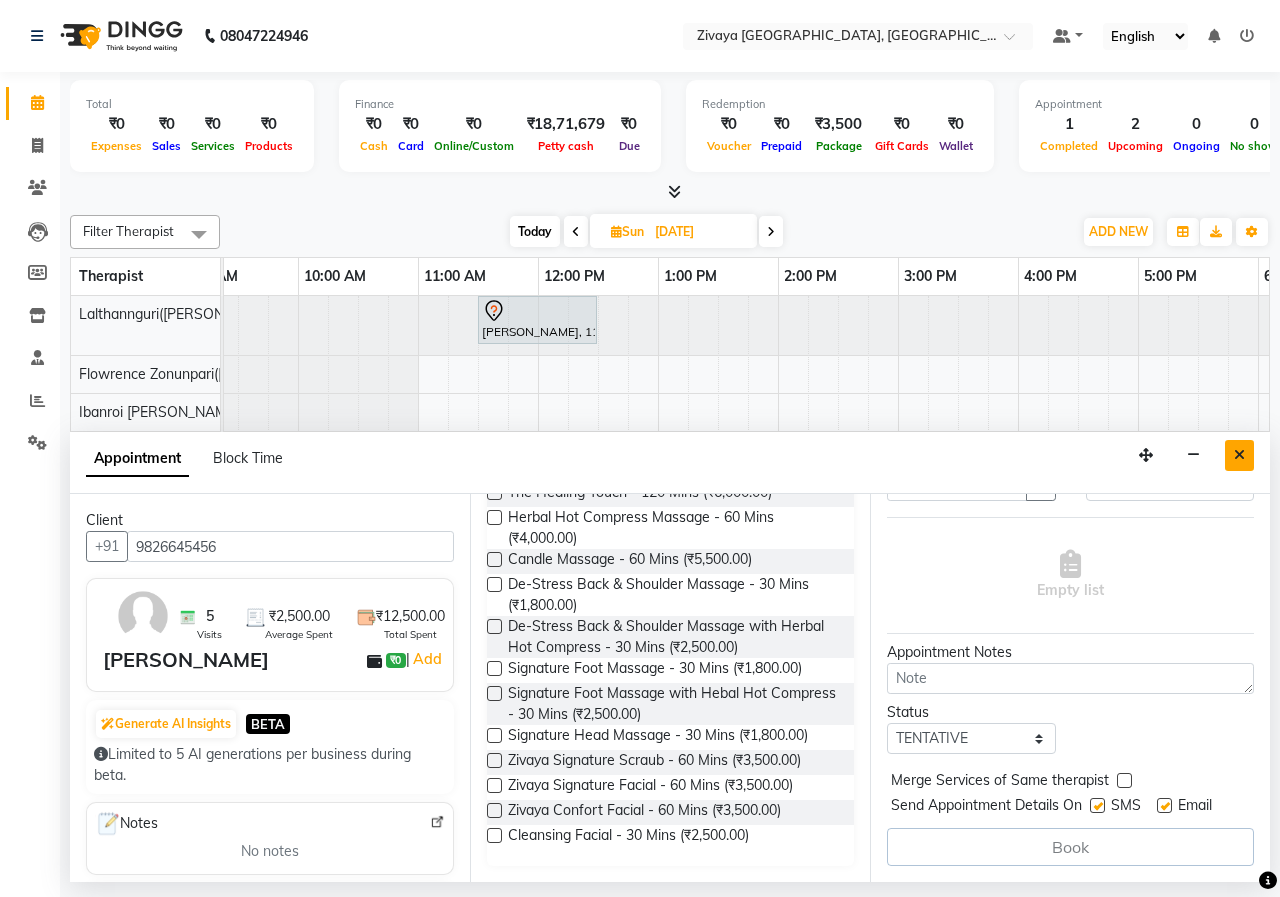 click at bounding box center (1239, 455) 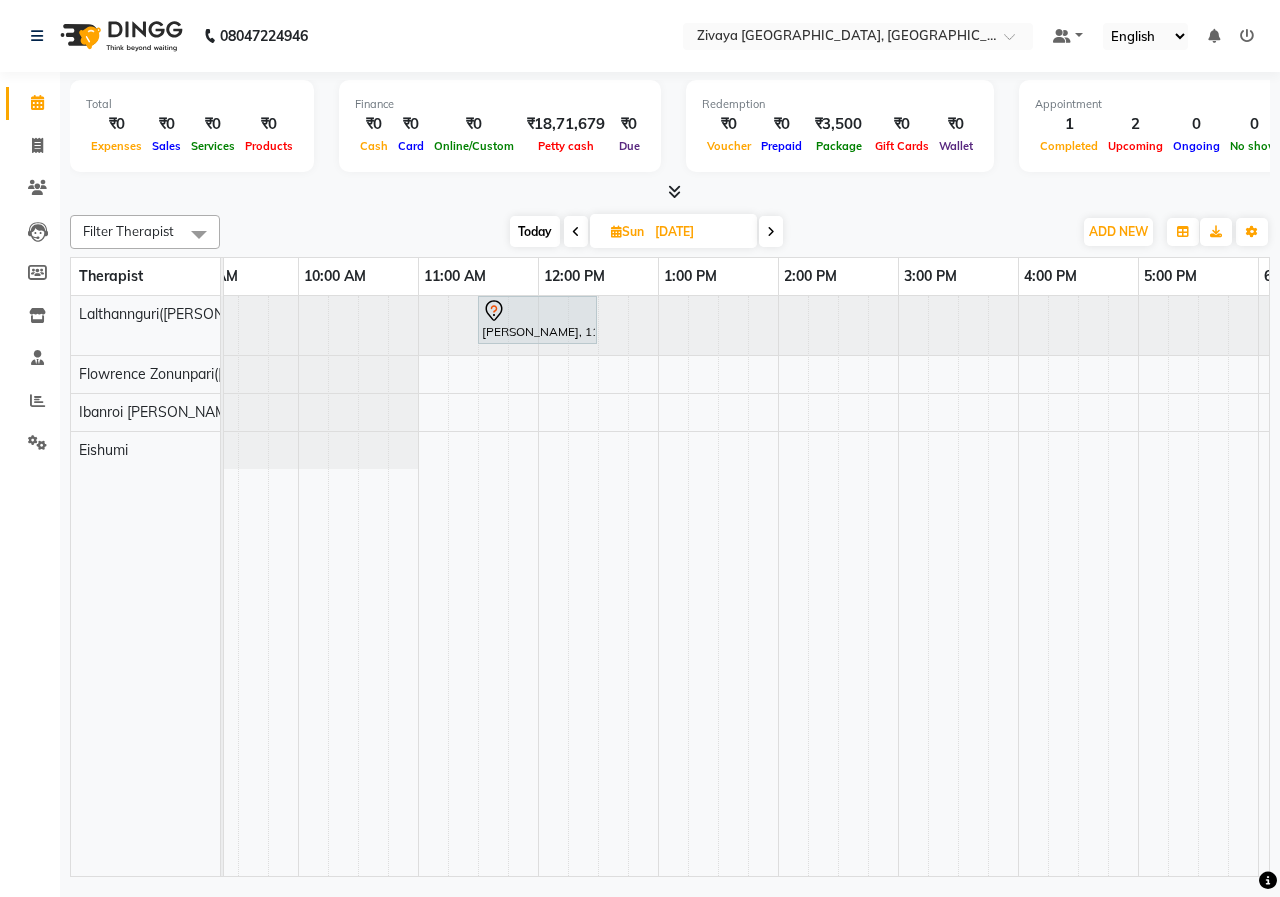 click on "[PERSON_NAME], 11:30 AM-12:30 PM, Javanese Pampering - 60 Mins" at bounding box center (1018, 586) 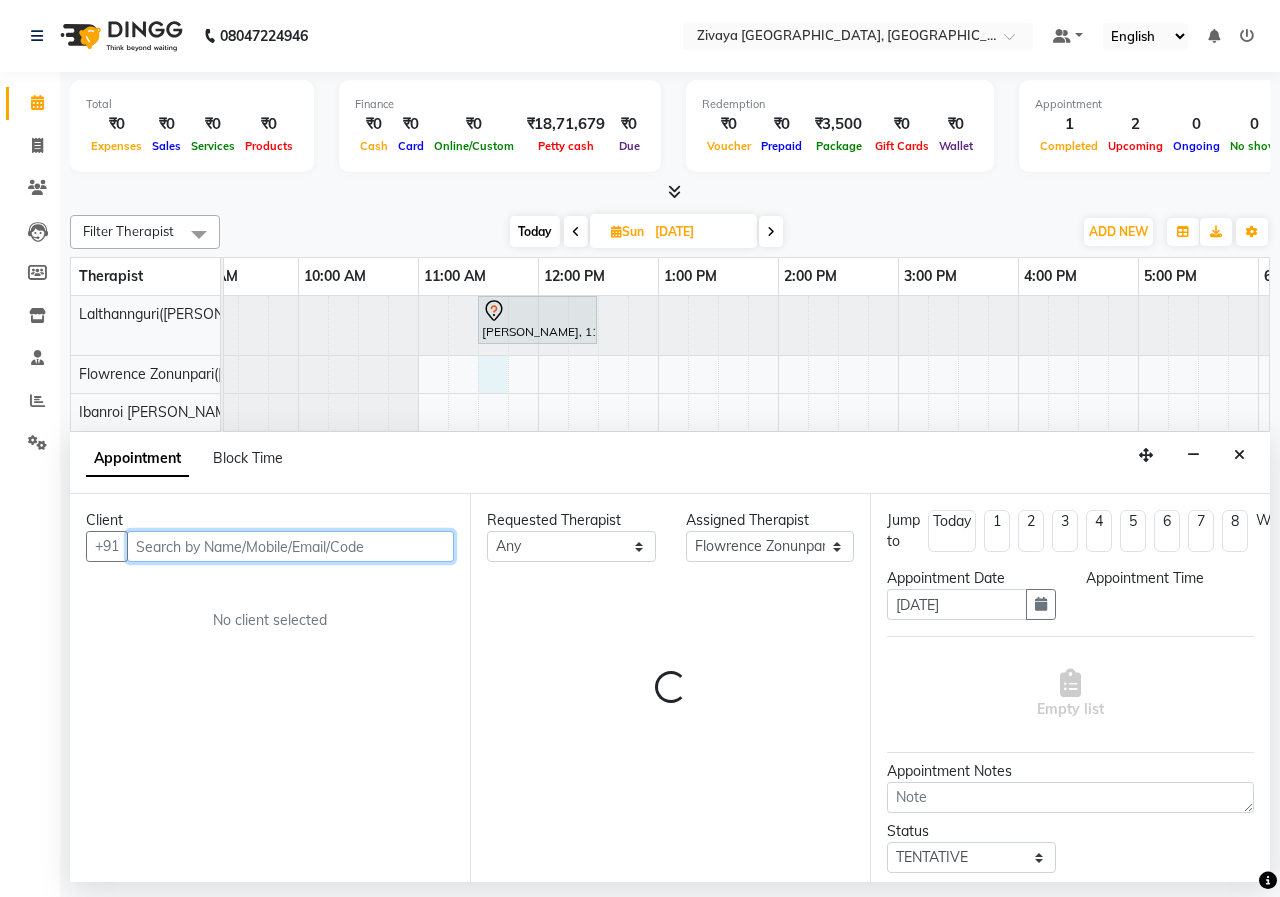 select on "690" 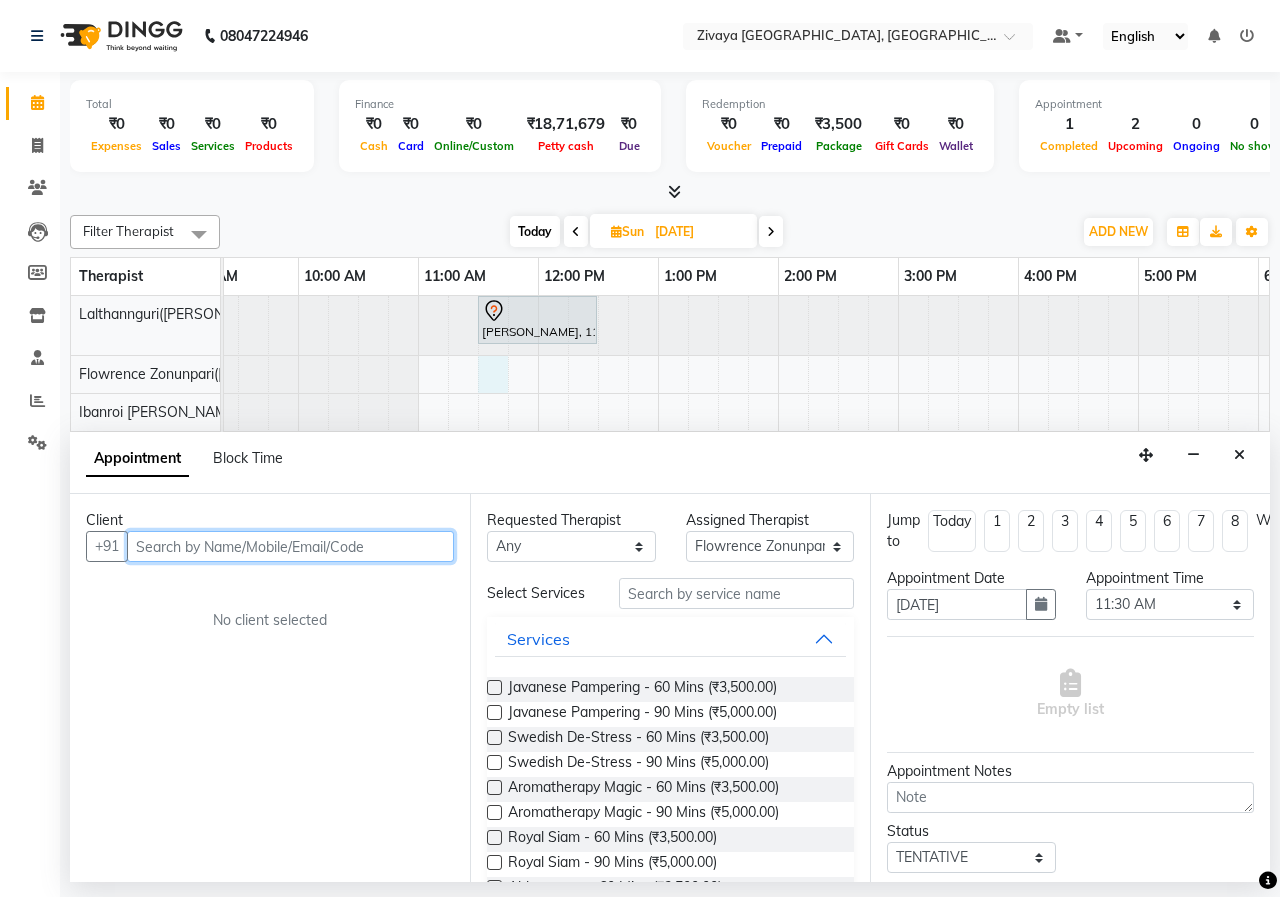 click at bounding box center [290, 546] 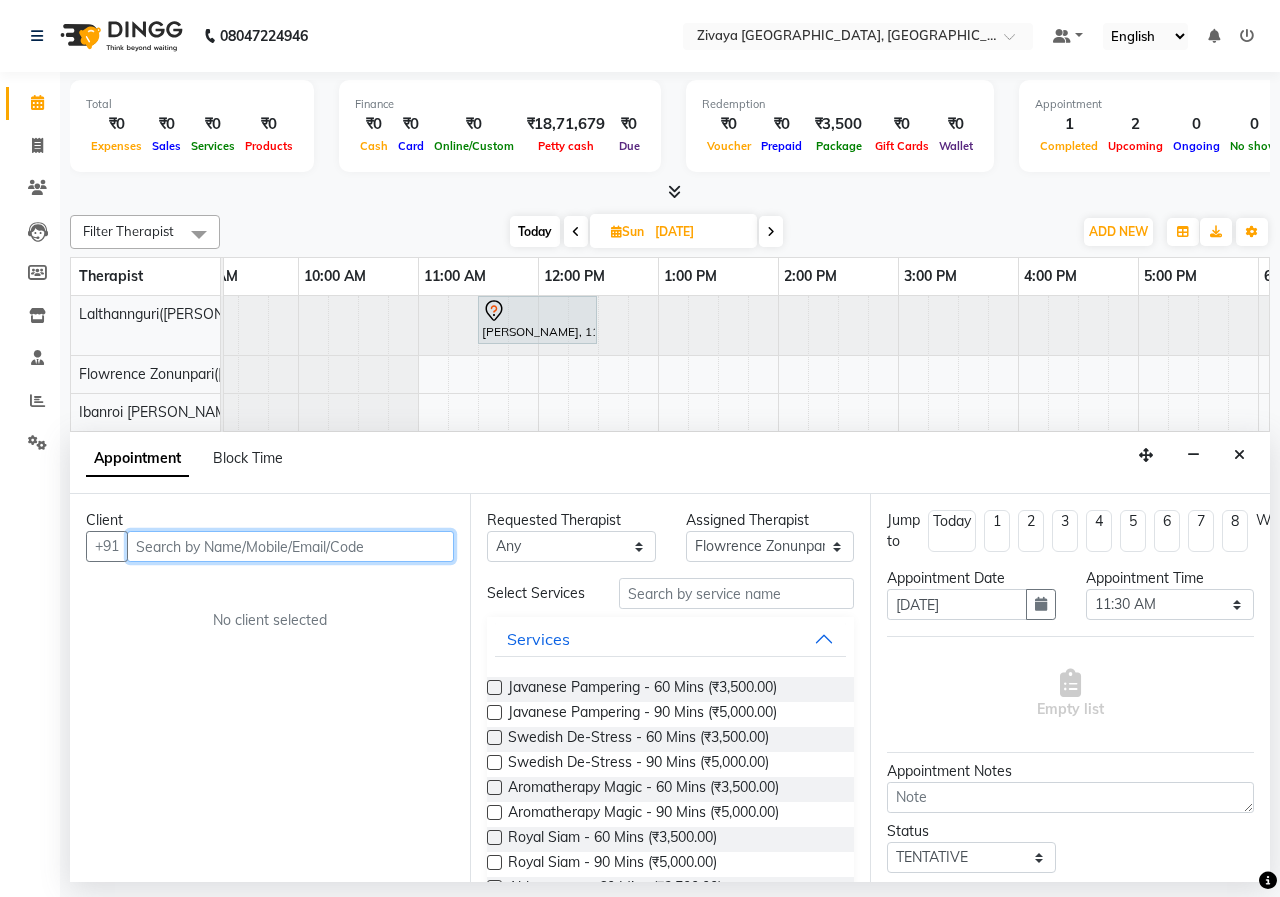 paste on "9826645456" 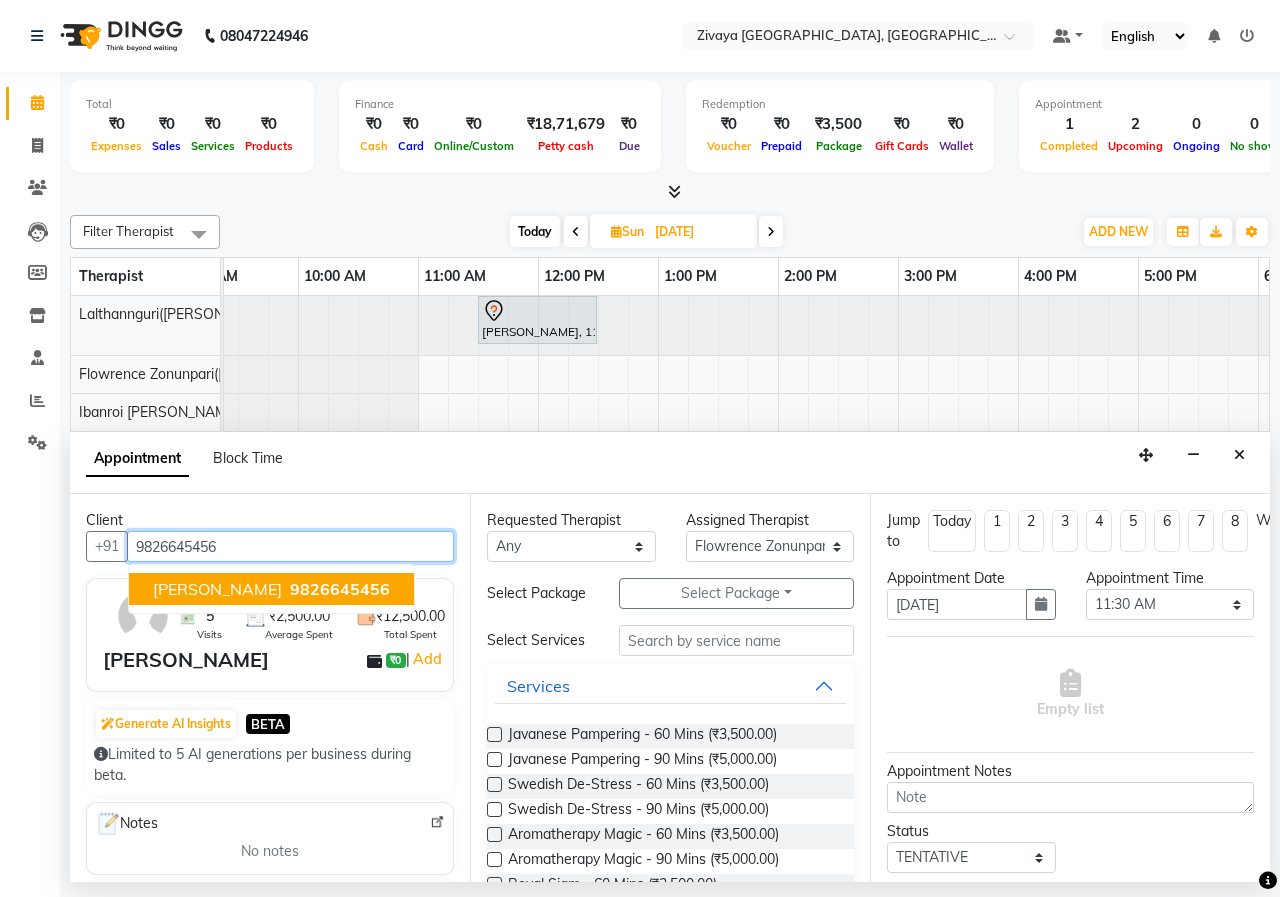 click on "[PERSON_NAME]" at bounding box center (217, 589) 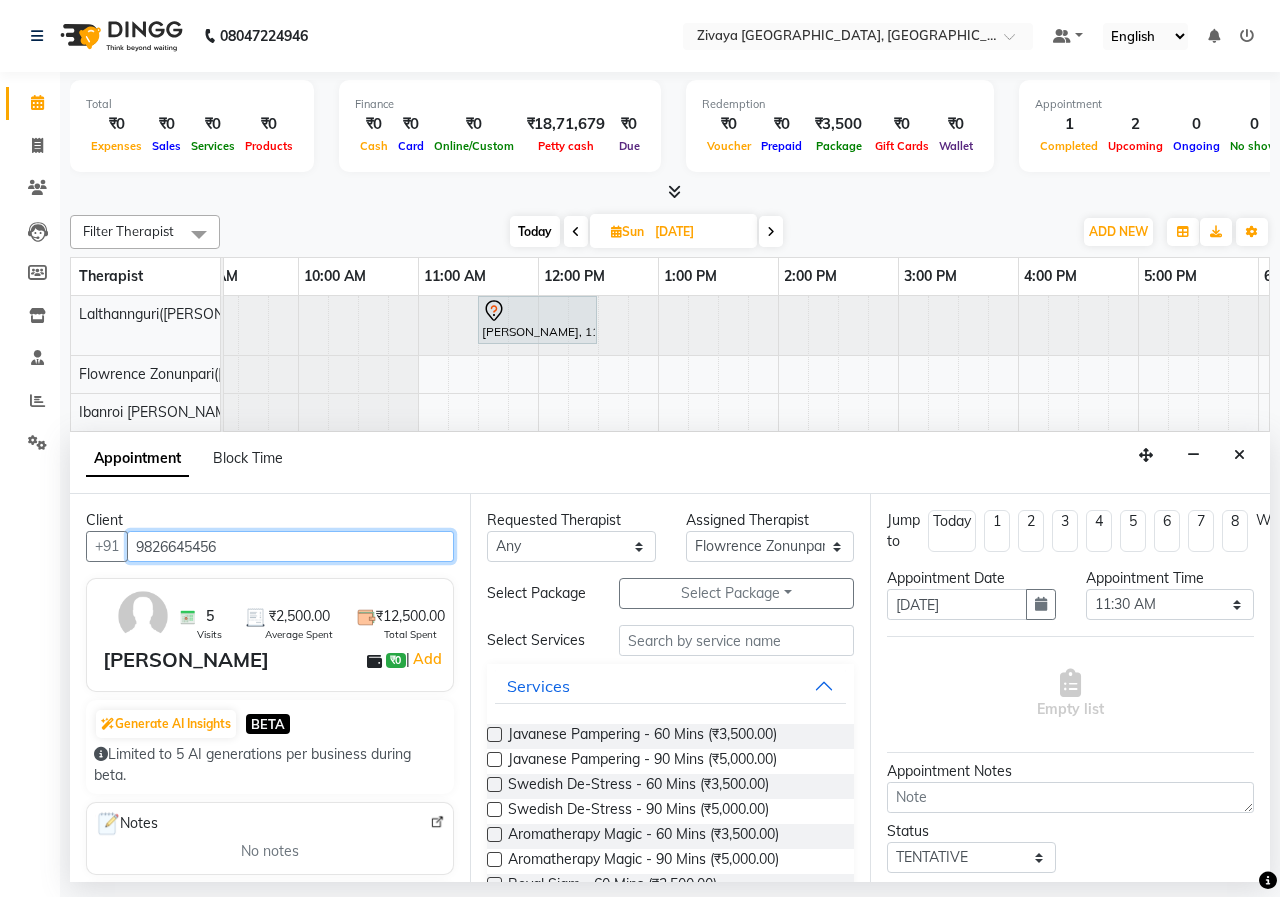 type on "9826645456" 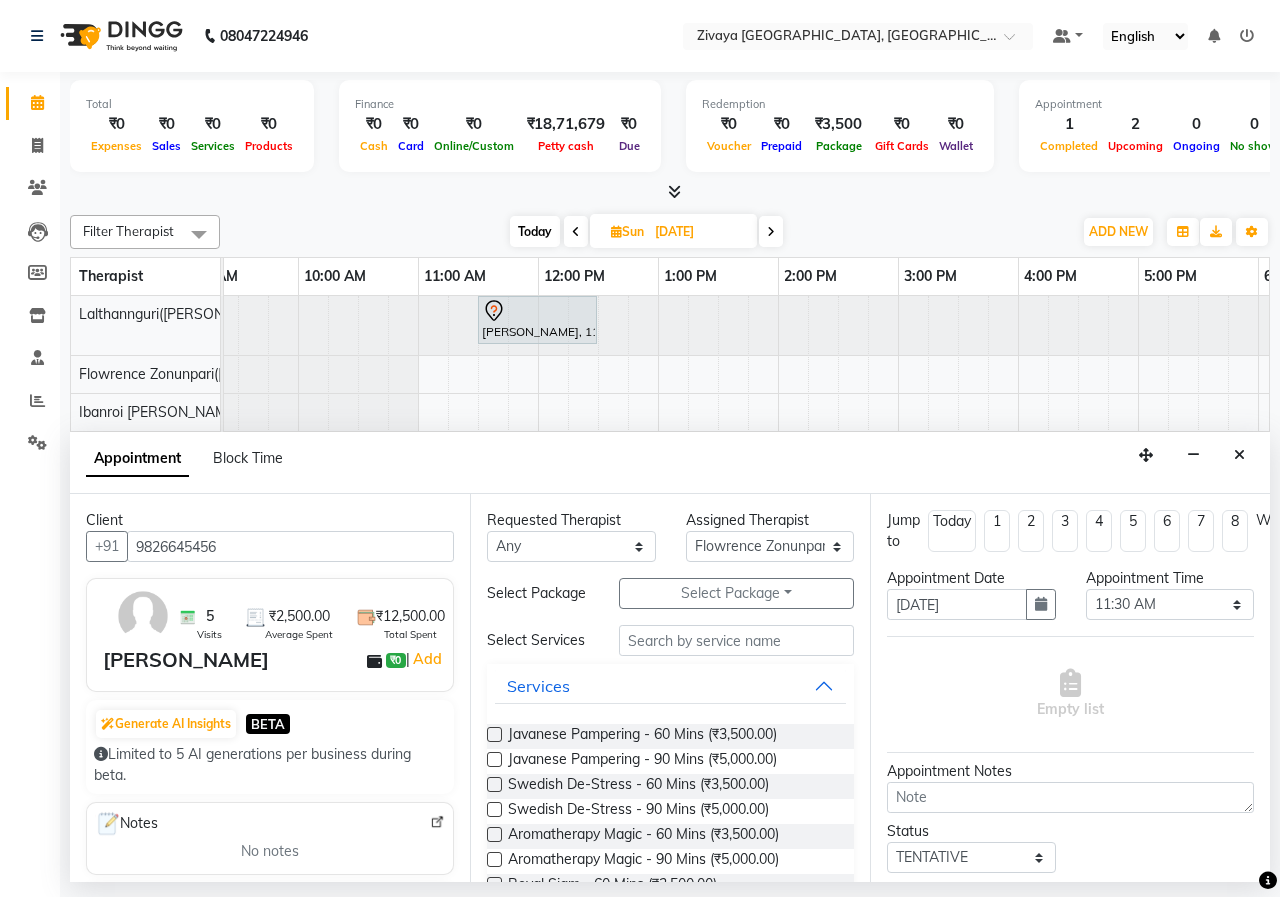 click at bounding box center (494, 734) 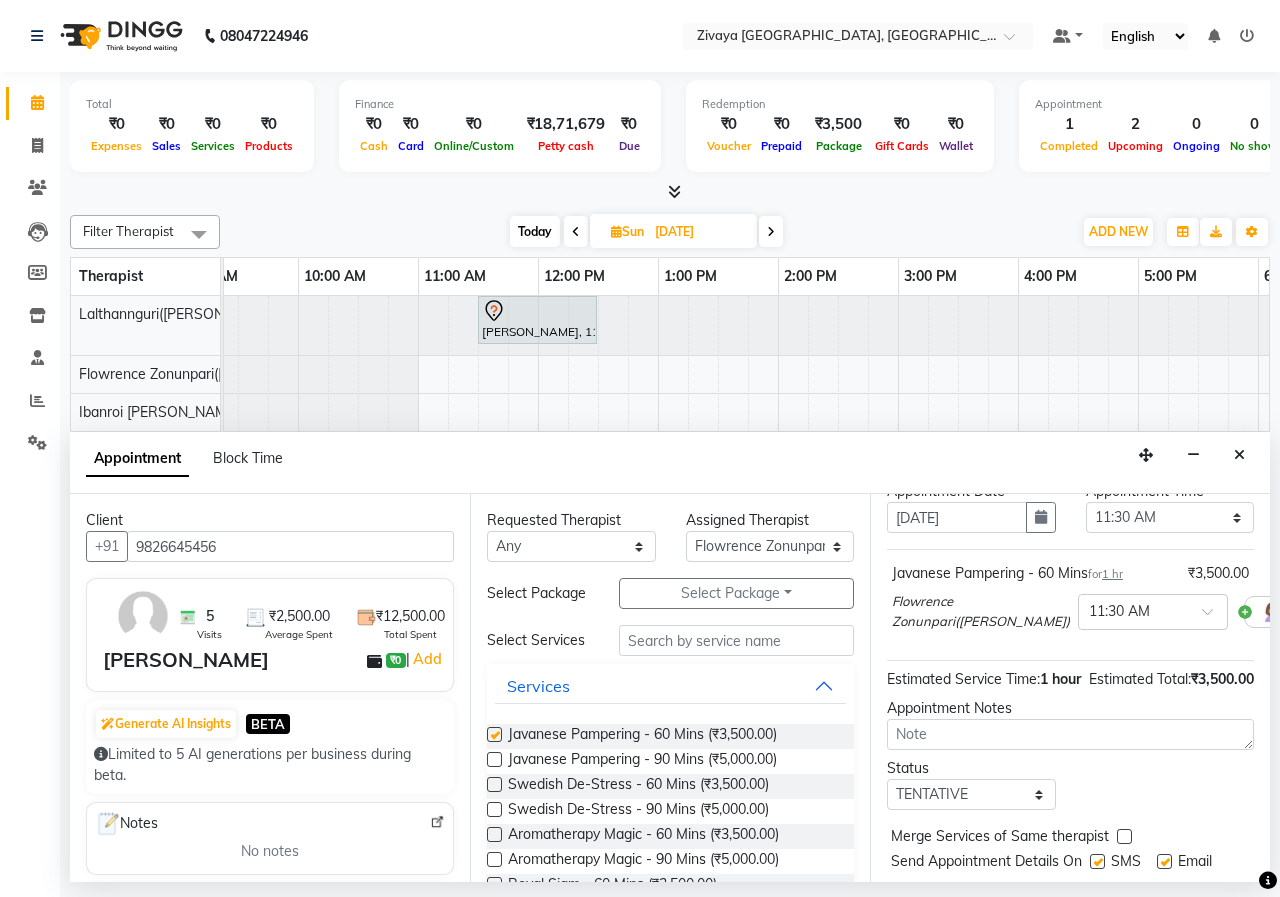 checkbox on "false" 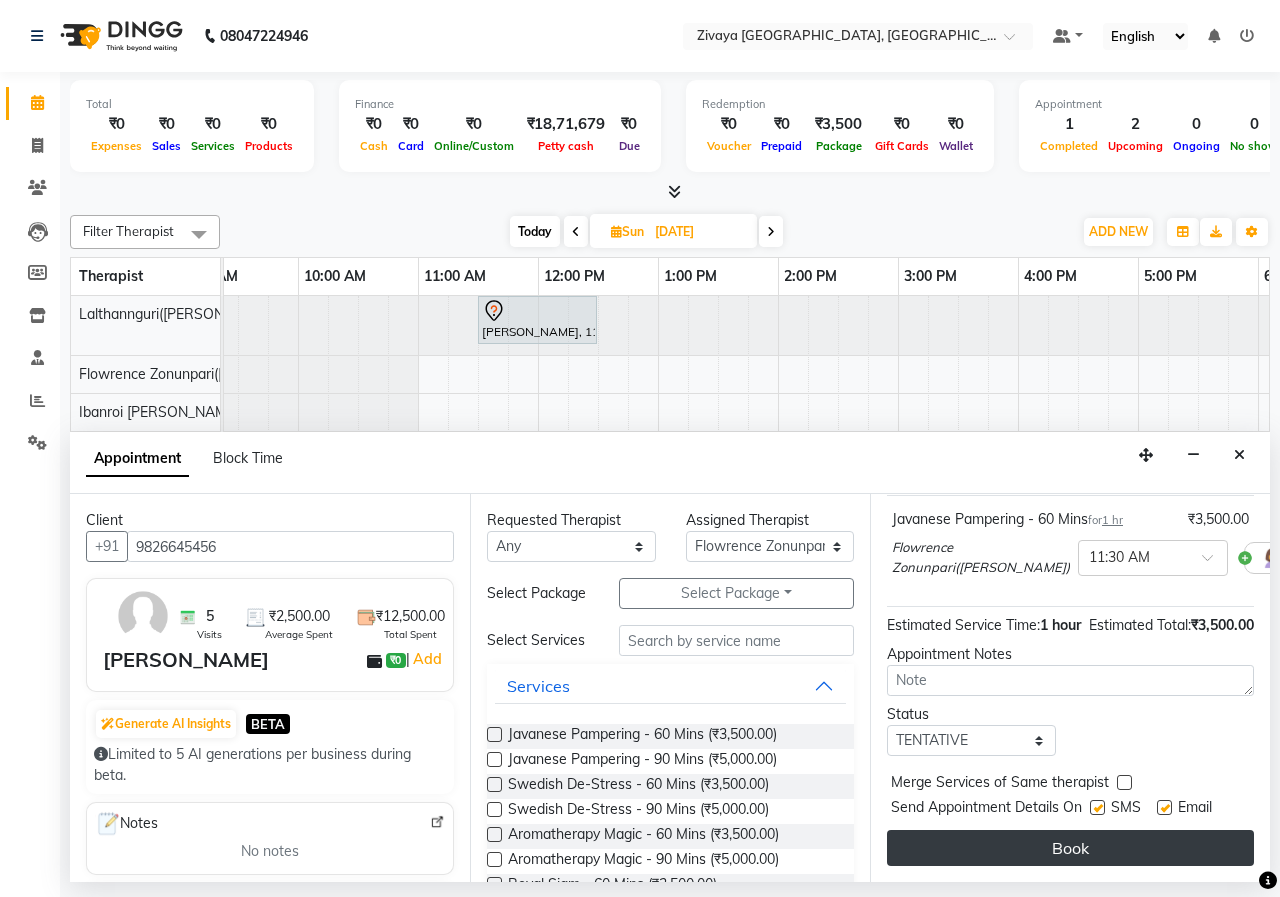 click on "Book" at bounding box center (1070, 848) 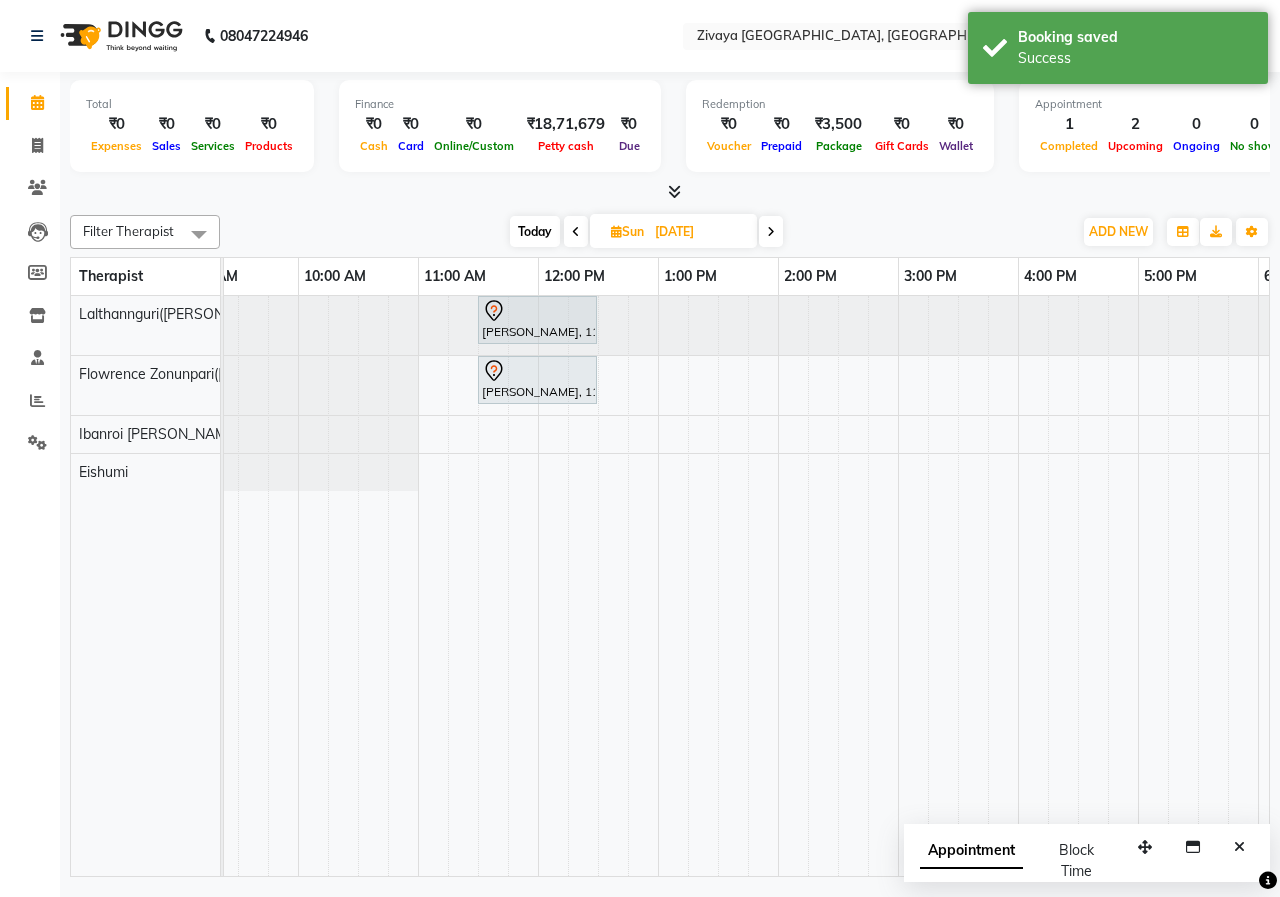 click on "Appointment" at bounding box center (971, 851) 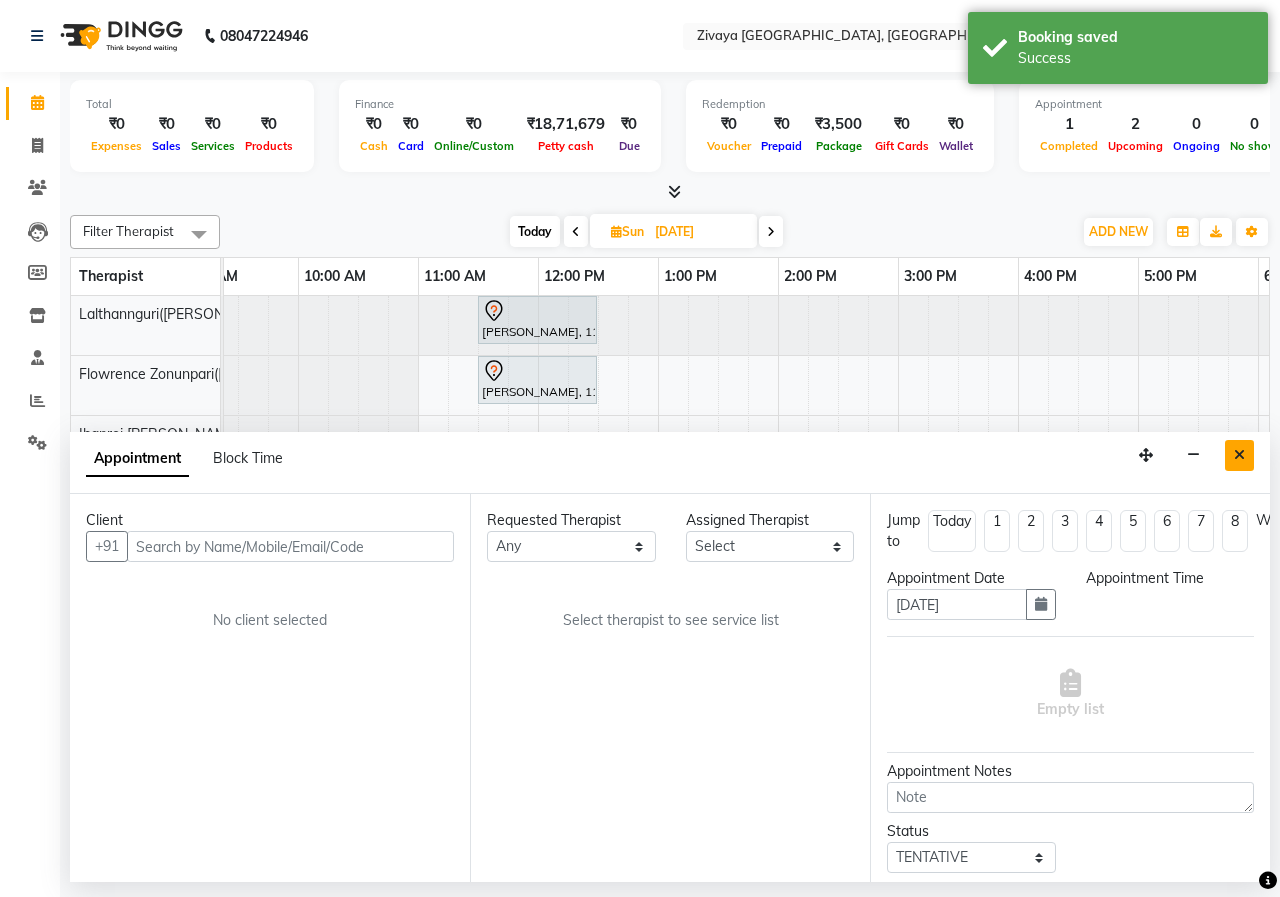 click at bounding box center [1239, 455] 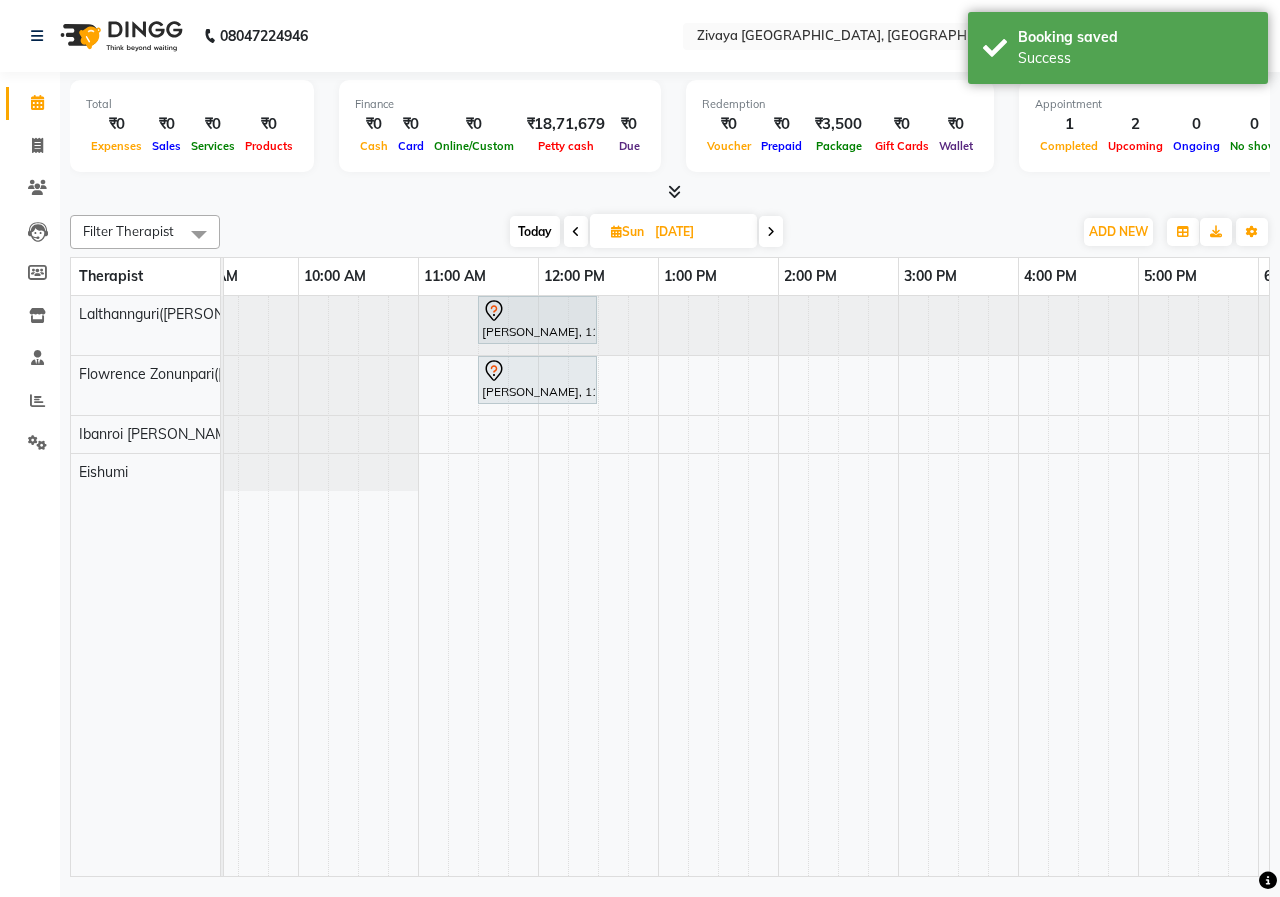 click at bounding box center (576, 231) 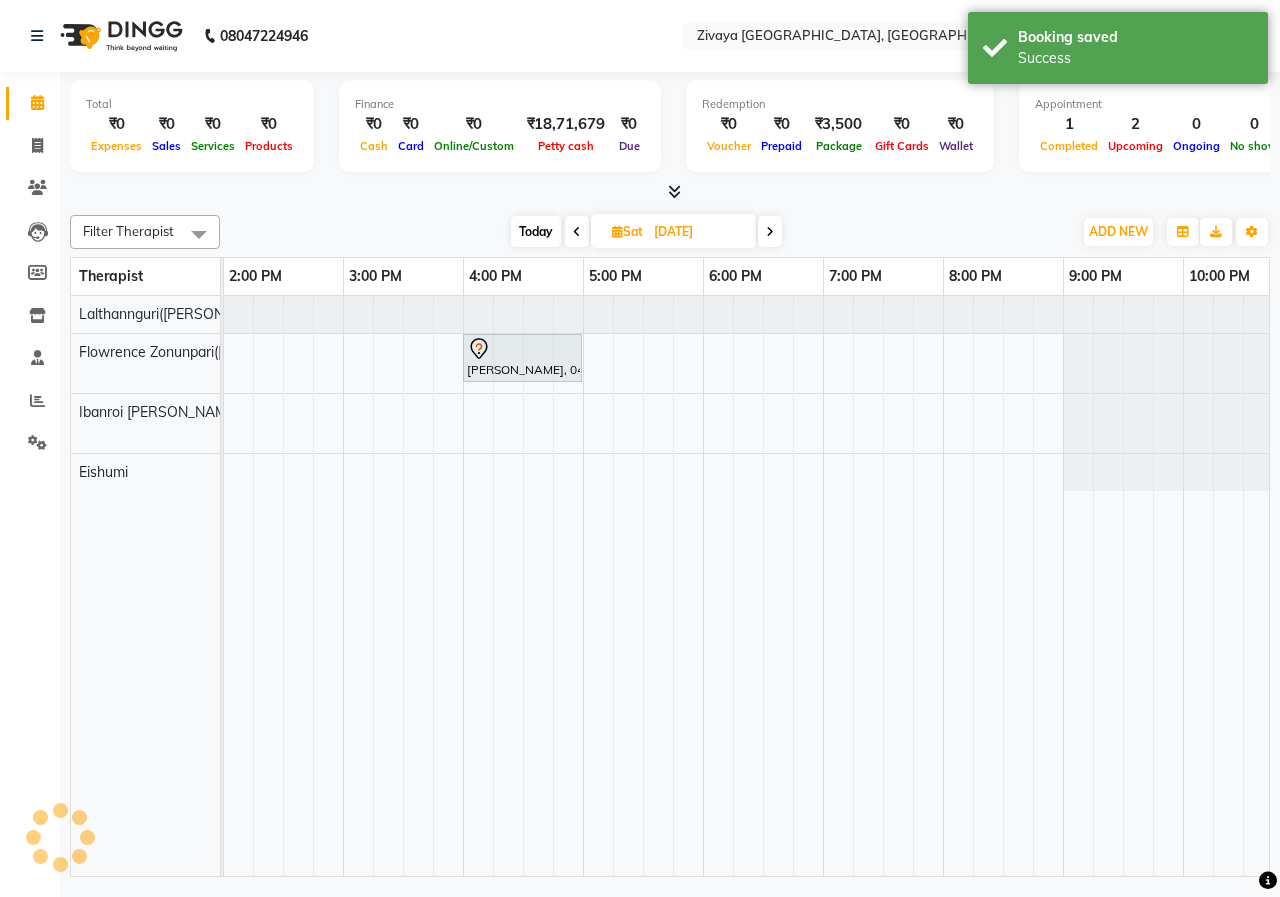 click at bounding box center (577, 232) 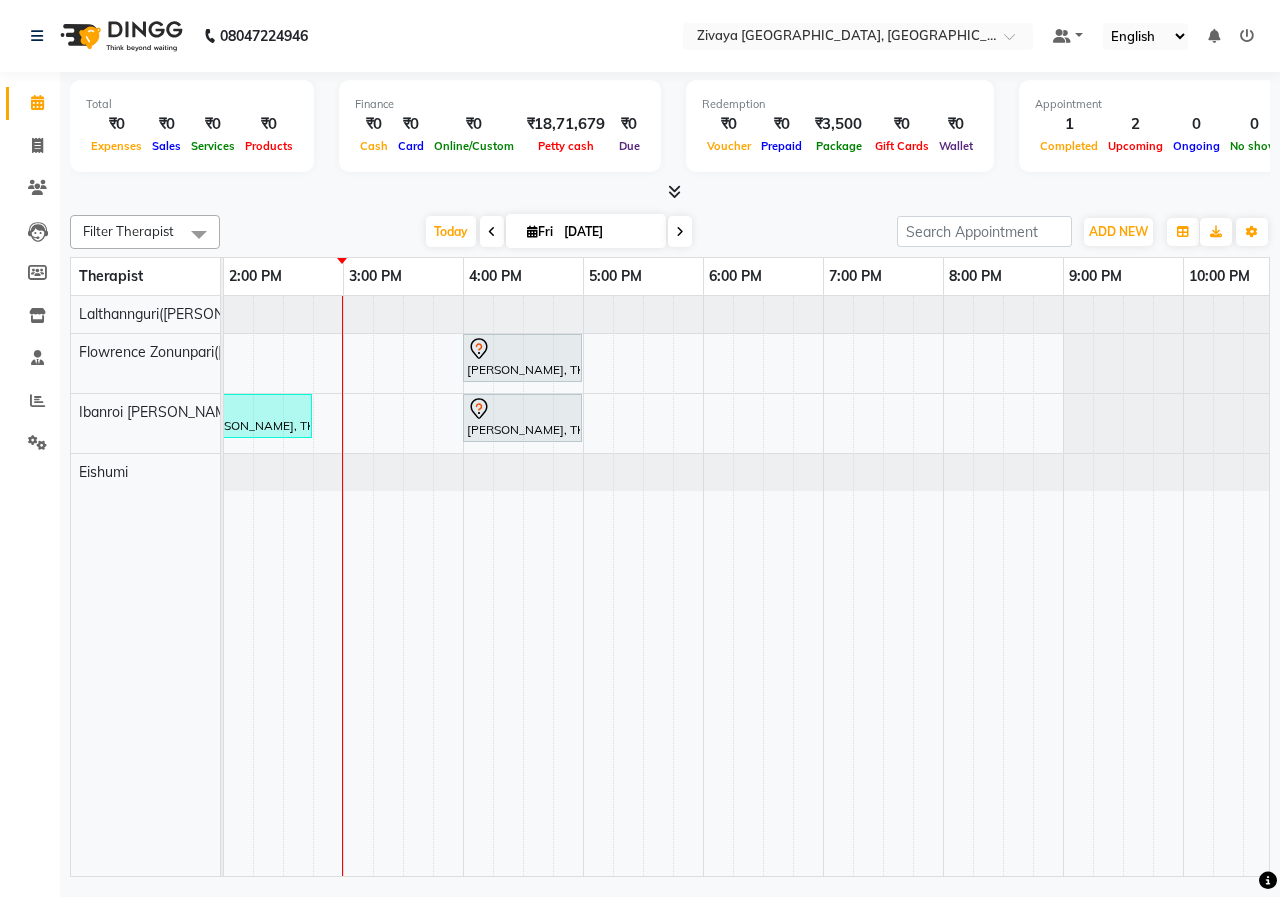 scroll, scrollTop: 0, scrollLeft: 417, axis: horizontal 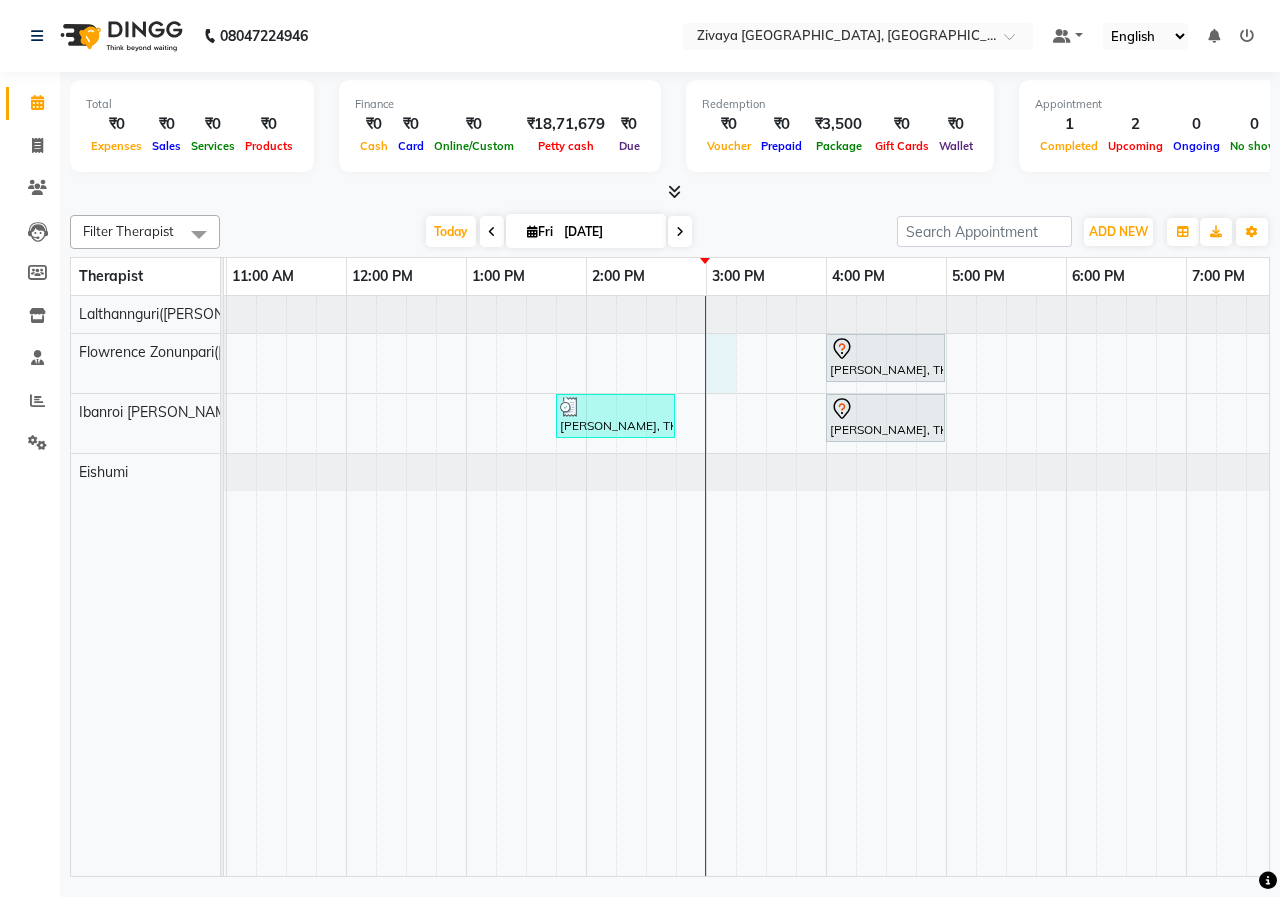 click on "[PERSON_NAME], TK01, 04:00 PM-05:00 PM, Javanese Pampering - 60 Mins     [PERSON_NAME], TK02, 01:45 PM-02:45 PM, Javanese Pampering - 60 Mins             [PERSON_NAME], TK01, 04:00 PM-05:00 PM, Javanese Pampering - 60 Mins" at bounding box center [826, 586] 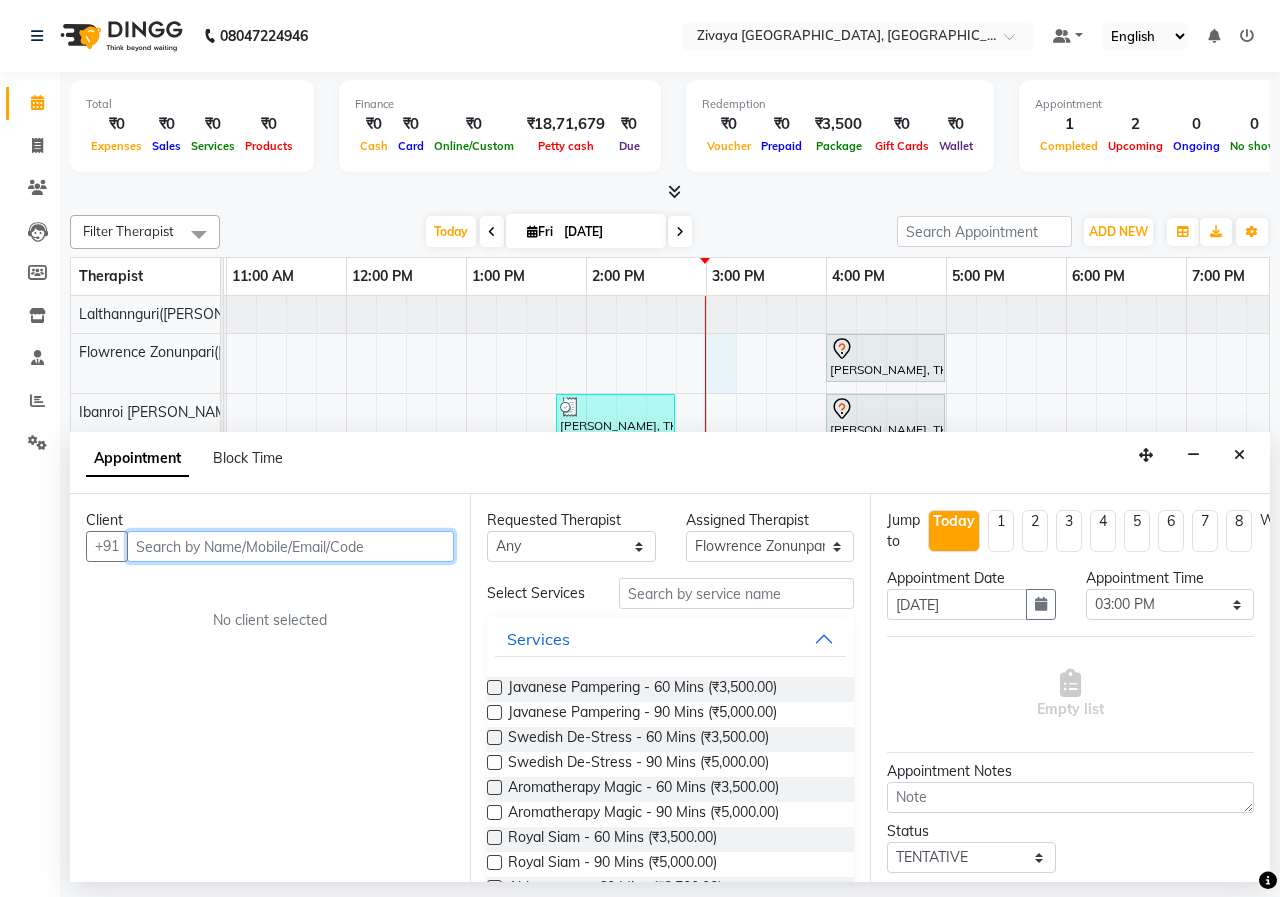 click at bounding box center (290, 546) 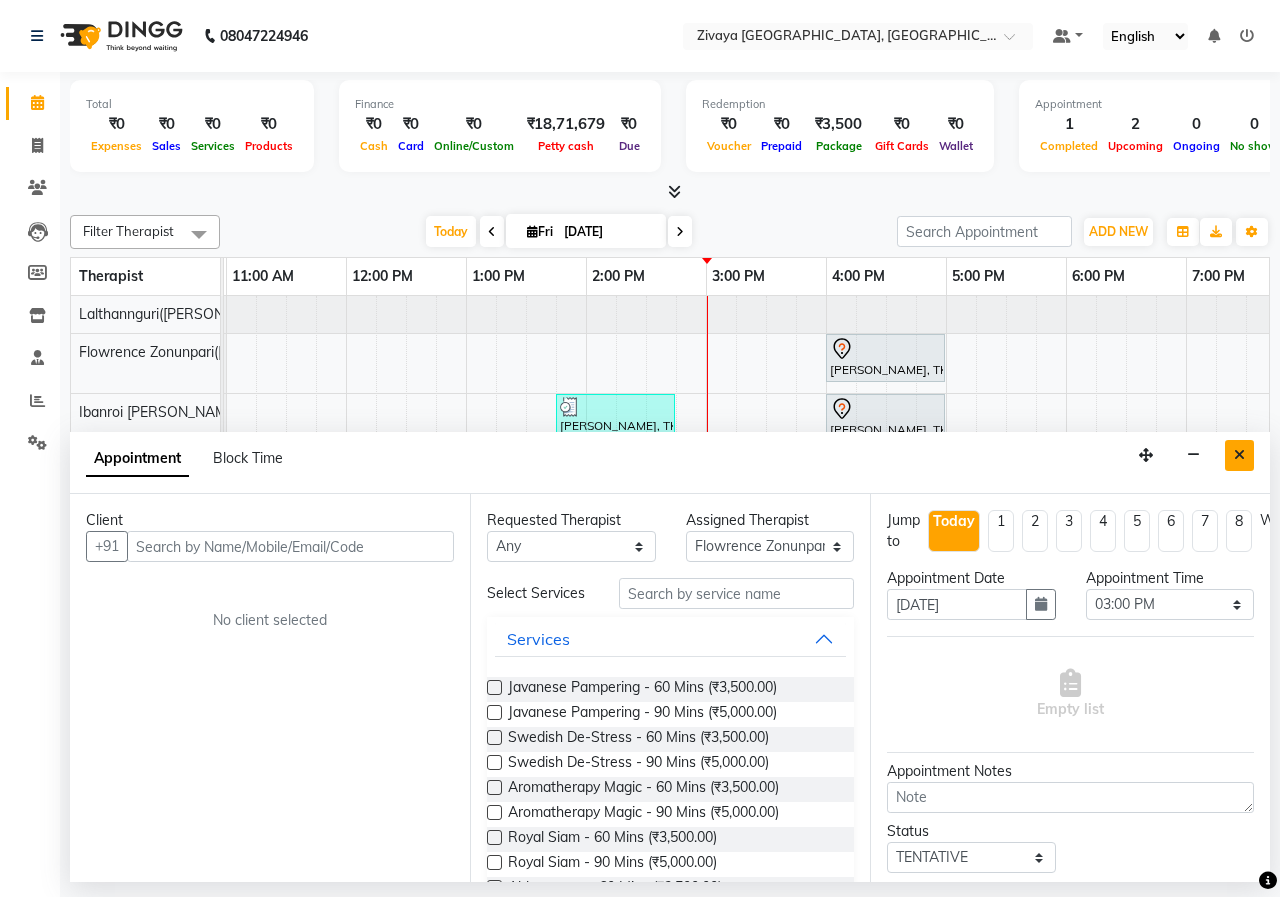 click at bounding box center (1239, 455) 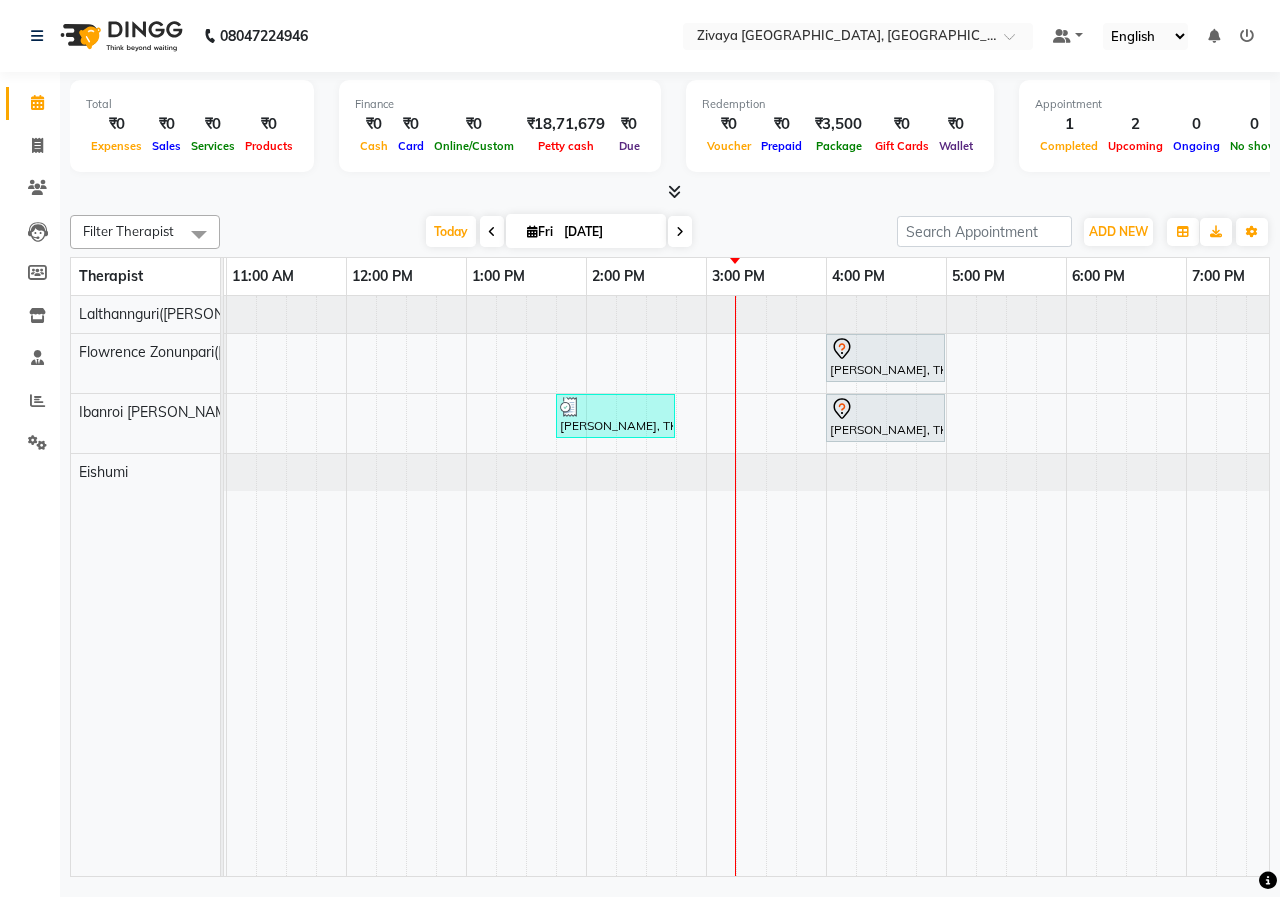 scroll, scrollTop: 0, scrollLeft: 305, axis: horizontal 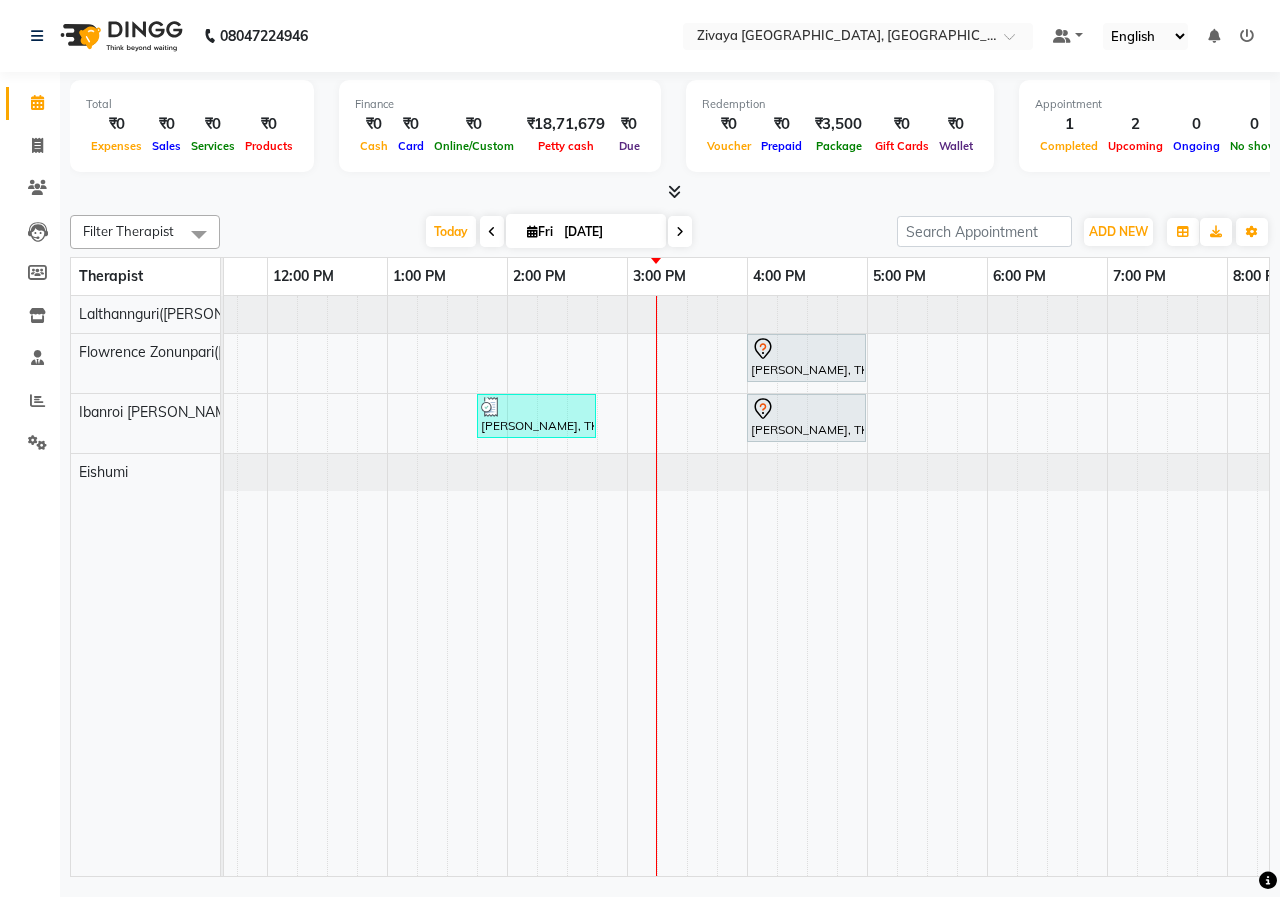 drag, startPoint x: 540, startPoint y: 852, endPoint x: 511, endPoint y: 853, distance: 29.017237 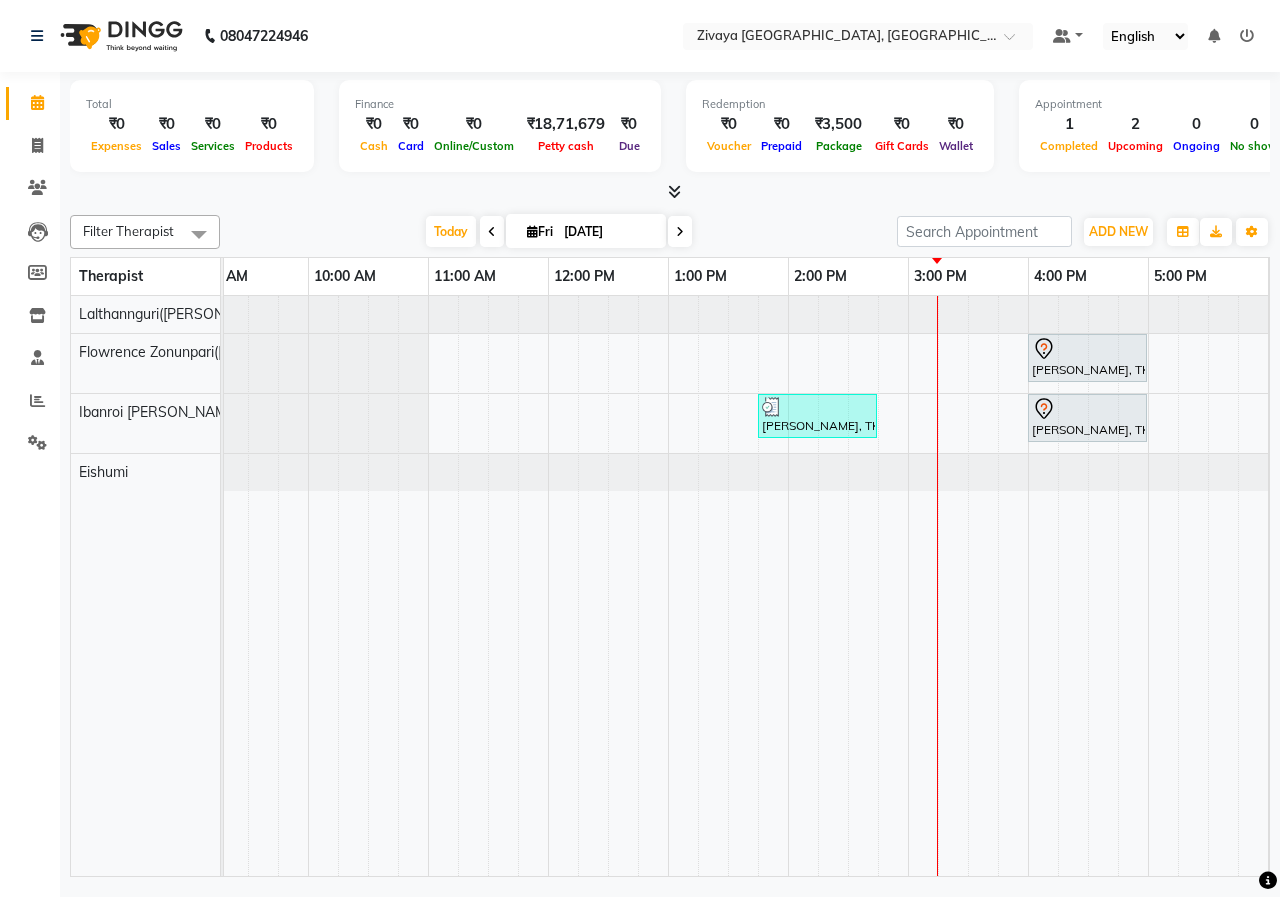scroll, scrollTop: 0, scrollLeft: 145, axis: horizontal 